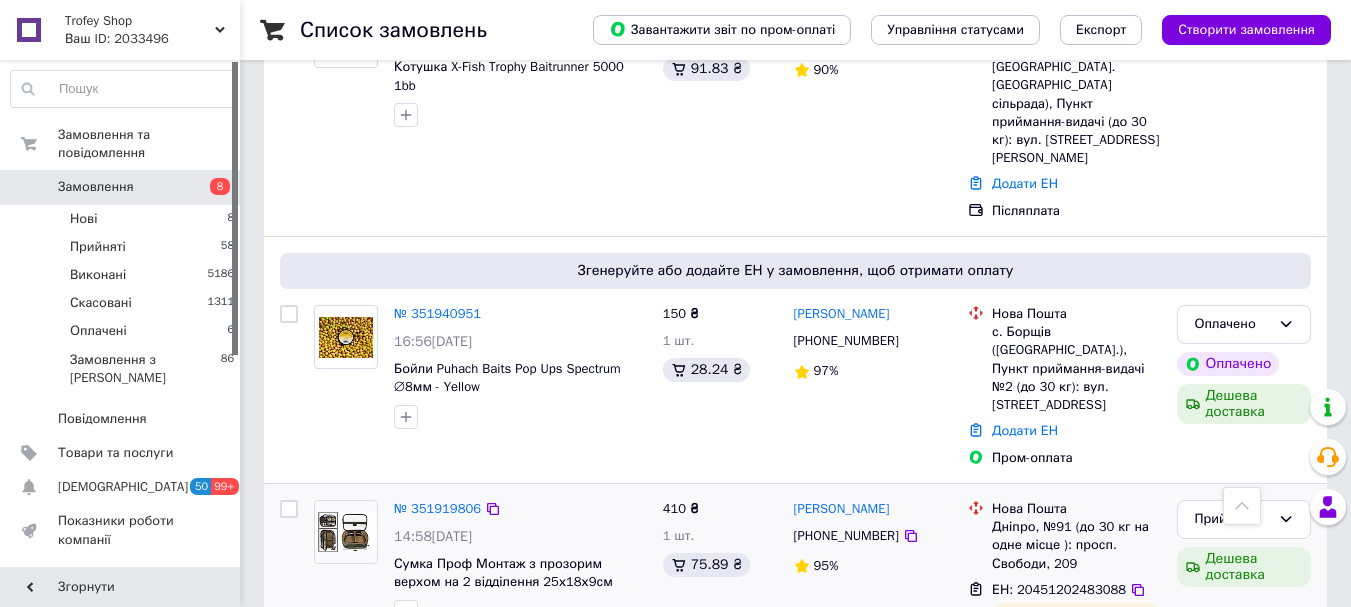 scroll, scrollTop: 2667, scrollLeft: 0, axis: vertical 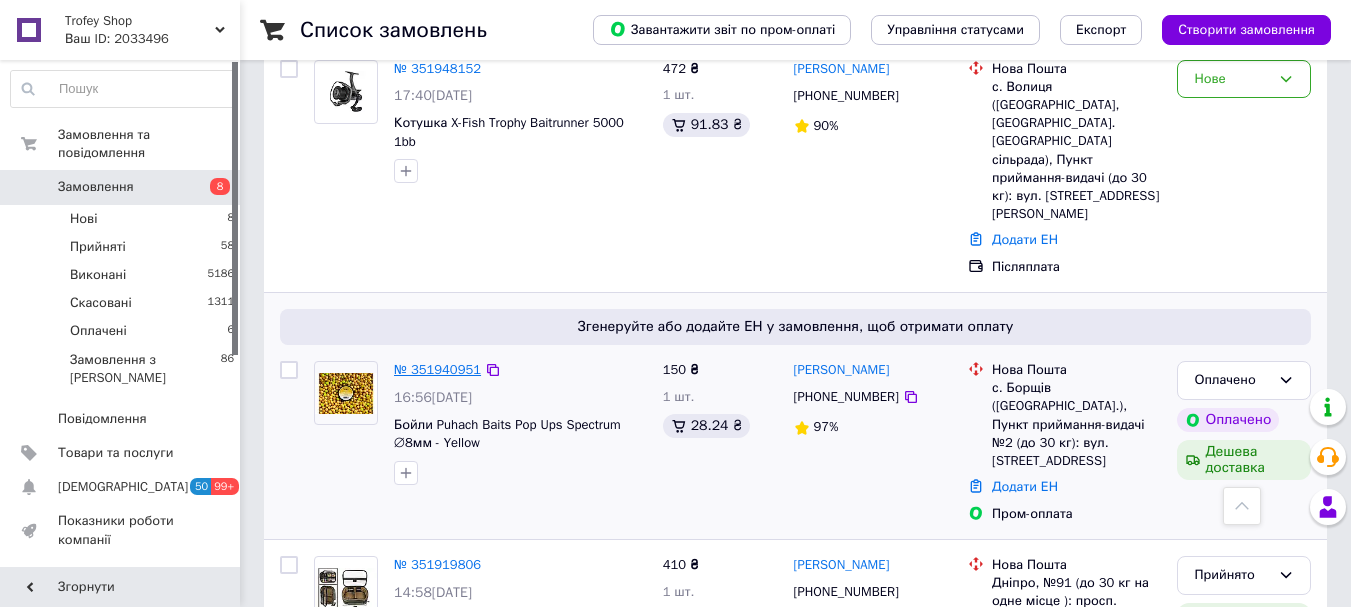 click on "№ 351940951" at bounding box center (437, 369) 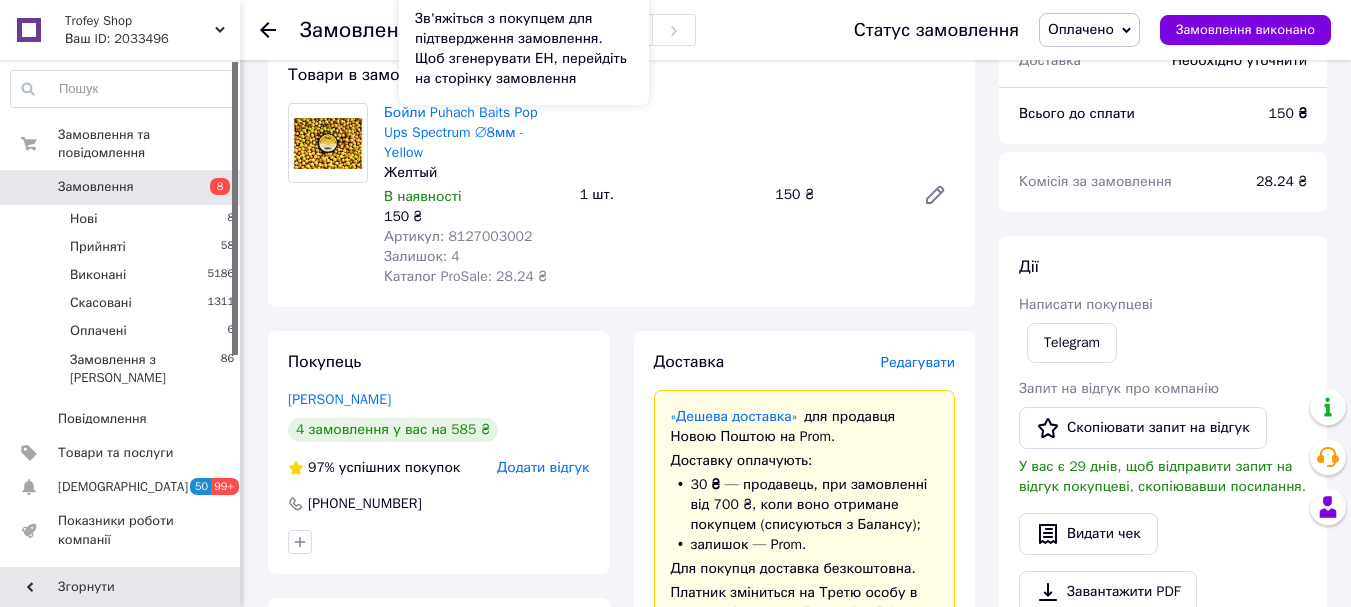 scroll, scrollTop: 800, scrollLeft: 0, axis: vertical 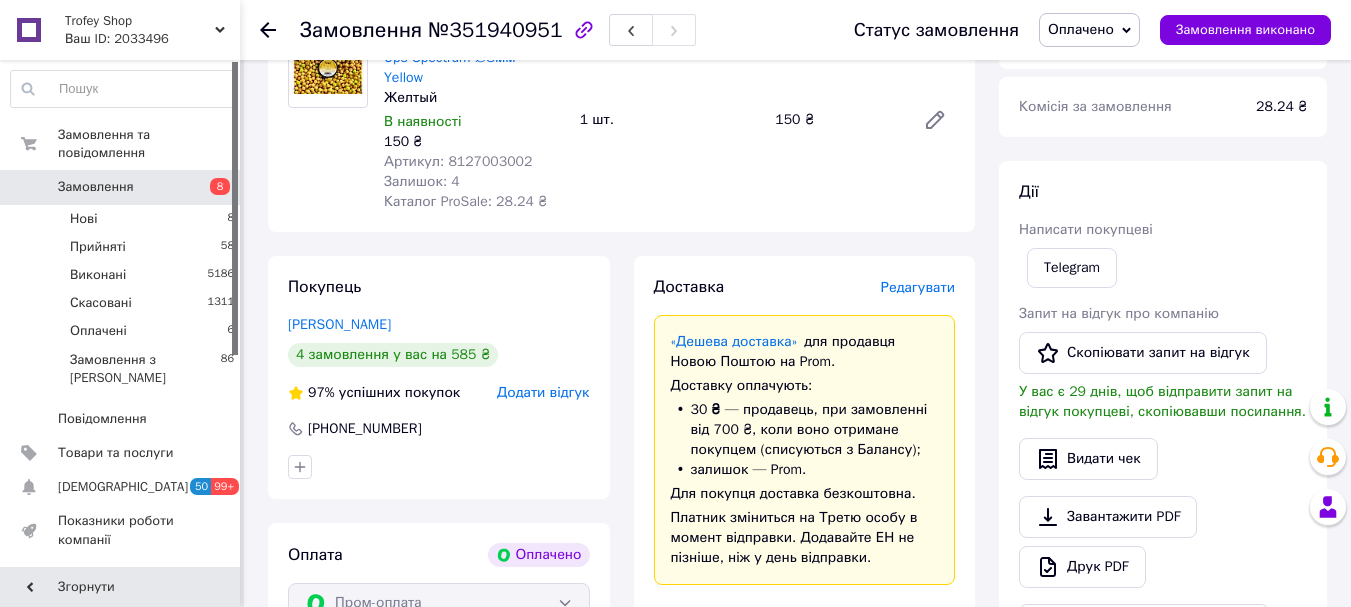 click on "Артикул: 8127003002" at bounding box center [458, 161] 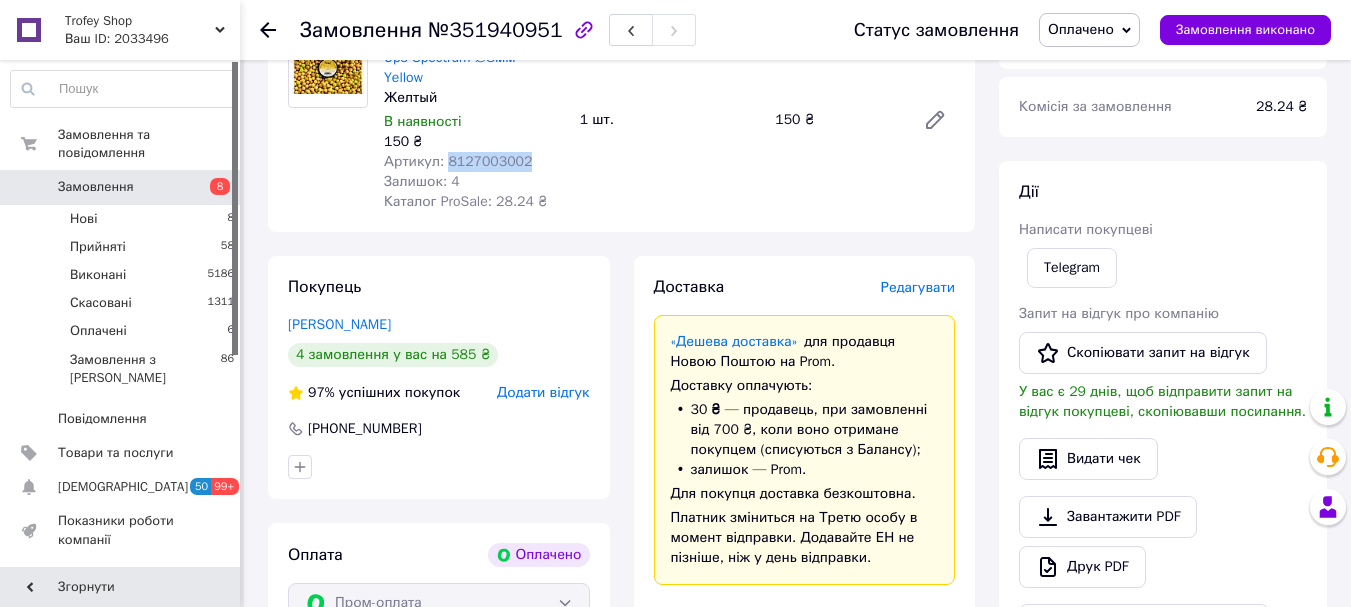 click on "Артикул: 8127003002" at bounding box center [458, 161] 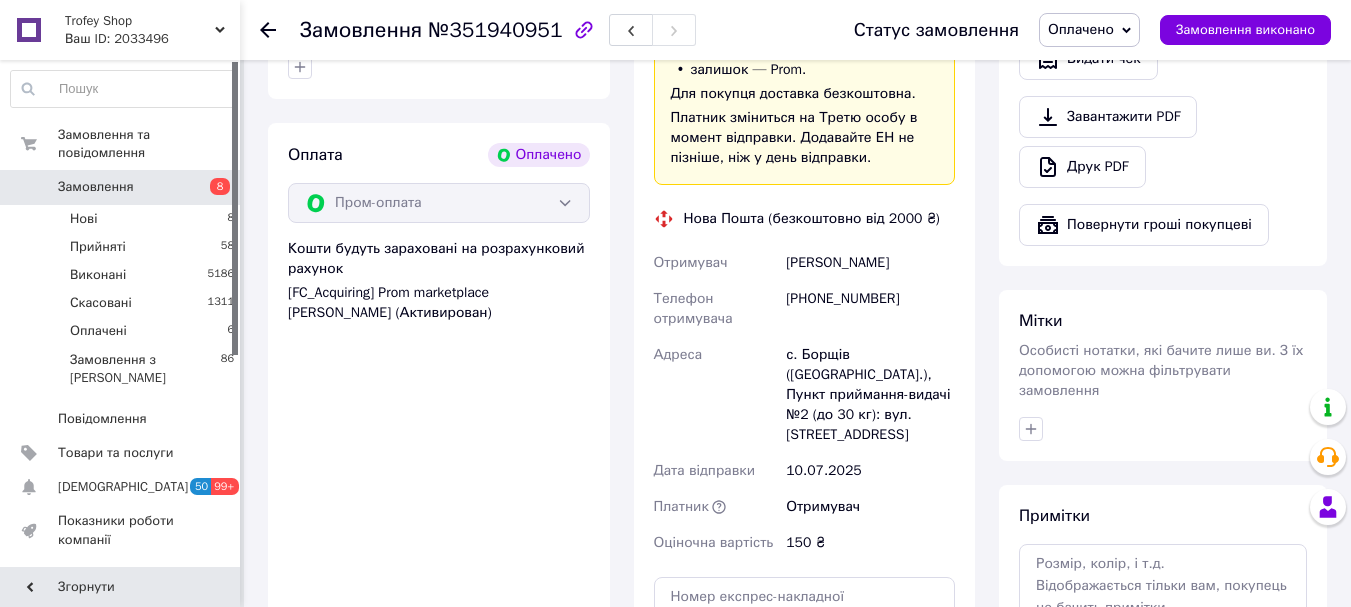 click on "Крекотень Володимир" at bounding box center (870, 263) 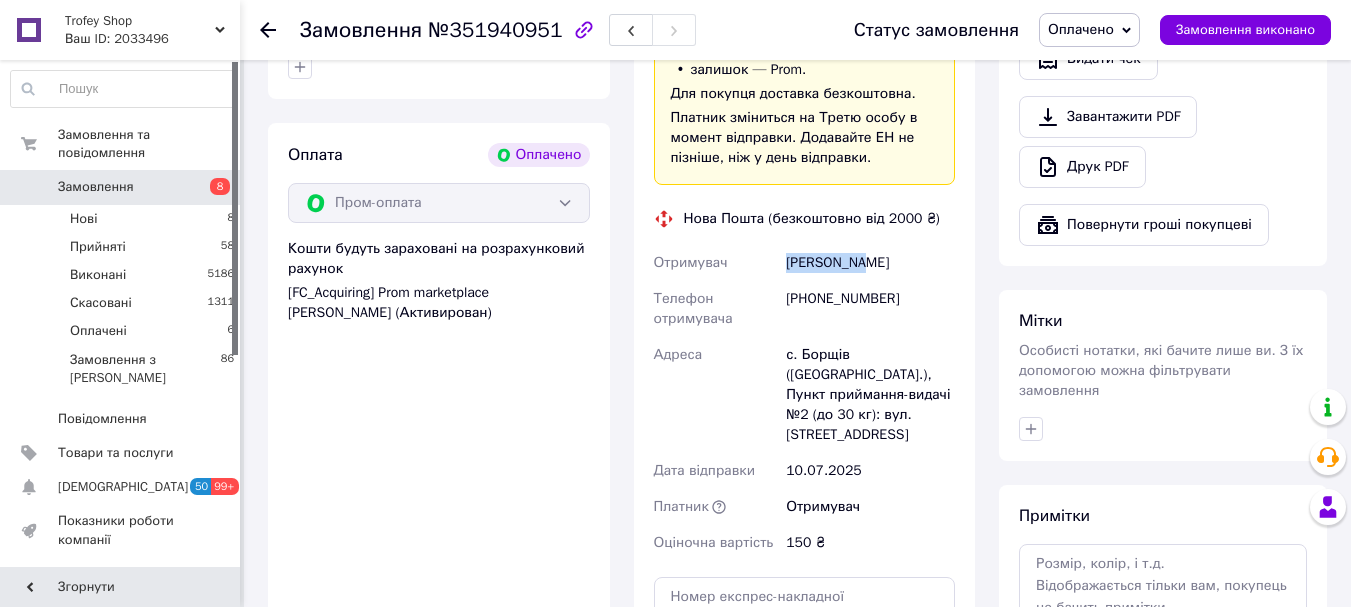 click on "Крекотень Володимир" at bounding box center [870, 263] 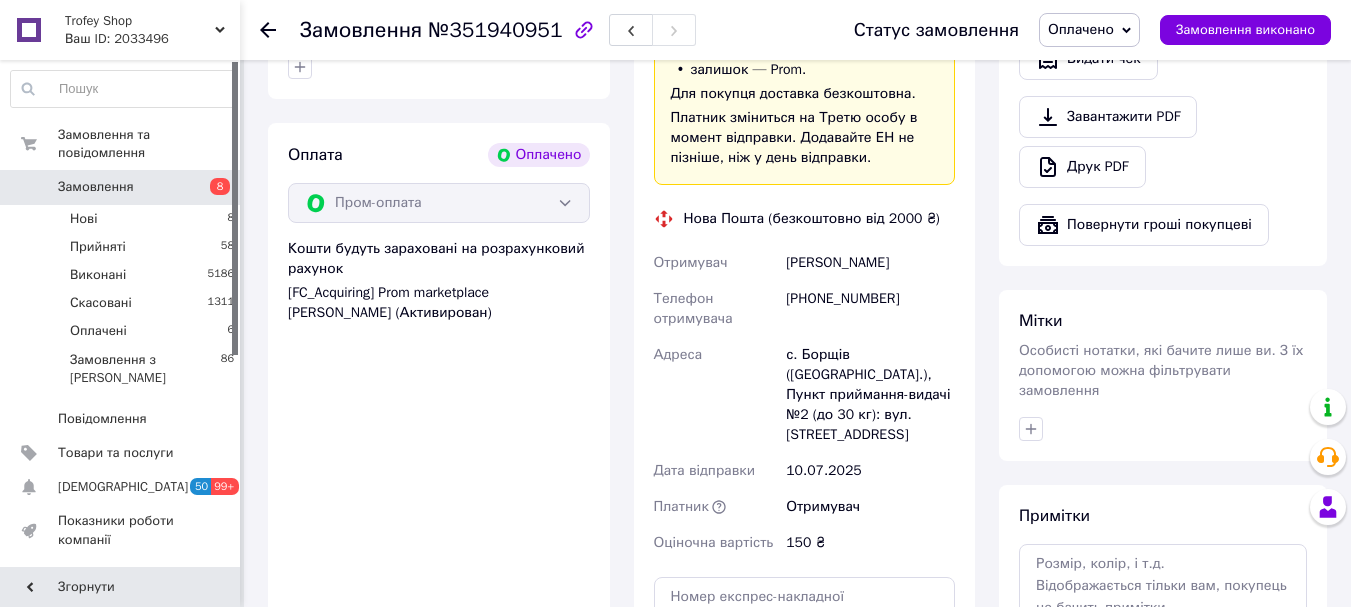 click on "Крекотень Володимир" at bounding box center [870, 263] 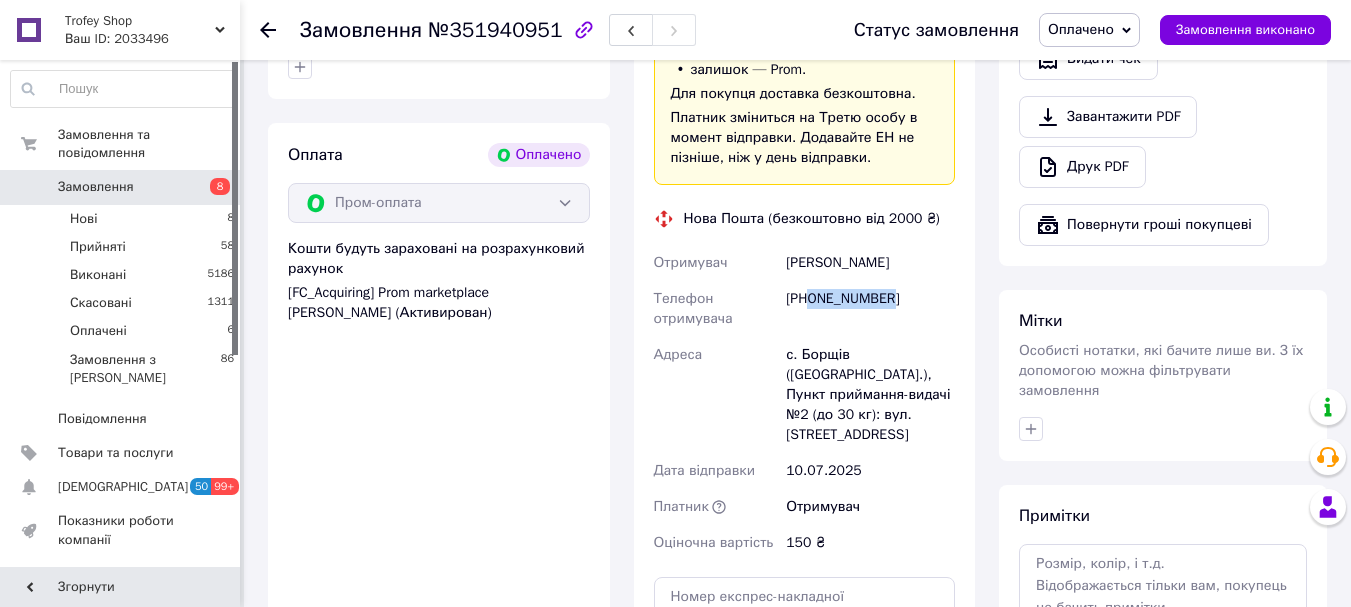 drag, startPoint x: 897, startPoint y: 260, endPoint x: 813, endPoint y: 265, distance: 84.14868 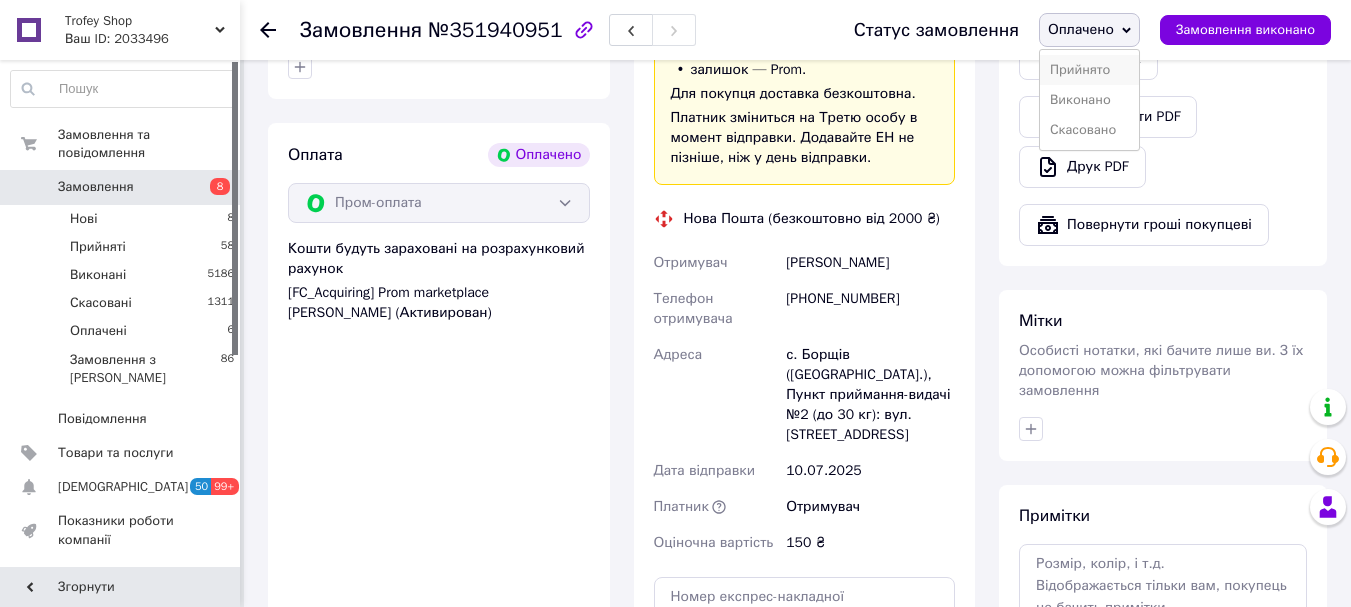 click on "Прийнято" at bounding box center [1089, 70] 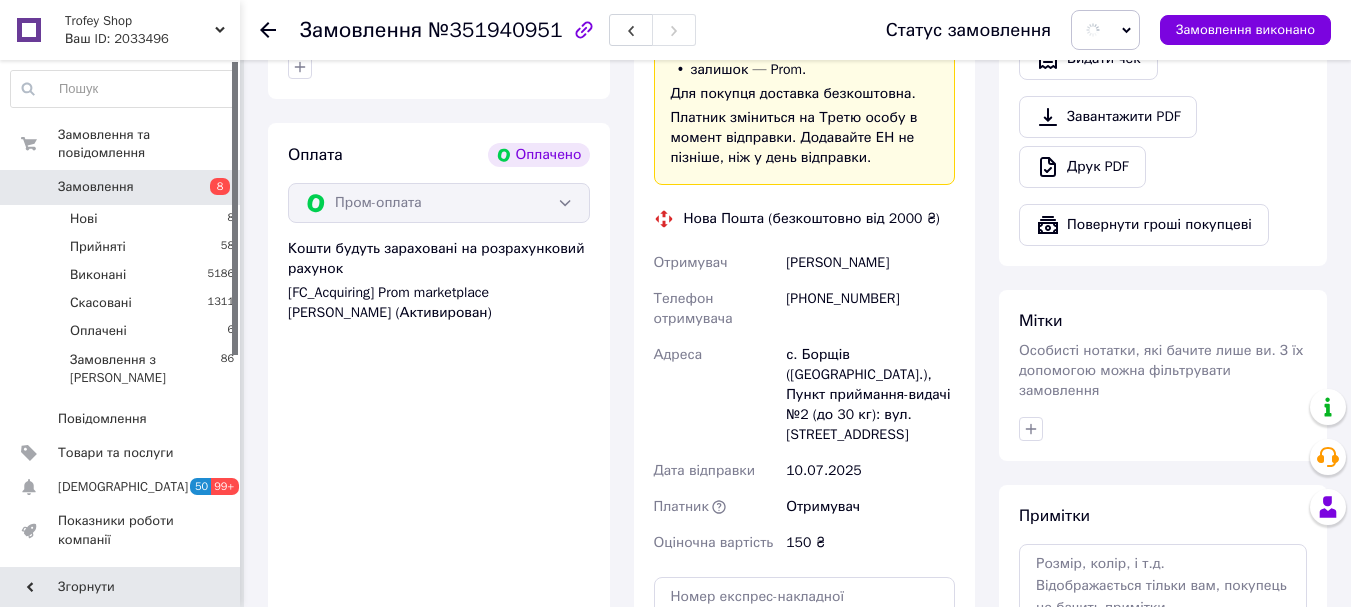 click on "Замовлення" at bounding box center (361, 30) 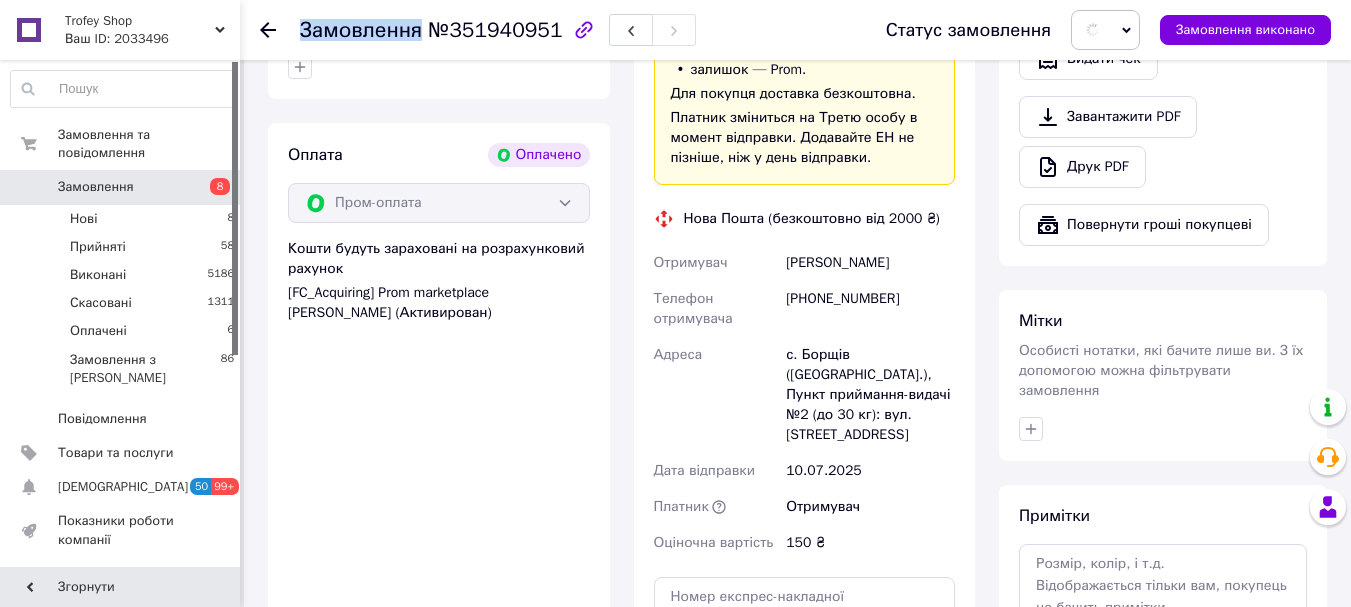 click on "Замовлення" at bounding box center [361, 30] 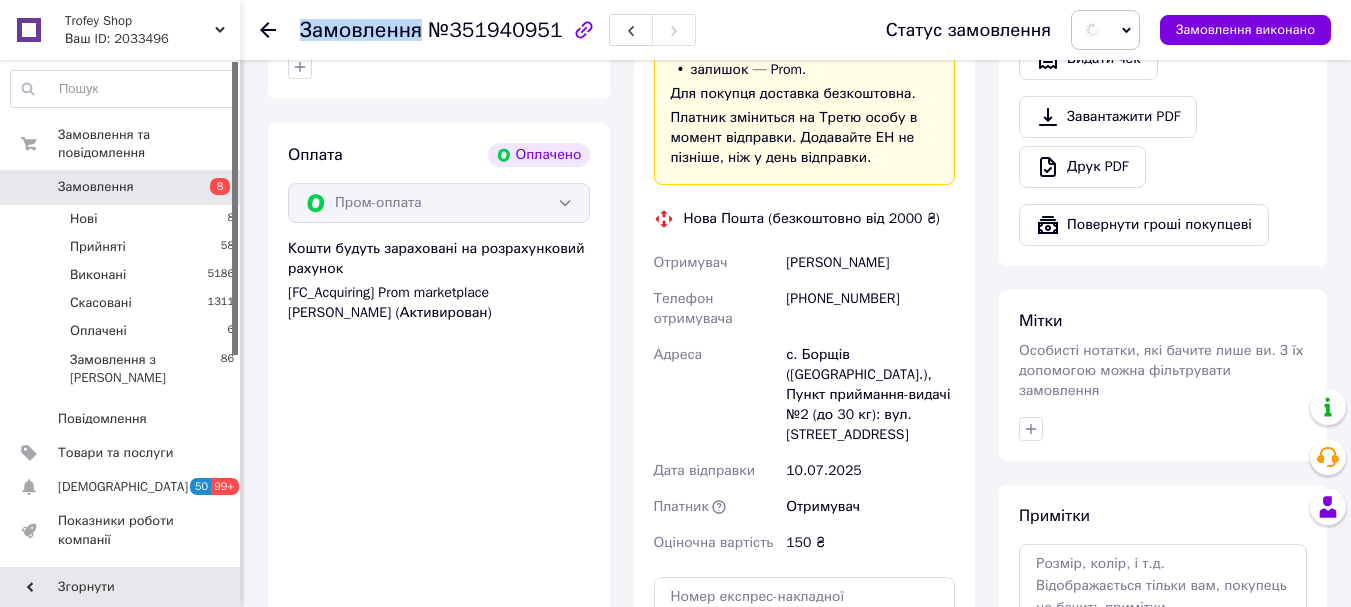 click on "Замовлення" at bounding box center [361, 30] 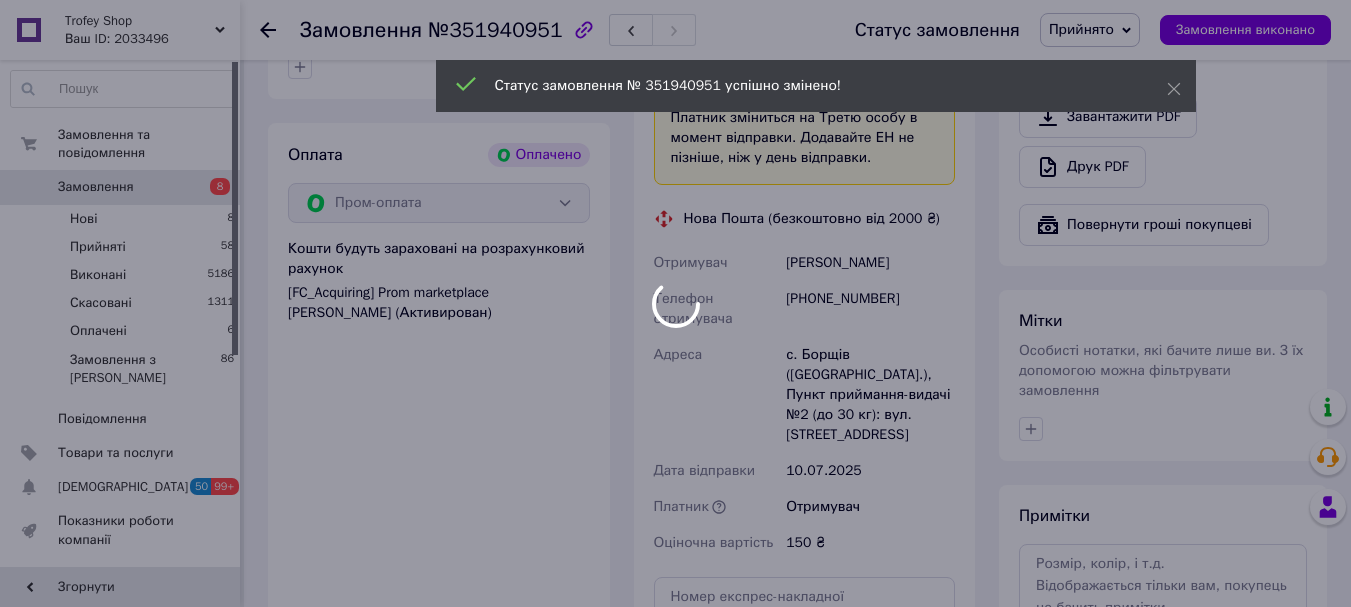 click at bounding box center (675, 303) 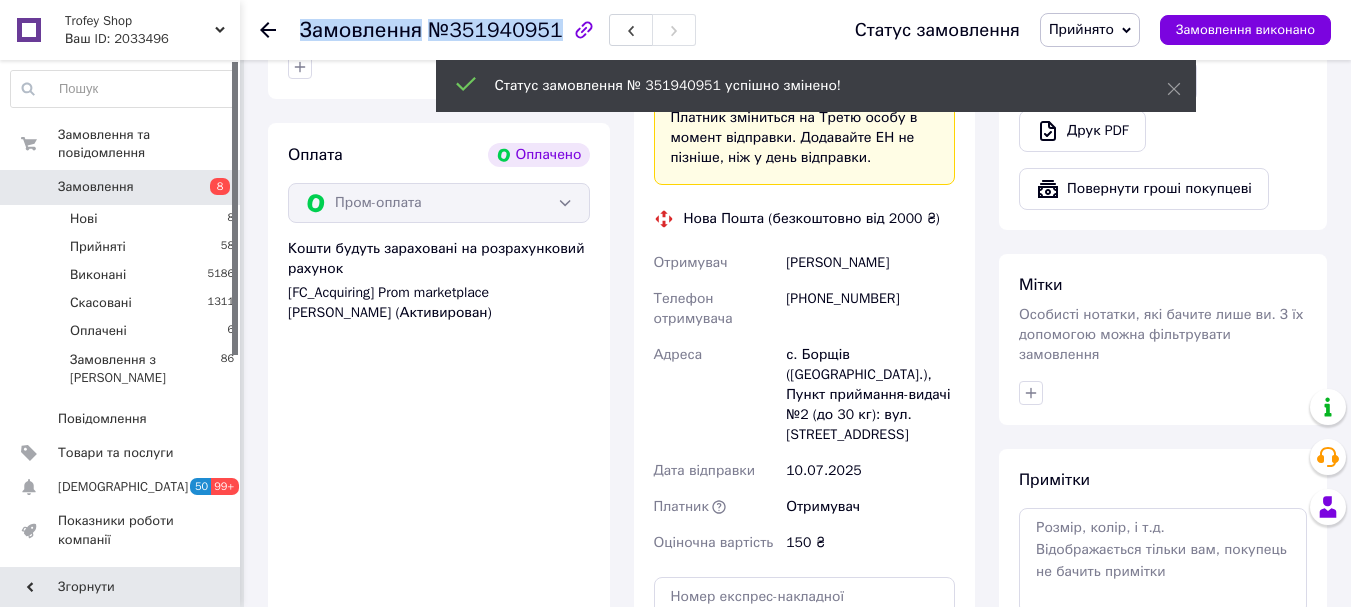 click on "Замовлення" at bounding box center (361, 30) 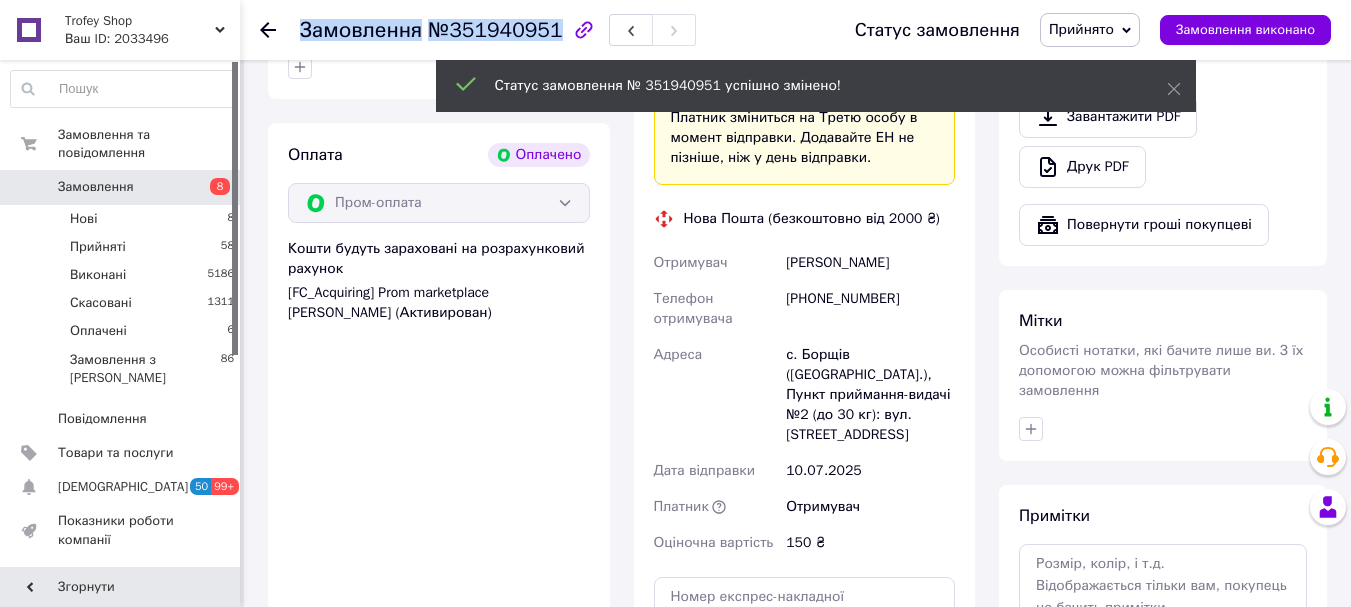 click on "Замовлення" at bounding box center [361, 30] 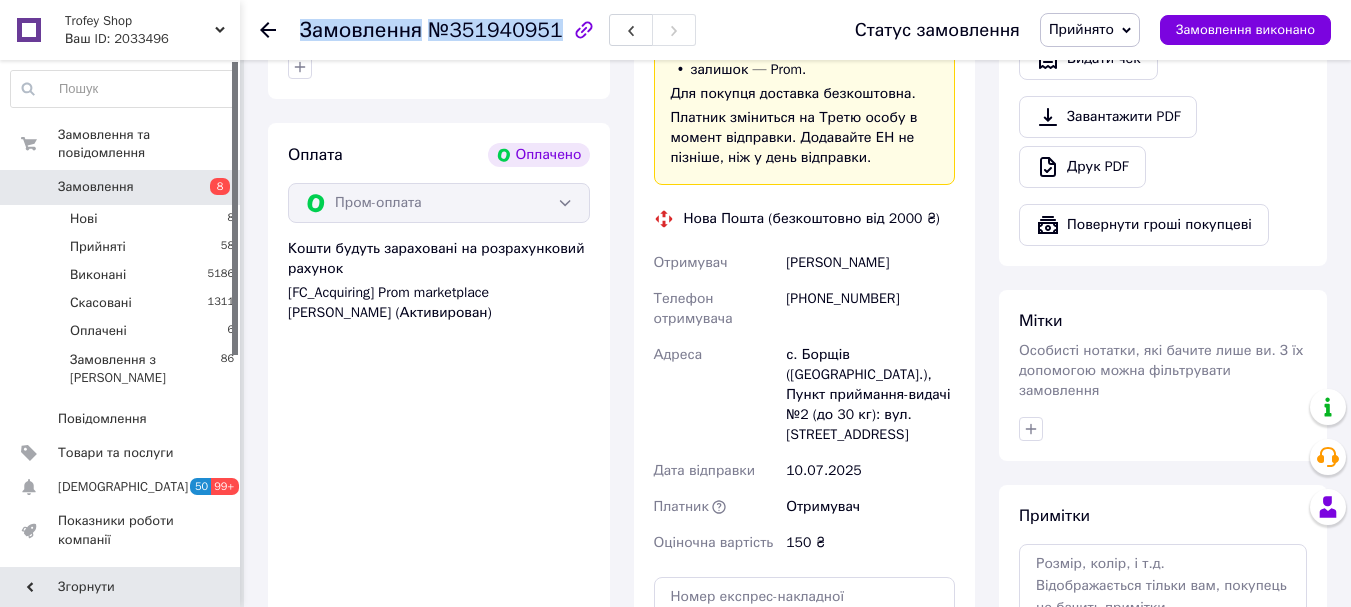 click on "Замовлення" at bounding box center (96, 187) 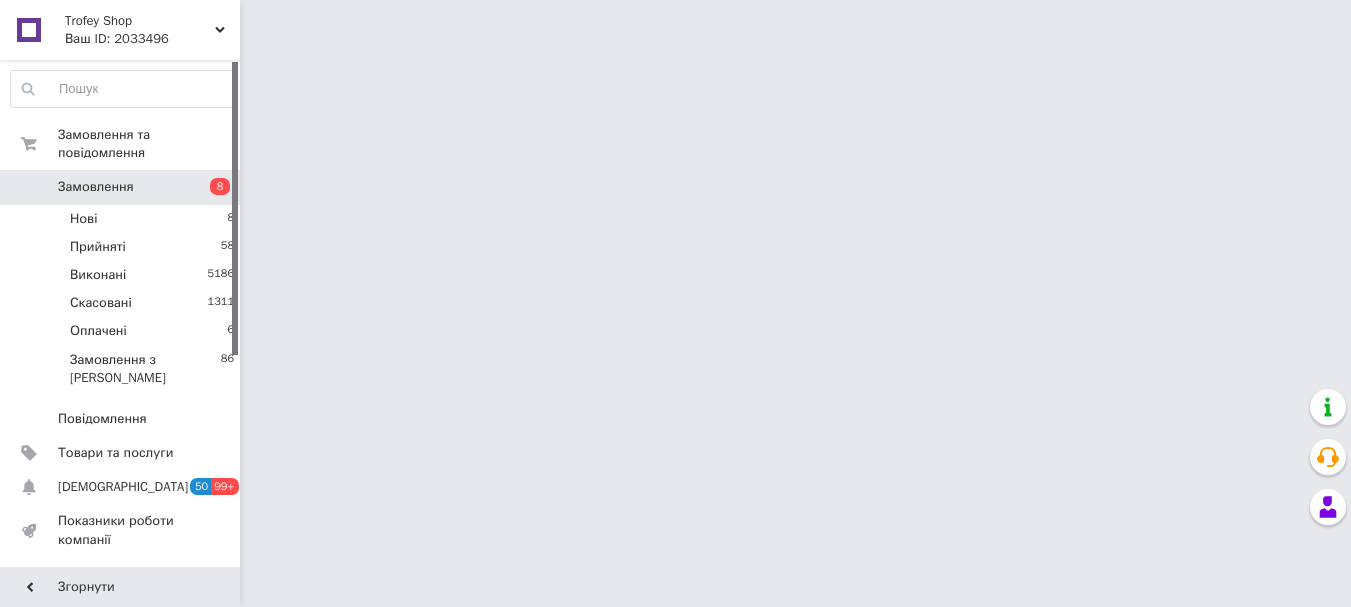 scroll, scrollTop: 0, scrollLeft: 0, axis: both 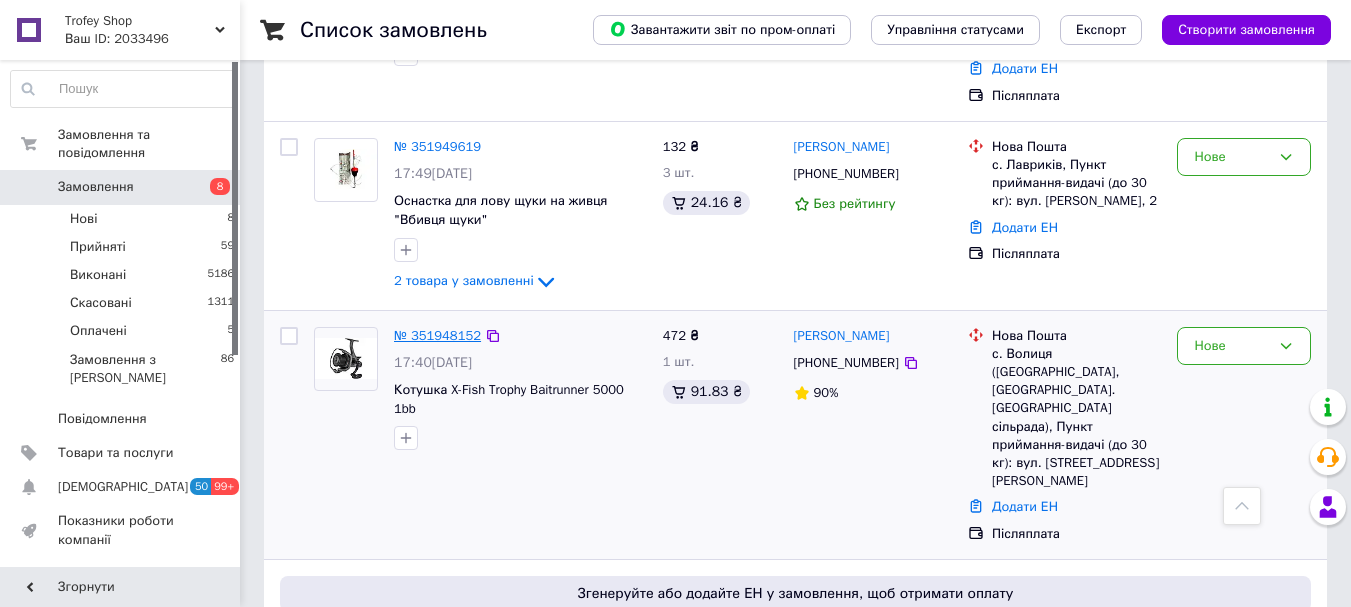 click on "№ 351948152" at bounding box center [437, 335] 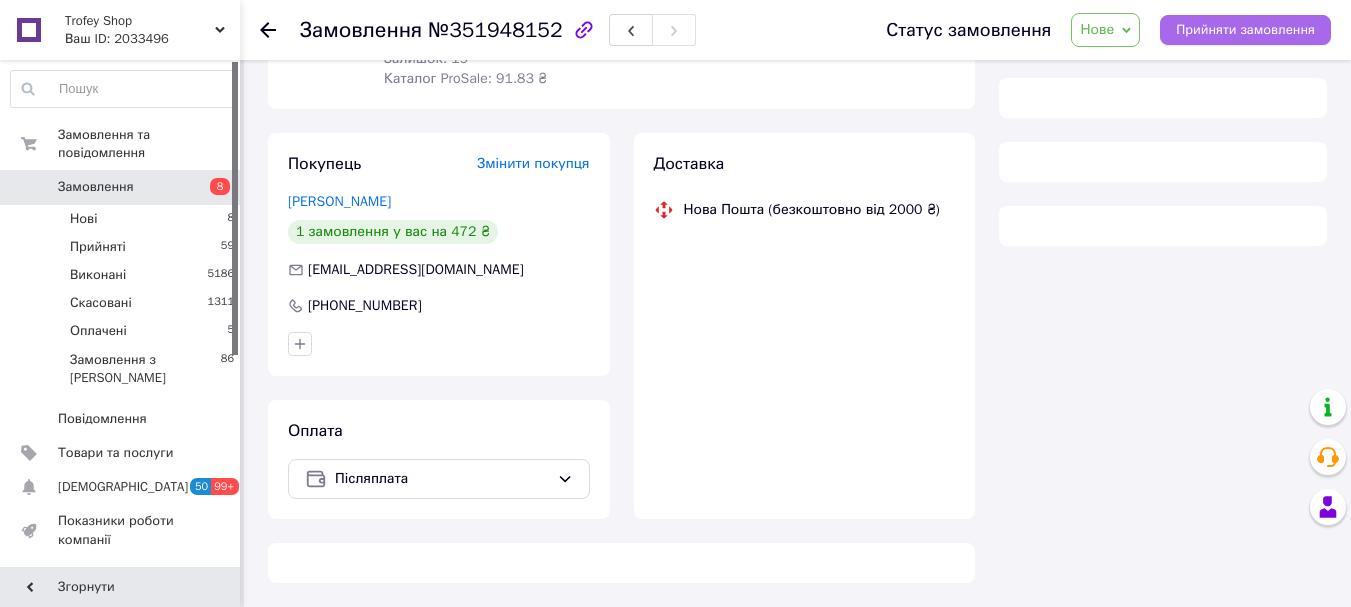 click on "Прийняти замовлення" at bounding box center (1245, 30) 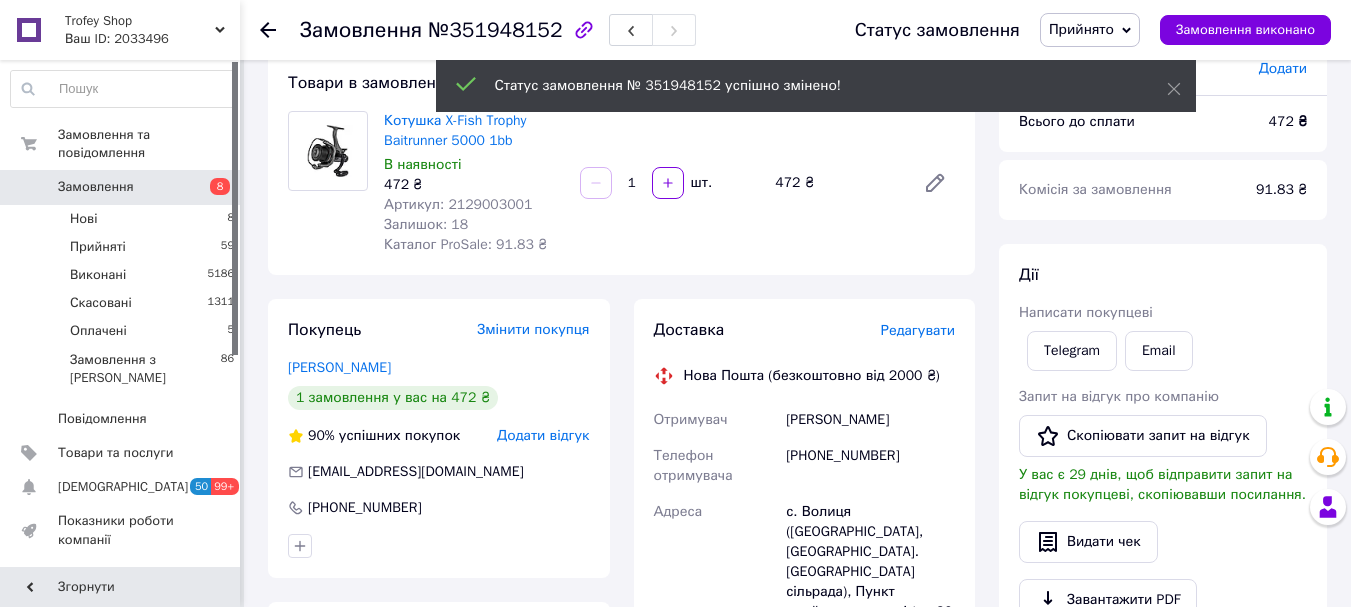 scroll, scrollTop: 0, scrollLeft: 0, axis: both 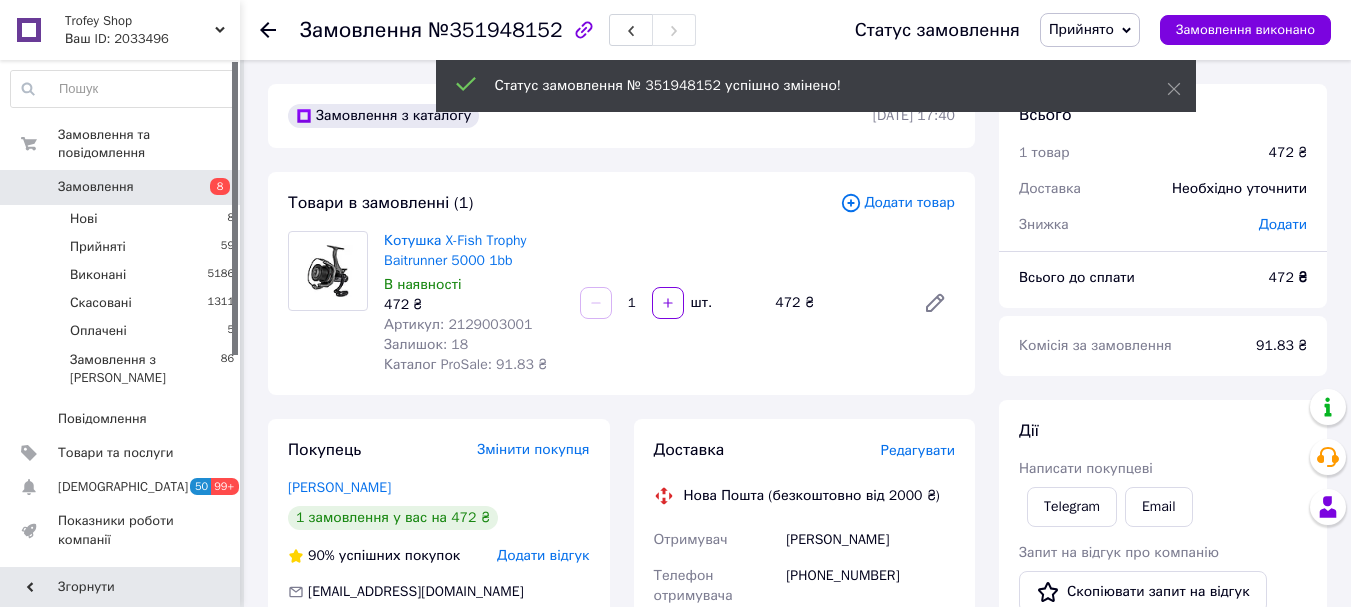 click on "Артикул: 2129003001" at bounding box center (458, 324) 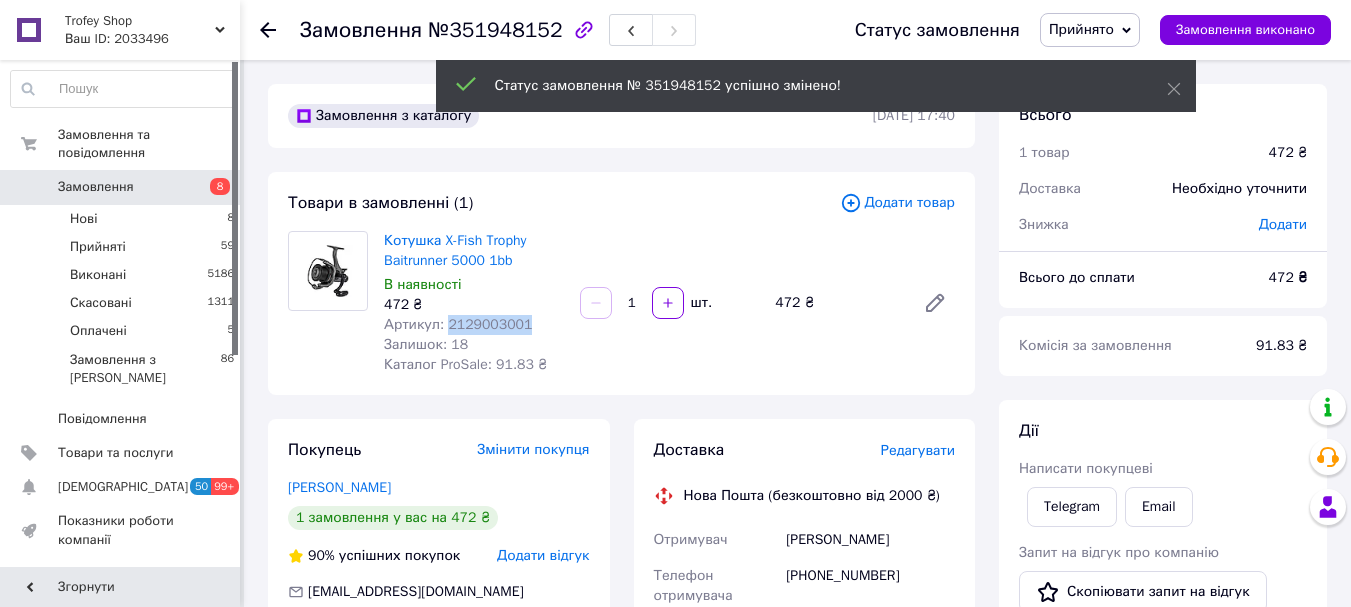 click on "Артикул: 2129003001" at bounding box center [458, 324] 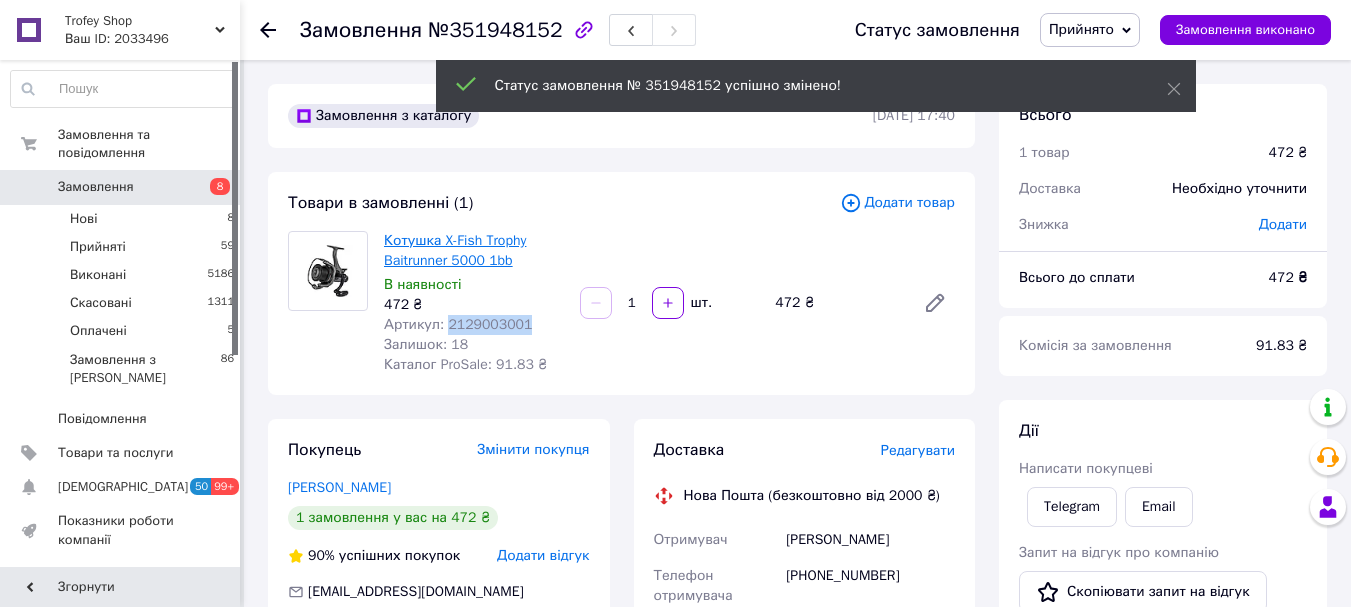 copy on "2129003001" 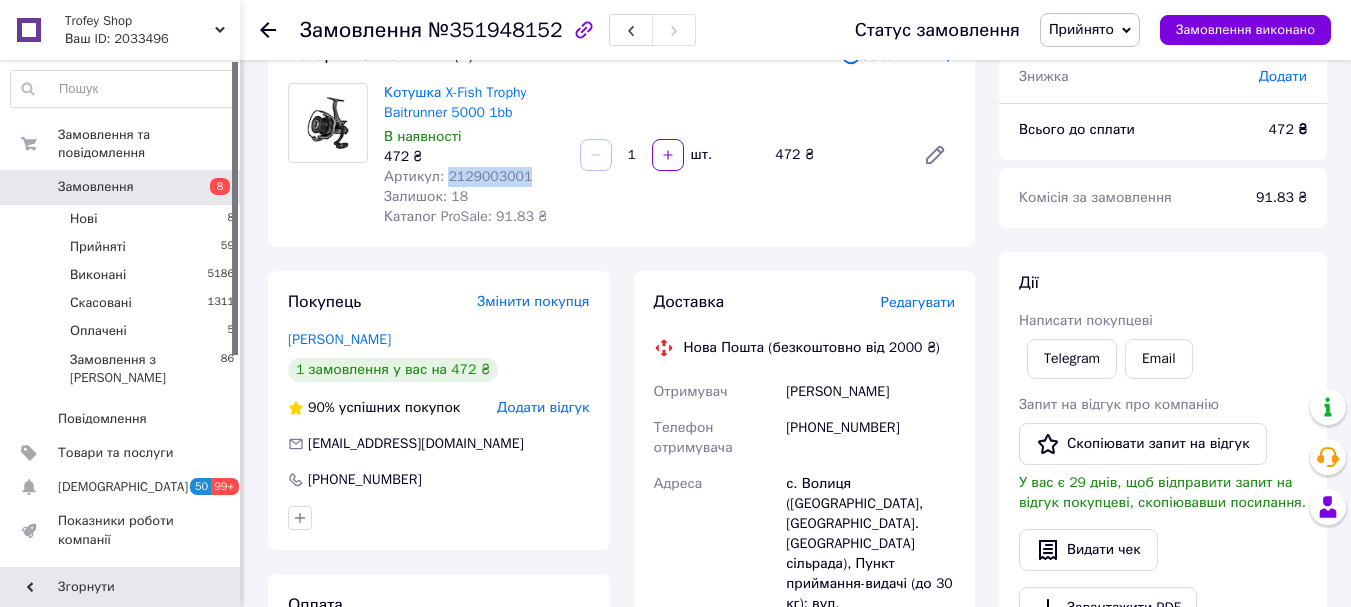 scroll, scrollTop: 267, scrollLeft: 0, axis: vertical 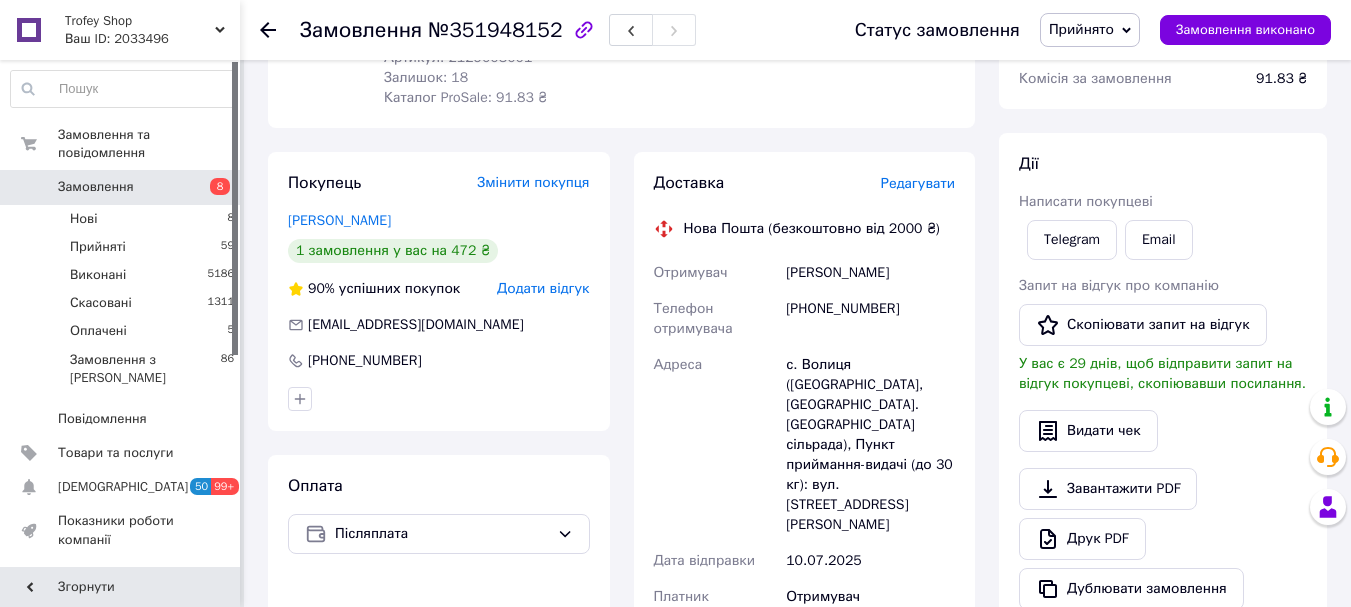 click on "Сідельник Маркіян" at bounding box center [870, 273] 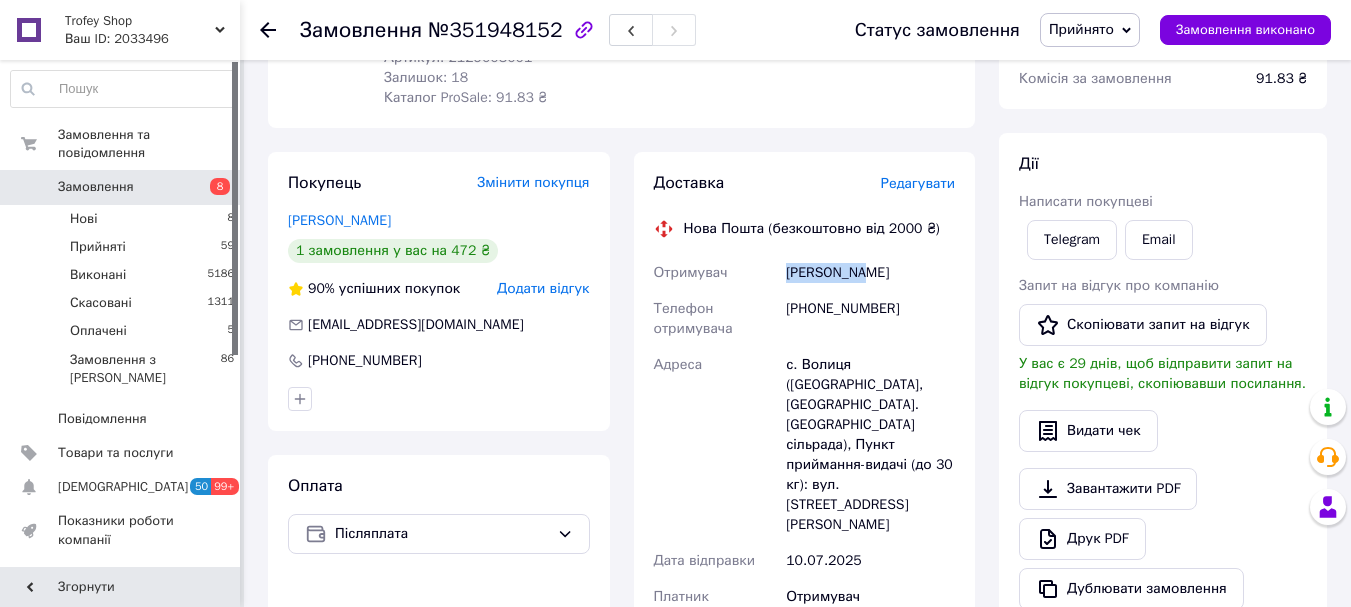 click on "Сідельник Маркіян" at bounding box center (870, 273) 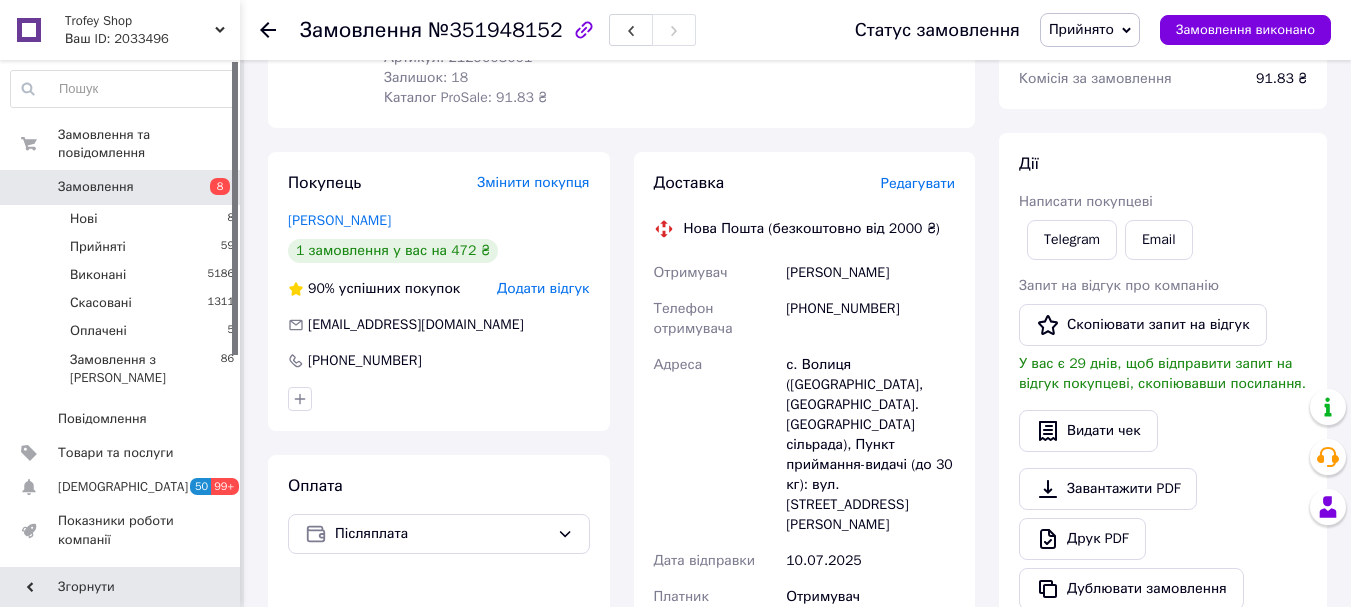 click on "Сідельник Маркіян" at bounding box center (870, 273) 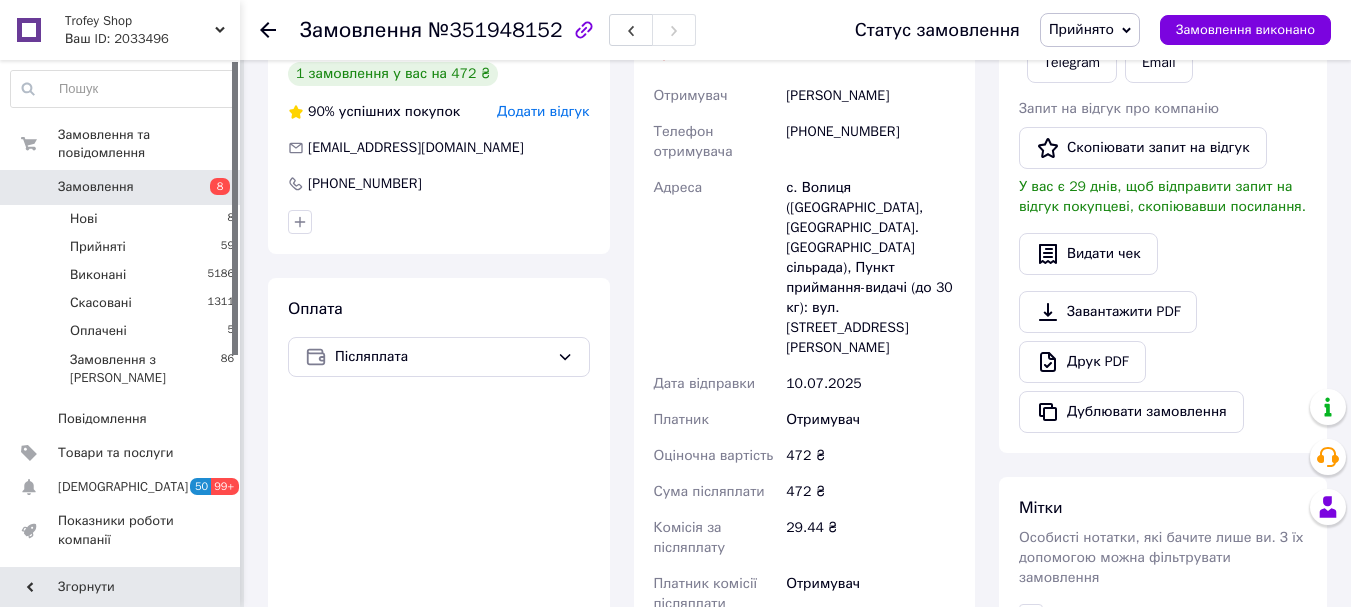 scroll, scrollTop: 400, scrollLeft: 0, axis: vertical 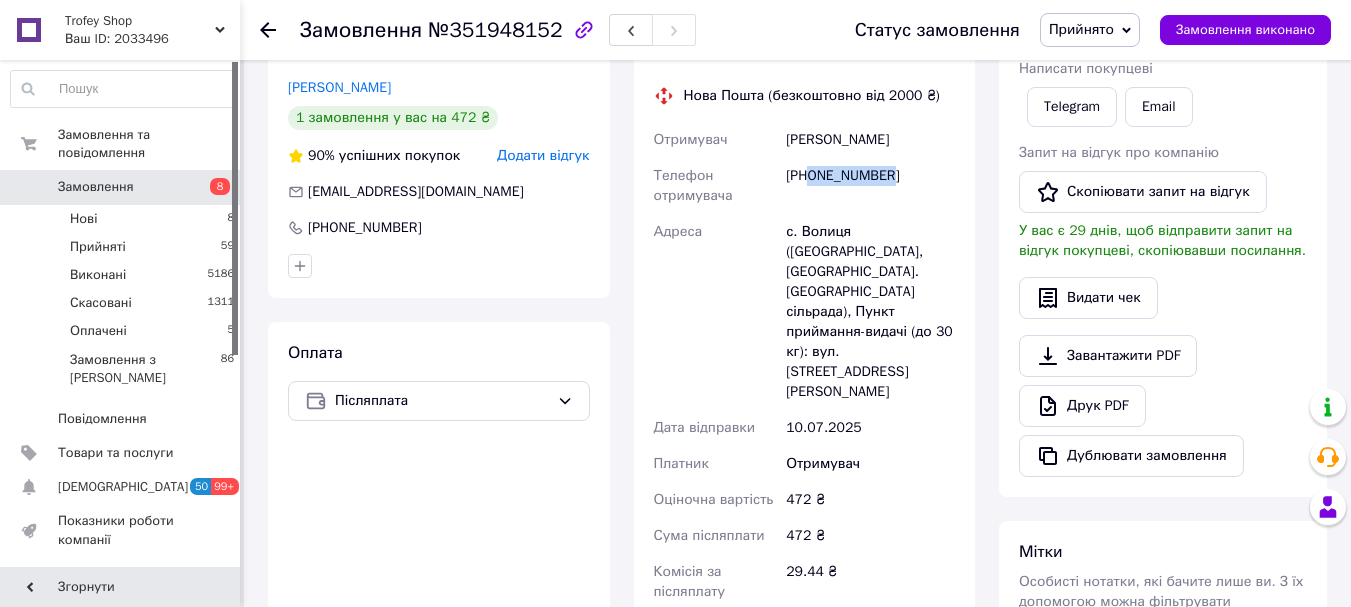 drag, startPoint x: 879, startPoint y: 178, endPoint x: 812, endPoint y: 181, distance: 67.06713 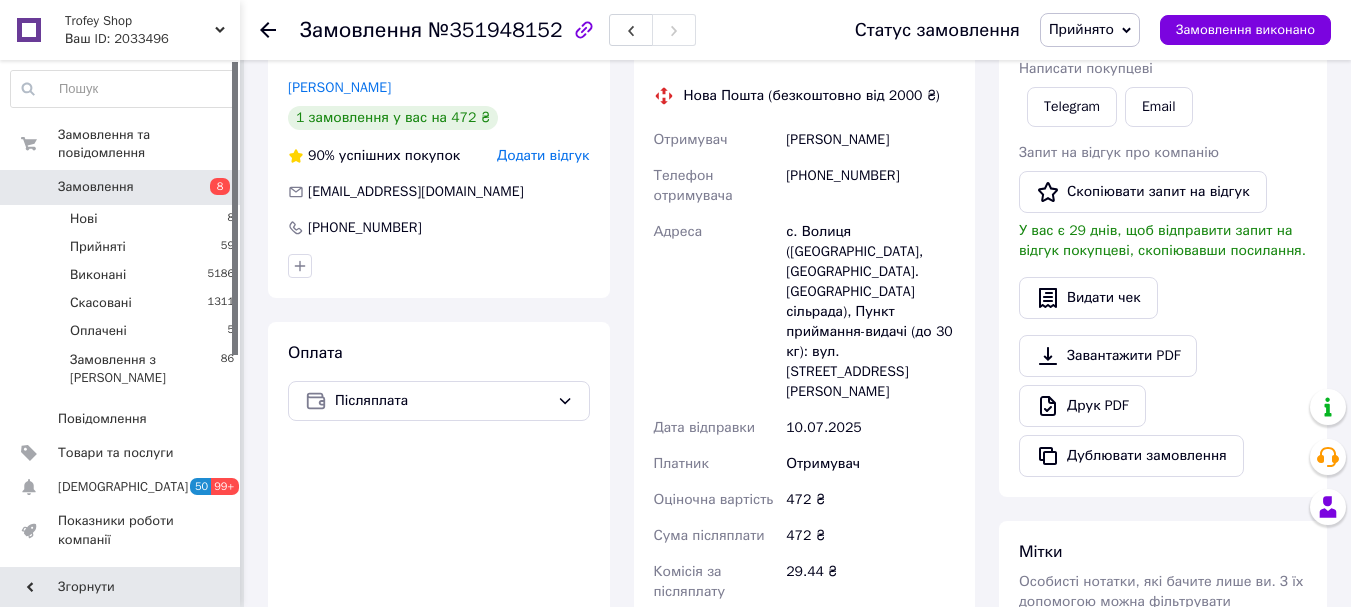 click on "Замовлення" at bounding box center [361, 30] 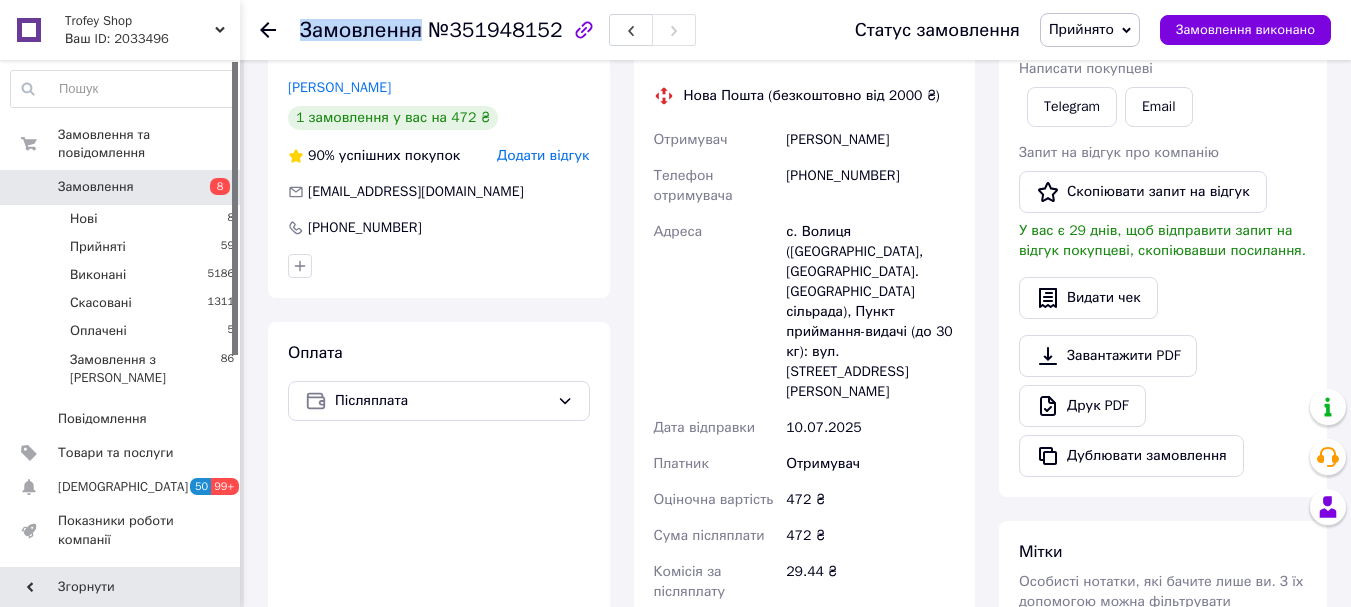 click on "Замовлення" at bounding box center (361, 30) 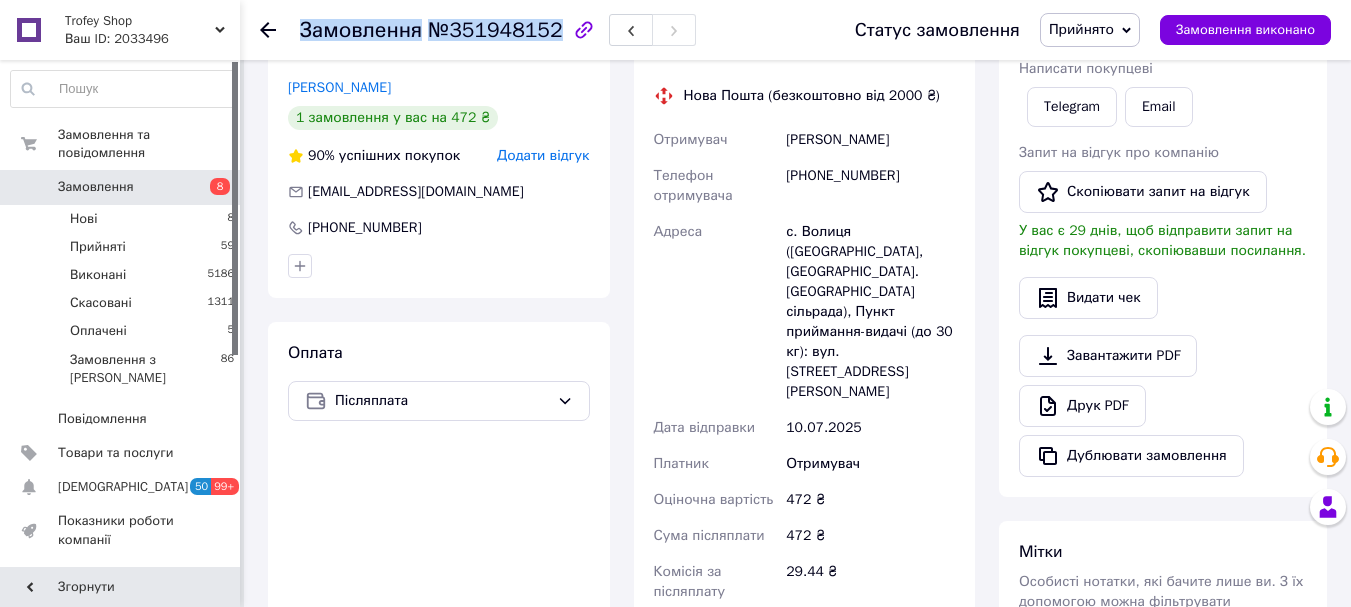 click on "Замовлення" at bounding box center [361, 30] 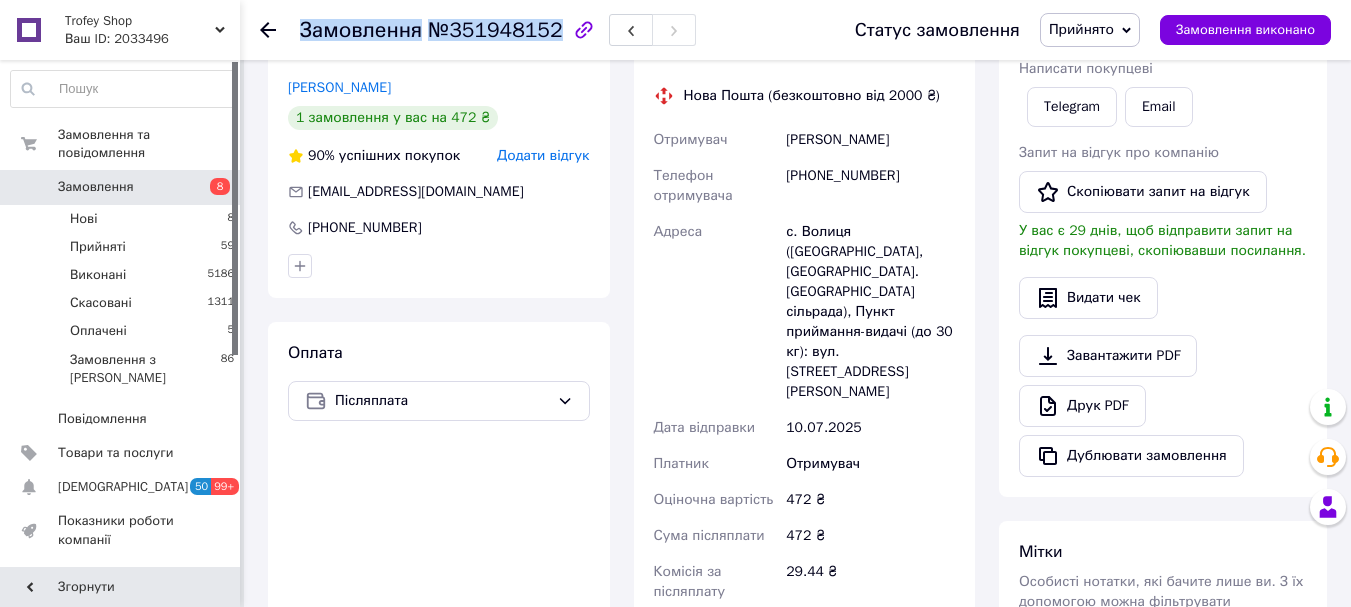 click on "Замовлення" at bounding box center (96, 187) 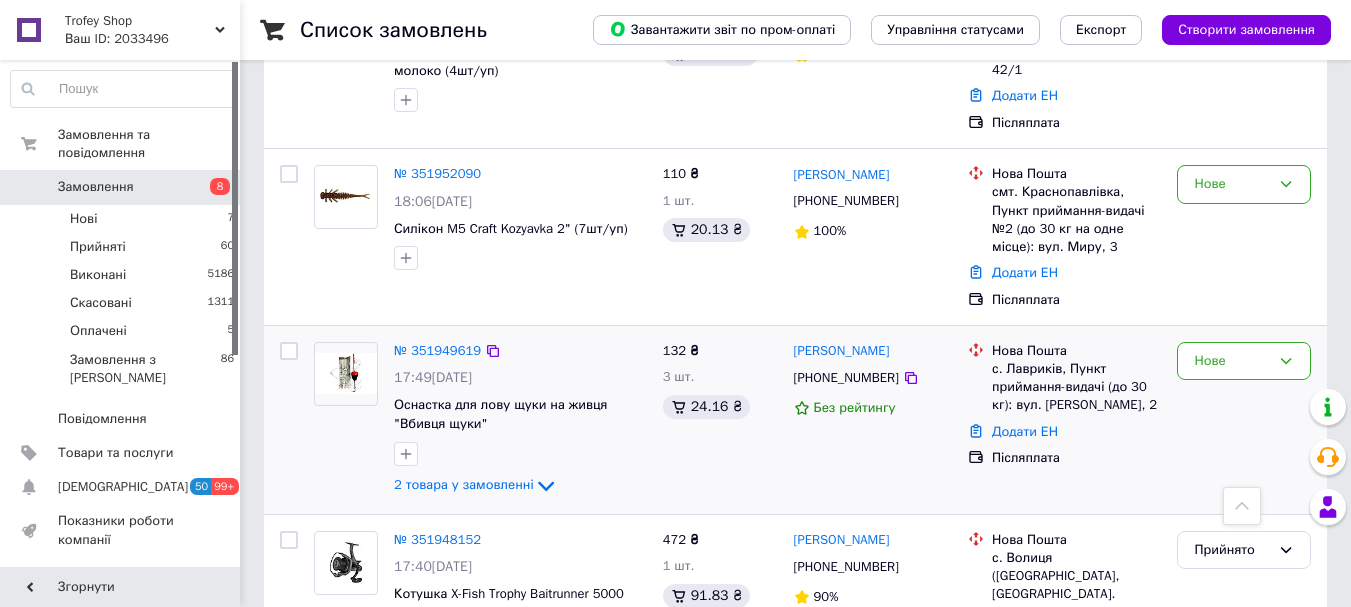 scroll, scrollTop: 2133, scrollLeft: 0, axis: vertical 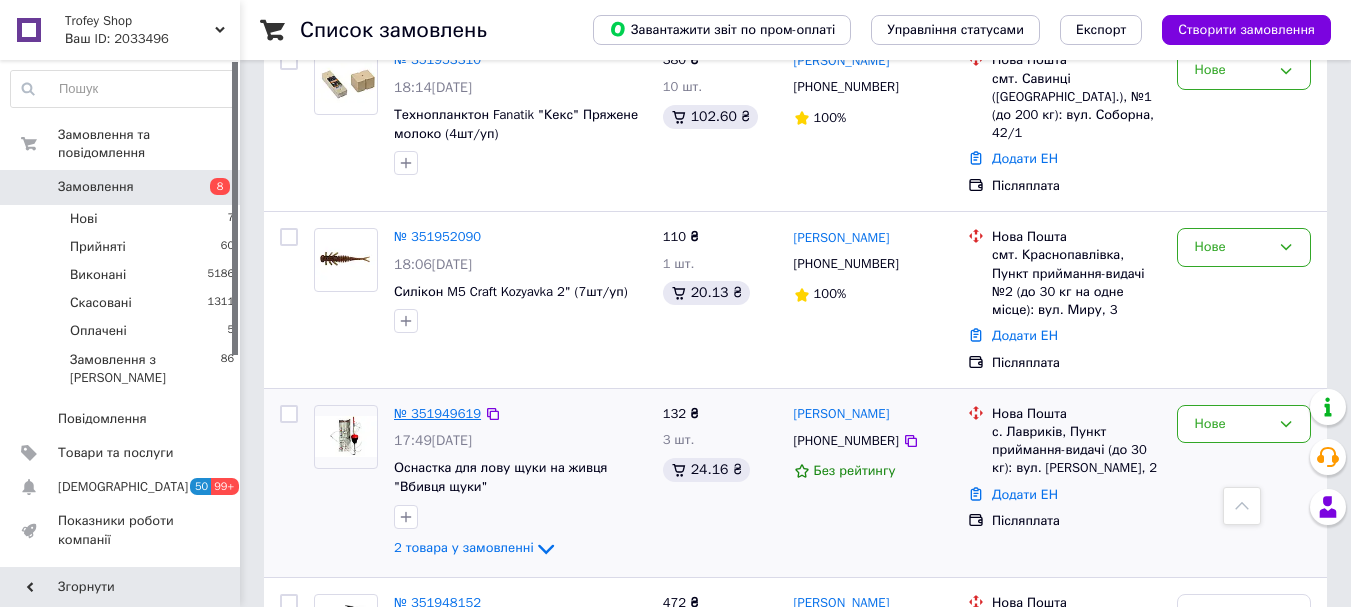 click on "№ 351949619" at bounding box center [437, 413] 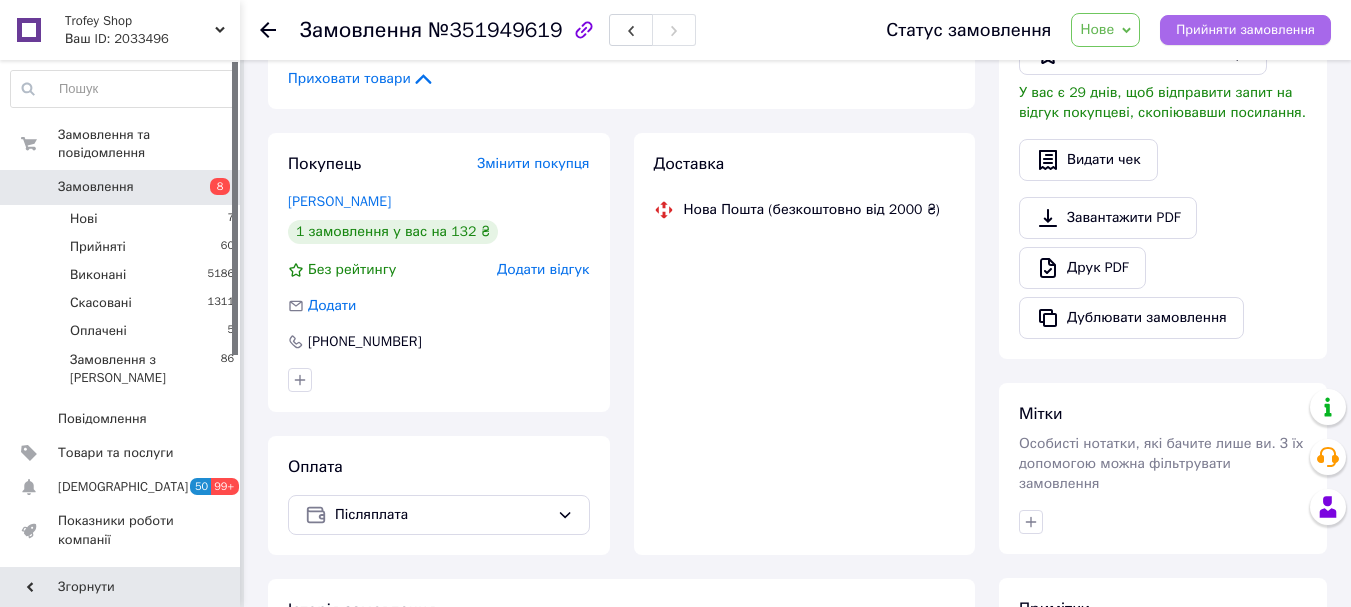 click on "Прийняти замовлення" at bounding box center [1245, 30] 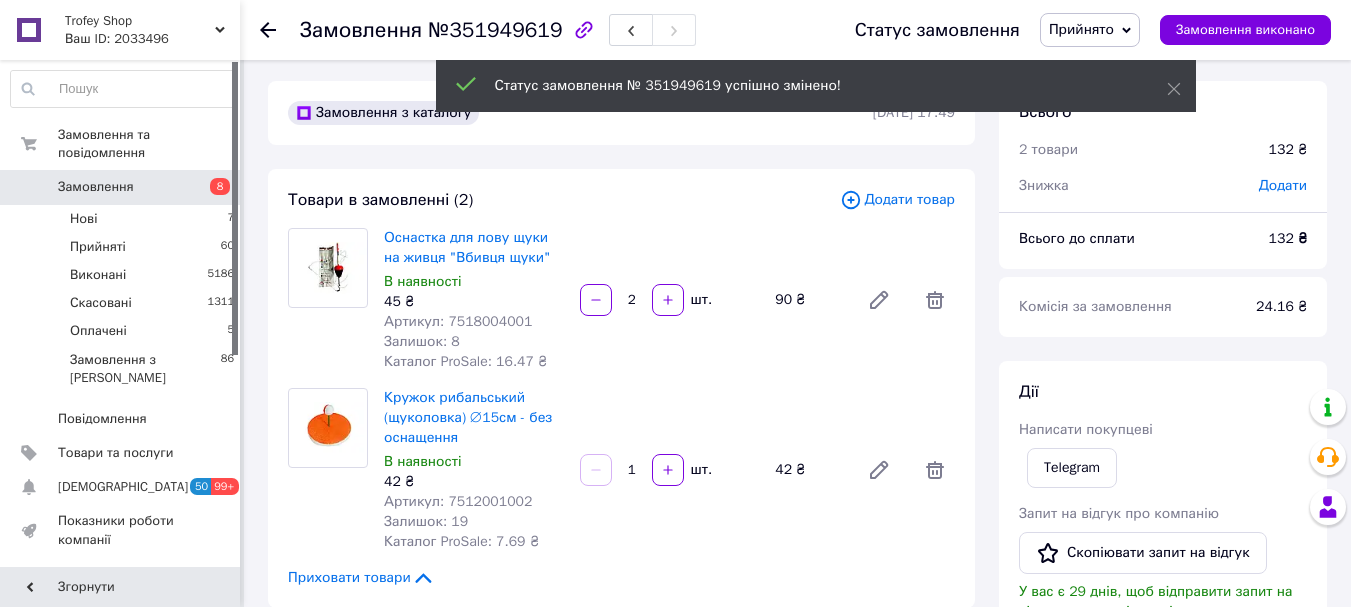 scroll, scrollTop: 0, scrollLeft: 0, axis: both 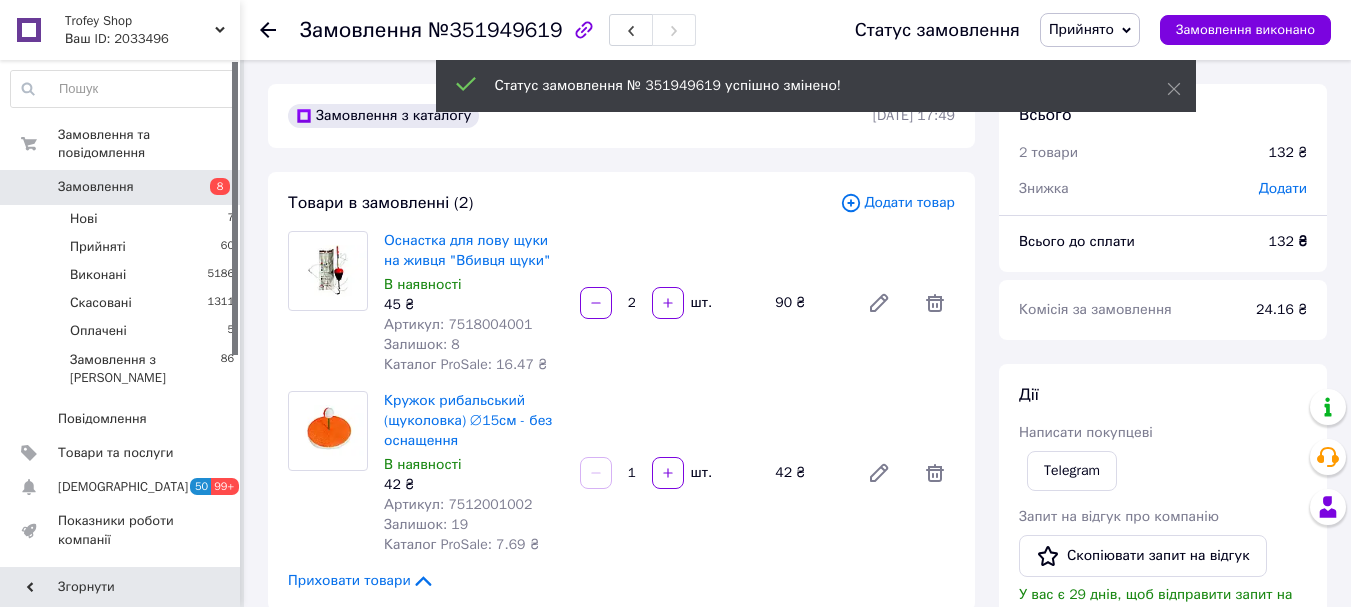click on "Артикул: 7518004001" at bounding box center [458, 324] 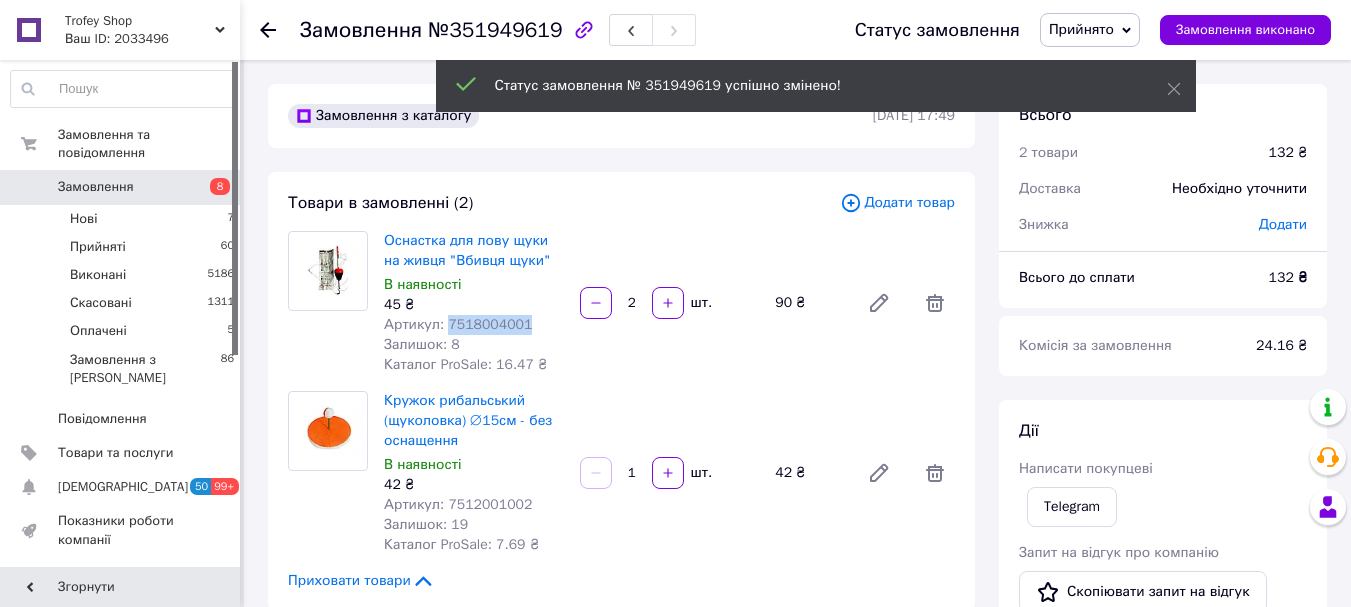 click on "Артикул: 7518004001" at bounding box center (458, 324) 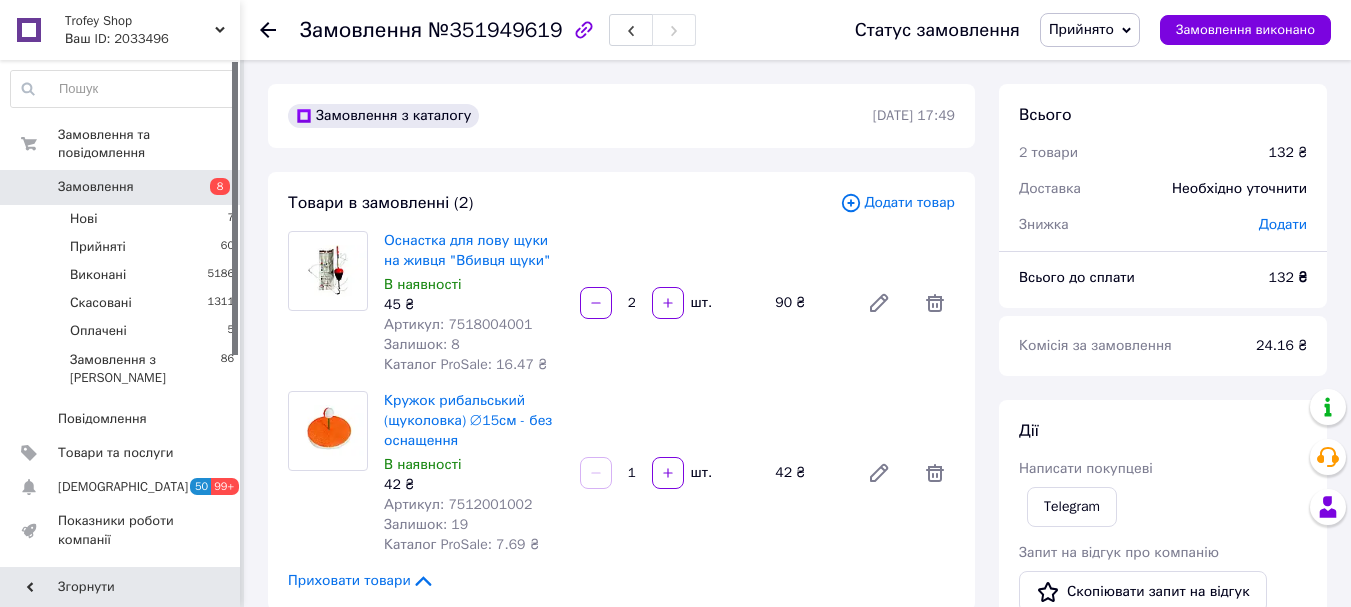 click on "Артикул: 7512001002" at bounding box center (458, 504) 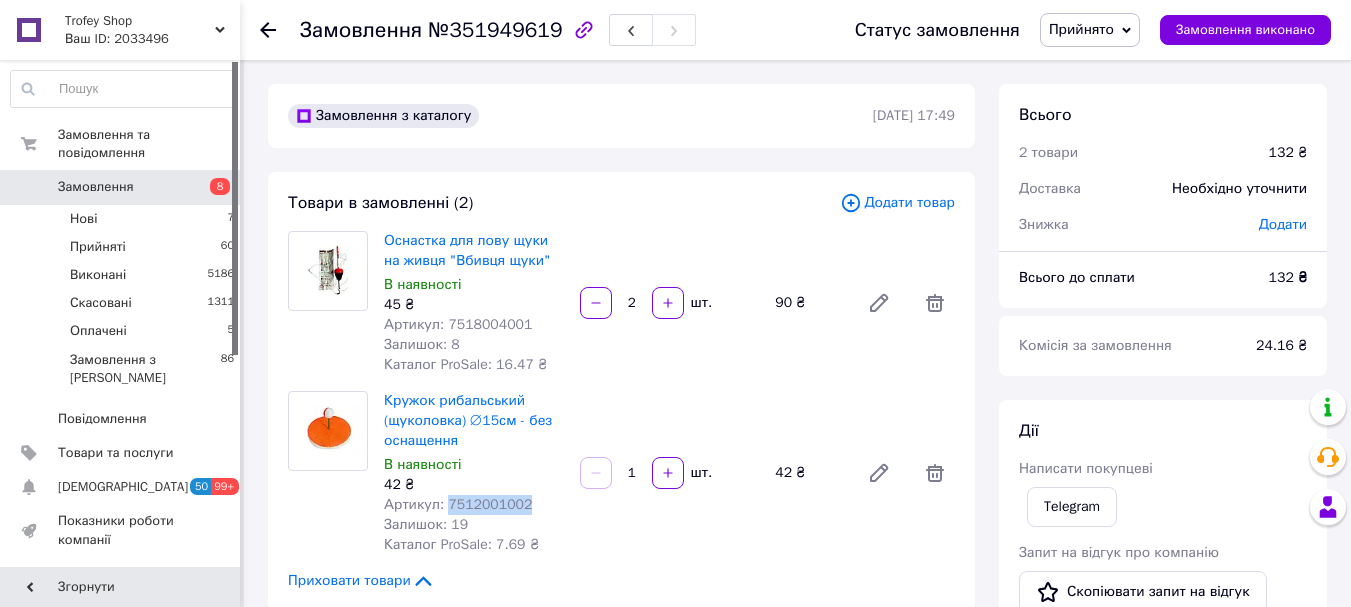 click on "Артикул: 7512001002" at bounding box center [458, 504] 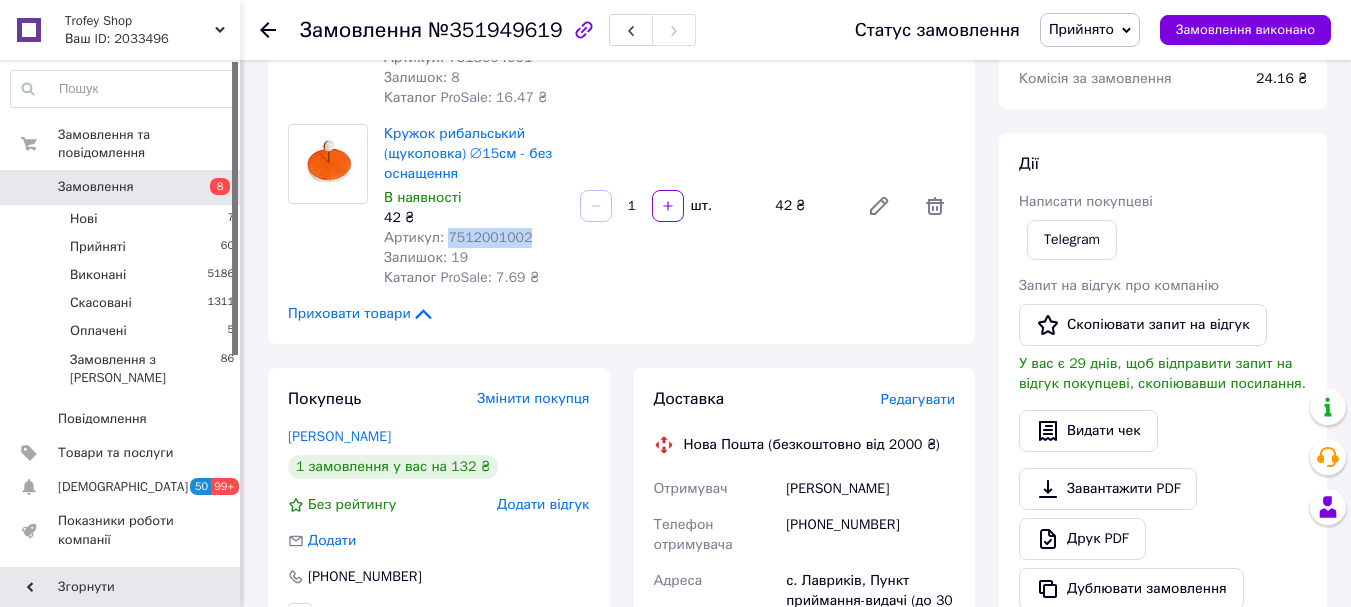 scroll, scrollTop: 533, scrollLeft: 0, axis: vertical 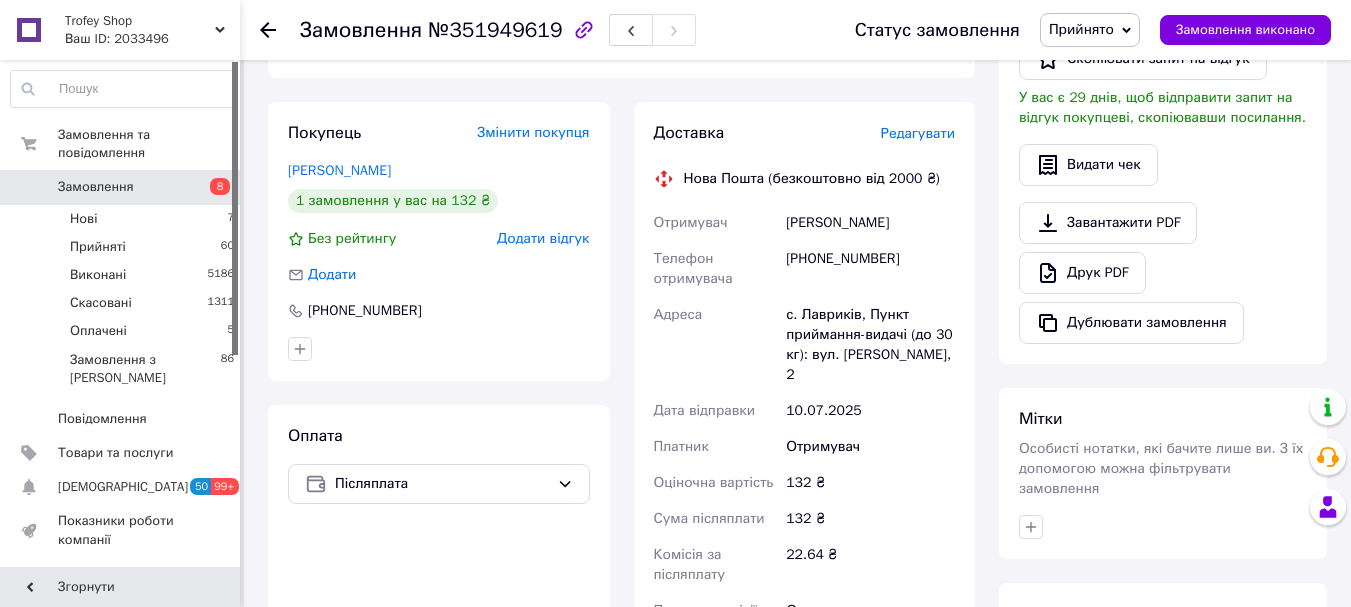click on "Федюра Тимофій" at bounding box center [870, 223] 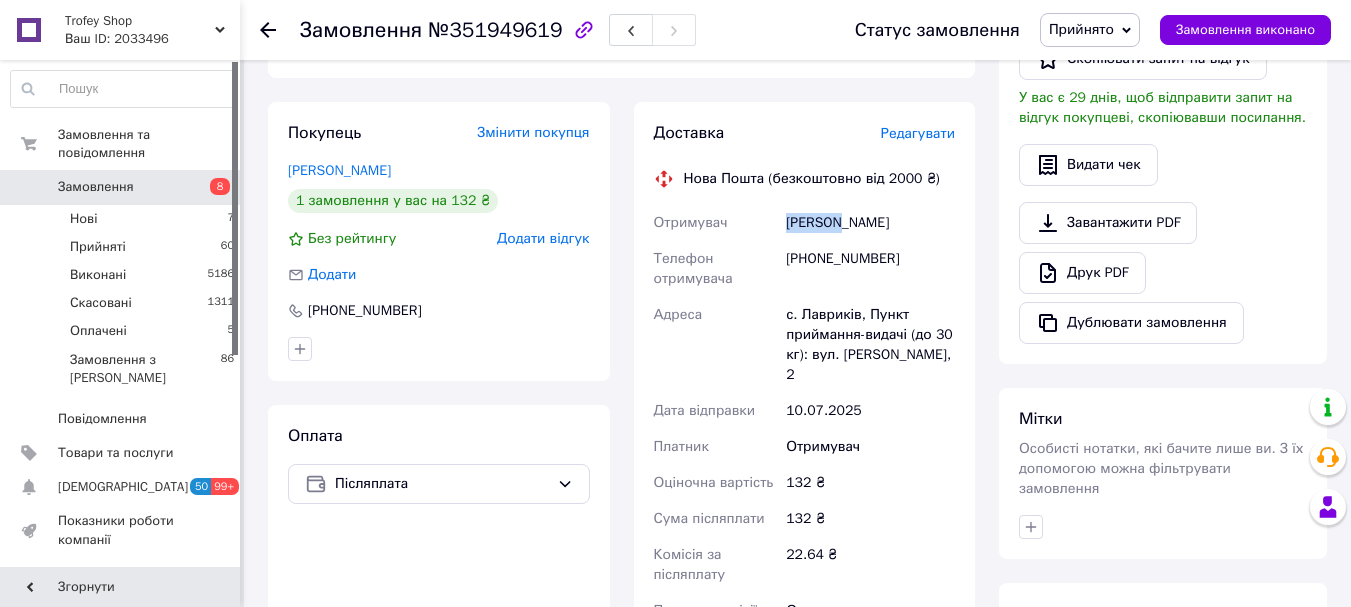 click on "Федюра Тимофій" at bounding box center [870, 223] 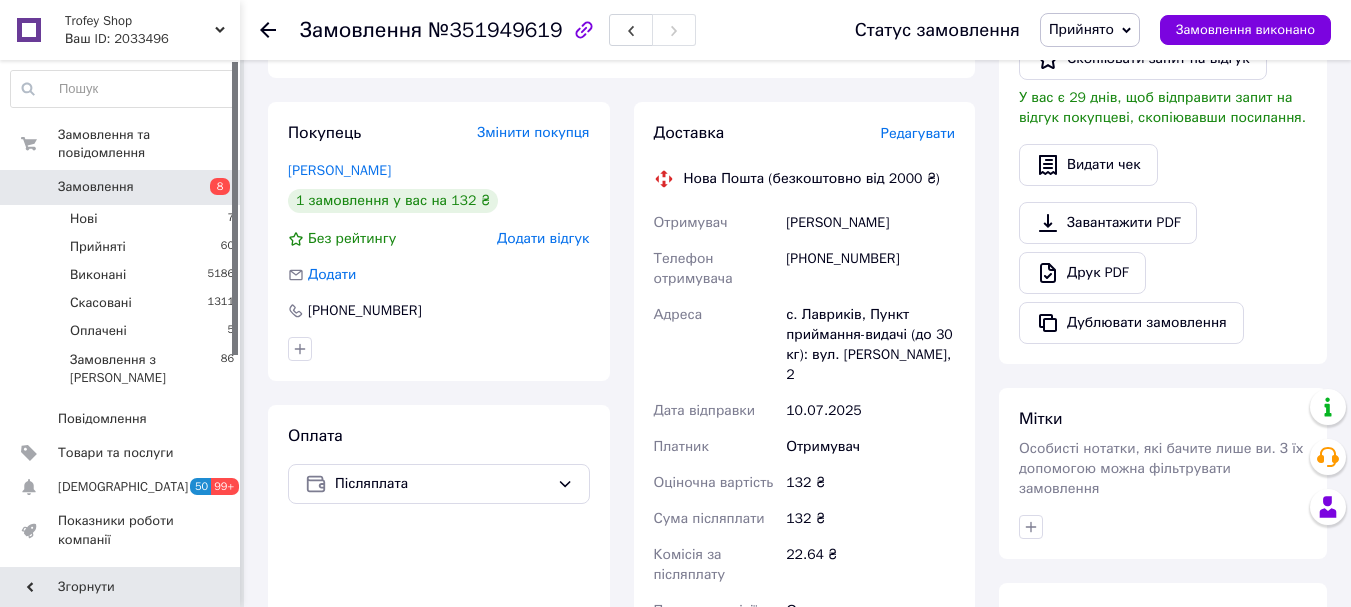 click on "Федюра Тимофій" at bounding box center (870, 223) 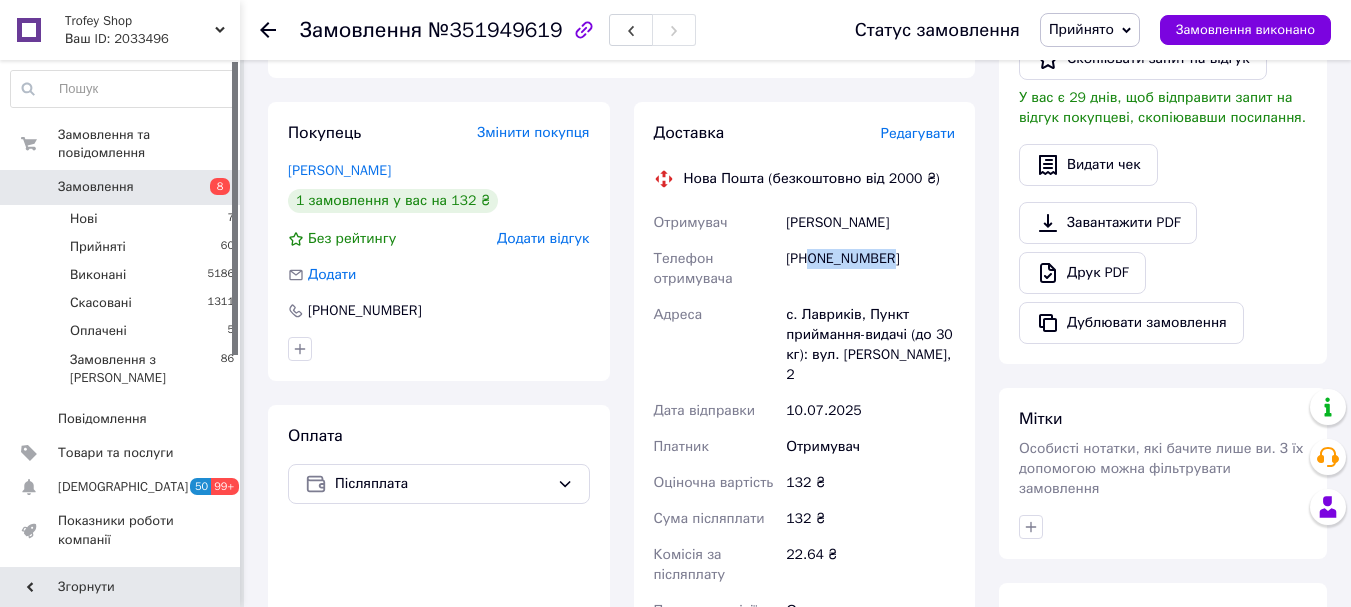 drag, startPoint x: 890, startPoint y: 256, endPoint x: 811, endPoint y: 259, distance: 79.05694 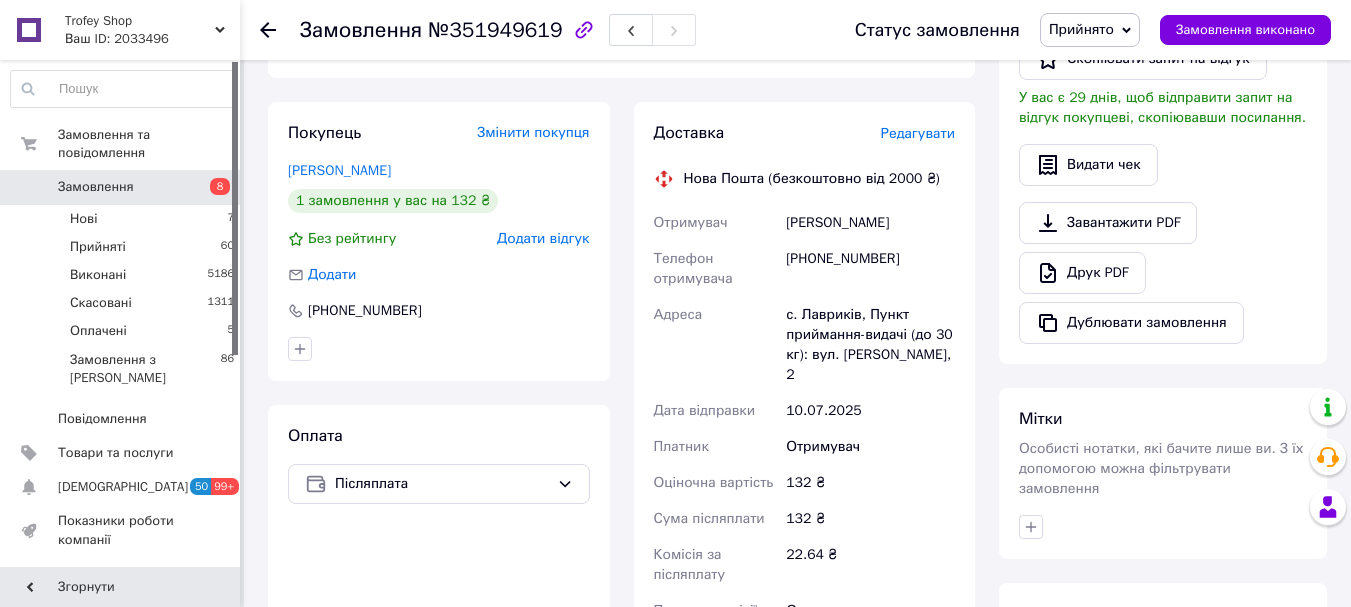 click on "с. Лавриків, Пункт приймання-видачі (до 30 кг): вул. [PERSON_NAME], 2" at bounding box center (870, 345) 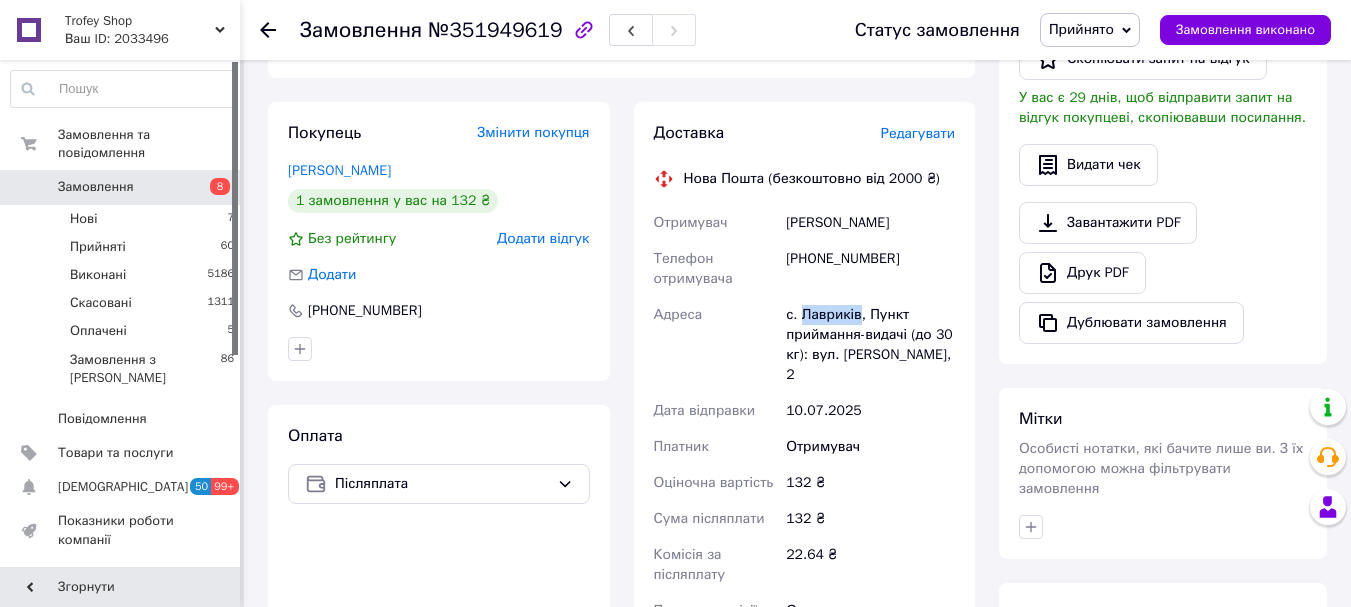 click on "с. Лавриків, Пункт приймання-видачі (до 30 кг): вул. [PERSON_NAME], 2" at bounding box center [870, 345] 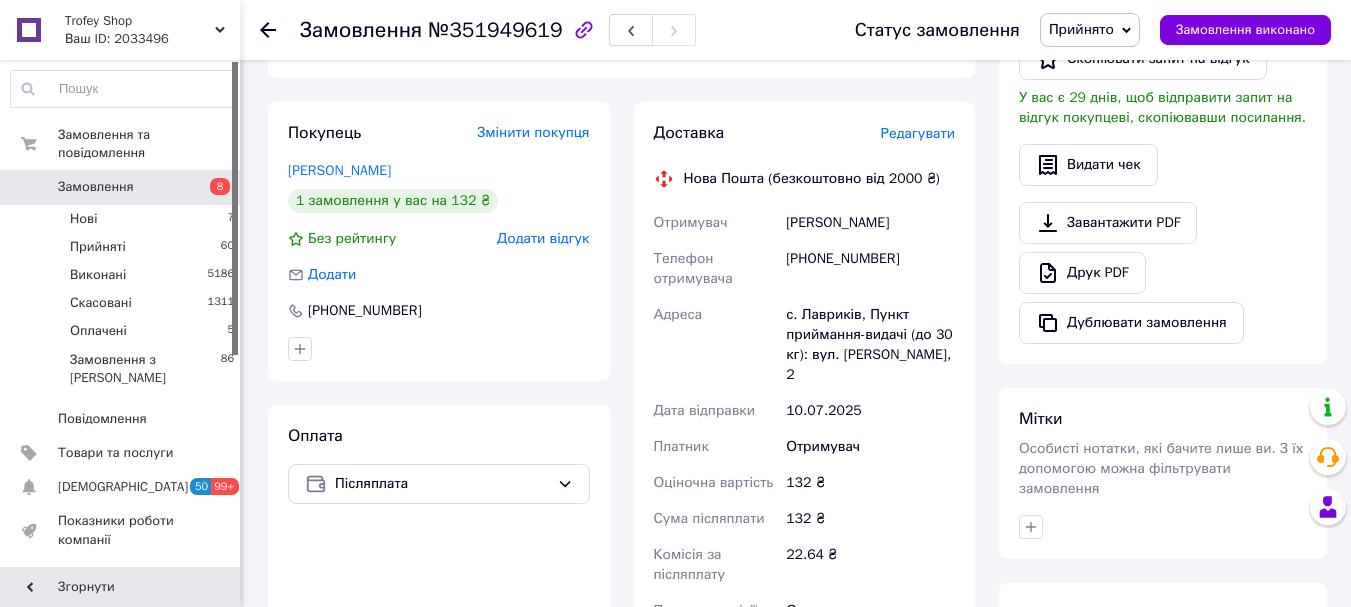 click on "Замовлення" at bounding box center (361, 30) 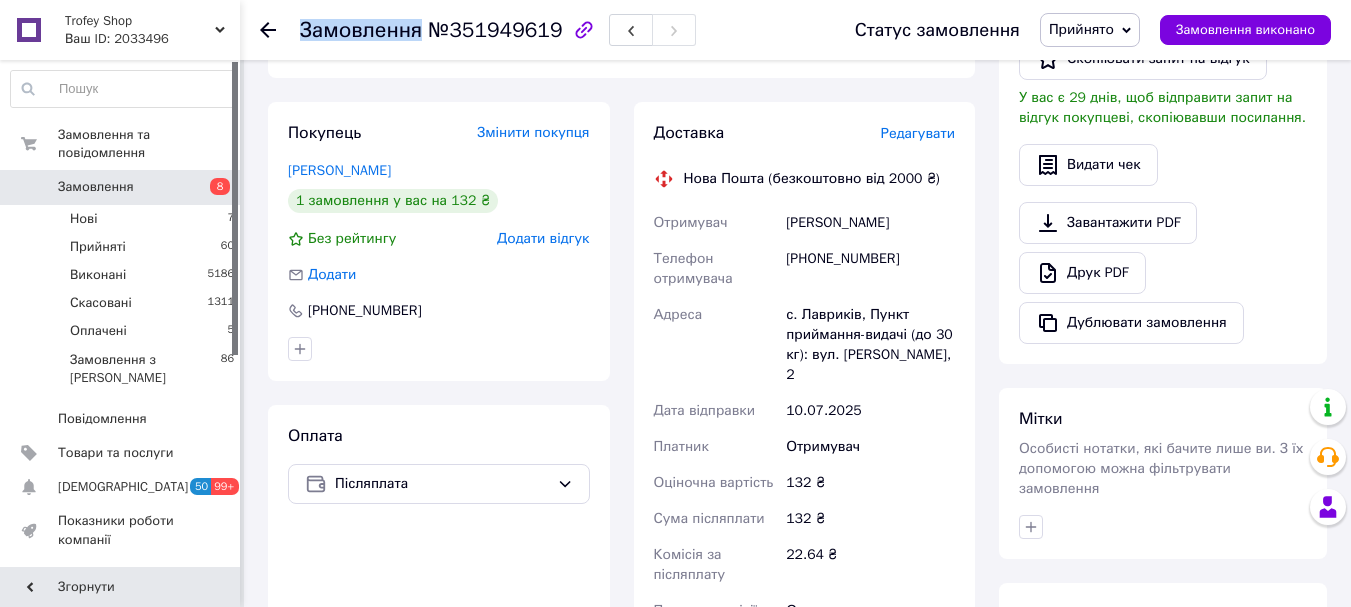 click on "Замовлення" at bounding box center [361, 30] 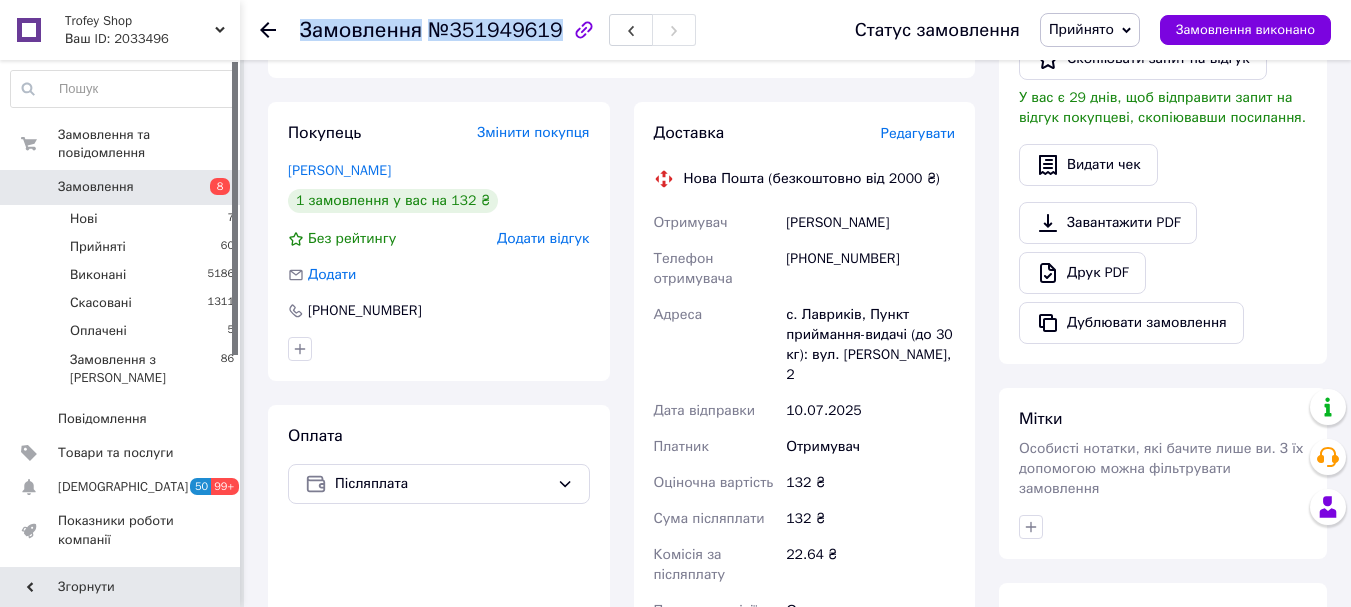 click on "Замовлення" at bounding box center (361, 30) 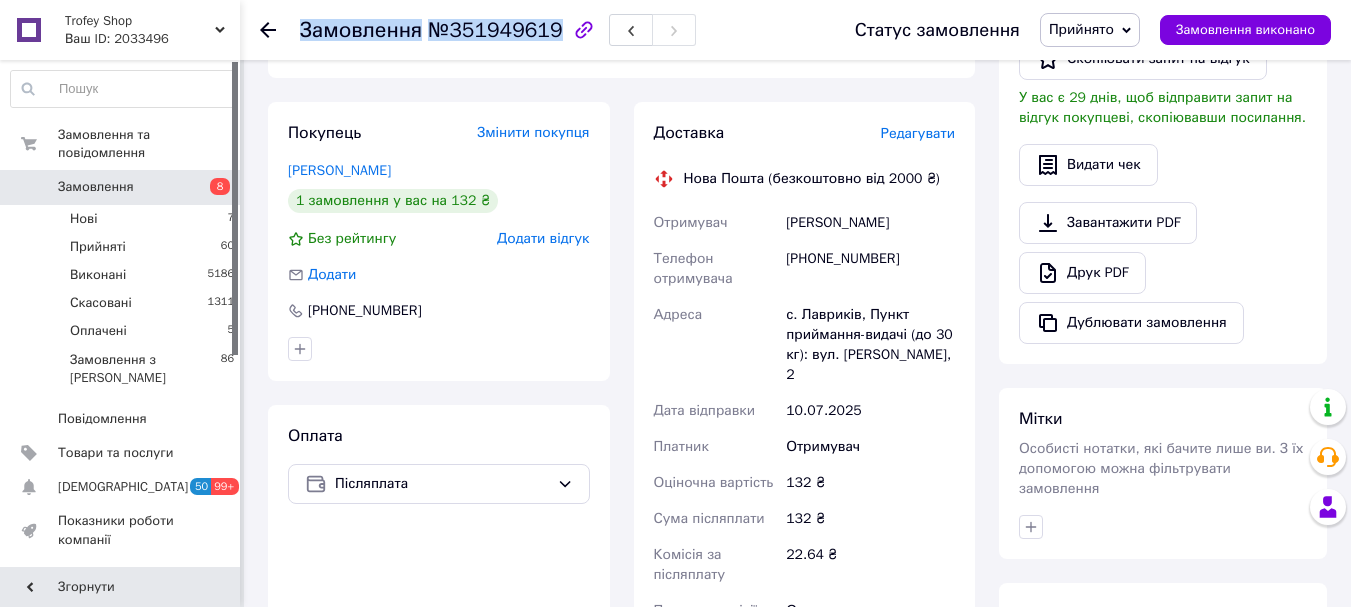click on "Замовлення" at bounding box center [96, 187] 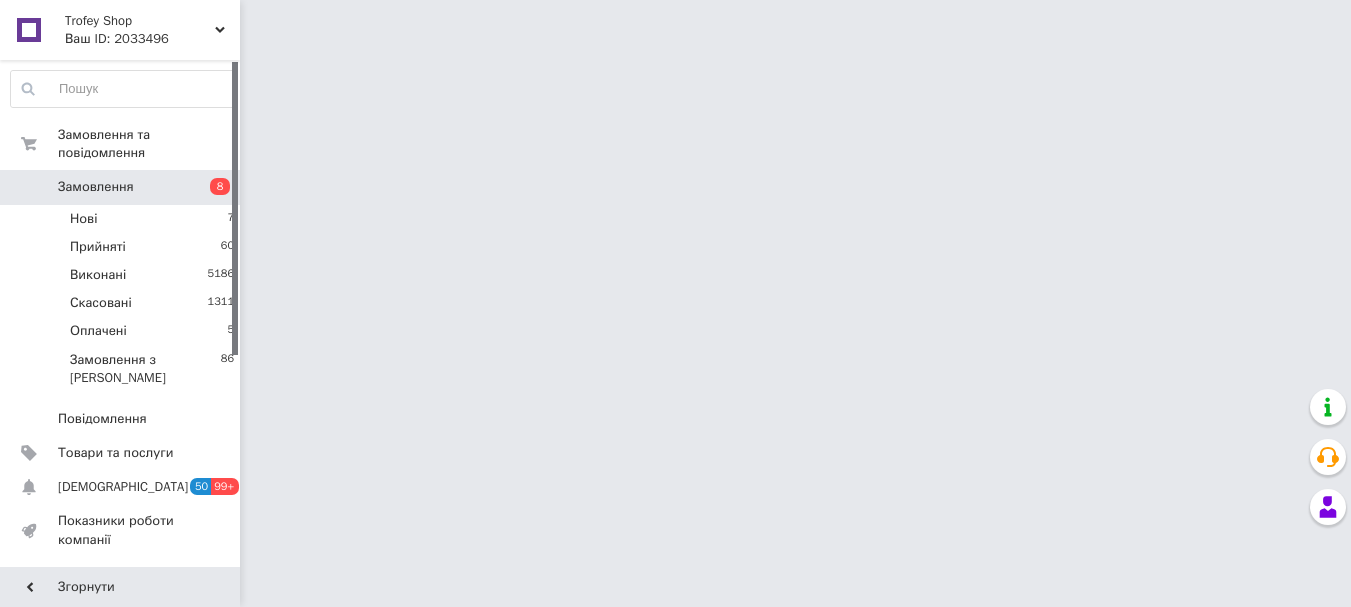 scroll, scrollTop: 0, scrollLeft: 0, axis: both 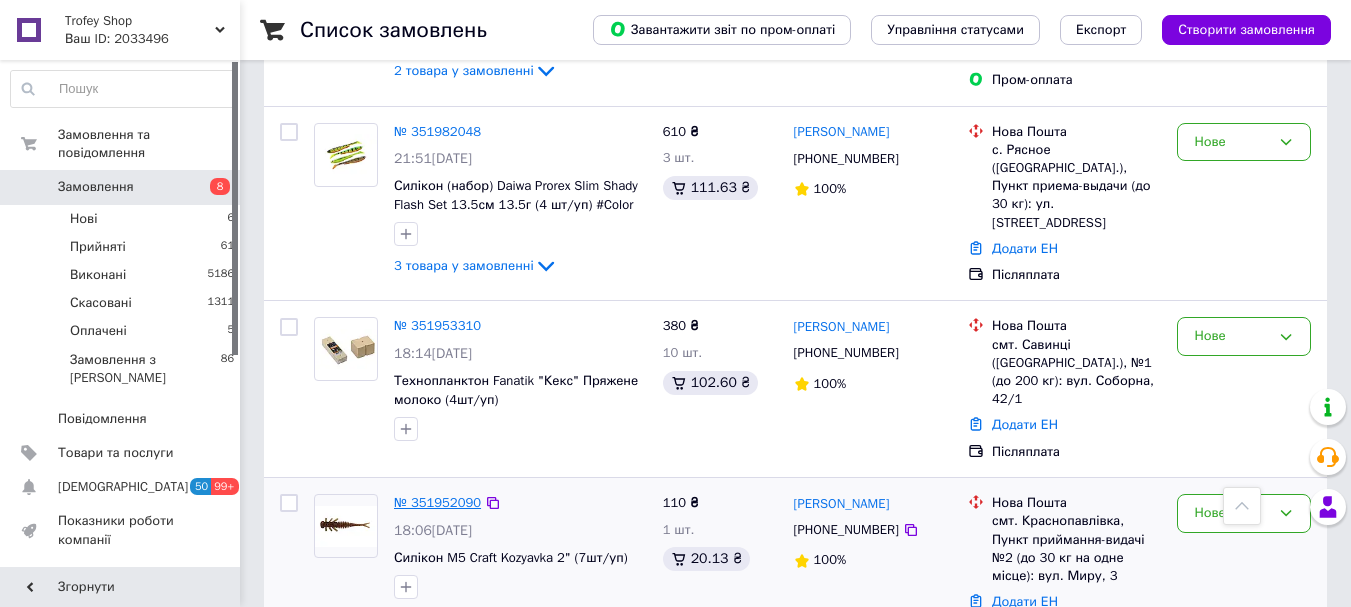 click on "№ 351952090" at bounding box center (437, 502) 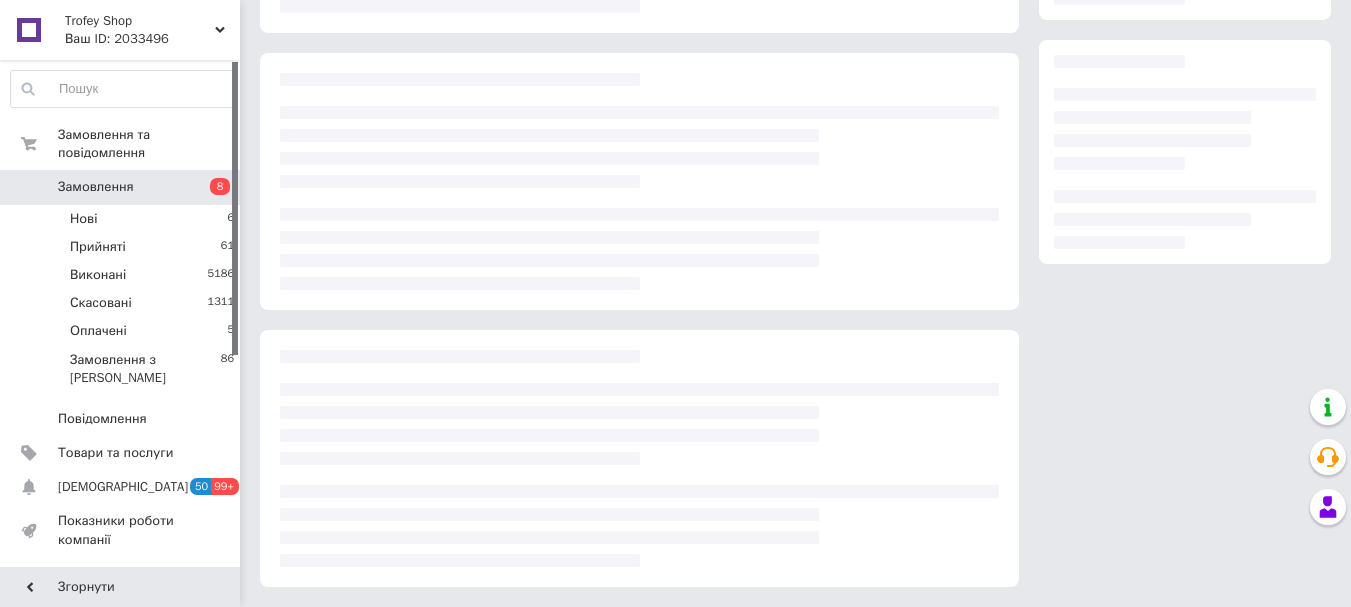 scroll, scrollTop: 307, scrollLeft: 0, axis: vertical 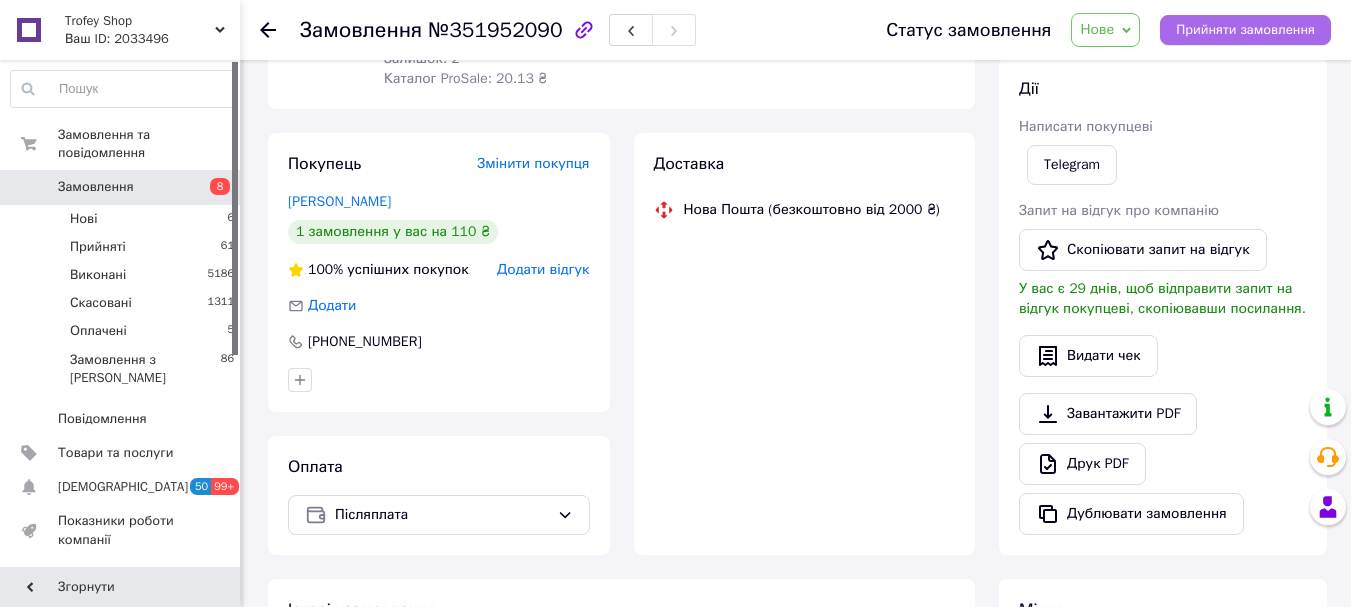 click on "Прийняти замовлення" at bounding box center [1245, 30] 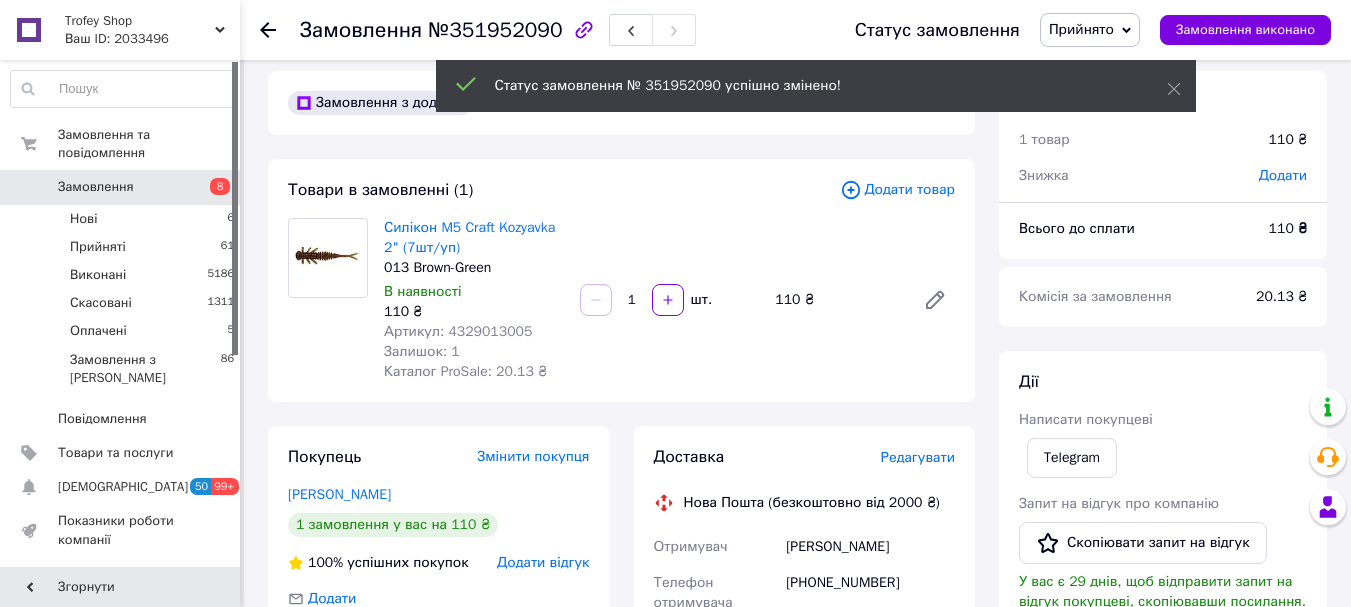scroll, scrollTop: 0, scrollLeft: 0, axis: both 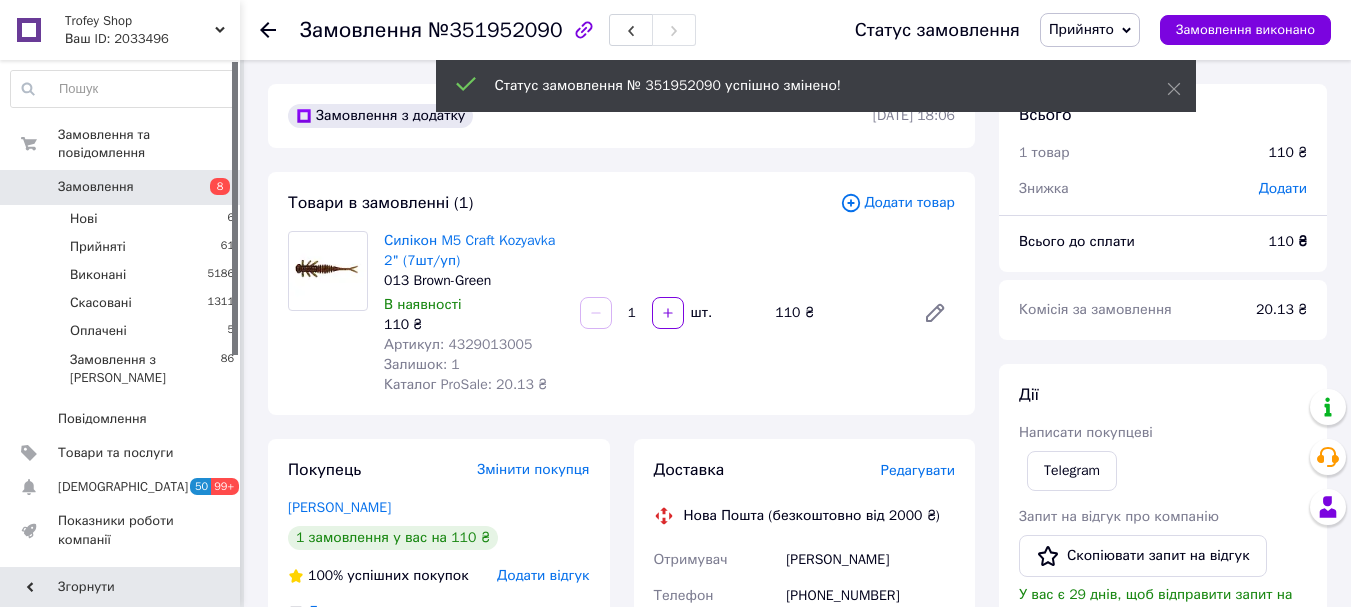 click on "Артикул: 4329013005" at bounding box center (458, 344) 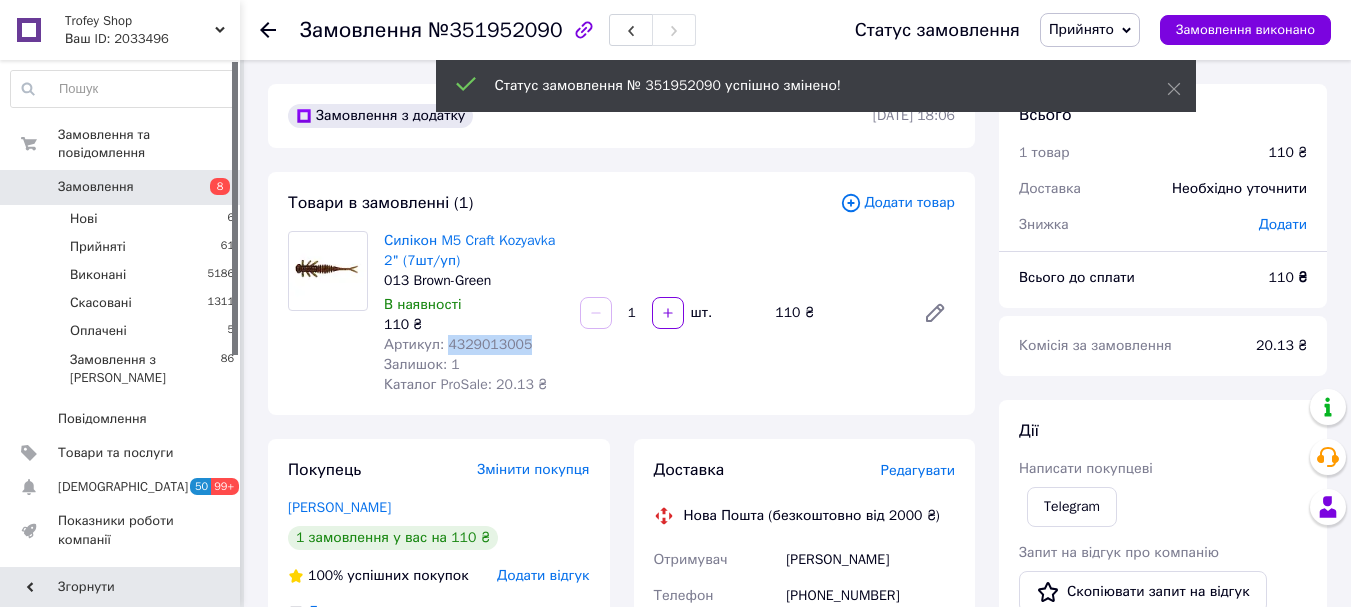 click on "Артикул: 4329013005" at bounding box center [458, 344] 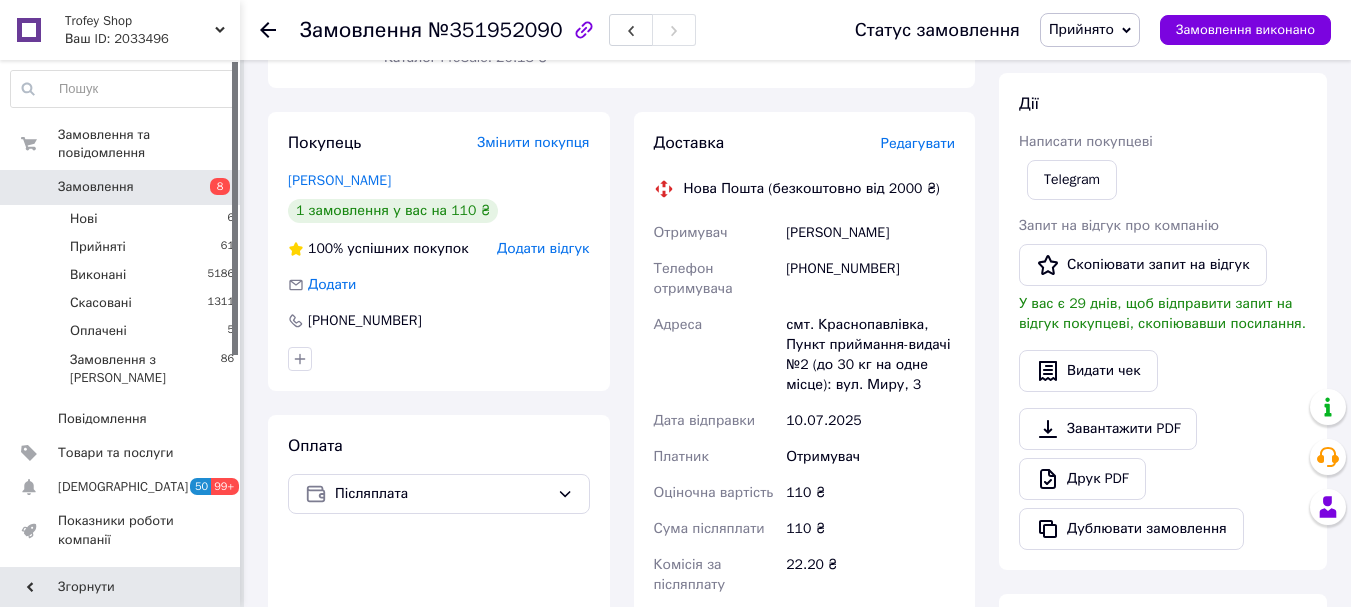 scroll, scrollTop: 400, scrollLeft: 0, axis: vertical 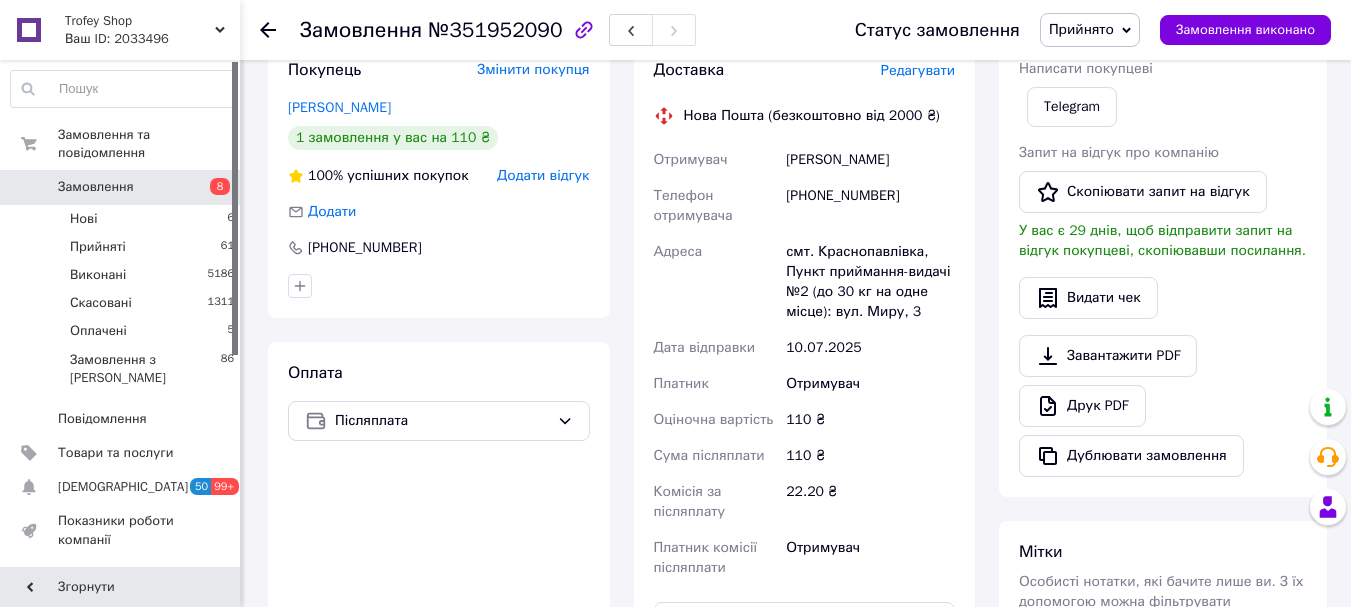 click on "мисевра Виталик" at bounding box center (870, 160) 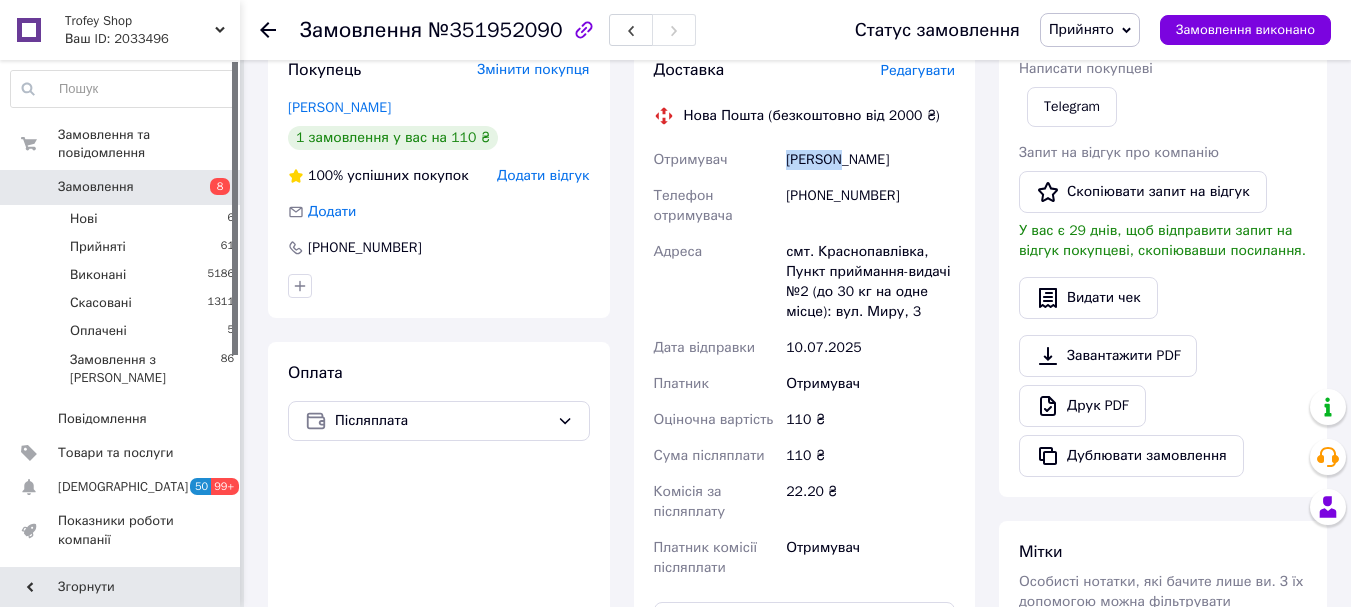 click on "мисевра Виталик" at bounding box center [870, 160] 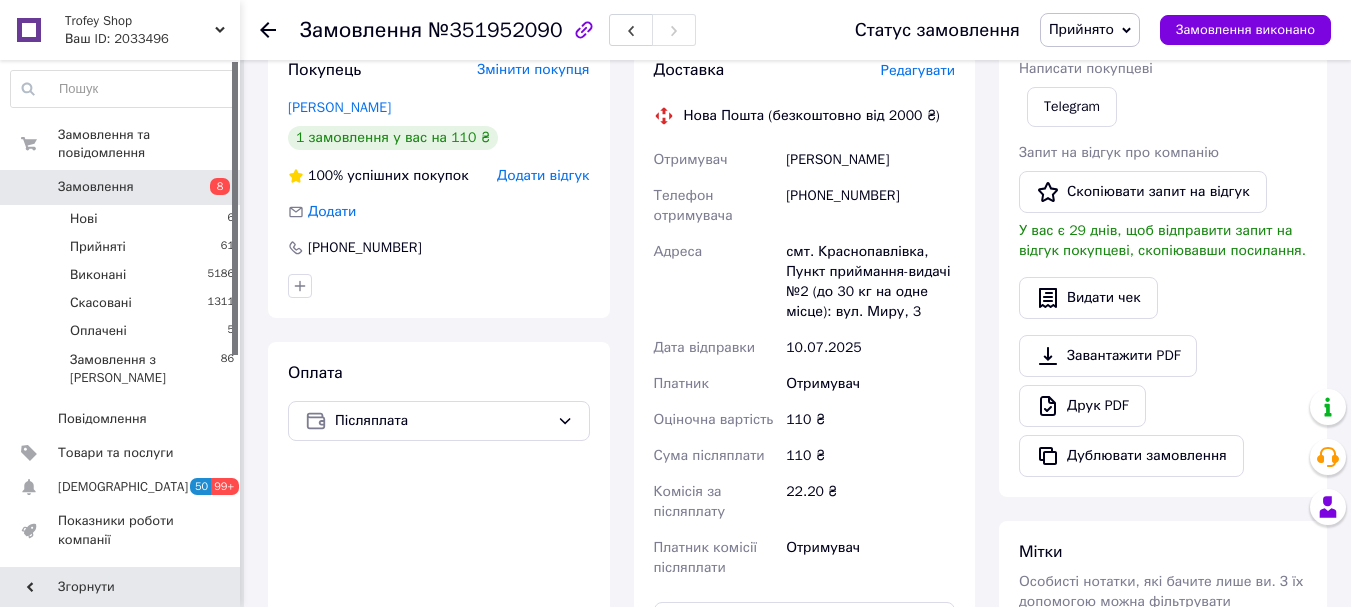 click on "мисевра Виталик" at bounding box center (870, 160) 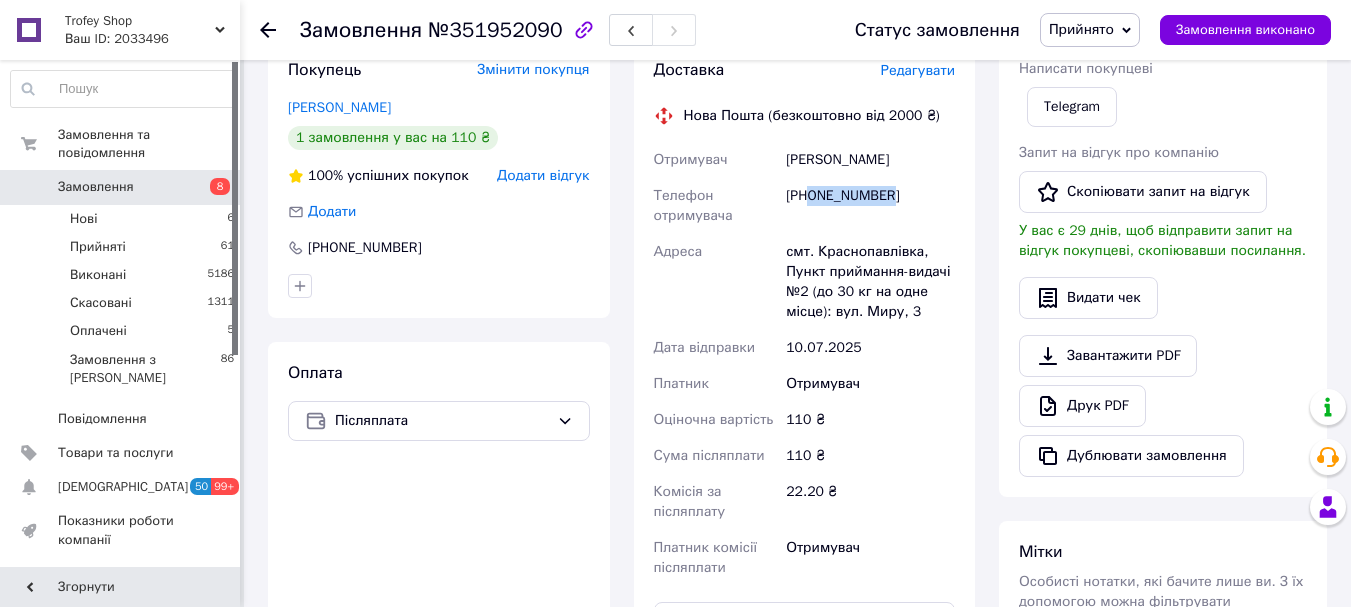 drag, startPoint x: 902, startPoint y: 200, endPoint x: 814, endPoint y: 205, distance: 88.14193 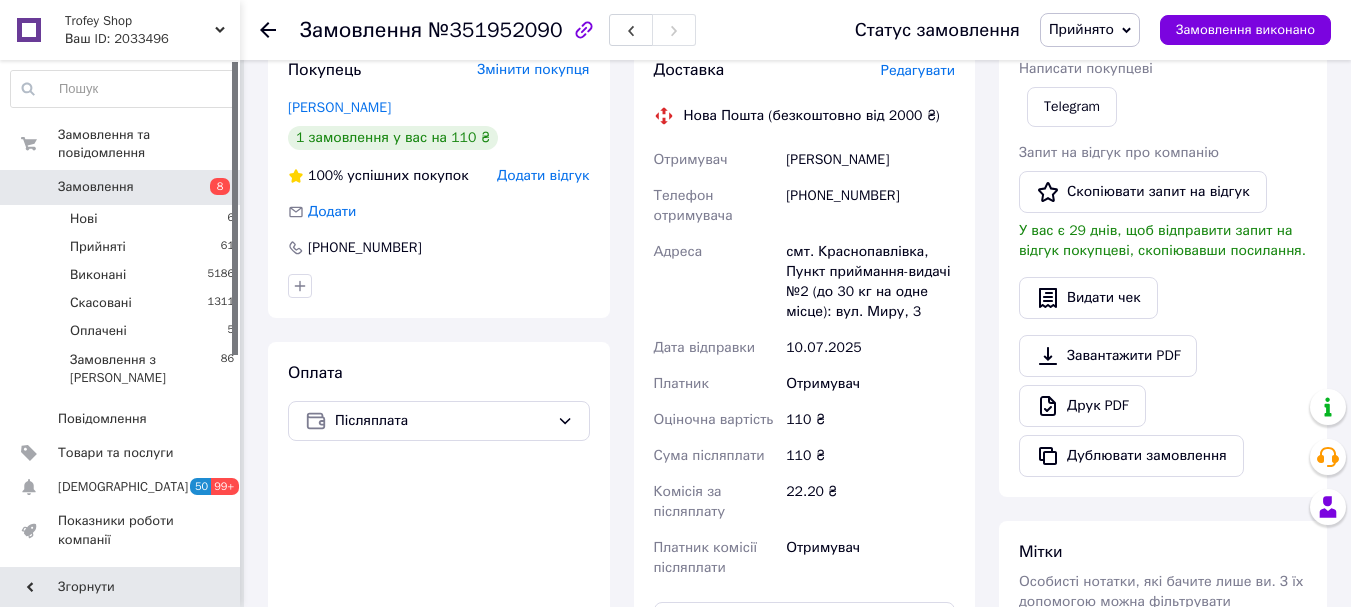 click on "смт. Краснопавлівка, Пункт приймання-видачі №2 (до 30 кг на одне місце): вул. Миру, 3" at bounding box center (870, 282) 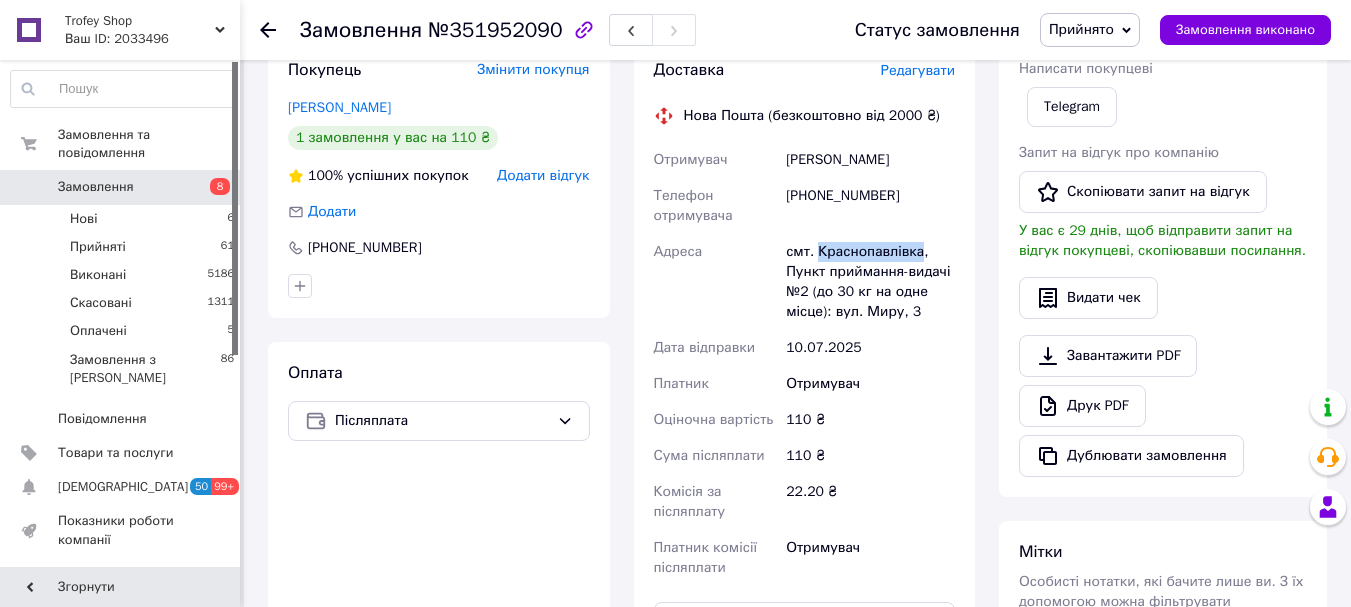 click on "смт. Краснопавлівка, Пункт приймання-видачі №2 (до 30 кг на одне місце): вул. Миру, 3" at bounding box center [870, 282] 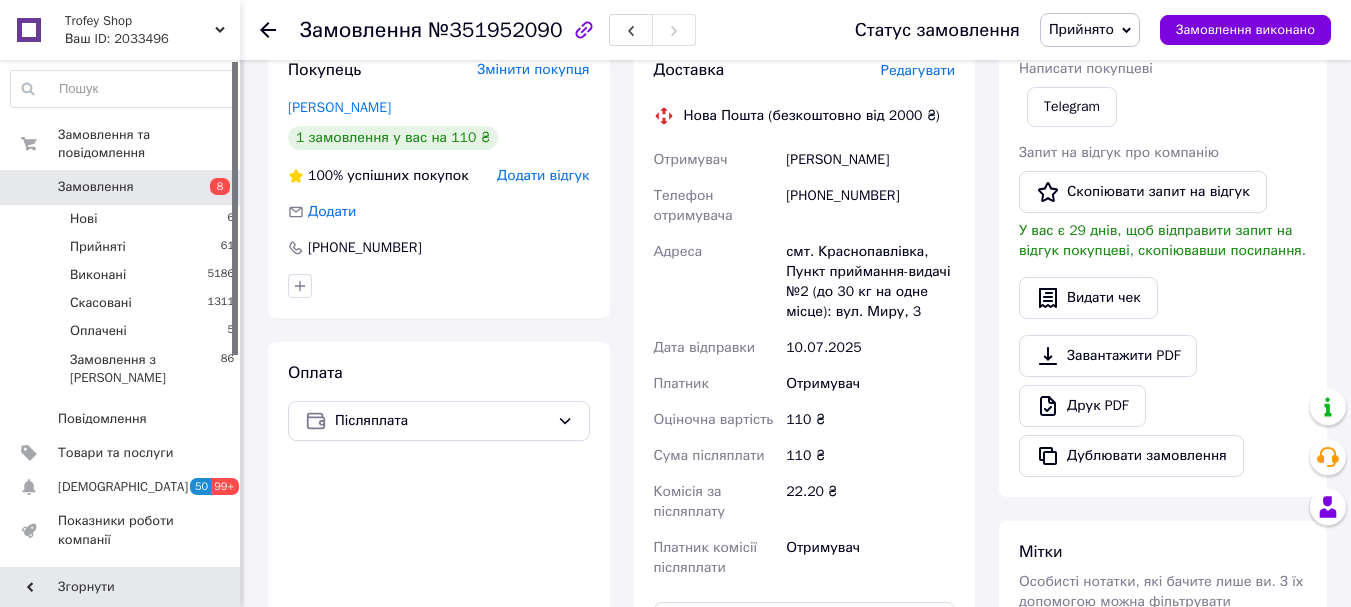 click on "Замовлення" at bounding box center [361, 30] 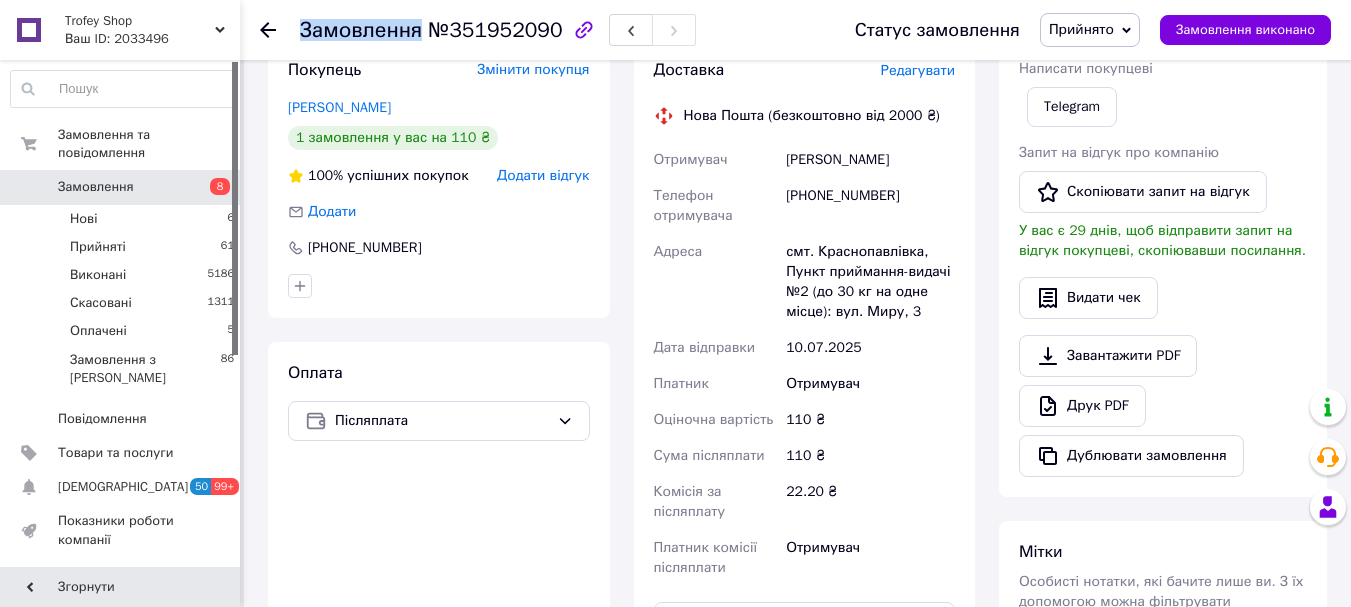 click on "Замовлення" at bounding box center (361, 30) 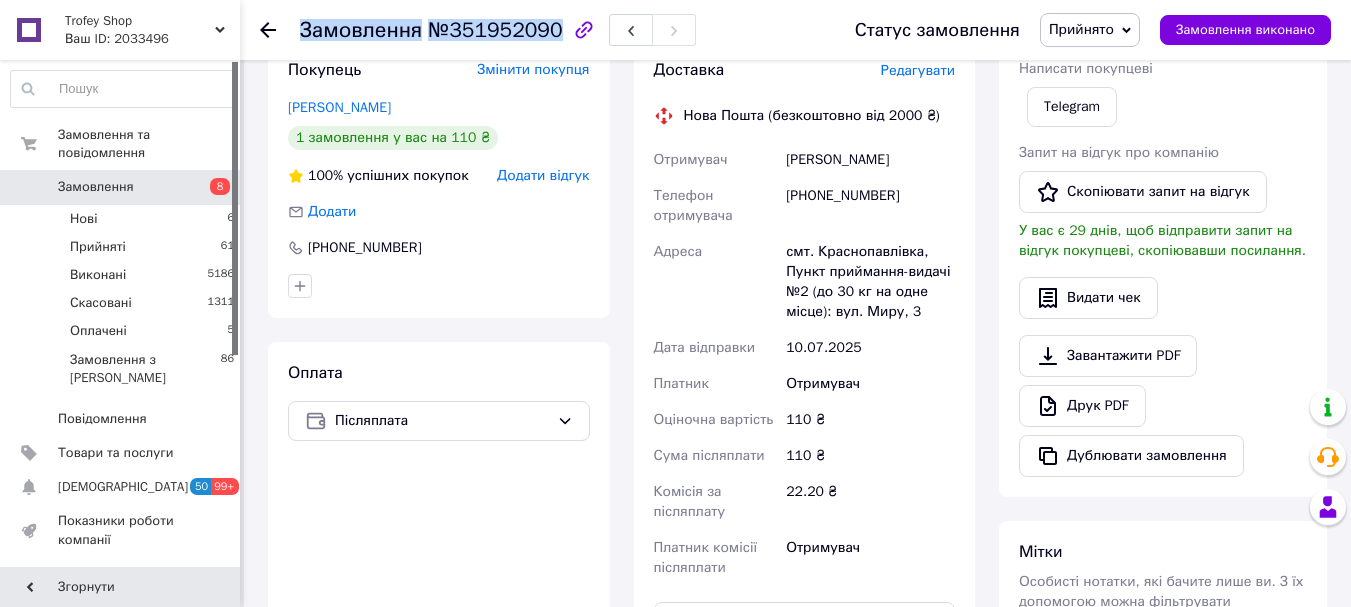 click on "Замовлення" at bounding box center (361, 30) 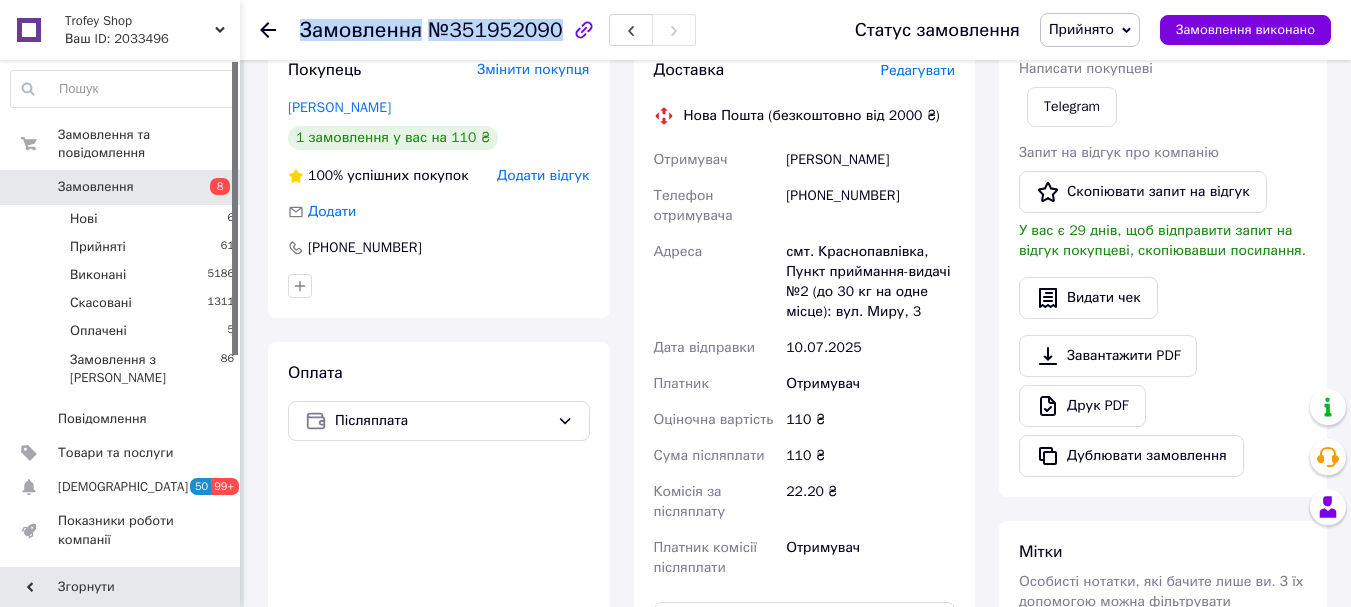click on "Замовлення 8" at bounding box center [123, 187] 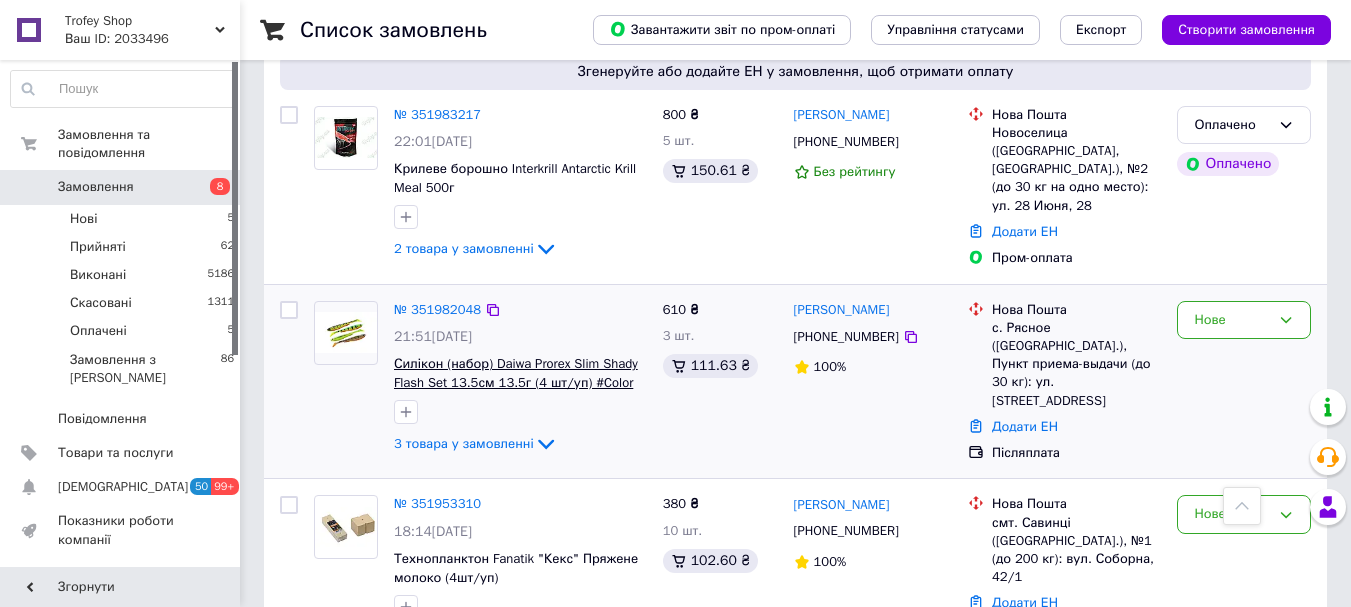 scroll, scrollTop: 1733, scrollLeft: 0, axis: vertical 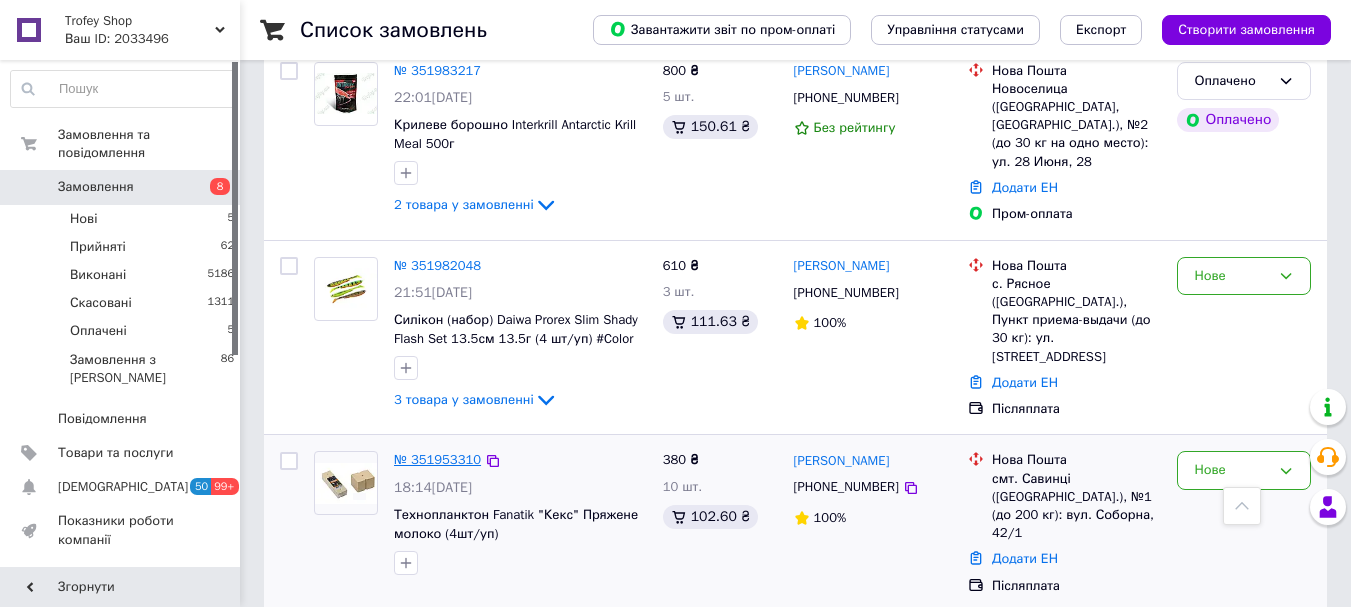 click on "№ 351953310" at bounding box center (437, 459) 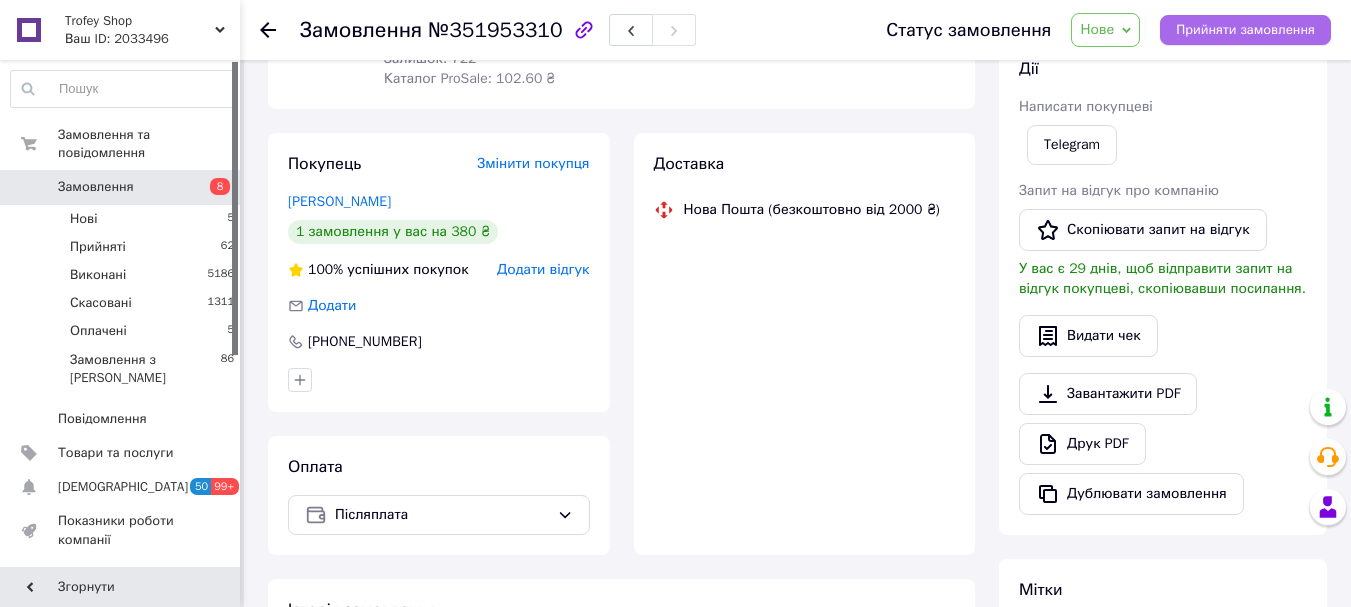 scroll, scrollTop: 742, scrollLeft: 0, axis: vertical 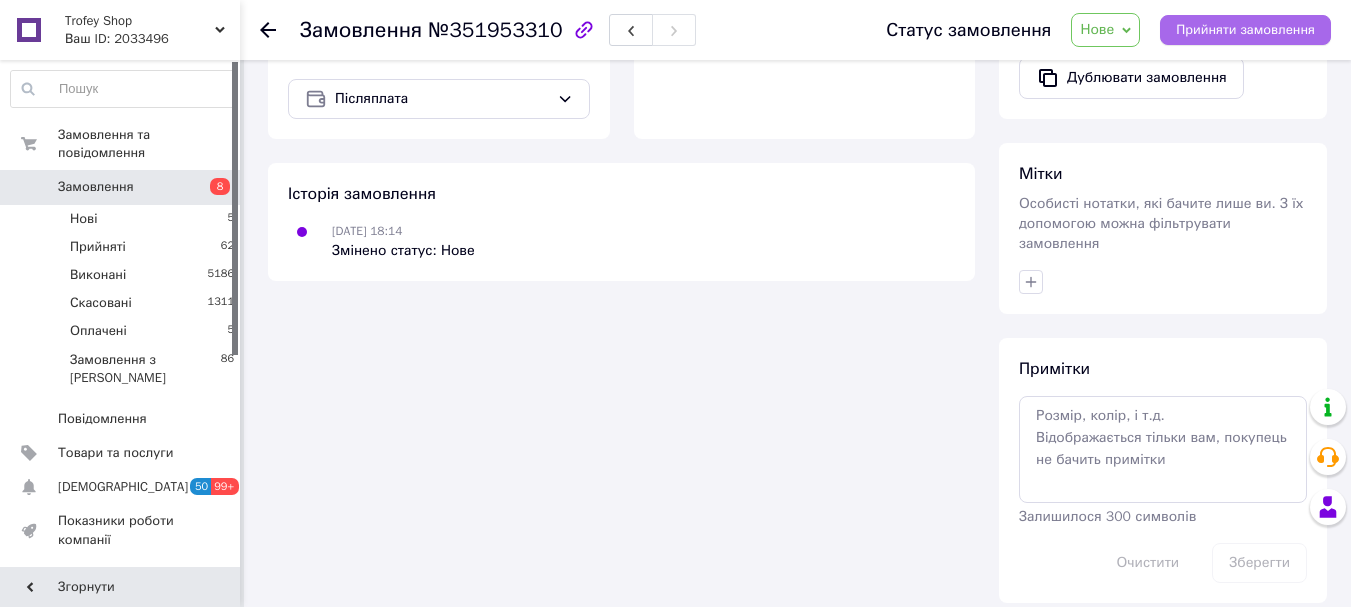 click on "Прийняти замовлення" at bounding box center (1245, 30) 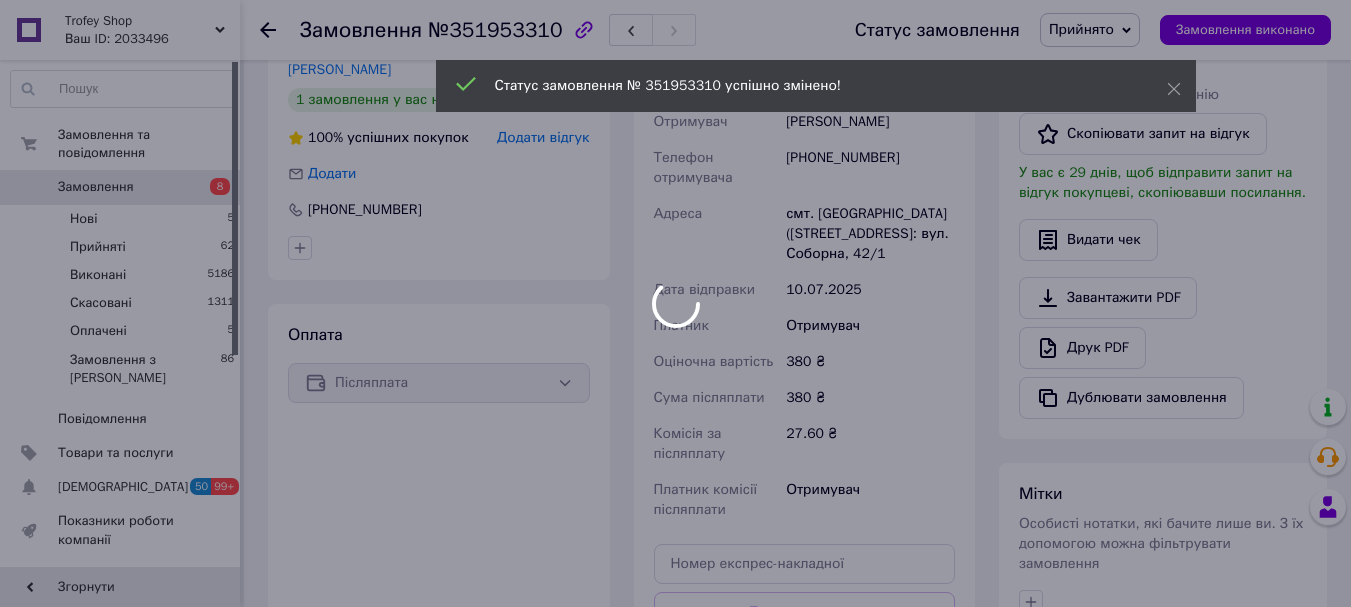 scroll, scrollTop: 75, scrollLeft: 0, axis: vertical 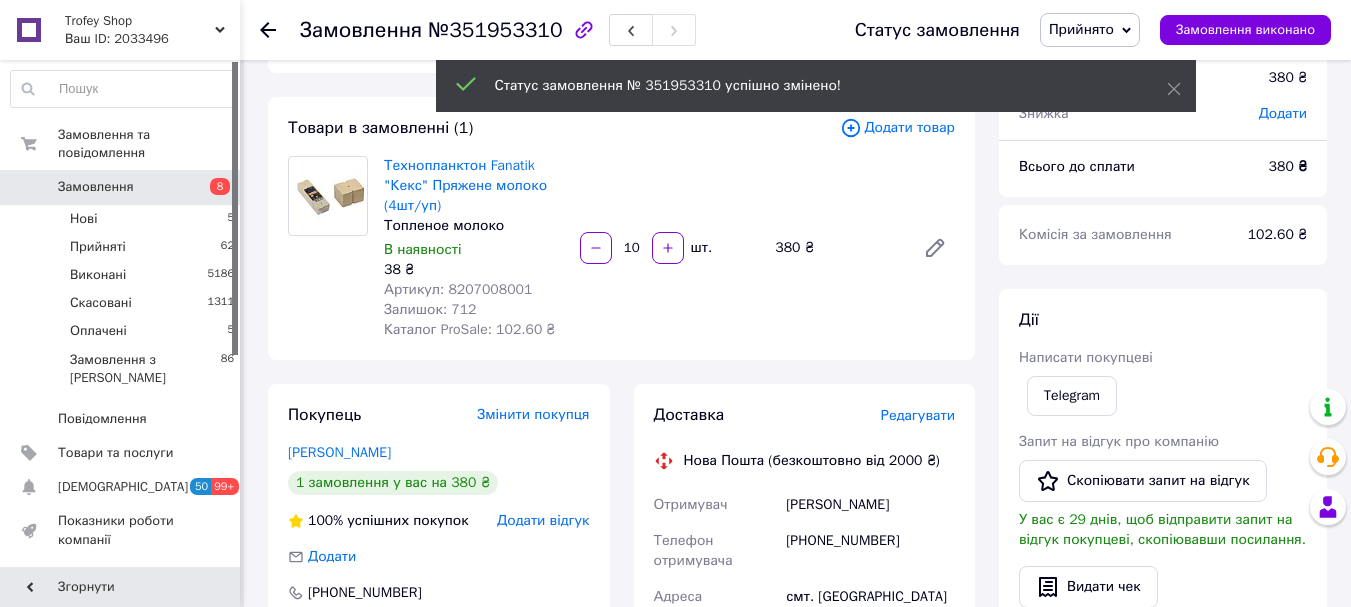 click on "Артикул: 8207008001" at bounding box center (458, 289) 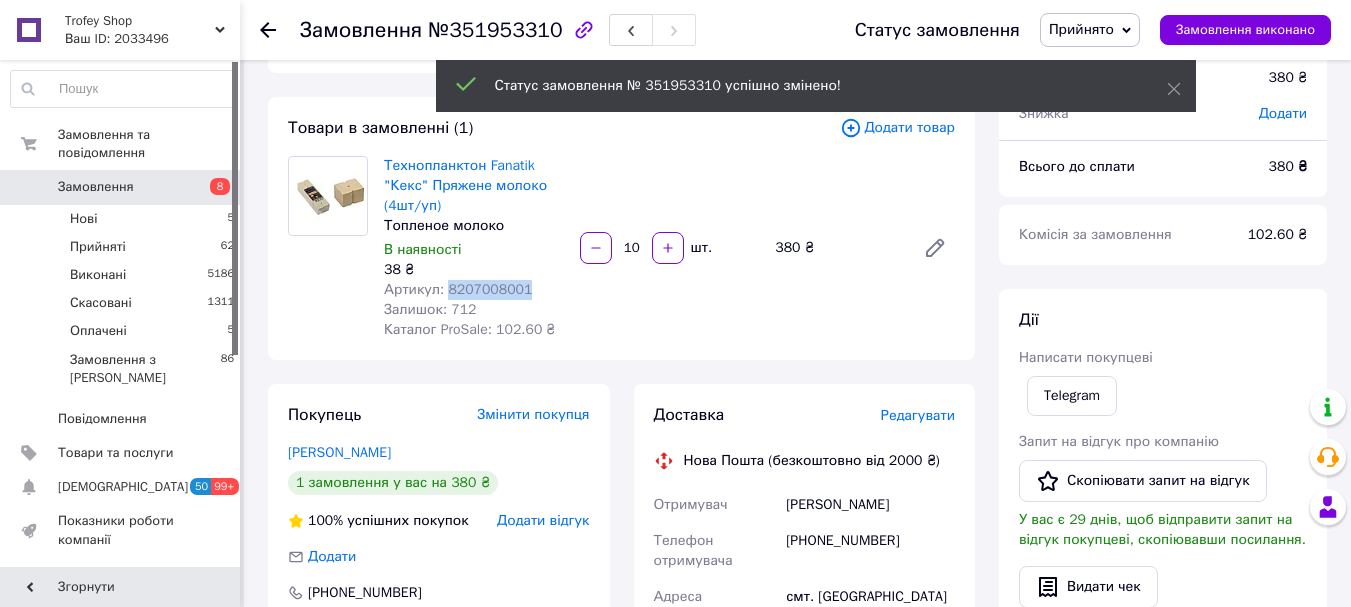 click on "Артикул: 8207008001" at bounding box center [458, 289] 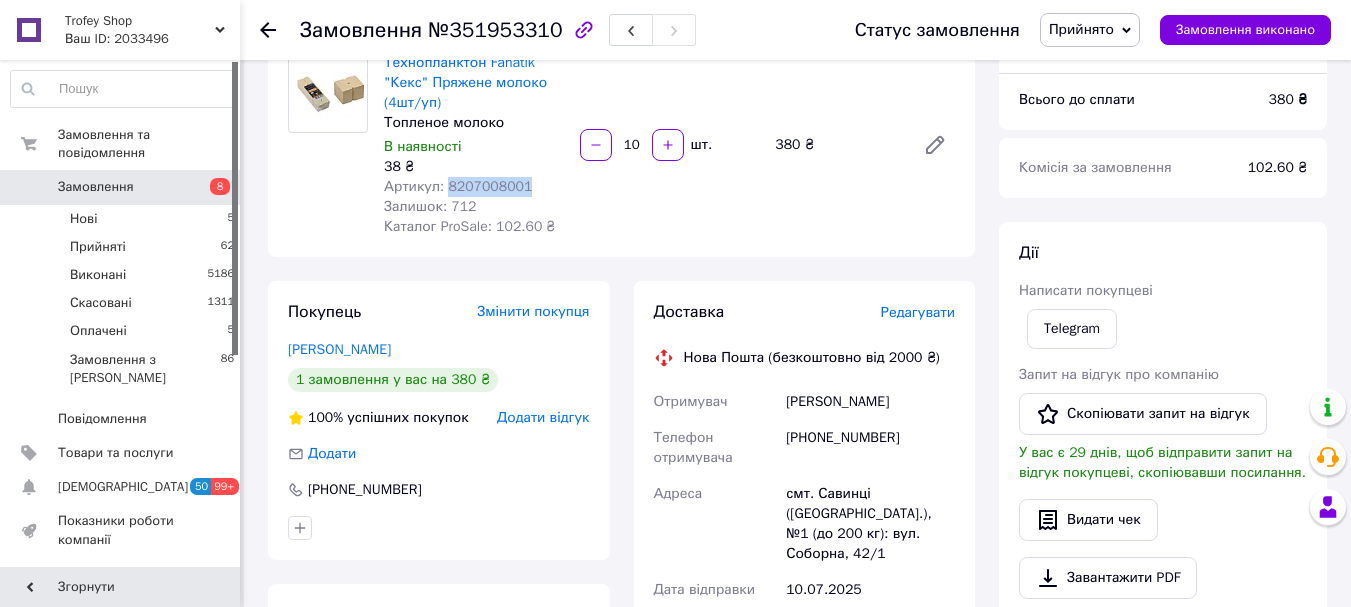 scroll, scrollTop: 342, scrollLeft: 0, axis: vertical 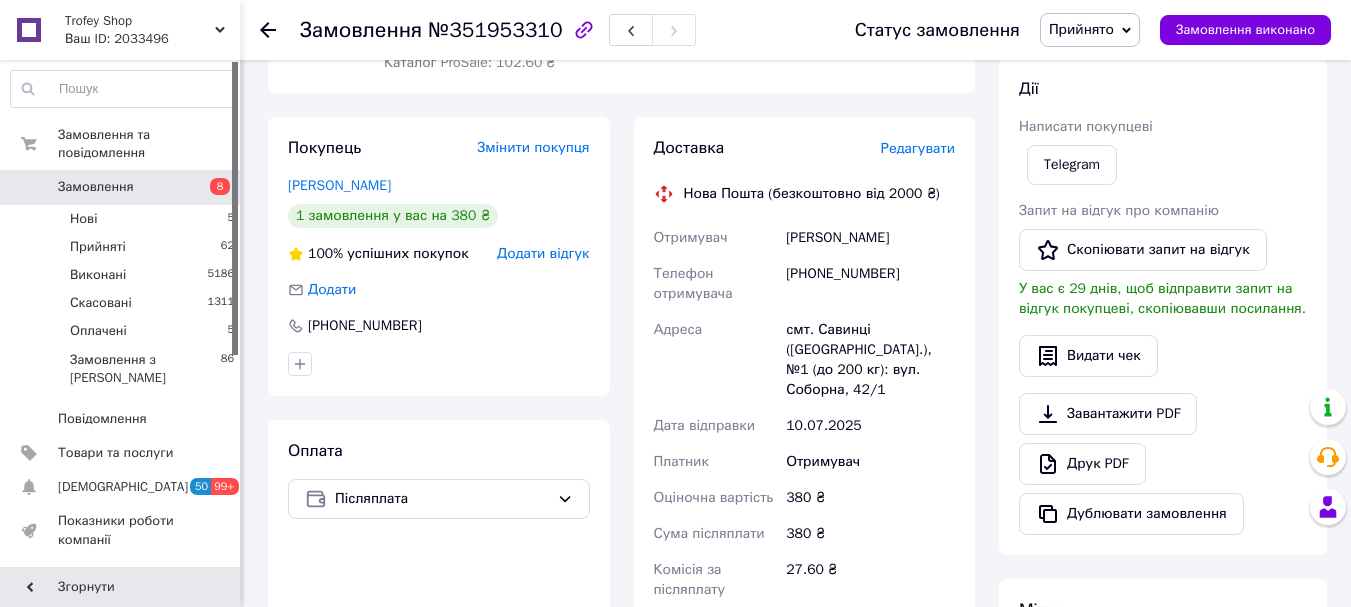 click on "Семенцов Александр" at bounding box center (870, 238) 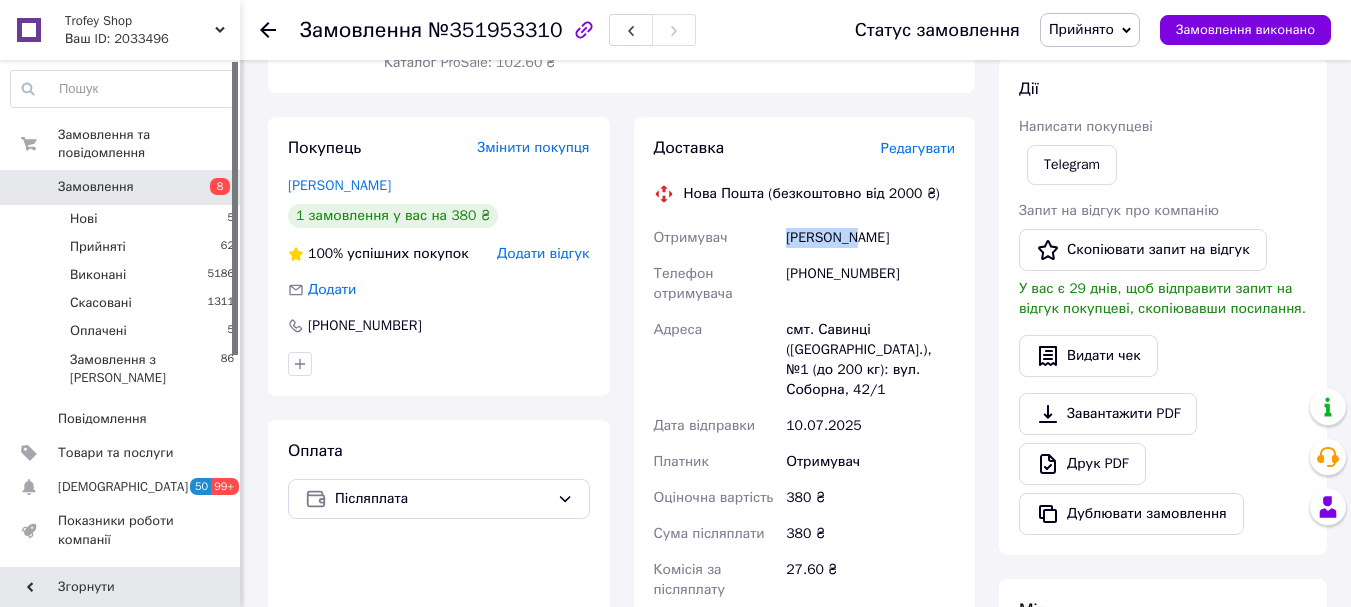 click on "Семенцов Александр" at bounding box center (870, 238) 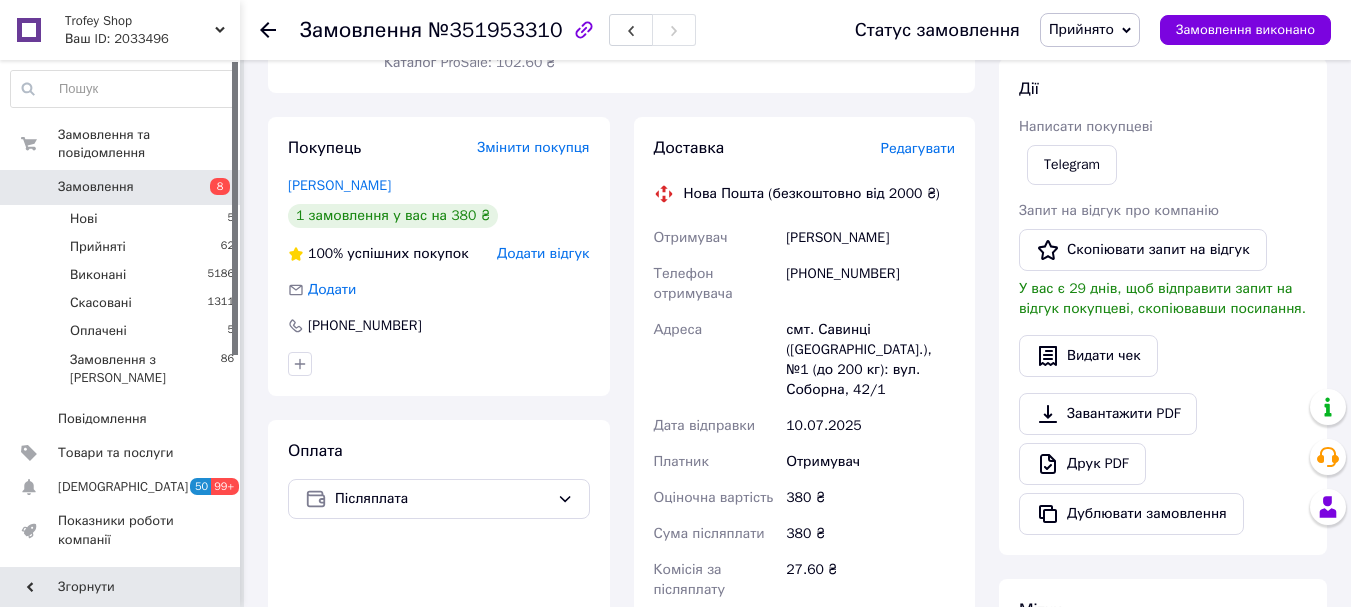 click on "Семенцов Александр" at bounding box center (870, 238) 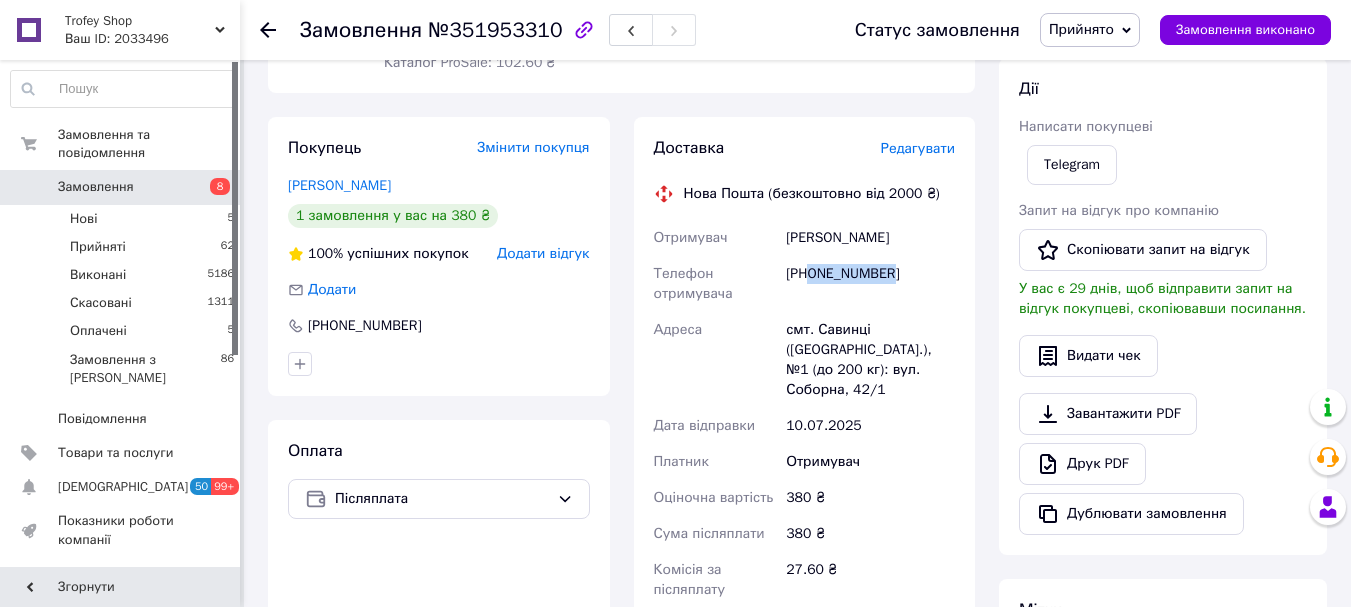 drag, startPoint x: 908, startPoint y: 271, endPoint x: 810, endPoint y: 276, distance: 98.12747 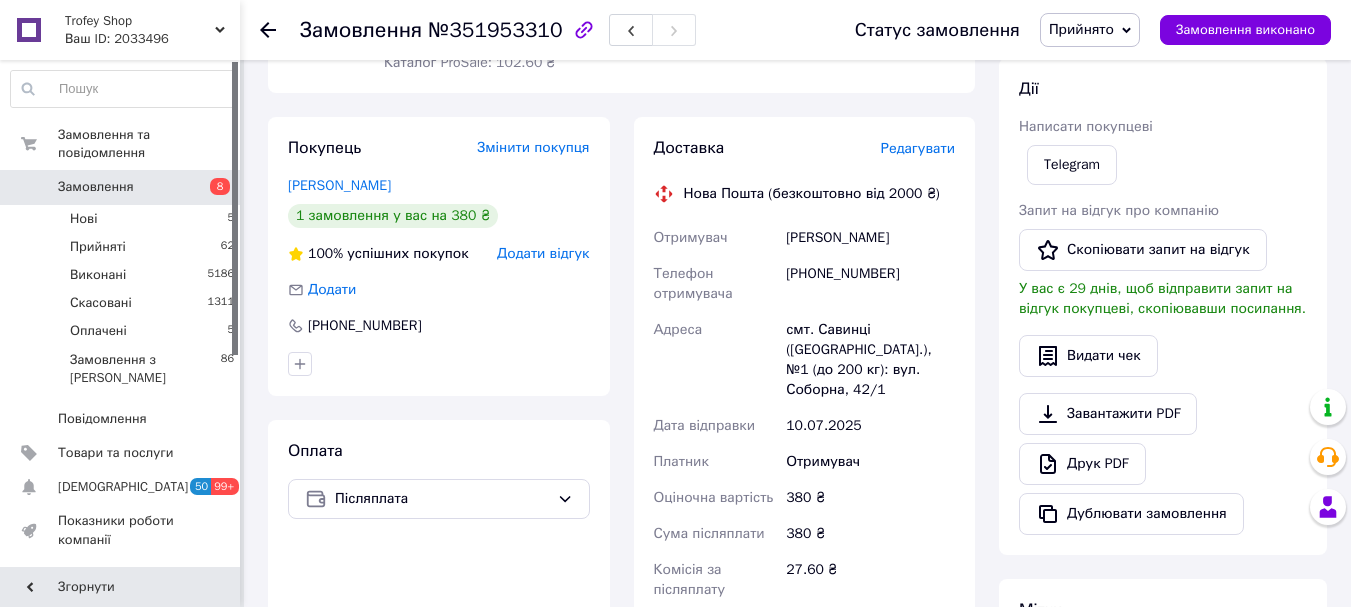 click on "Замовлення" at bounding box center [361, 30] 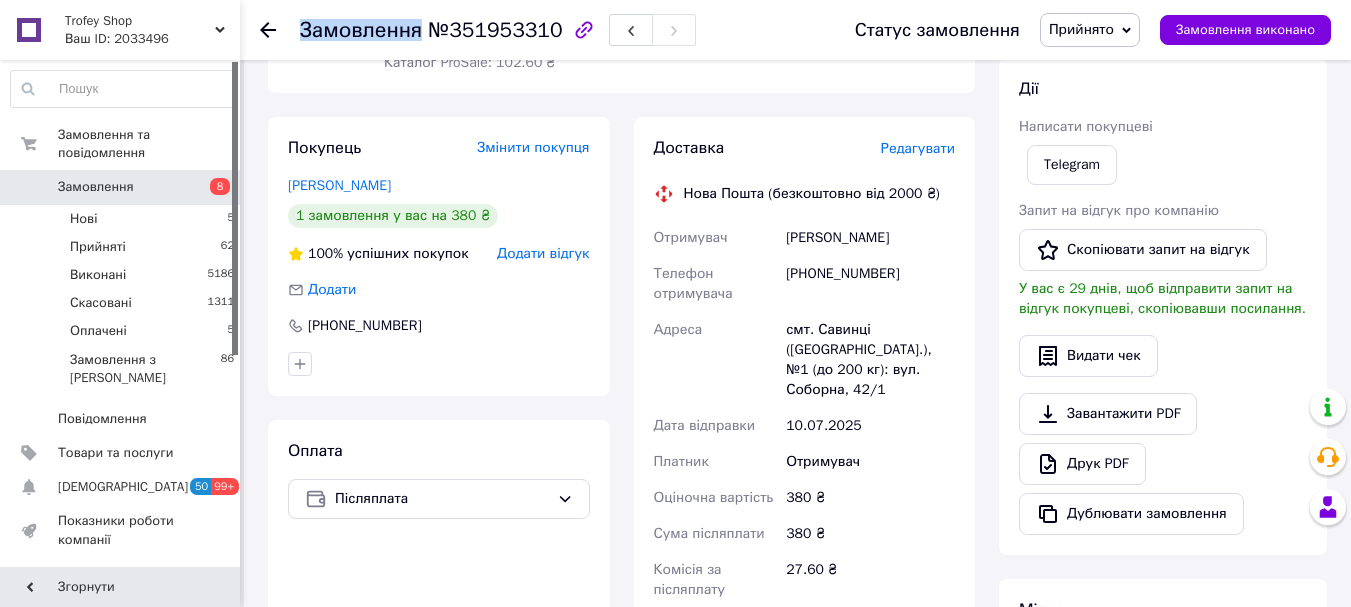 click on "Замовлення" at bounding box center [361, 30] 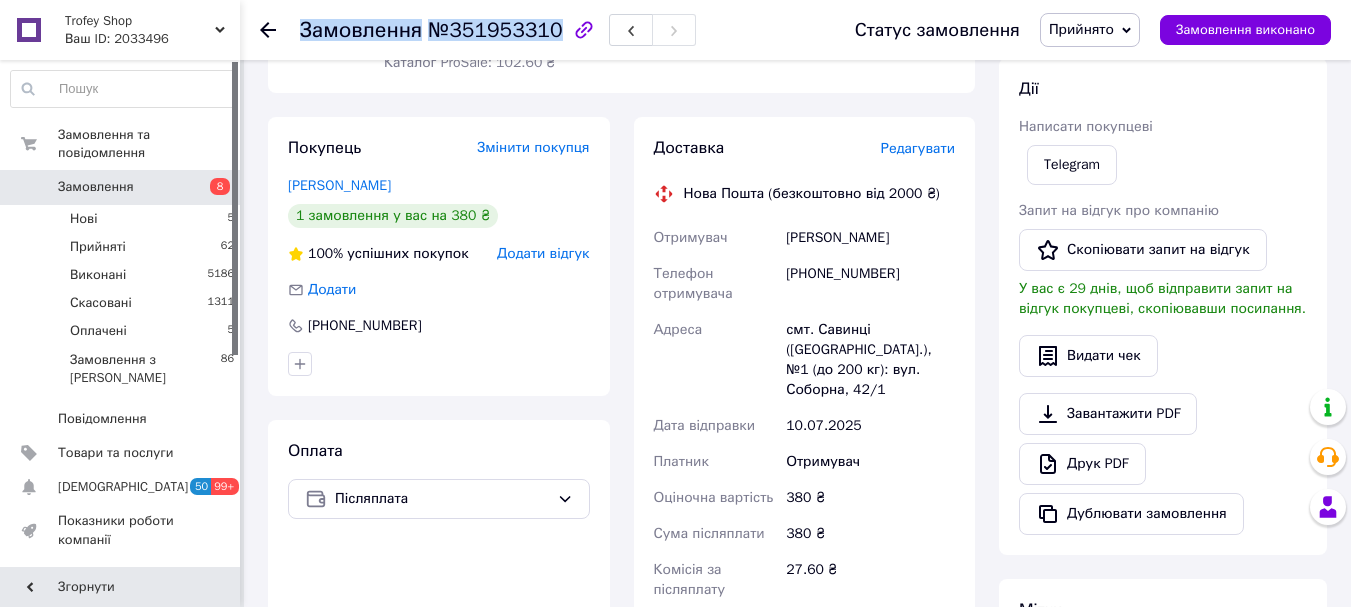 click on "Замовлення" at bounding box center (361, 30) 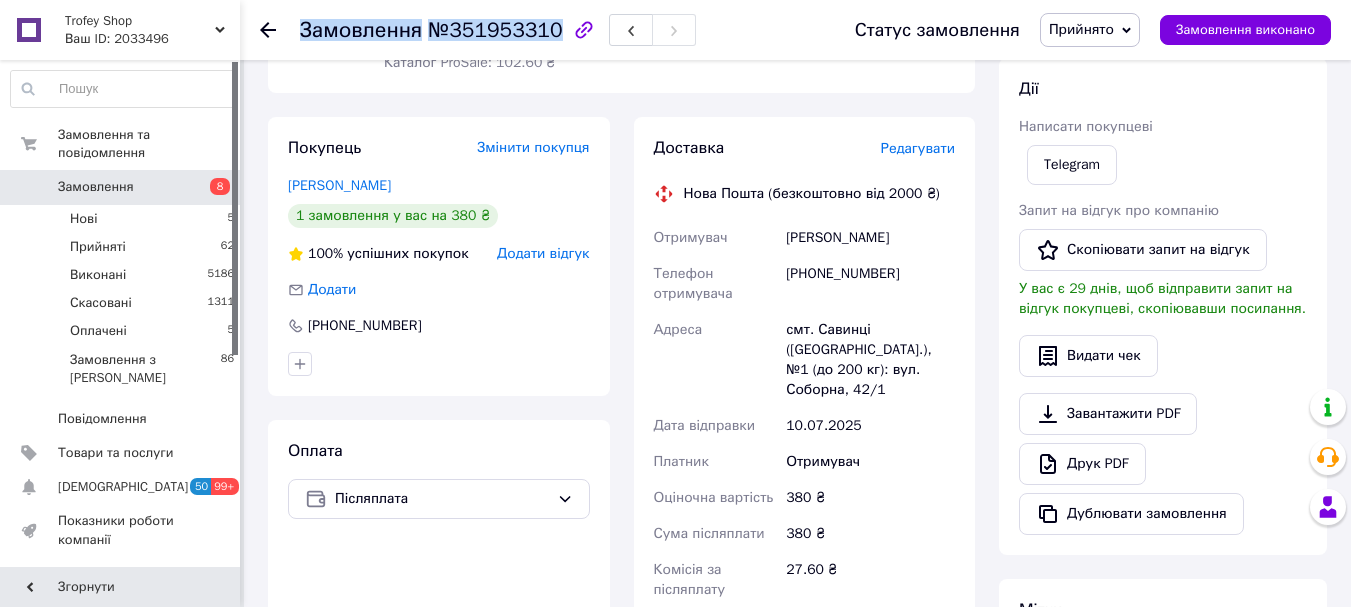 click on "Замовлення 8" at bounding box center [123, 187] 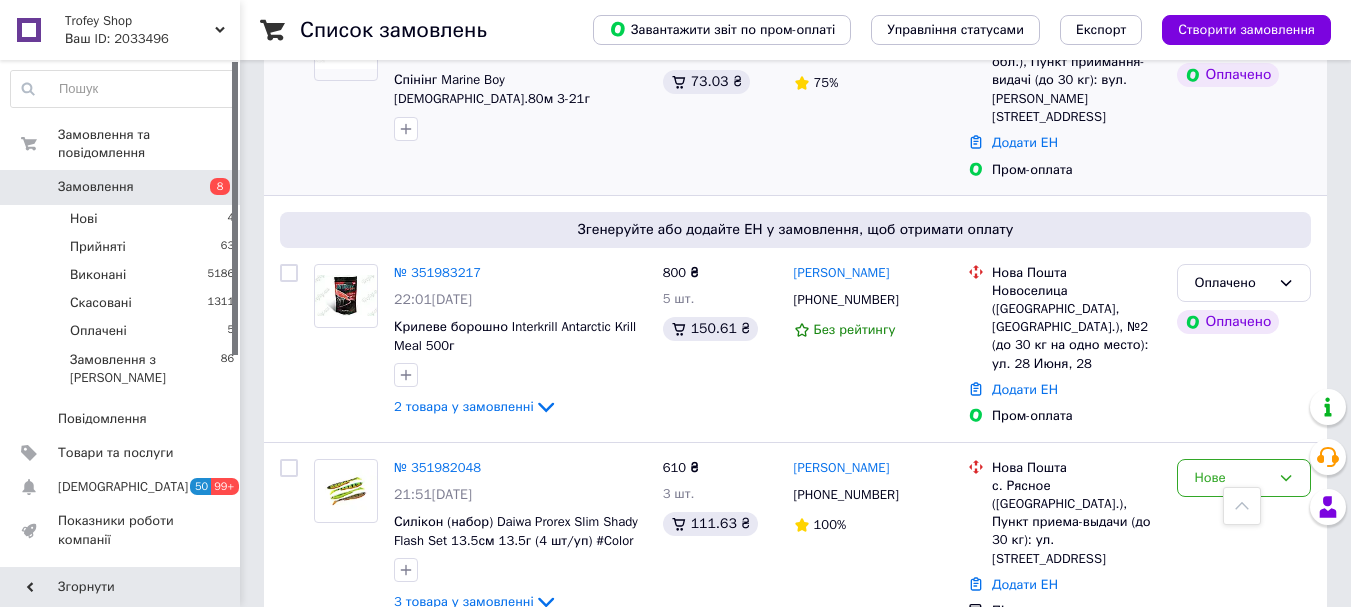 scroll, scrollTop: 1600, scrollLeft: 0, axis: vertical 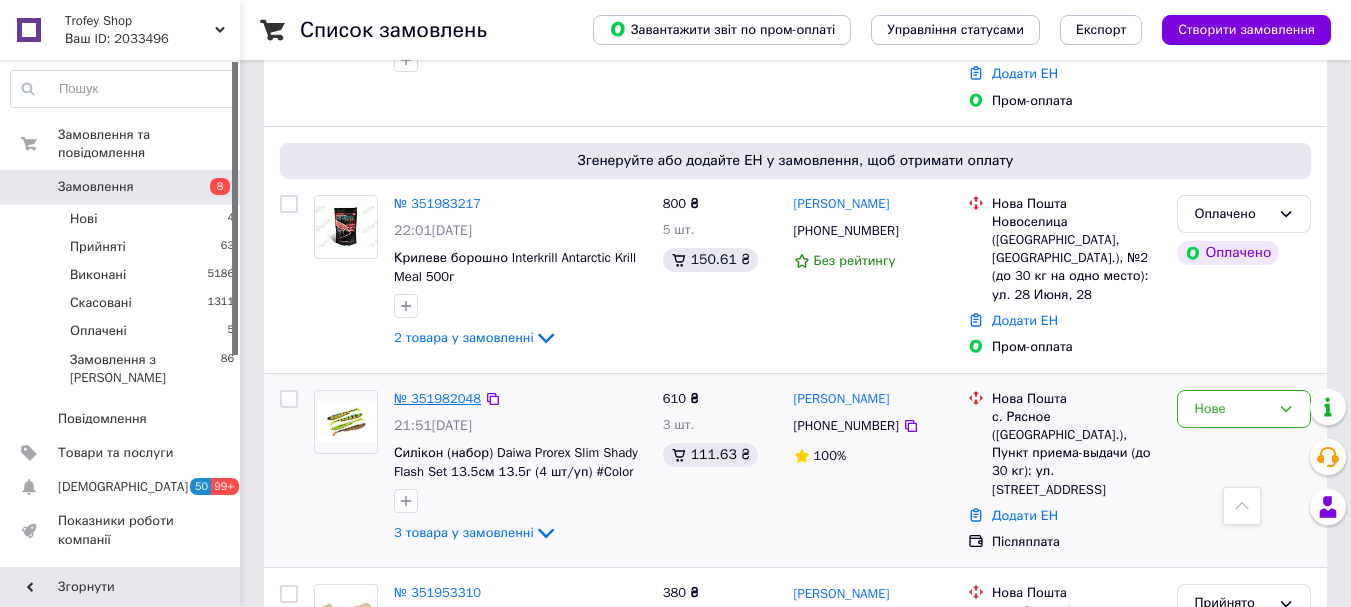 click on "№ 351982048" at bounding box center (437, 398) 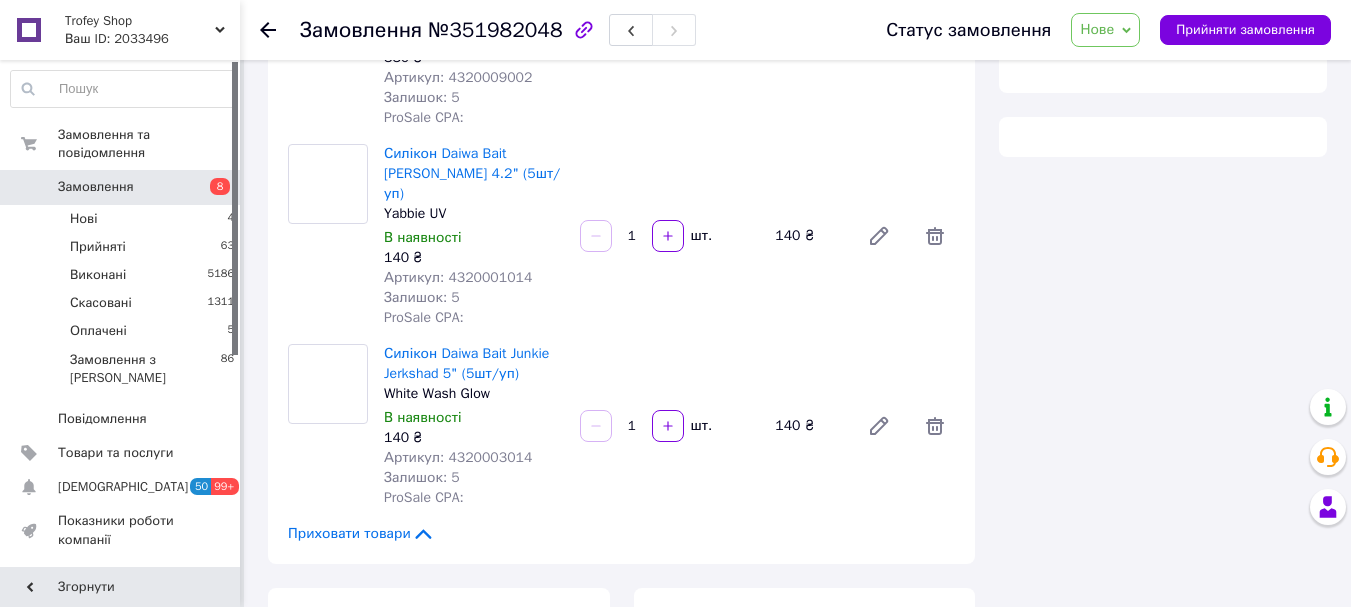 scroll, scrollTop: 742, scrollLeft: 0, axis: vertical 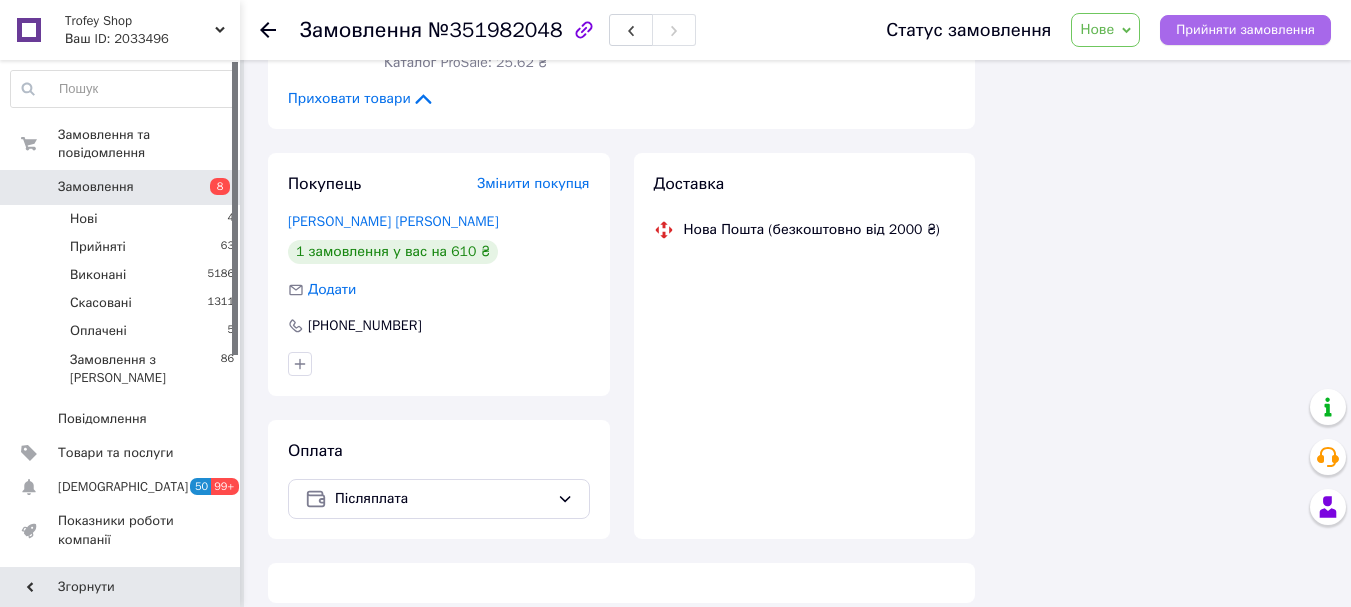 click on "Прийняти замовлення" at bounding box center [1245, 30] 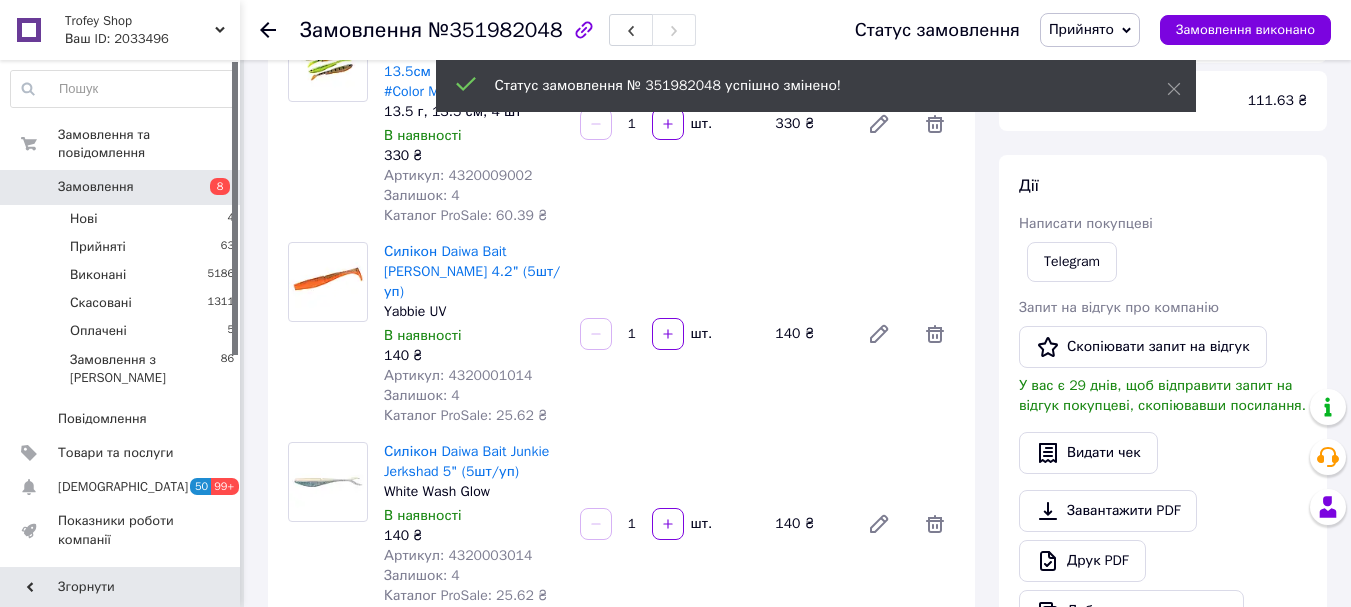 scroll, scrollTop: 75, scrollLeft: 0, axis: vertical 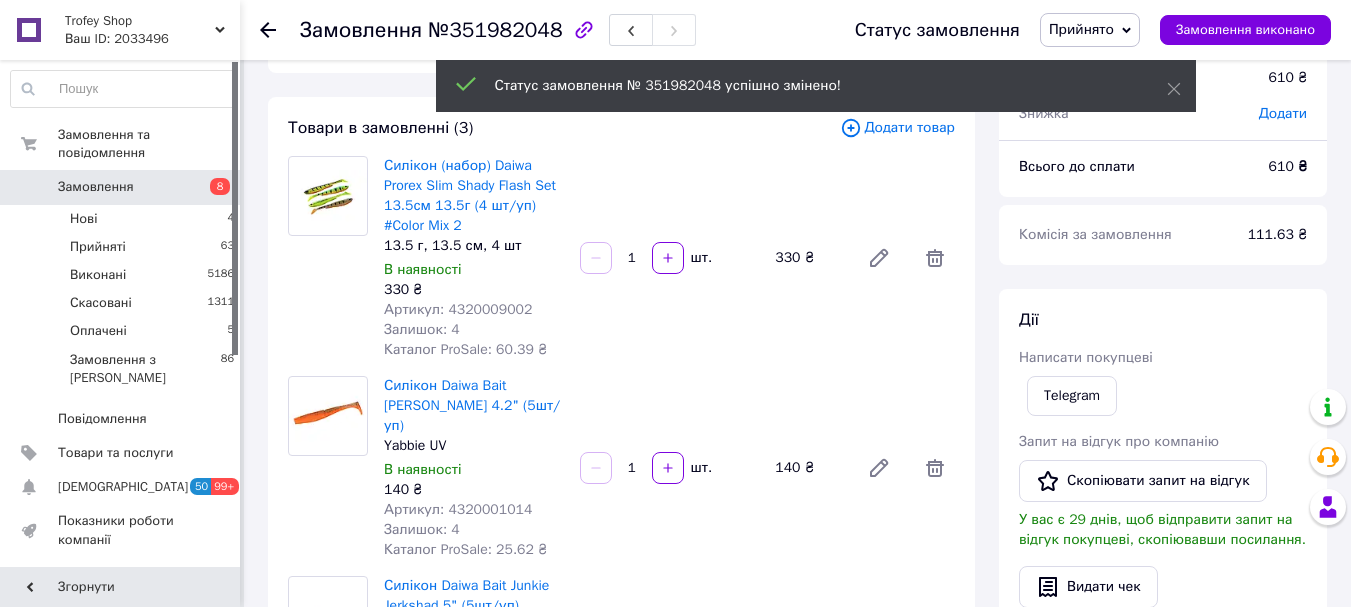 click on "Артикул: 4320009002" at bounding box center (458, 309) 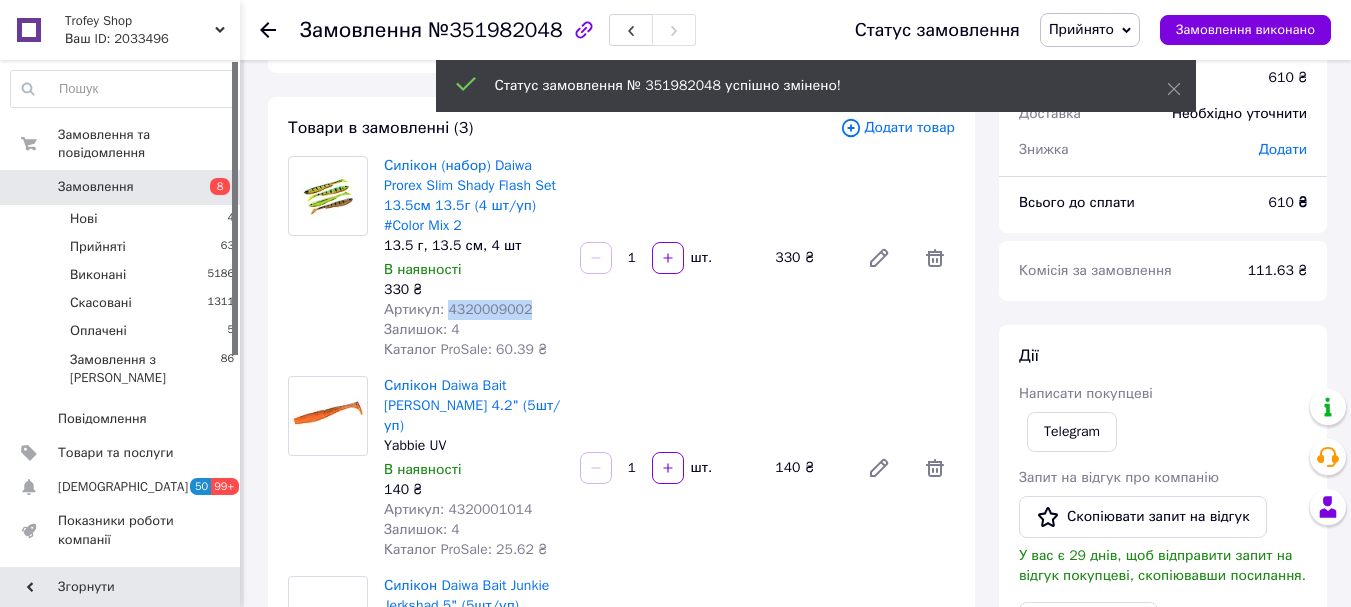 click on "Артикул: 4320009002" at bounding box center (458, 309) 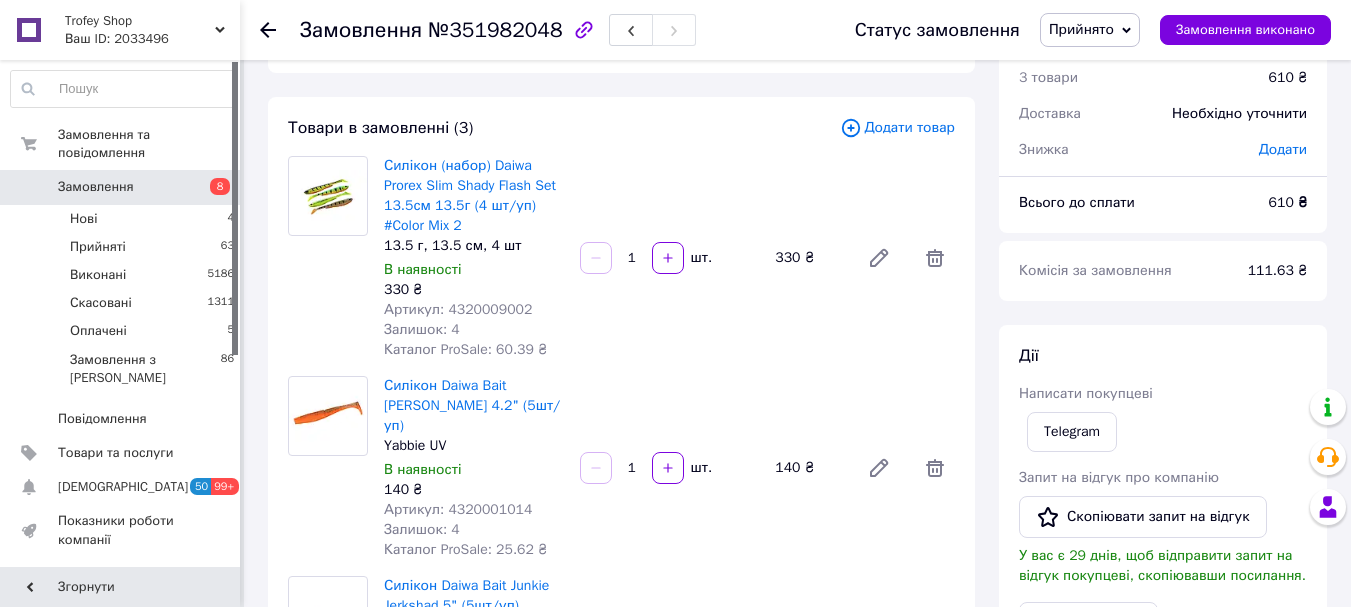click on "Артикул: 4320001014" at bounding box center (458, 509) 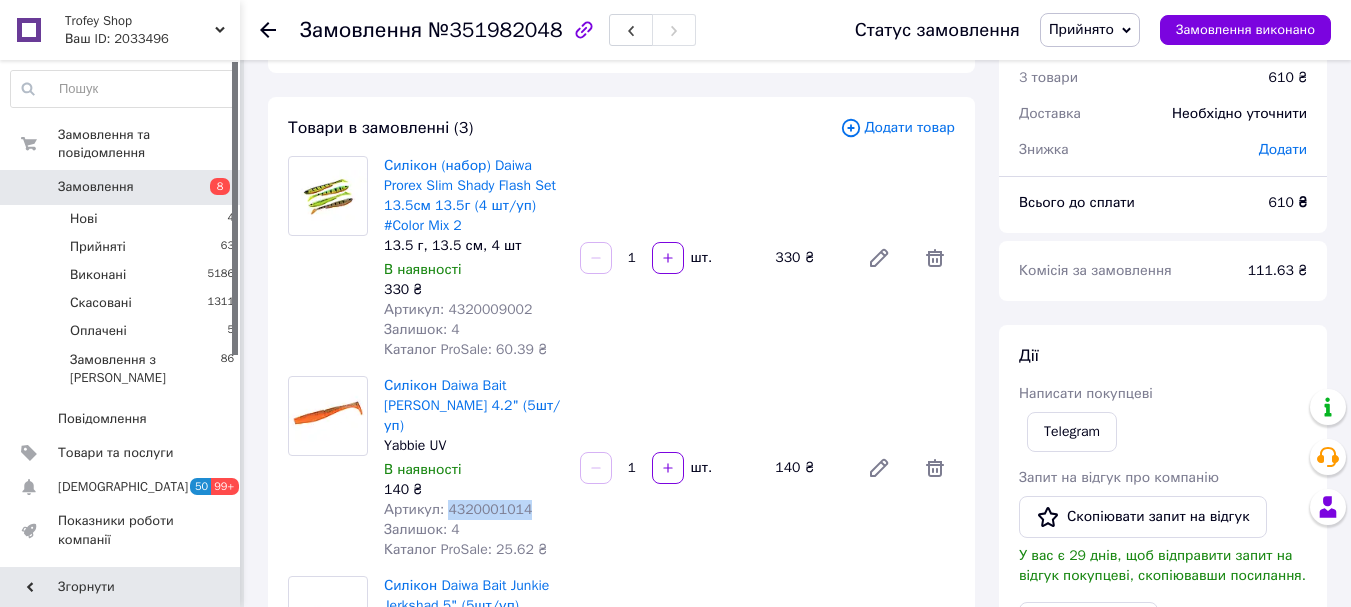 click on "Артикул: 4320001014" at bounding box center [458, 509] 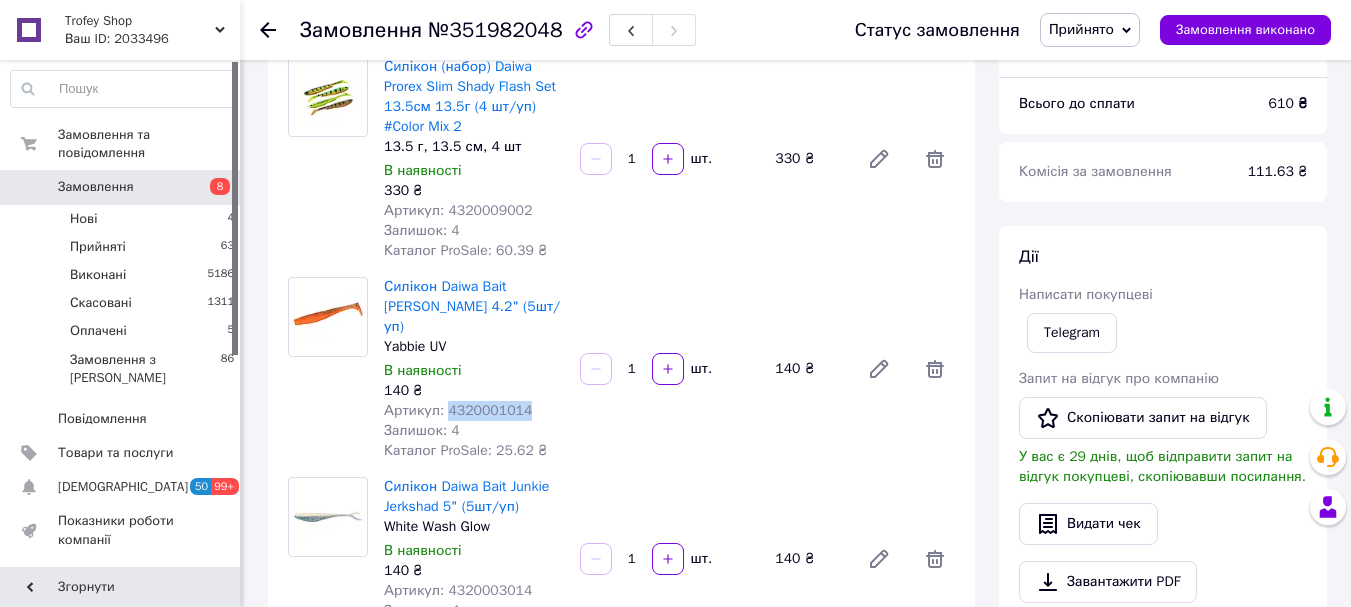scroll, scrollTop: 342, scrollLeft: 0, axis: vertical 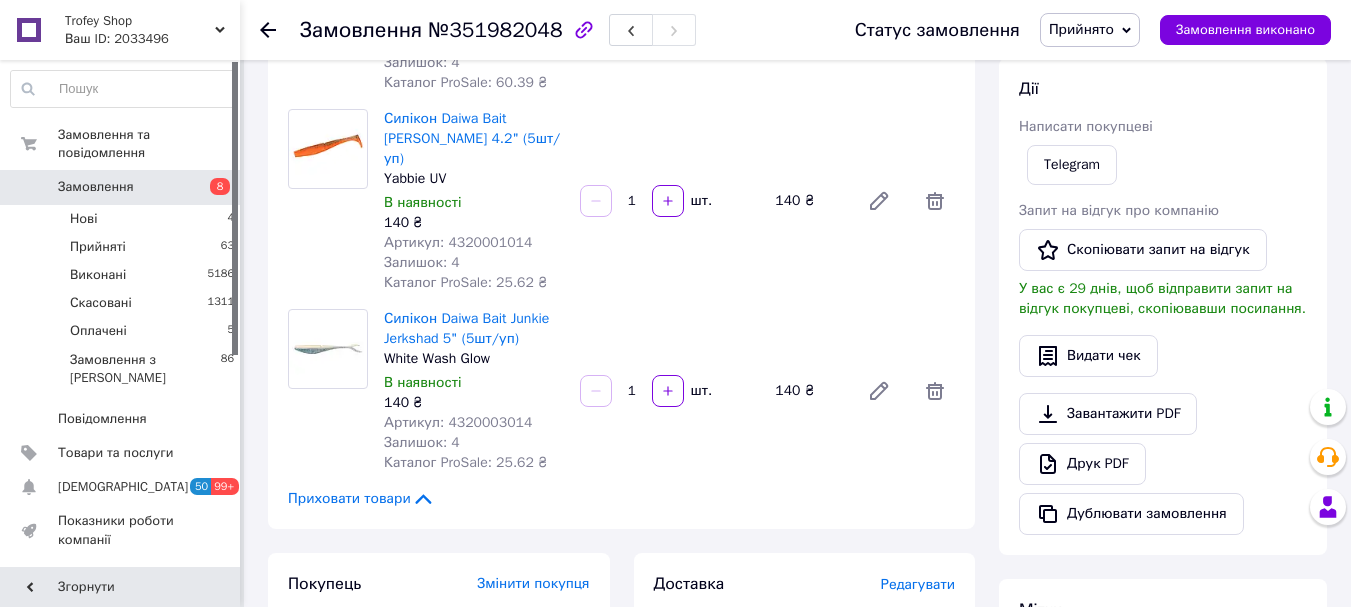 click on "Артикул: 4320003014" at bounding box center [458, 422] 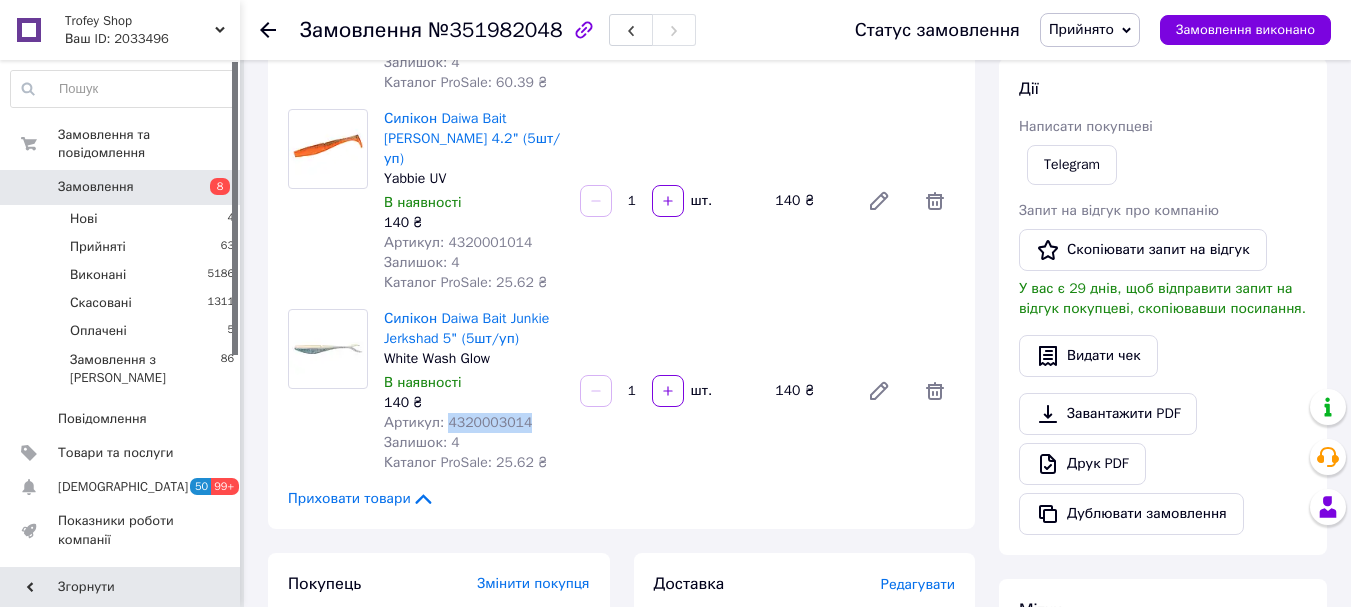 click on "Артикул: 4320003014" at bounding box center [458, 422] 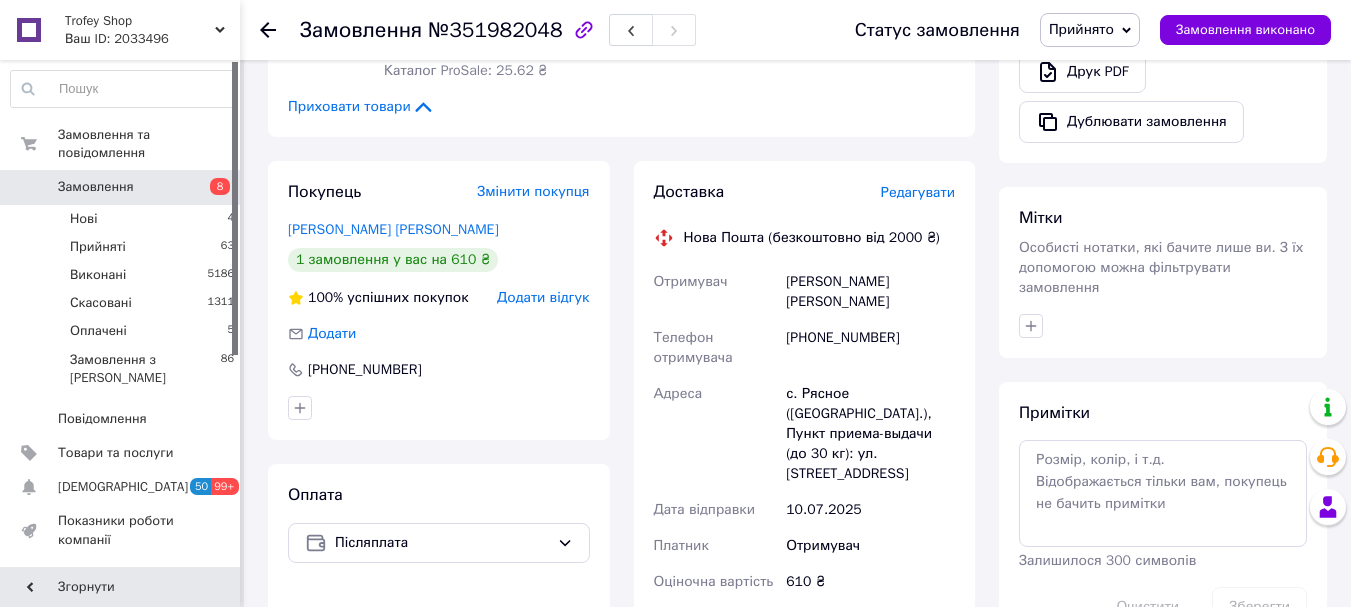 scroll, scrollTop: 742, scrollLeft: 0, axis: vertical 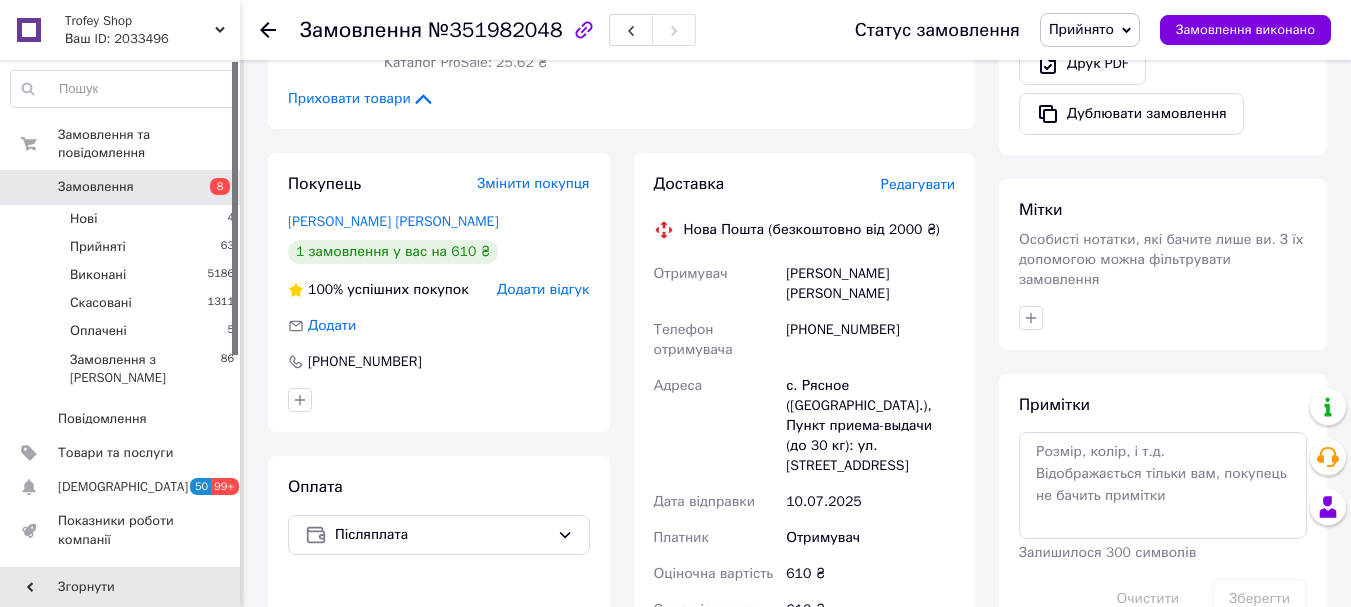 click on "Гейманюк Владислав" at bounding box center [870, 284] 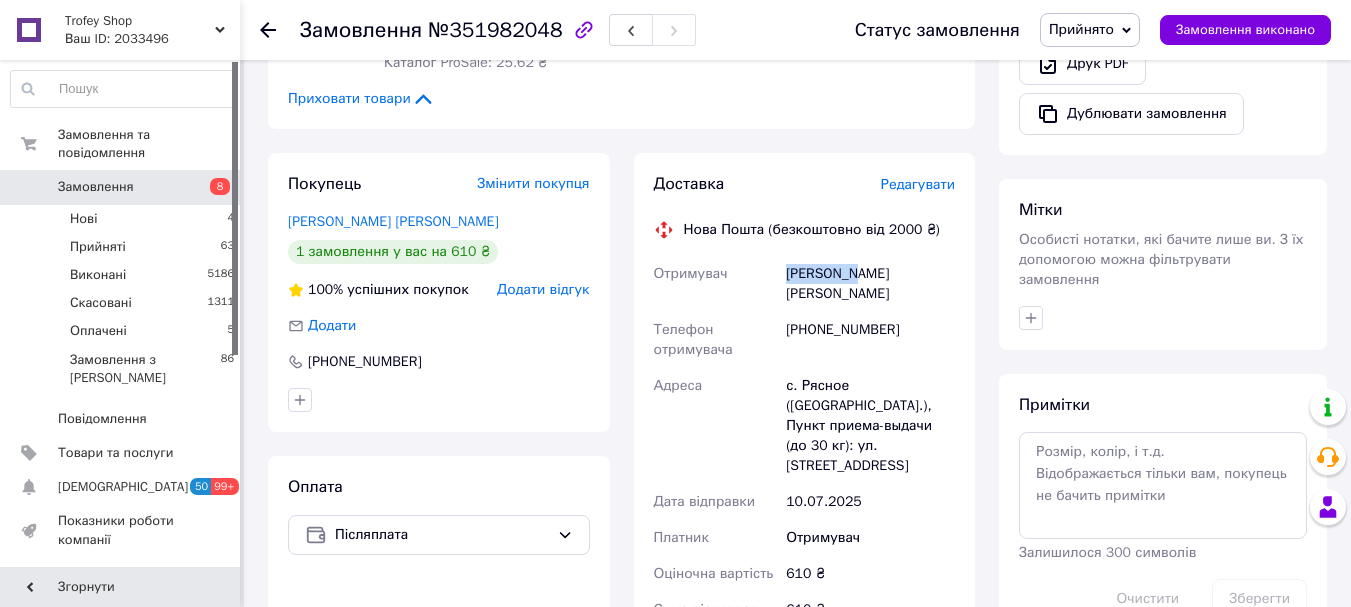click on "Гейманюк Владислав" at bounding box center (870, 284) 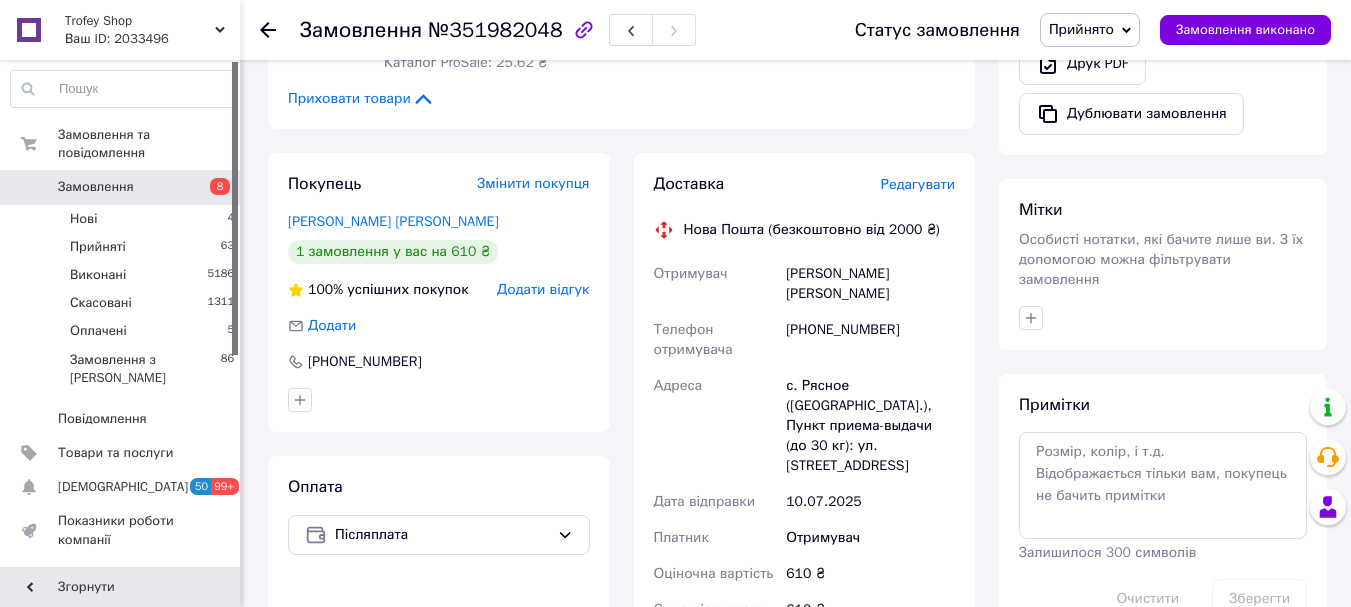 click on "Гейманюк Владислав" at bounding box center [870, 284] 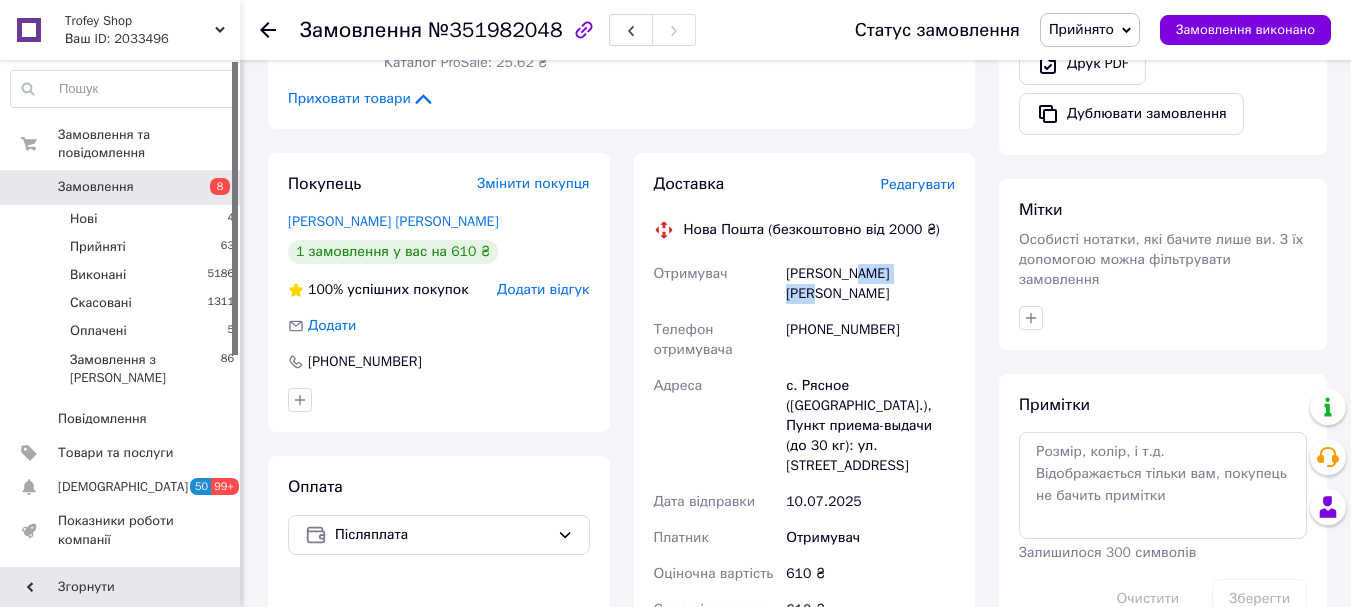click on "Гейманюк Владислав" at bounding box center [870, 284] 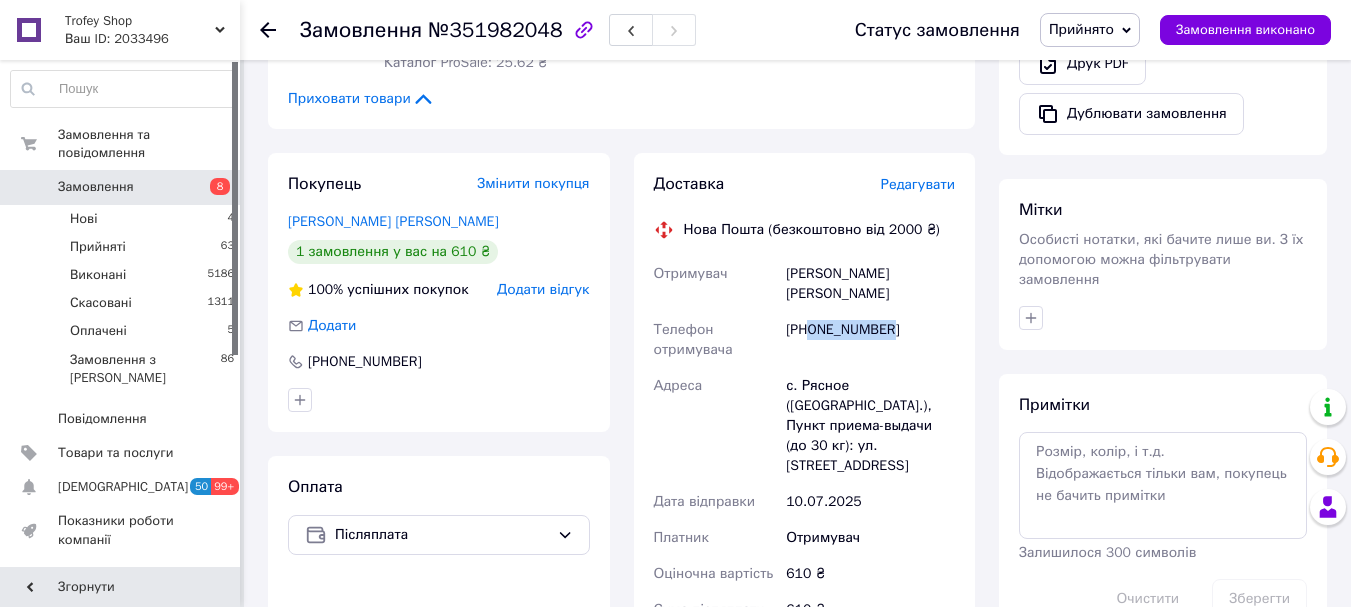 drag, startPoint x: 914, startPoint y: 300, endPoint x: 814, endPoint y: 300, distance: 100 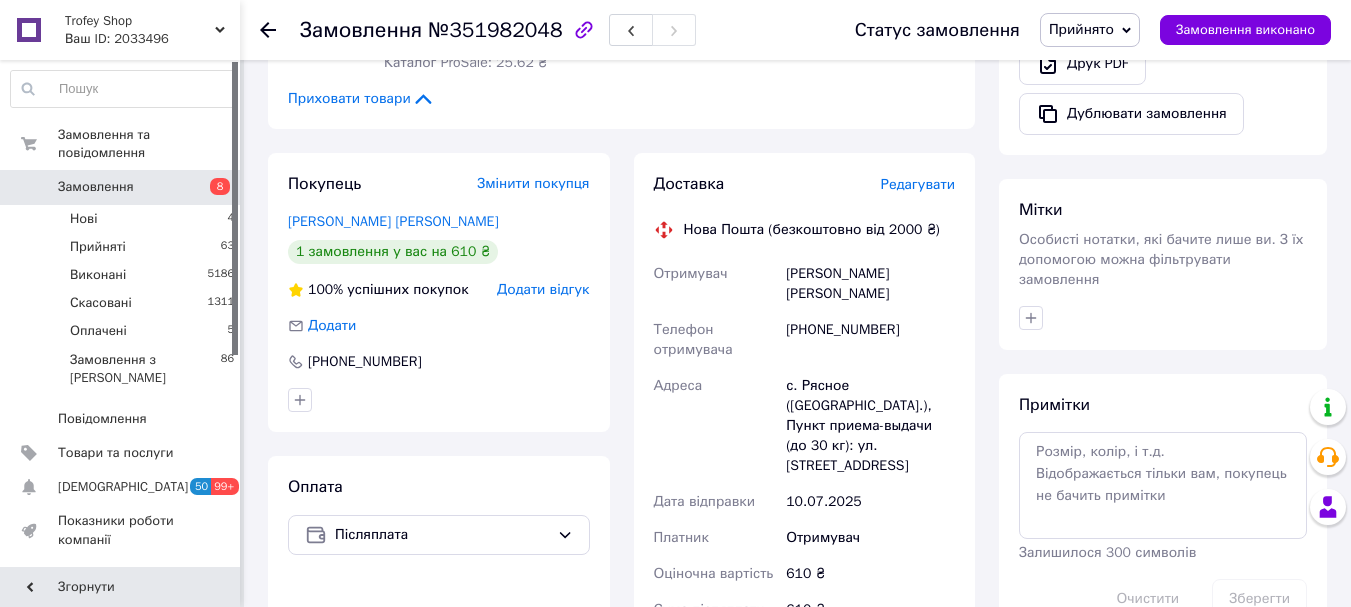 click on "Замовлення" at bounding box center (361, 30) 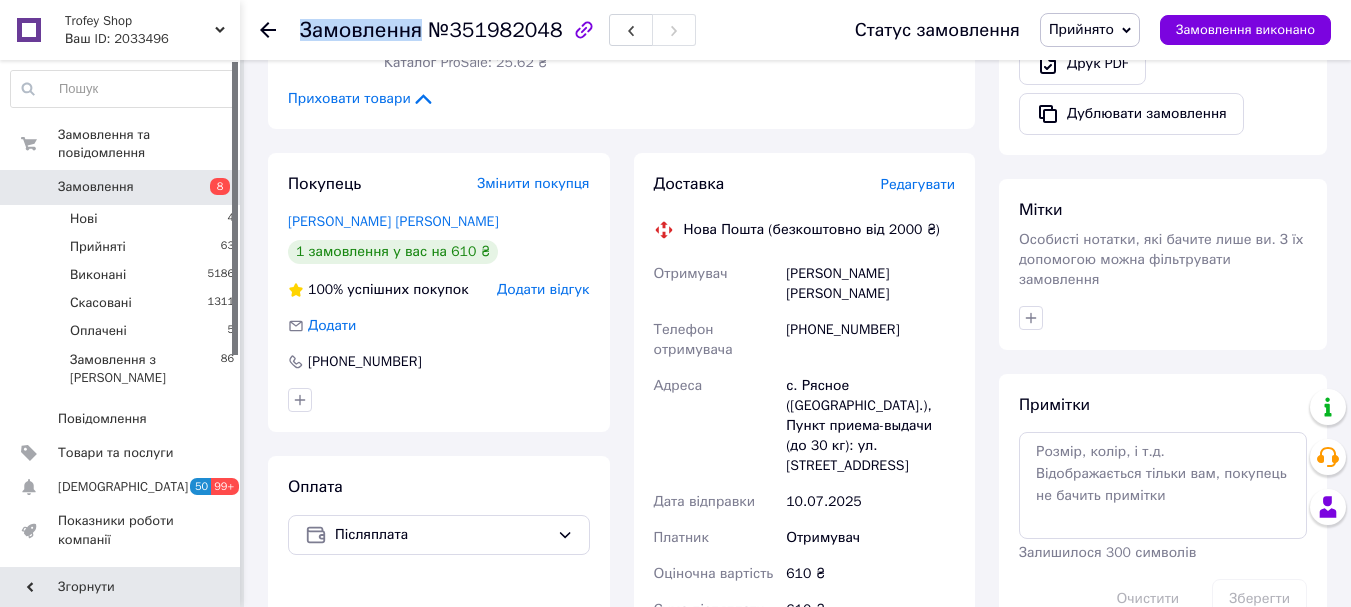 click on "Замовлення" at bounding box center (361, 30) 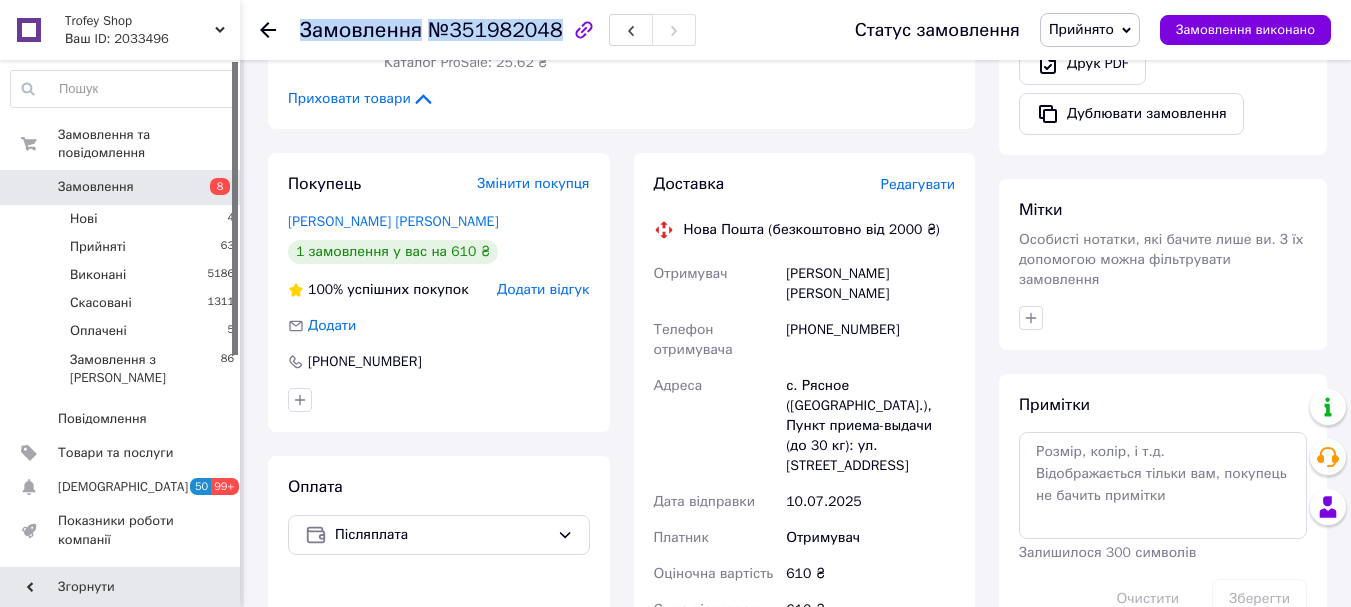 click on "Замовлення" at bounding box center (361, 30) 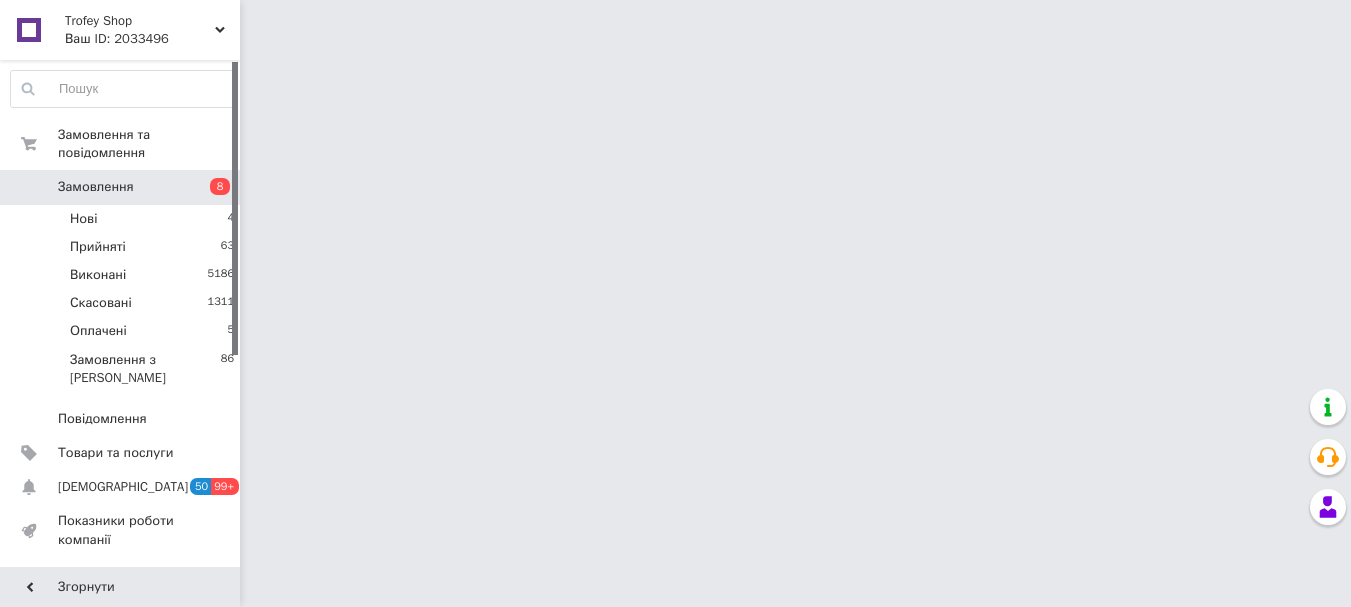 scroll, scrollTop: 0, scrollLeft: 0, axis: both 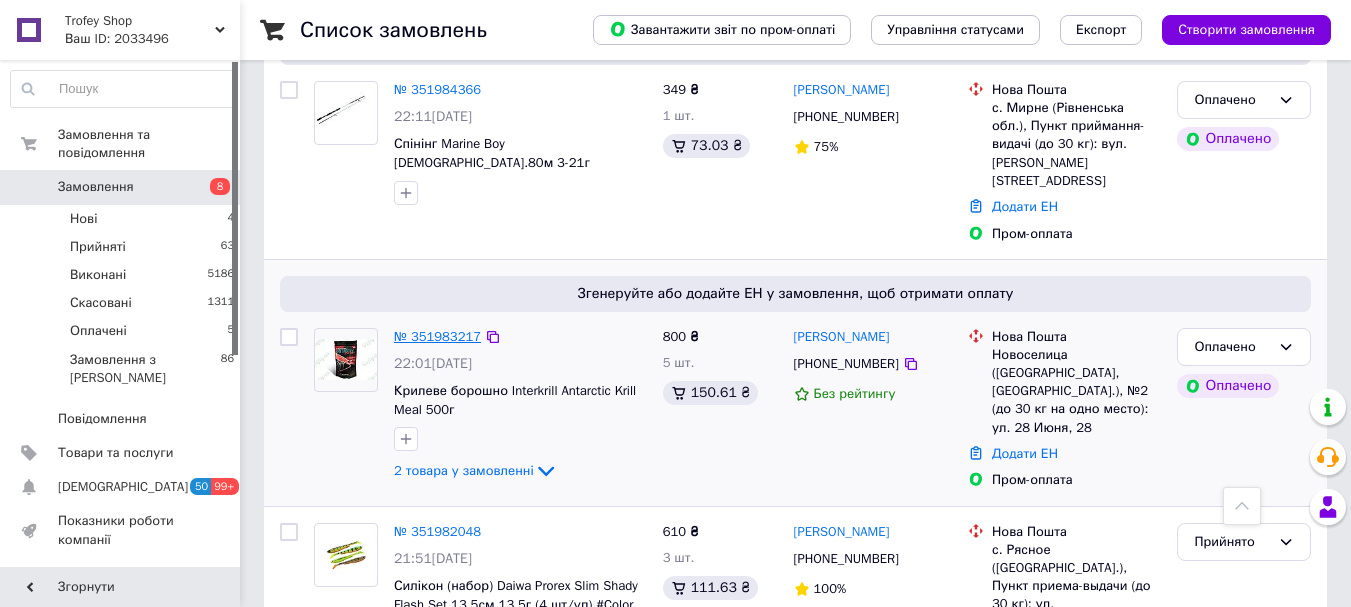 click on "№ 351983217" at bounding box center (437, 336) 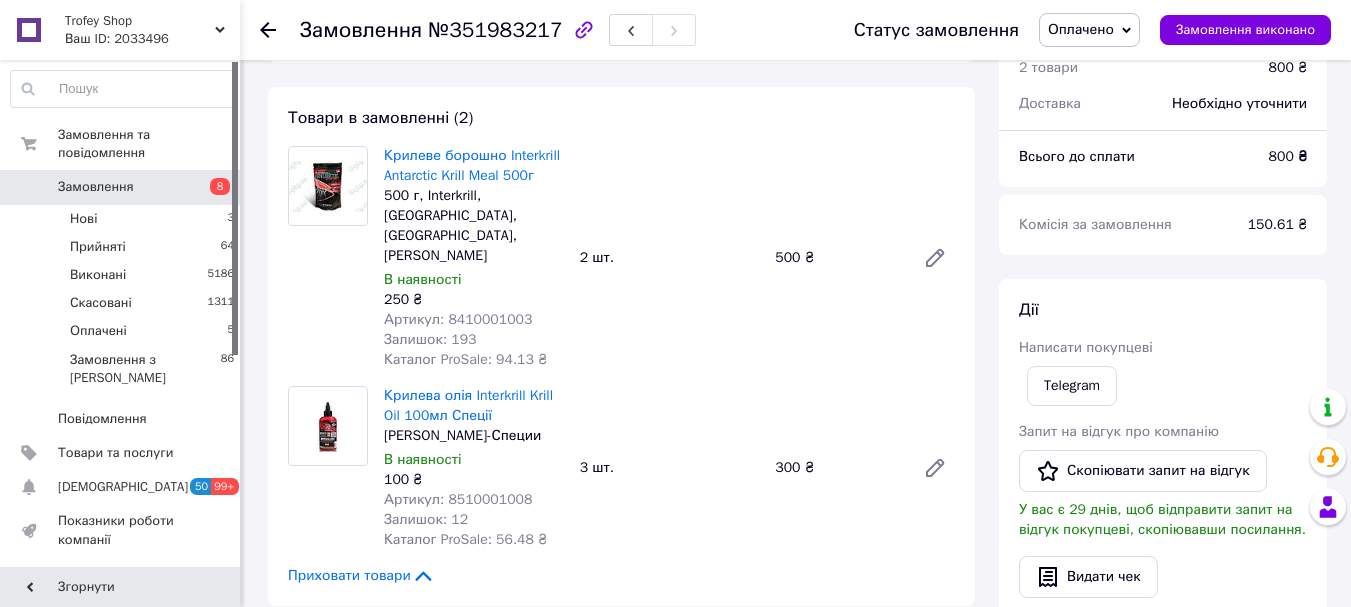 scroll, scrollTop: 667, scrollLeft: 0, axis: vertical 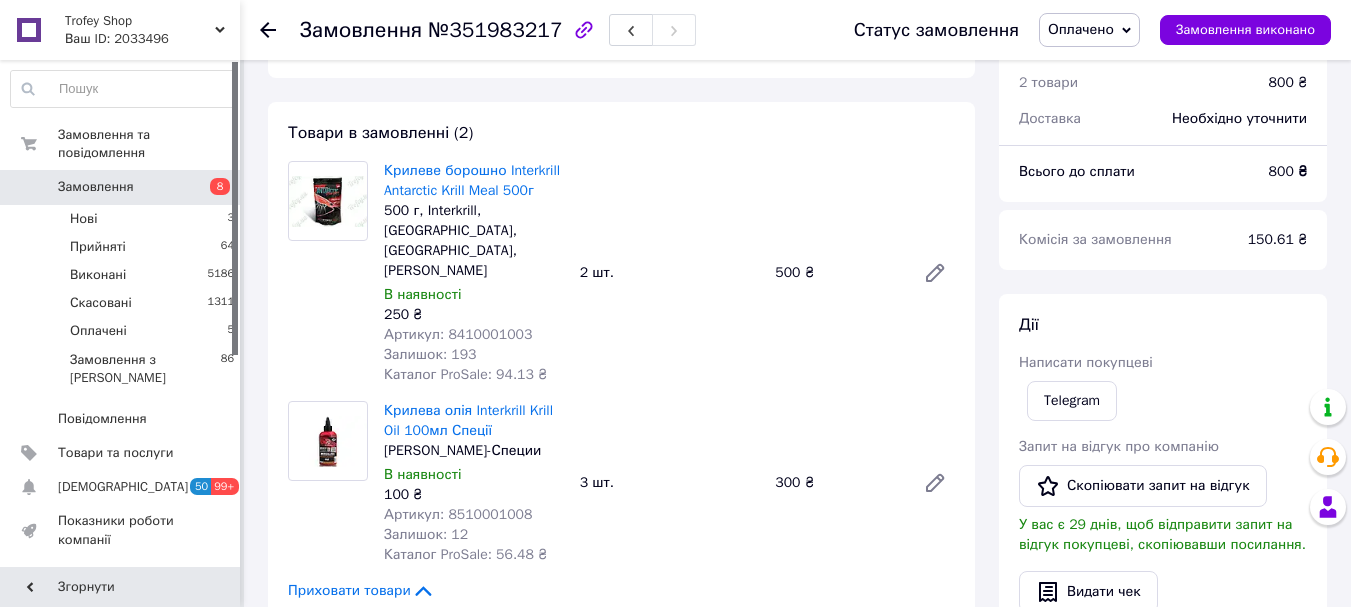 click on "Артикул: 8410001003" at bounding box center (458, 334) 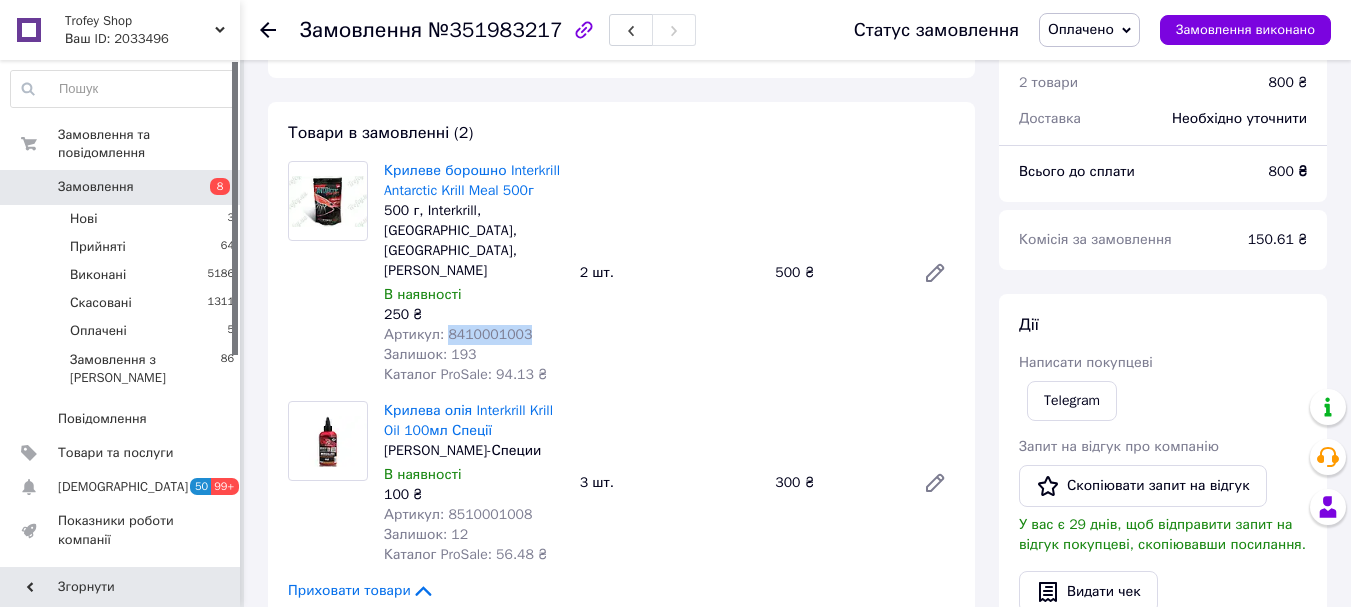 click on "Артикул: 8410001003" at bounding box center [458, 334] 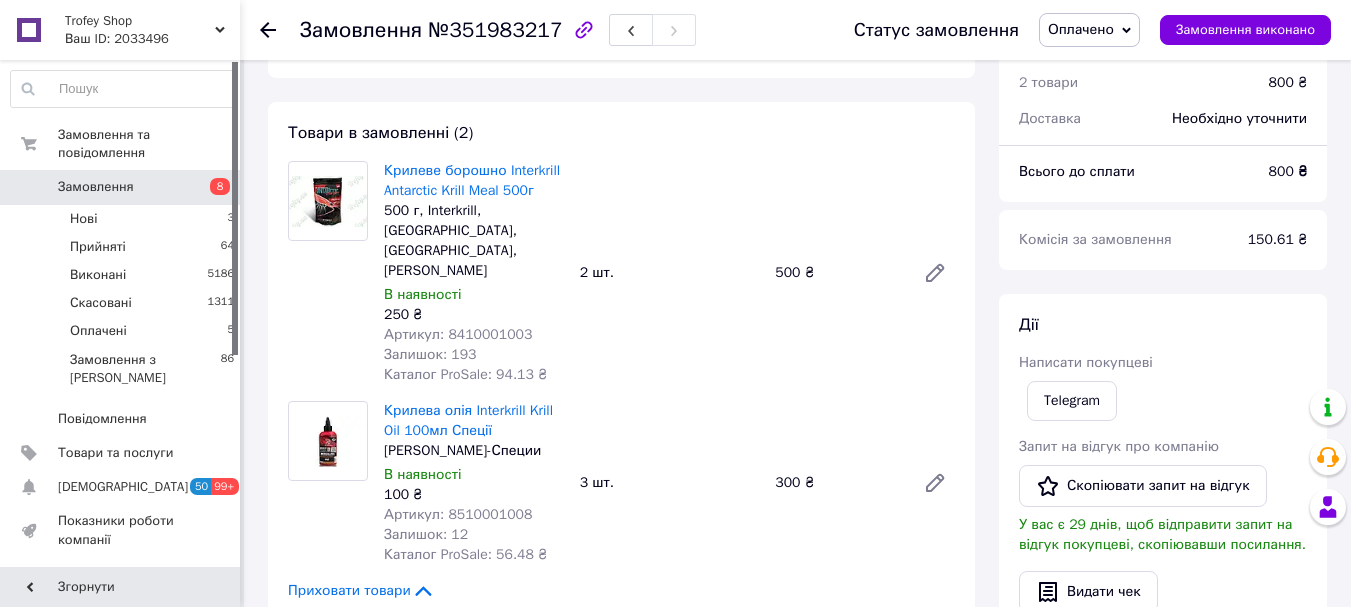 click on "Артикул: 8510001008" at bounding box center [458, 514] 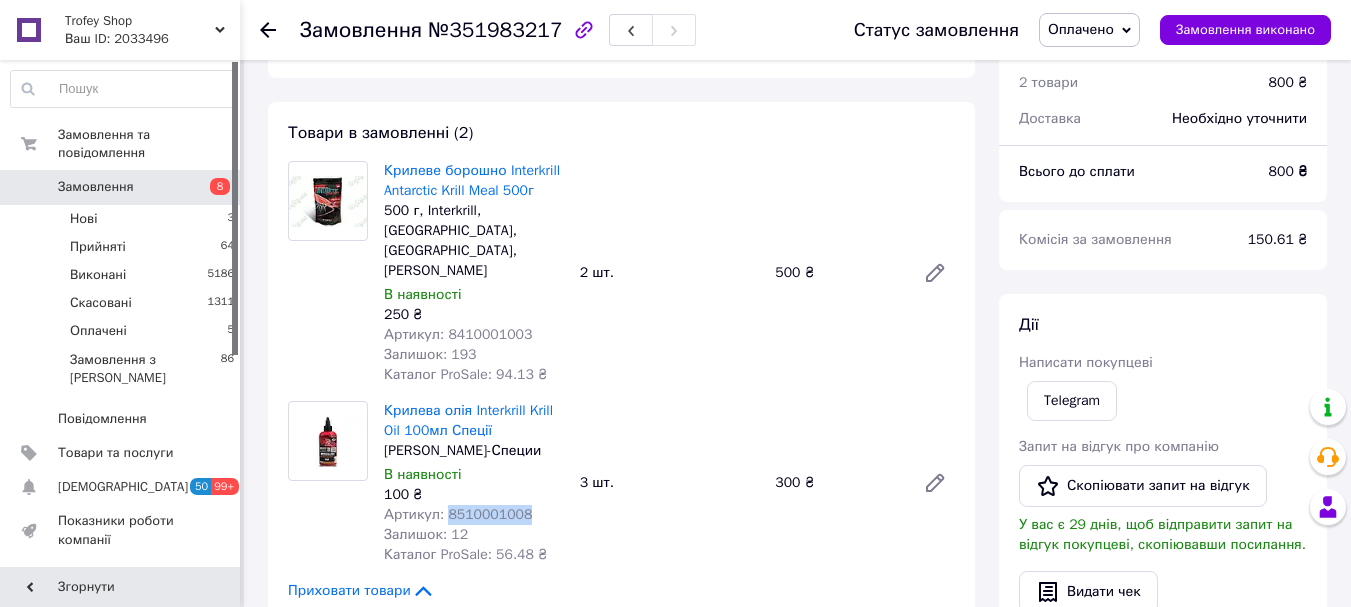 click on "Артикул: 8510001008" at bounding box center (458, 514) 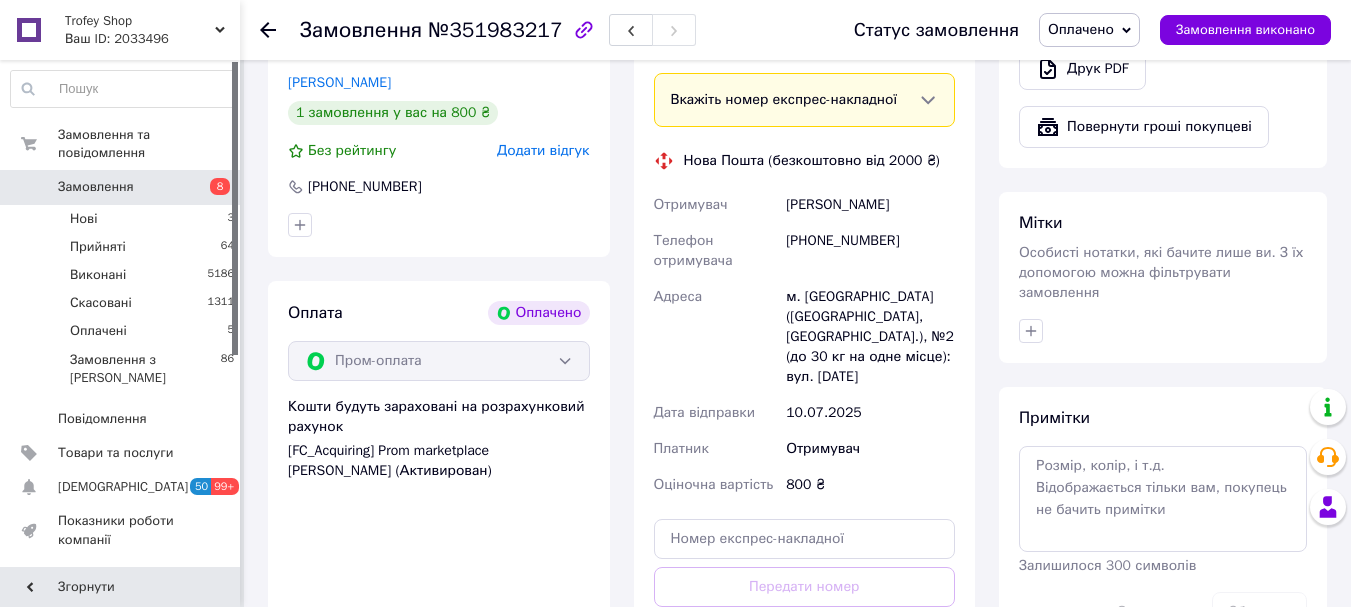 scroll, scrollTop: 1200, scrollLeft: 0, axis: vertical 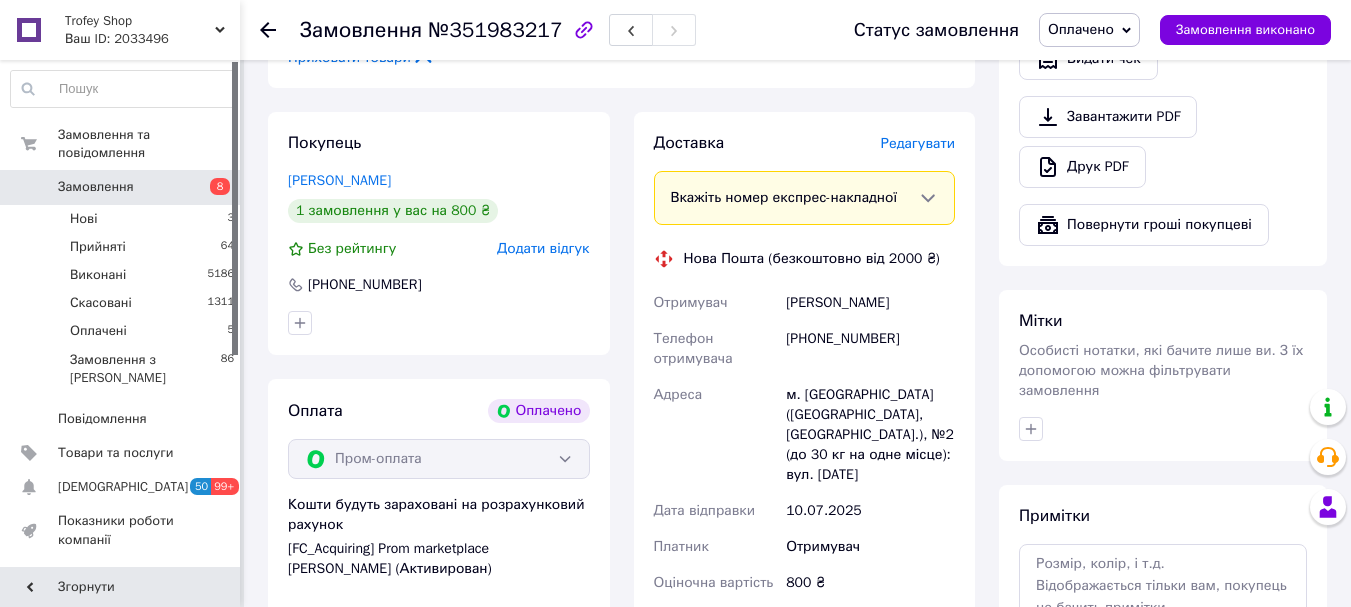click on "Крояло Ольга" at bounding box center [870, 303] 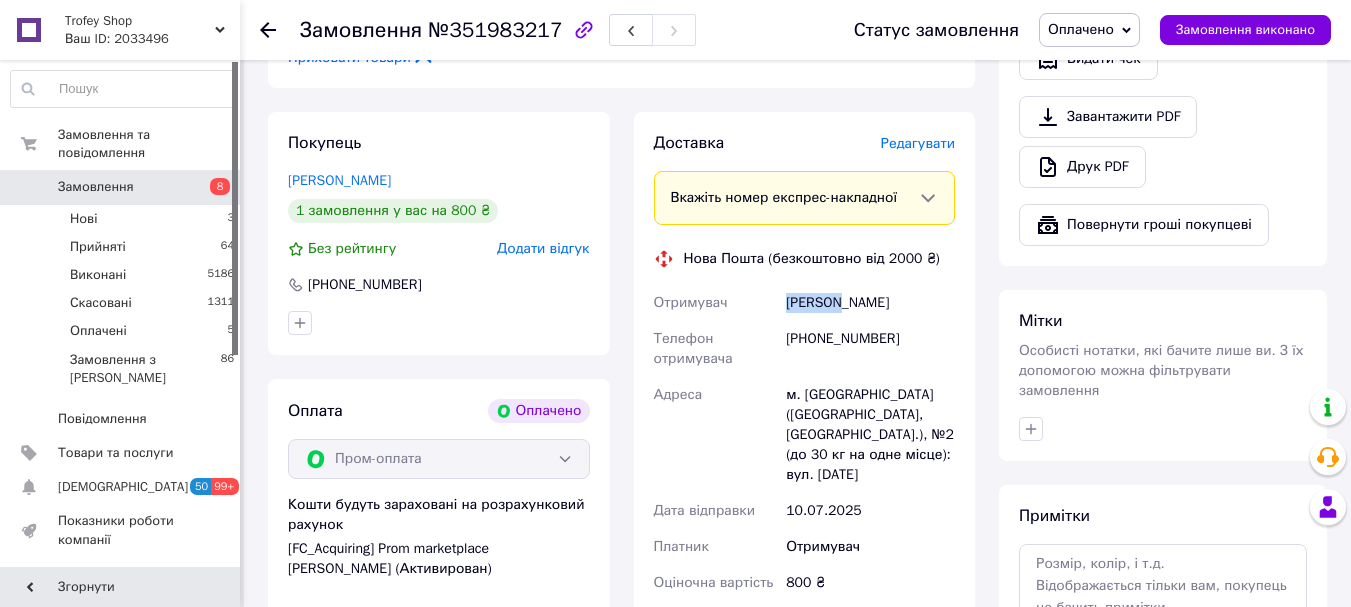 click on "Крояло Ольга" at bounding box center (870, 303) 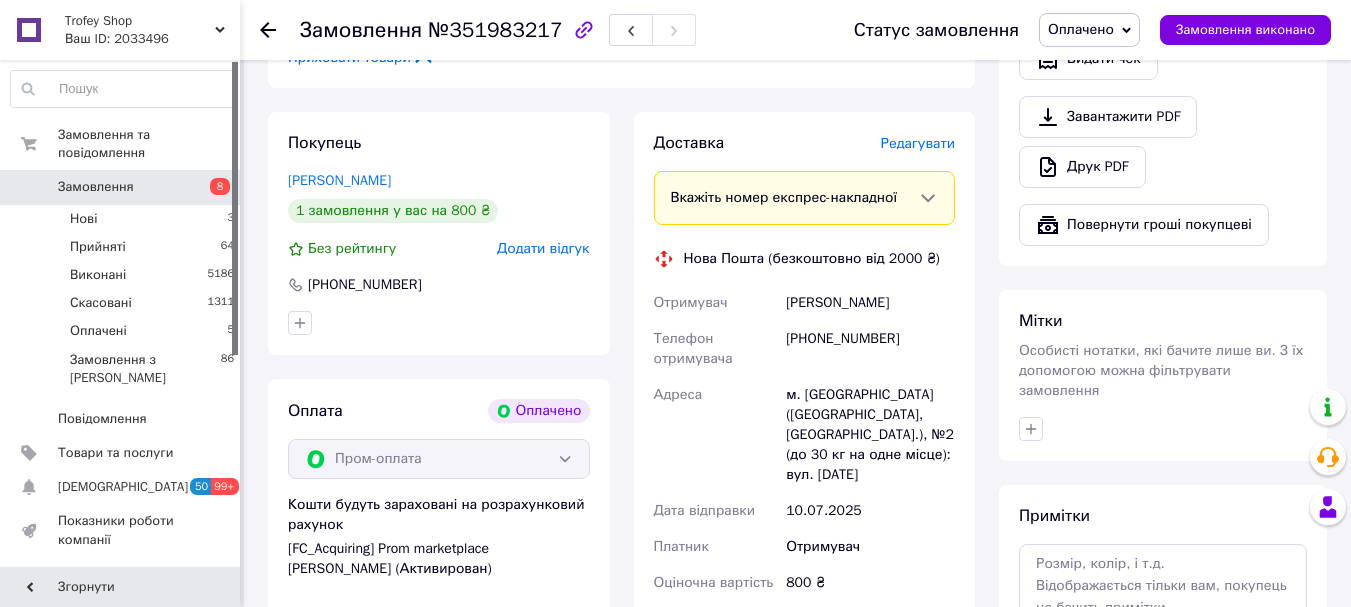 click on "Крояло Ольга" at bounding box center (870, 303) 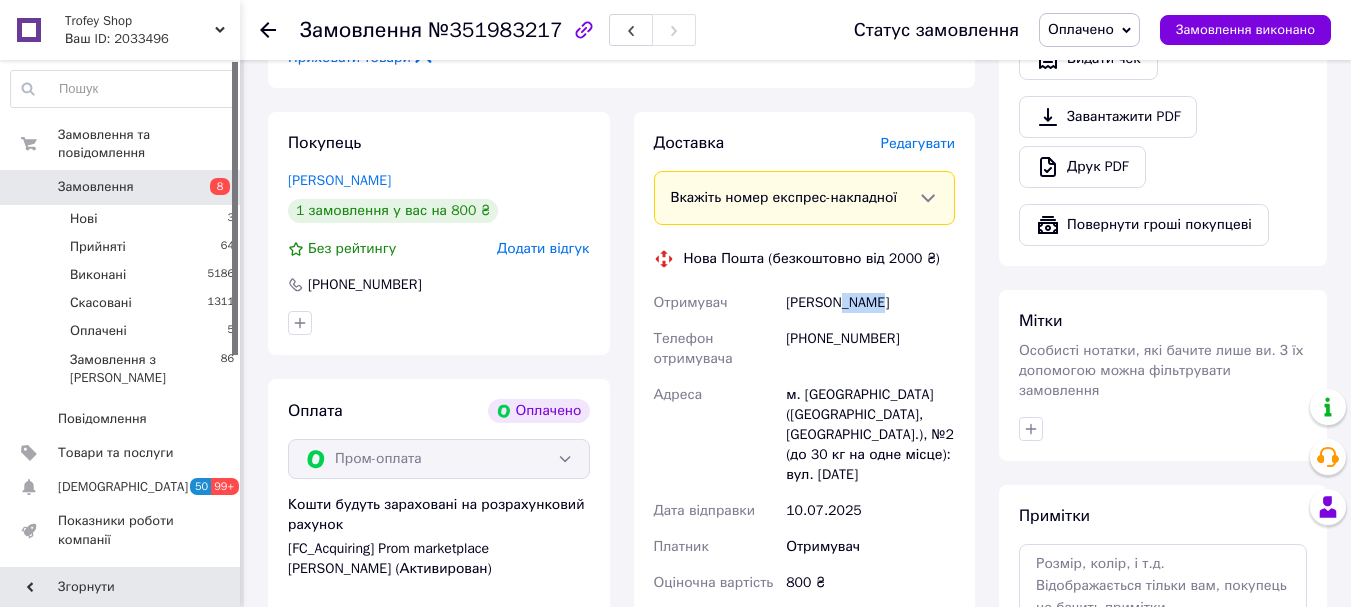 click on "Крояло Ольга" at bounding box center (870, 303) 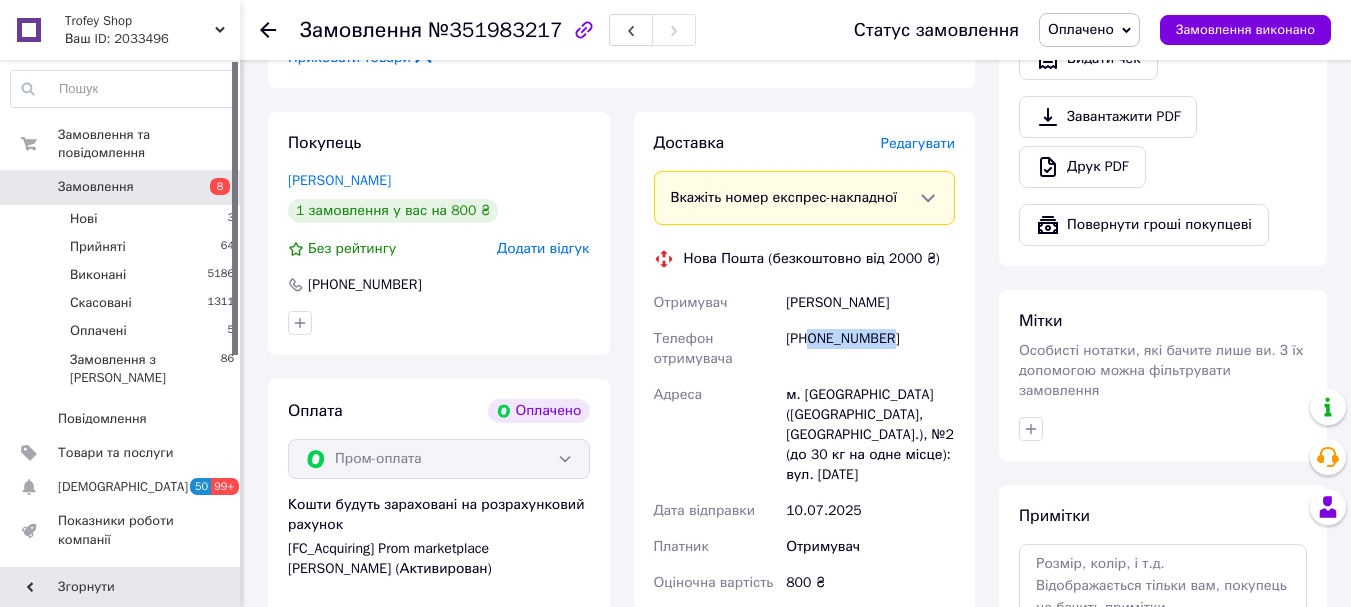 drag, startPoint x: 898, startPoint y: 282, endPoint x: 814, endPoint y: 283, distance: 84.00595 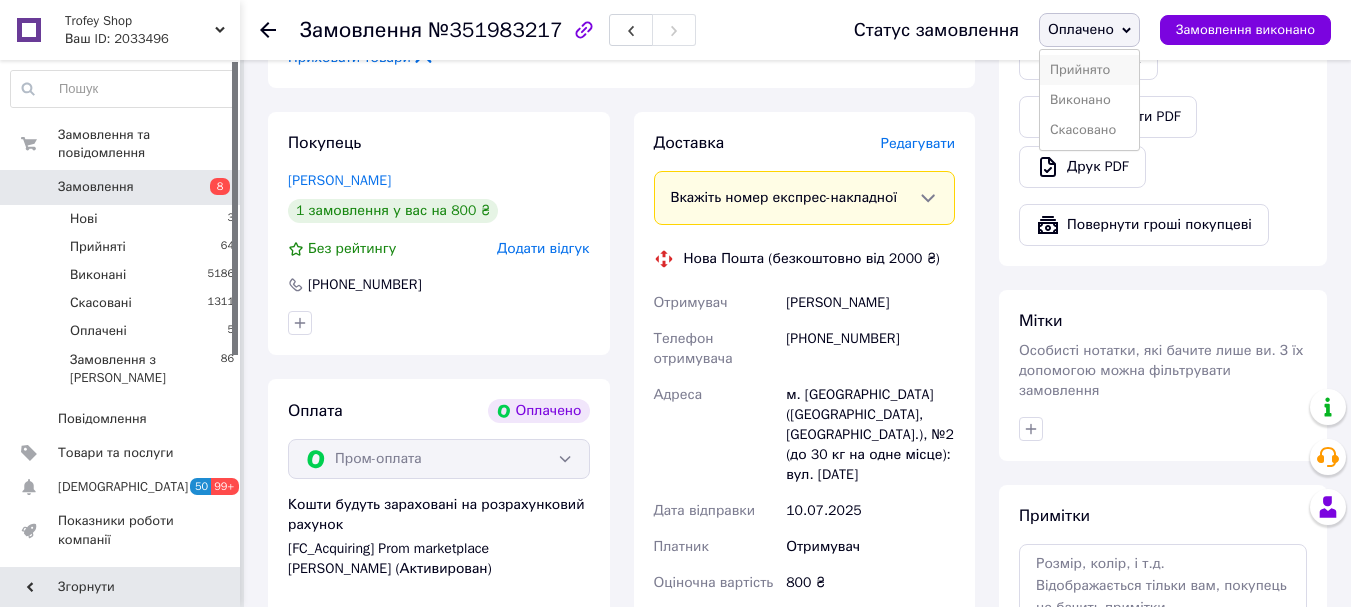 click on "Прийнято" at bounding box center (1089, 70) 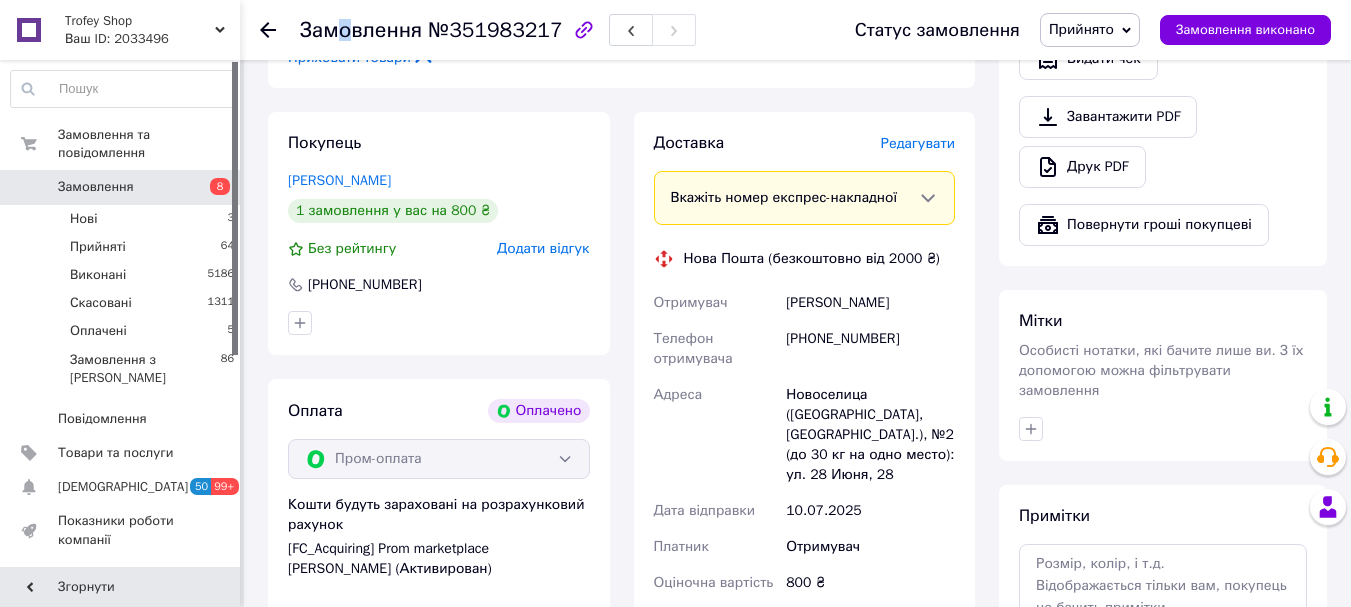 click on "Замовлення" at bounding box center [361, 30] 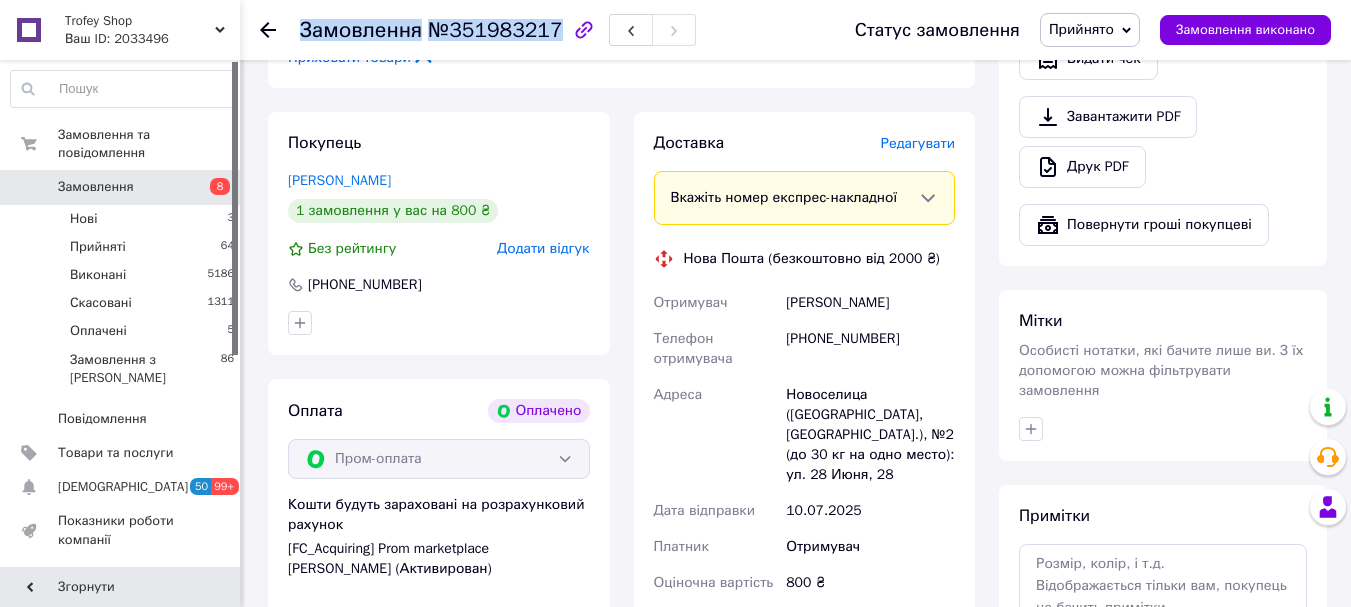 click on "Замовлення" at bounding box center [361, 30] 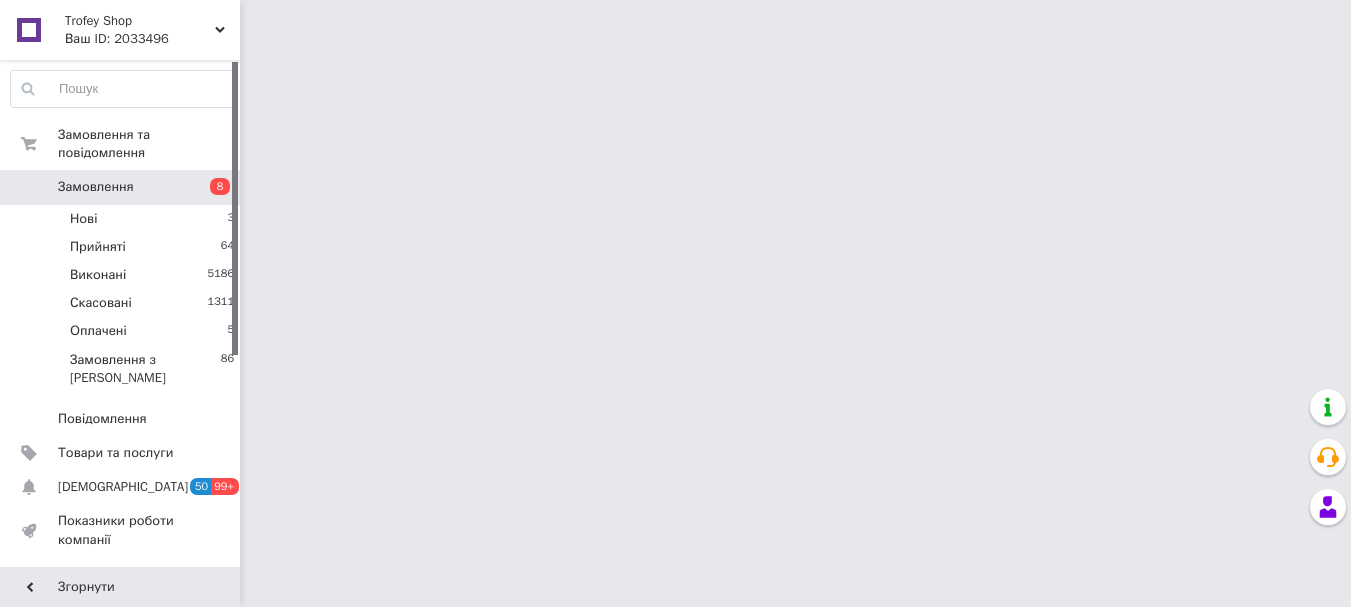 scroll, scrollTop: 0, scrollLeft: 0, axis: both 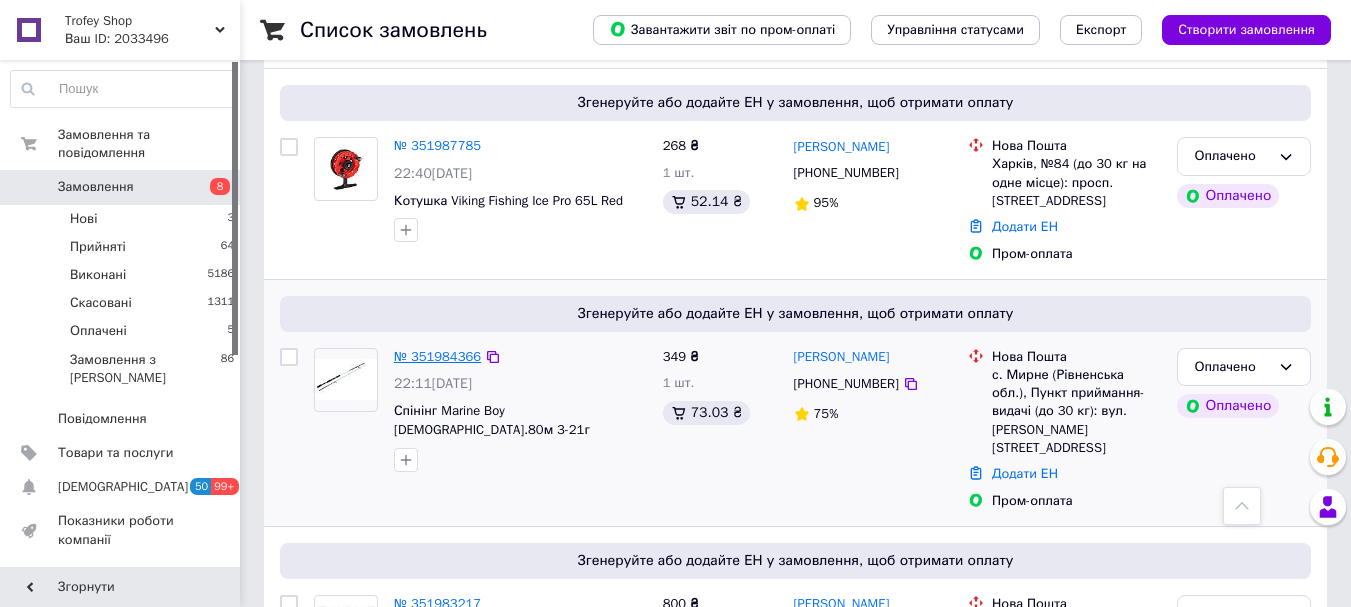 click on "№ 351984366" at bounding box center [437, 356] 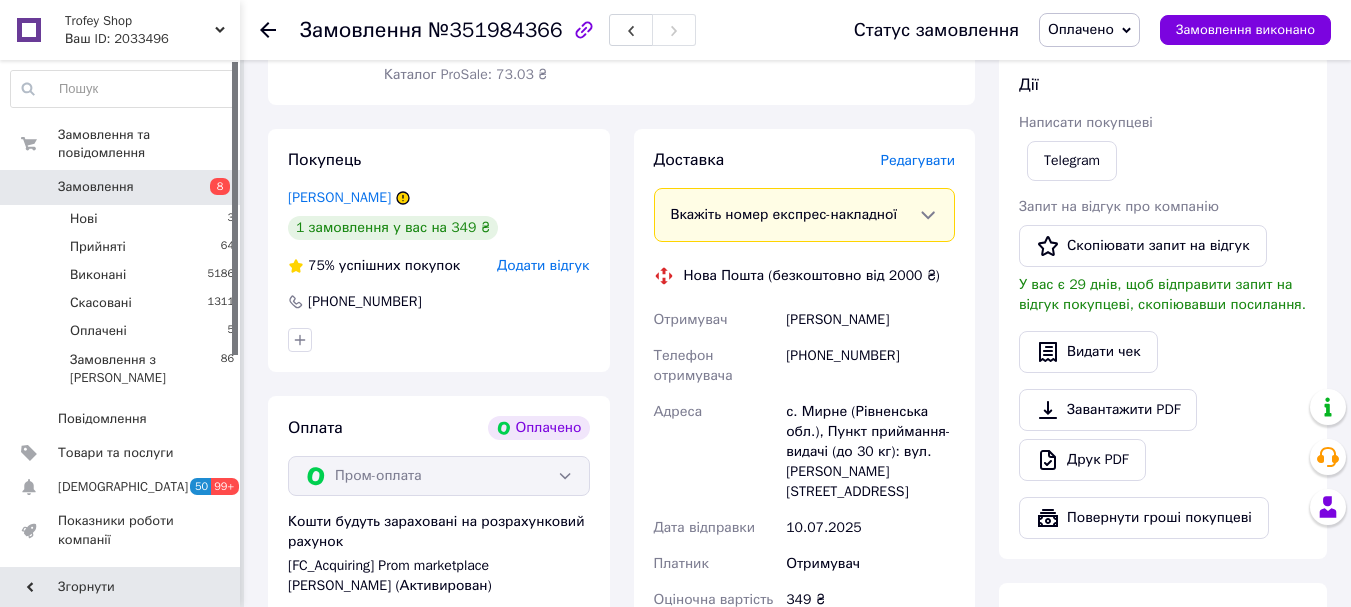 scroll, scrollTop: 533, scrollLeft: 0, axis: vertical 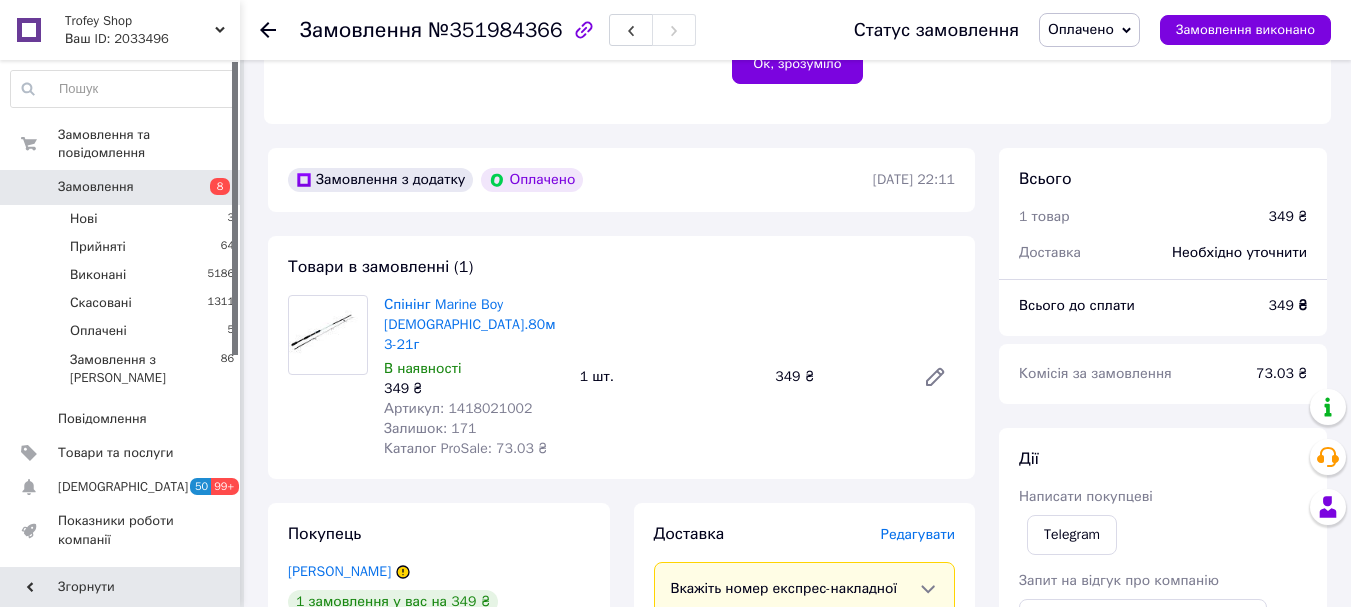 click on "Артикул: 1418021002" at bounding box center (458, 408) 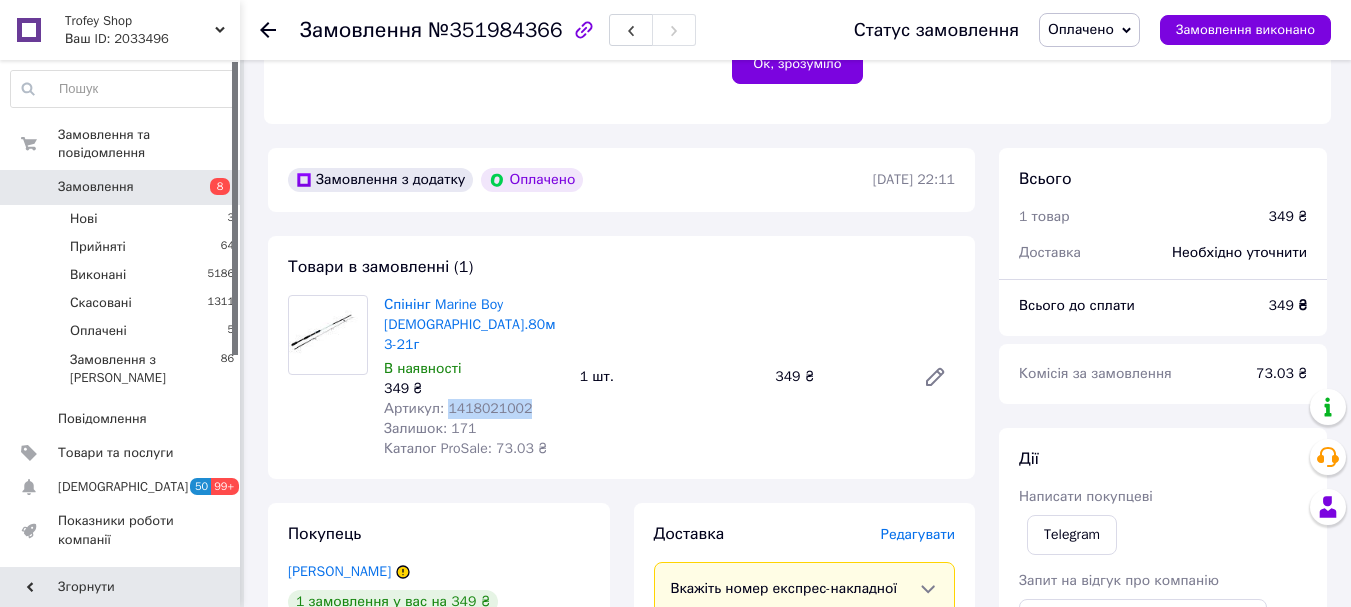 click on "Артикул: 1418021002" at bounding box center (458, 408) 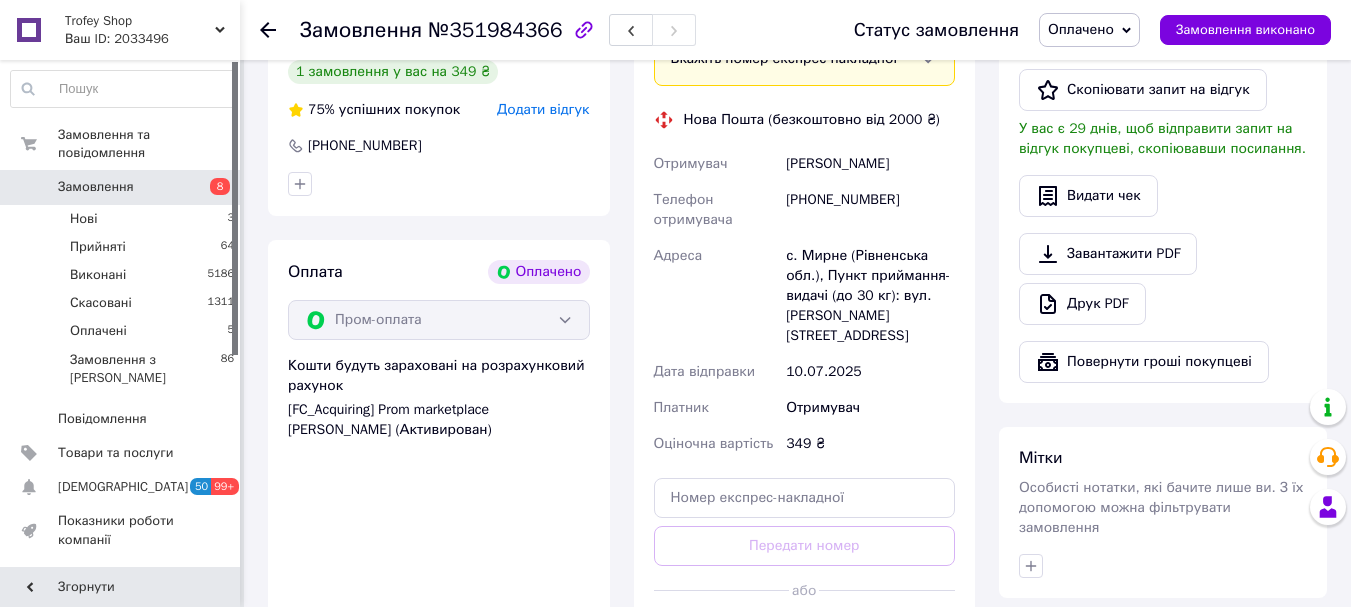 scroll, scrollTop: 1067, scrollLeft: 0, axis: vertical 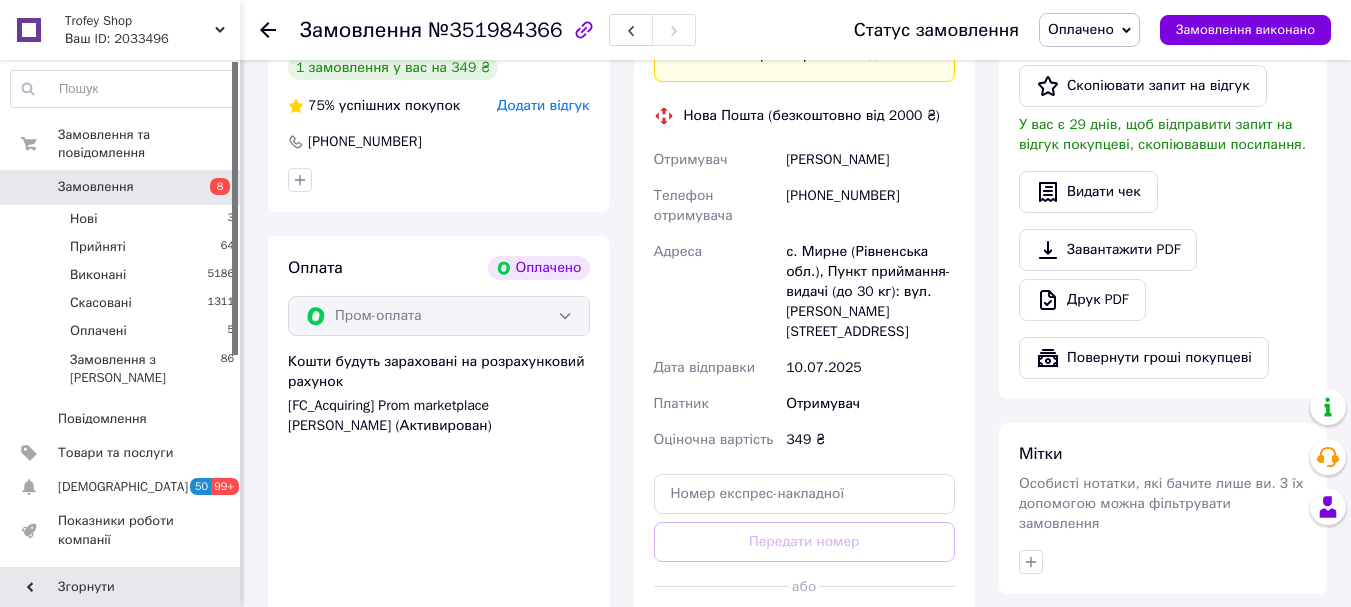 click on "Манько Вадим" at bounding box center [870, 160] 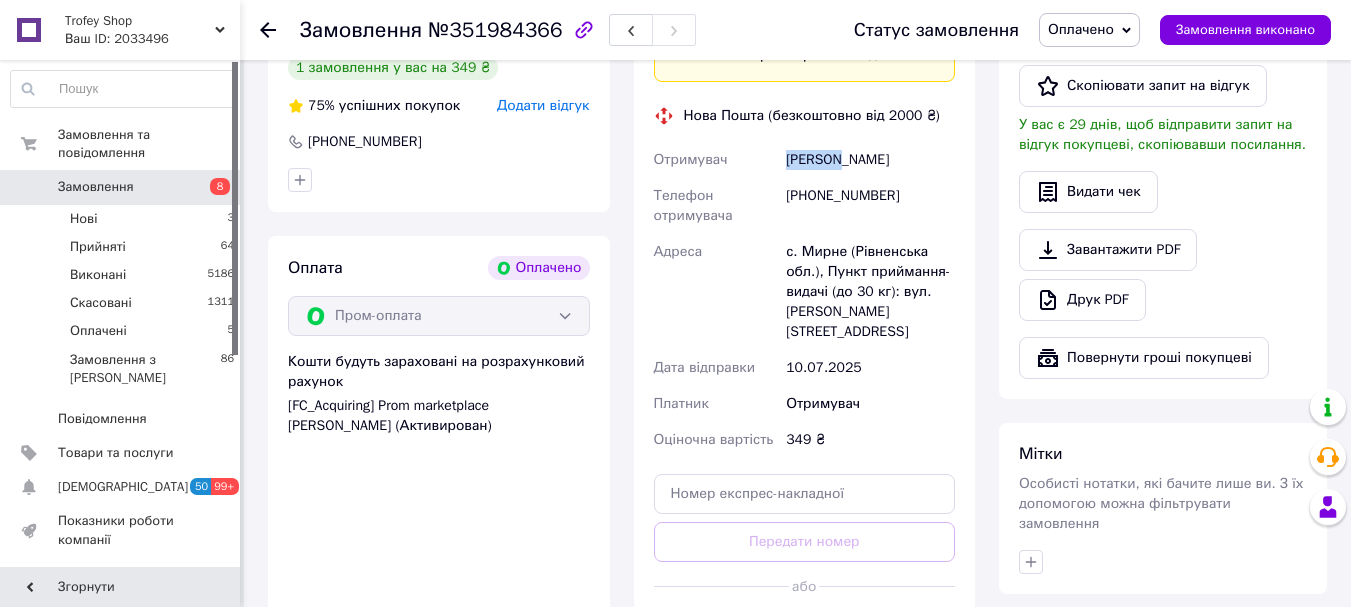 click on "Манько Вадим" at bounding box center (870, 160) 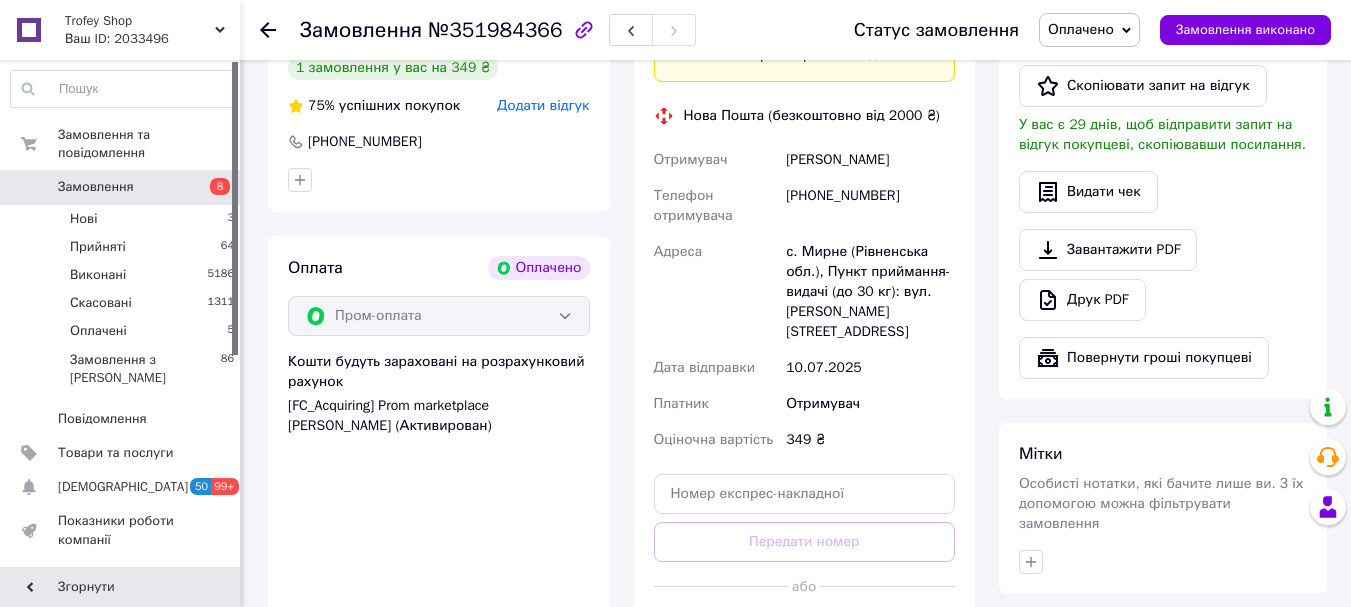click on "Манько Вадим" at bounding box center (870, 160) 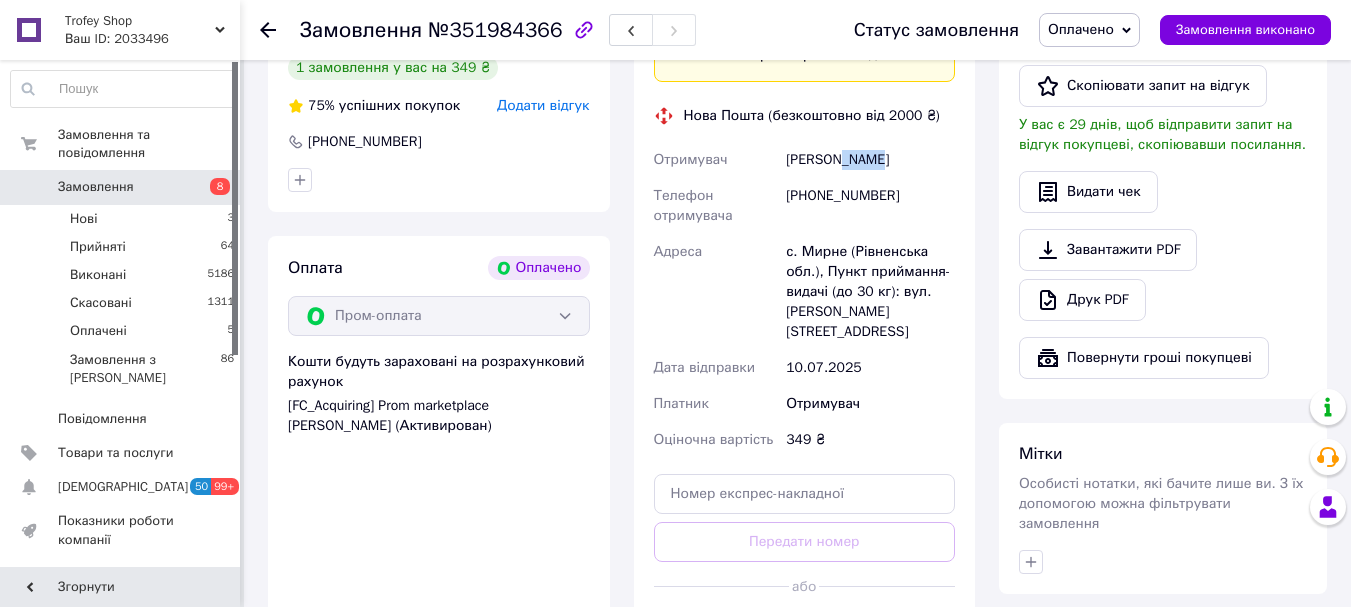 click on "Манько Вадим" at bounding box center (870, 160) 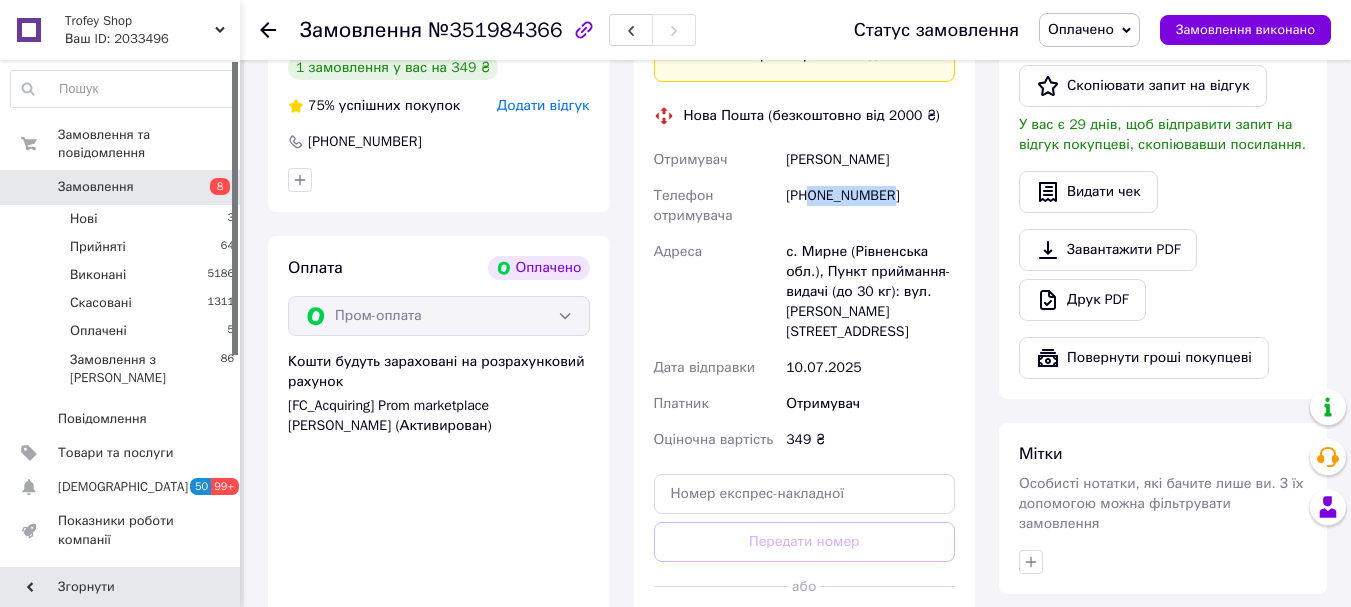 drag, startPoint x: 913, startPoint y: 149, endPoint x: 809, endPoint y: 154, distance: 104.120125 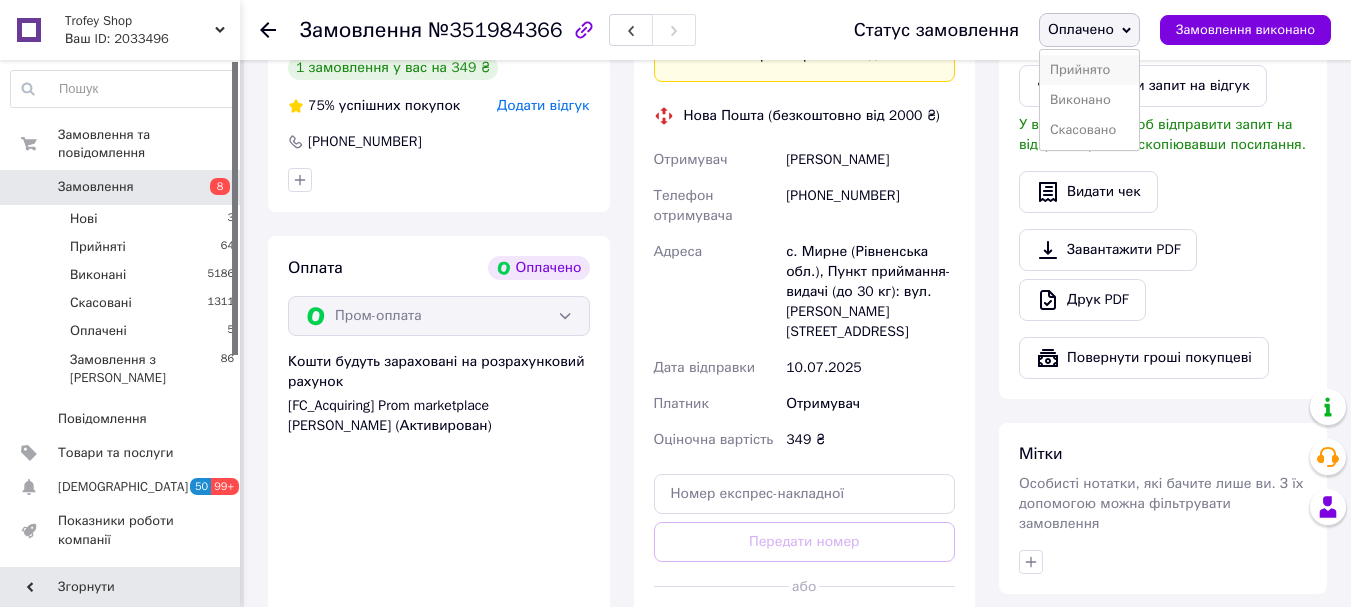 click on "Прийнято" at bounding box center (1089, 70) 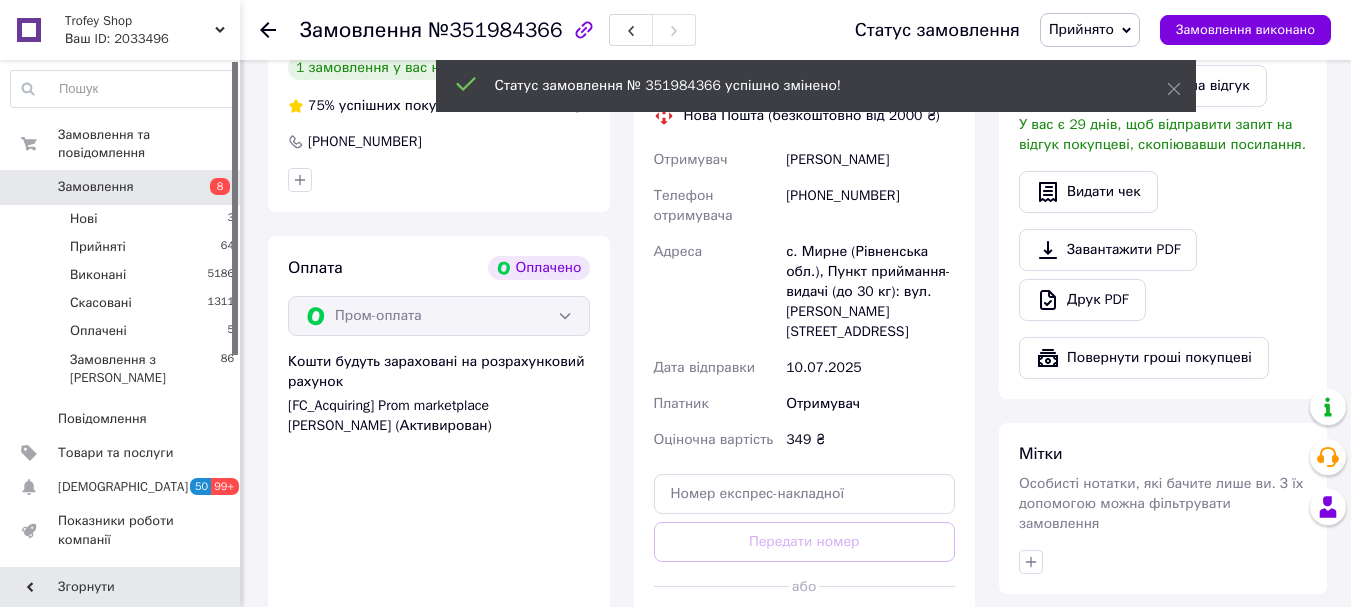 click on "Замовлення" at bounding box center (361, 30) 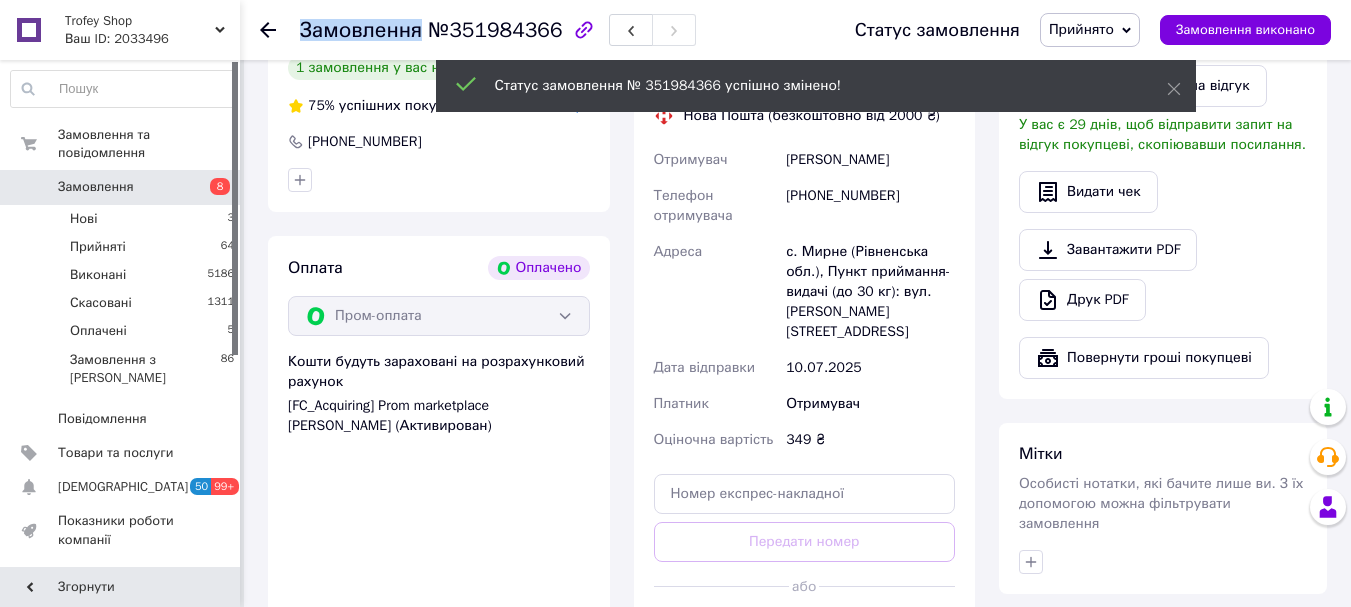 click on "Замовлення" at bounding box center (361, 30) 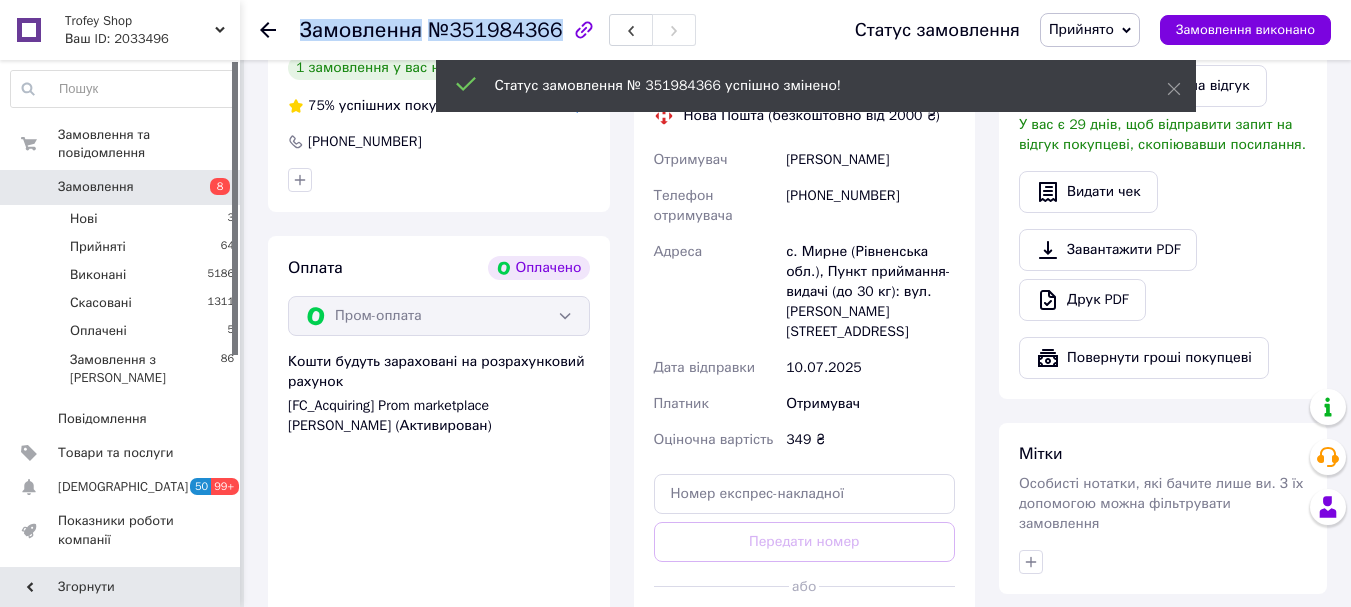 click on "Замовлення" at bounding box center (361, 30) 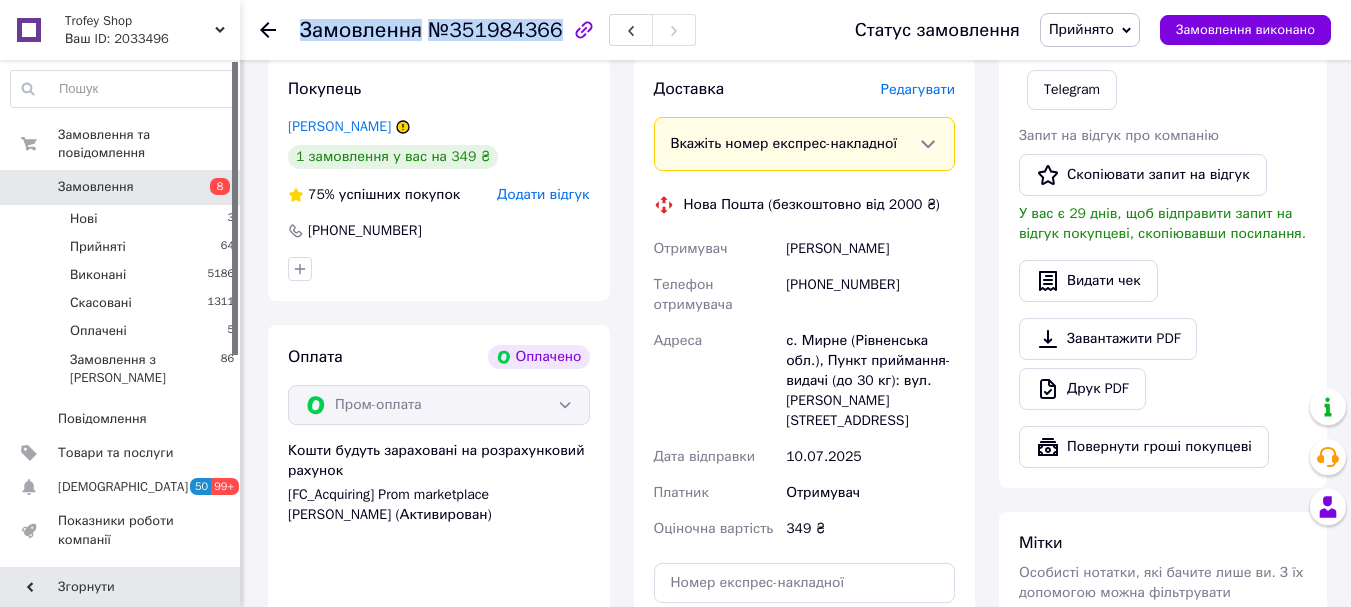 scroll, scrollTop: 933, scrollLeft: 0, axis: vertical 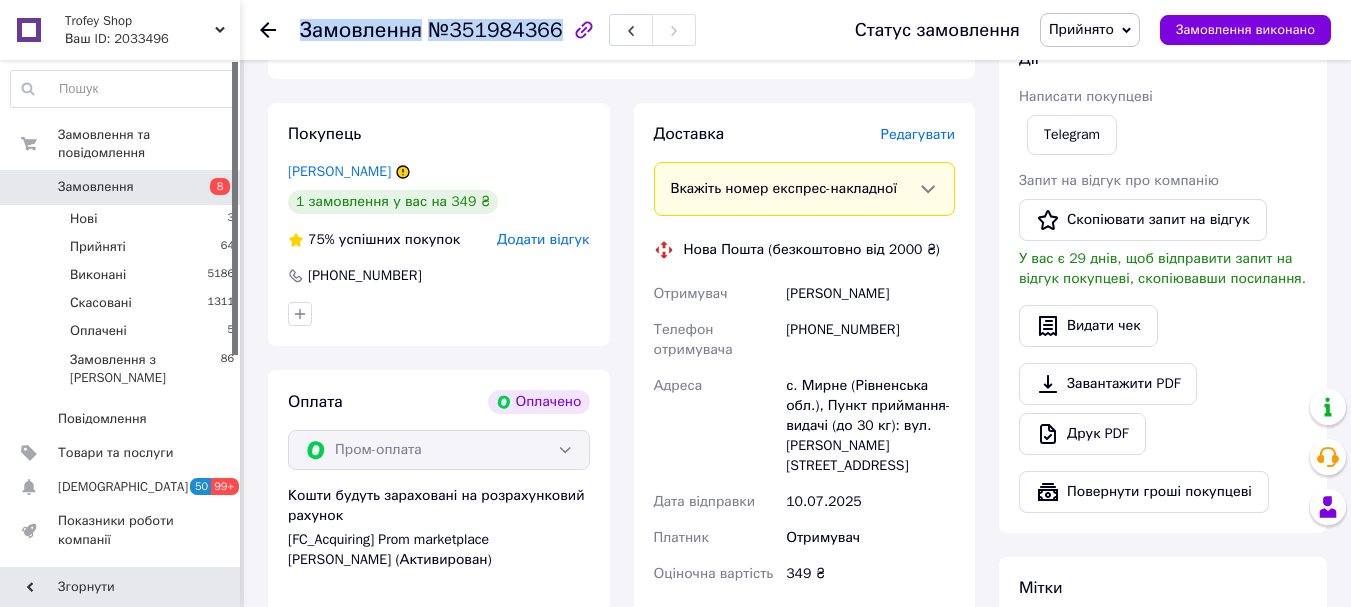 click on "Замовлення 8" at bounding box center [123, 187] 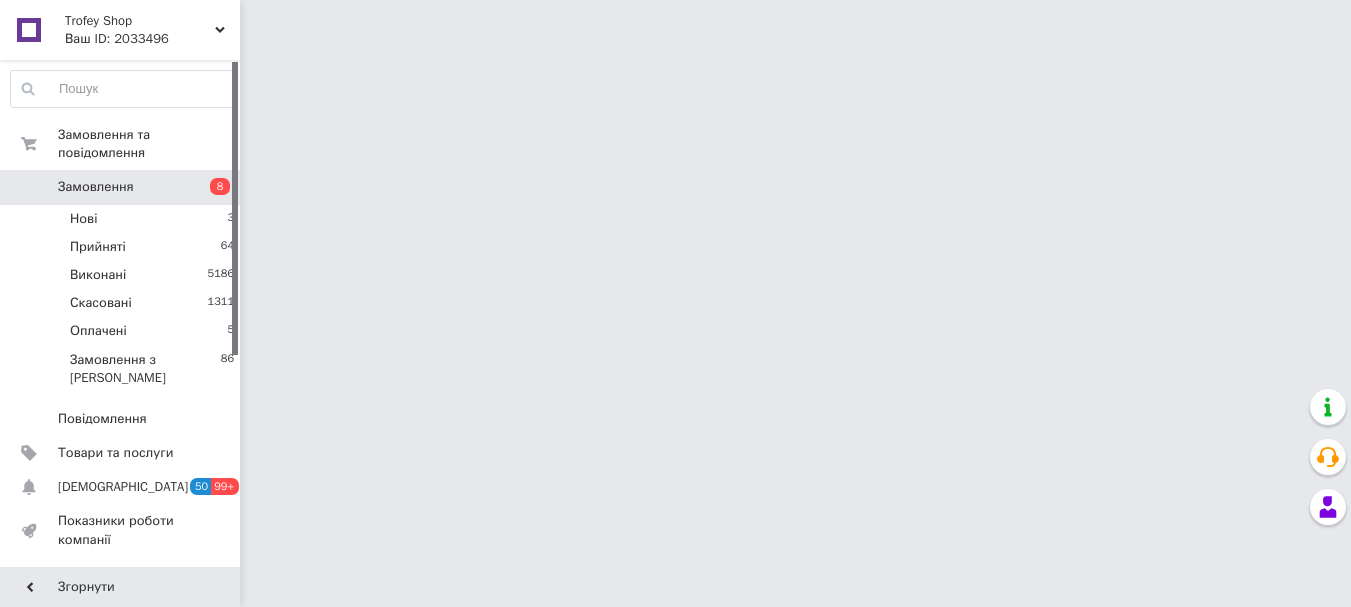 scroll, scrollTop: 0, scrollLeft: 0, axis: both 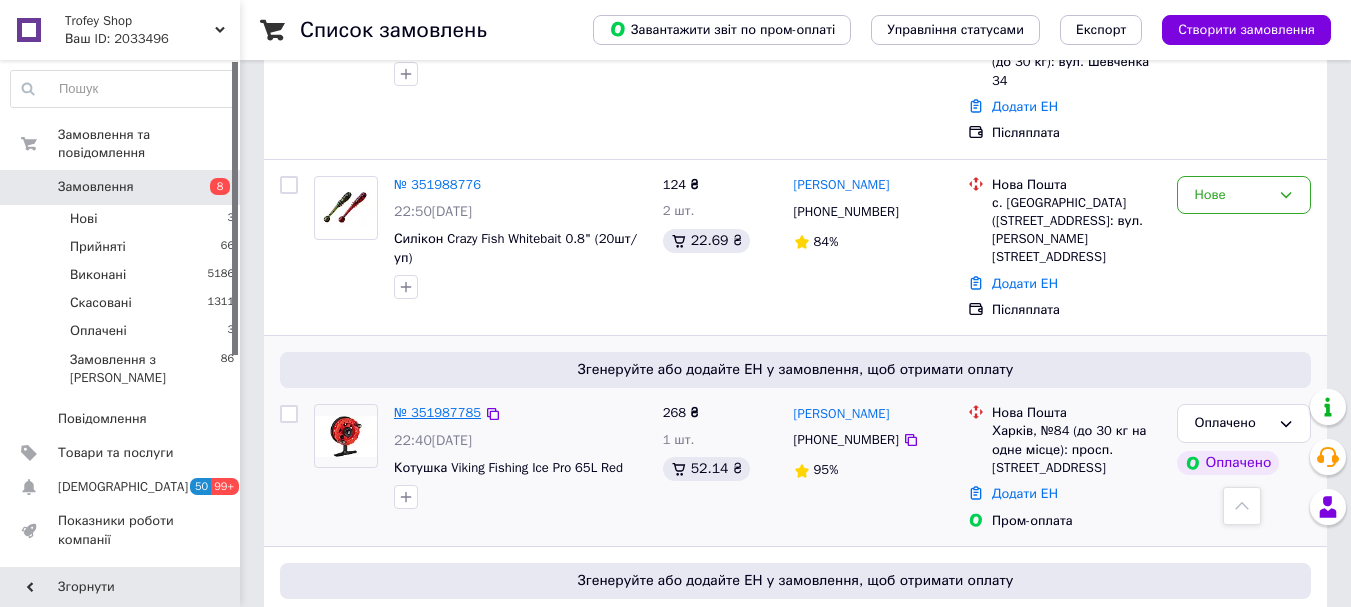 click on "№ 351987785" at bounding box center (437, 412) 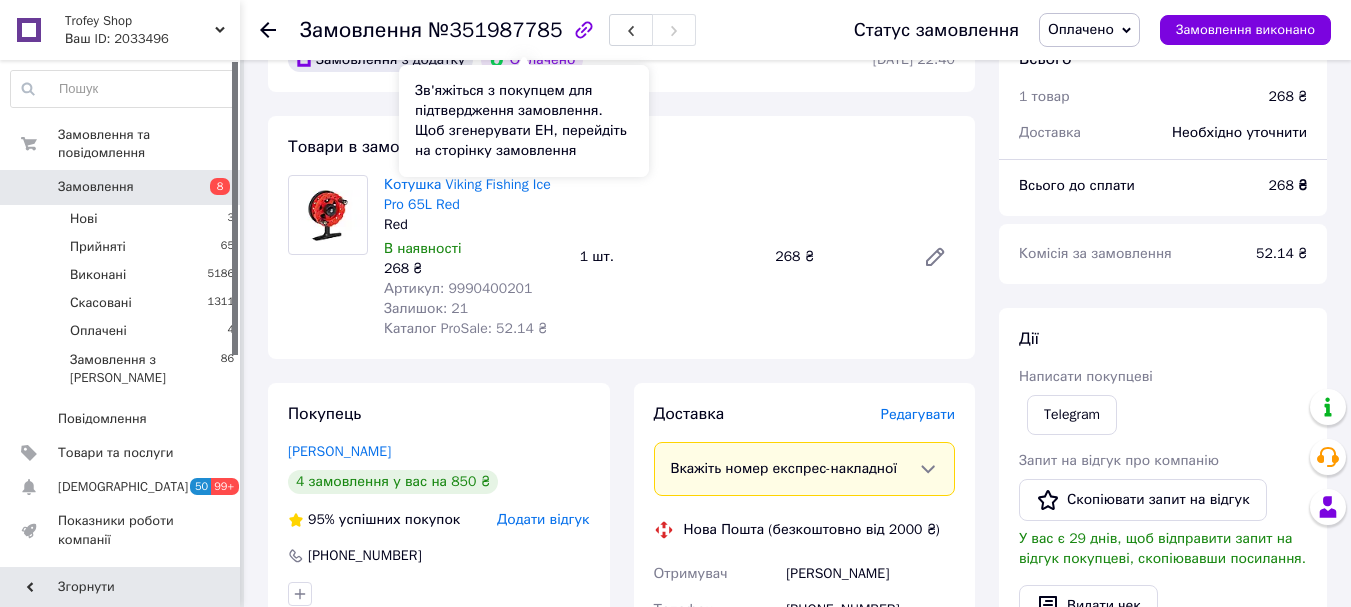 scroll, scrollTop: 666, scrollLeft: 0, axis: vertical 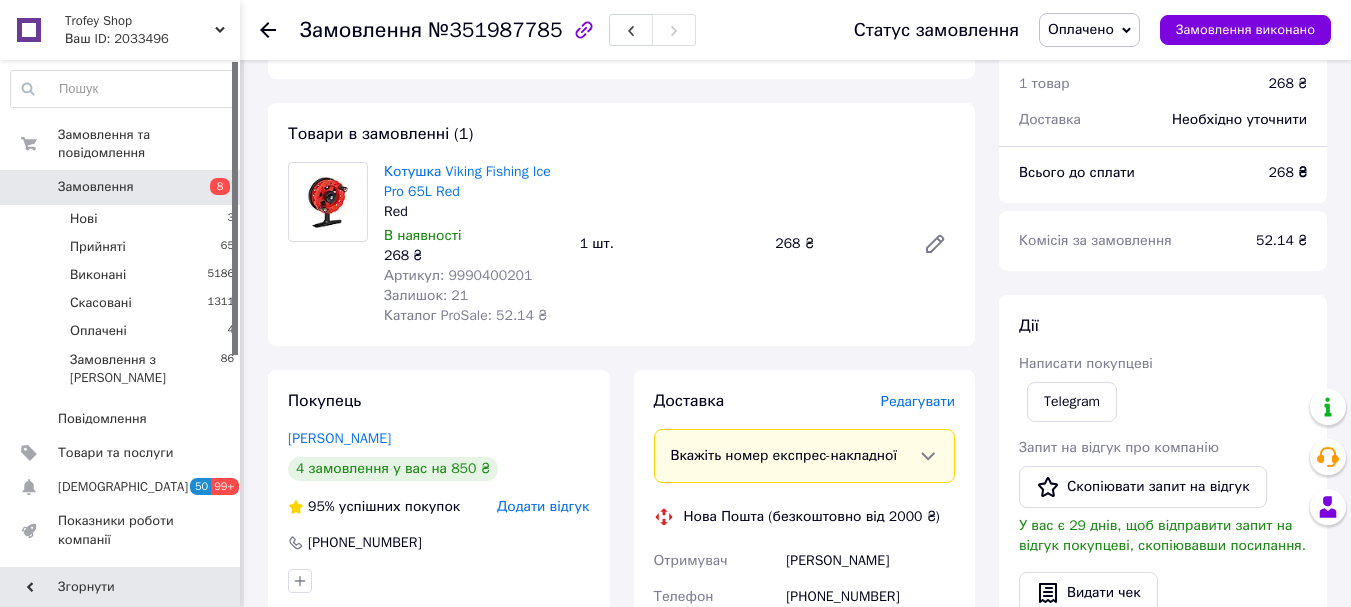 click on "Артикул: 9990400201" at bounding box center [458, 275] 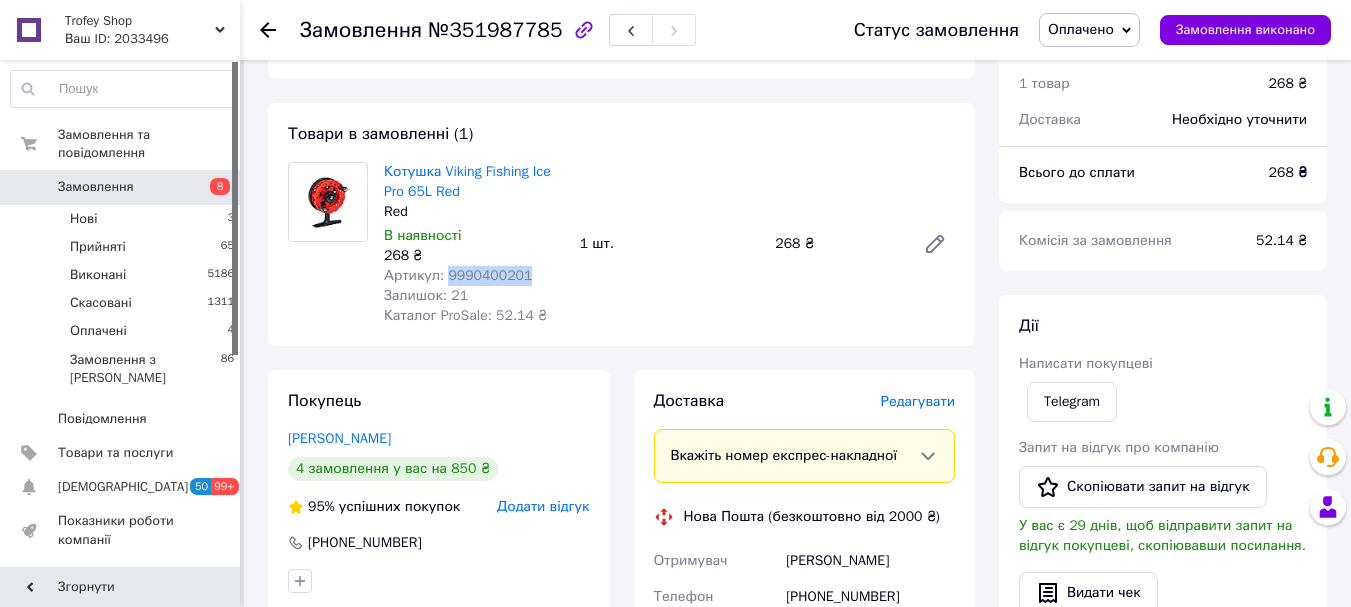 click on "Артикул: 9990400201" at bounding box center [458, 275] 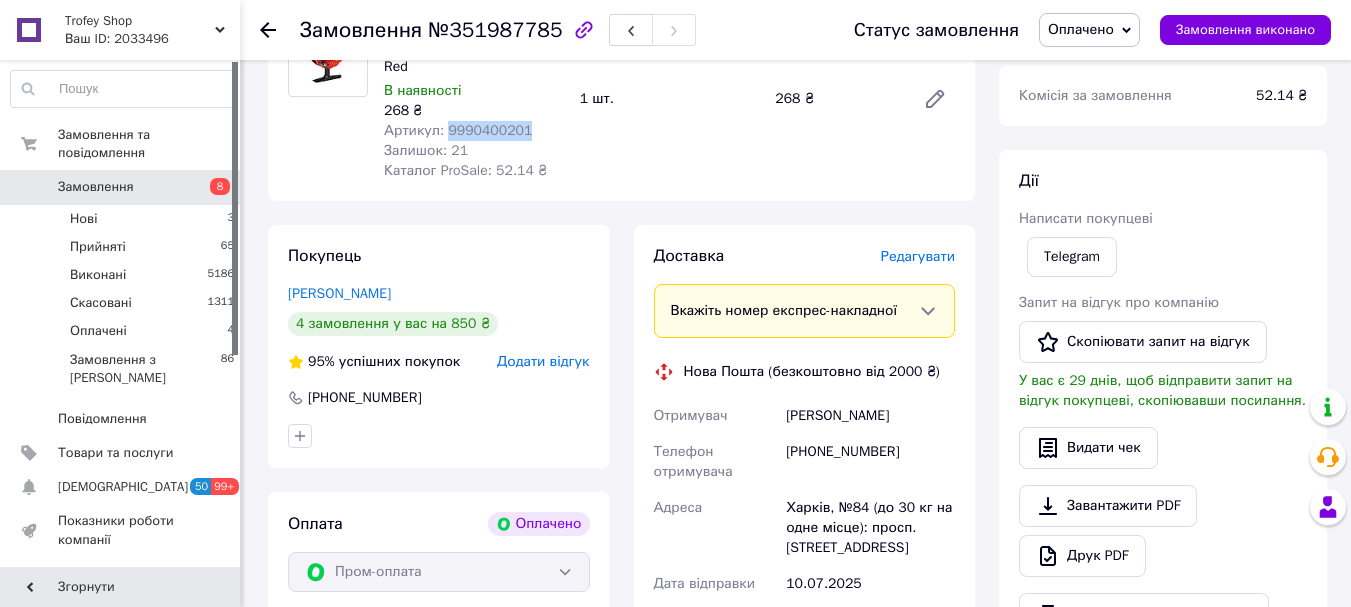 scroll, scrollTop: 1066, scrollLeft: 0, axis: vertical 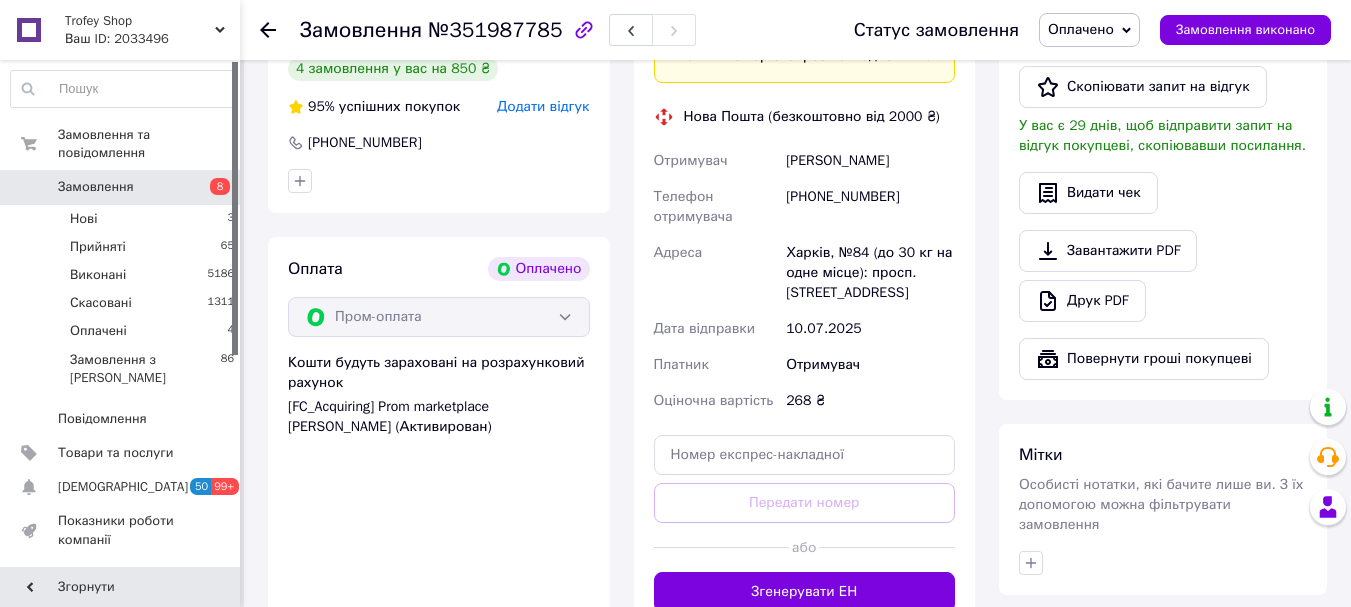 click on "Ярошенко Артём" at bounding box center [870, 161] 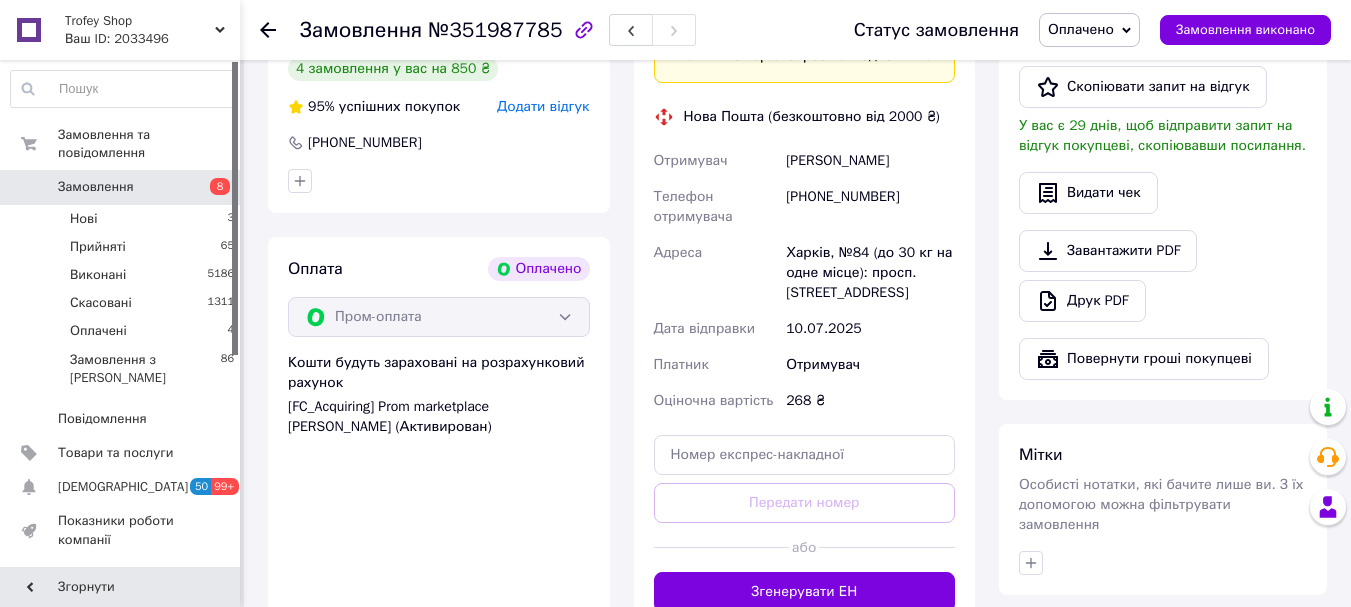 click on "Ярошенко Артём" at bounding box center (870, 161) 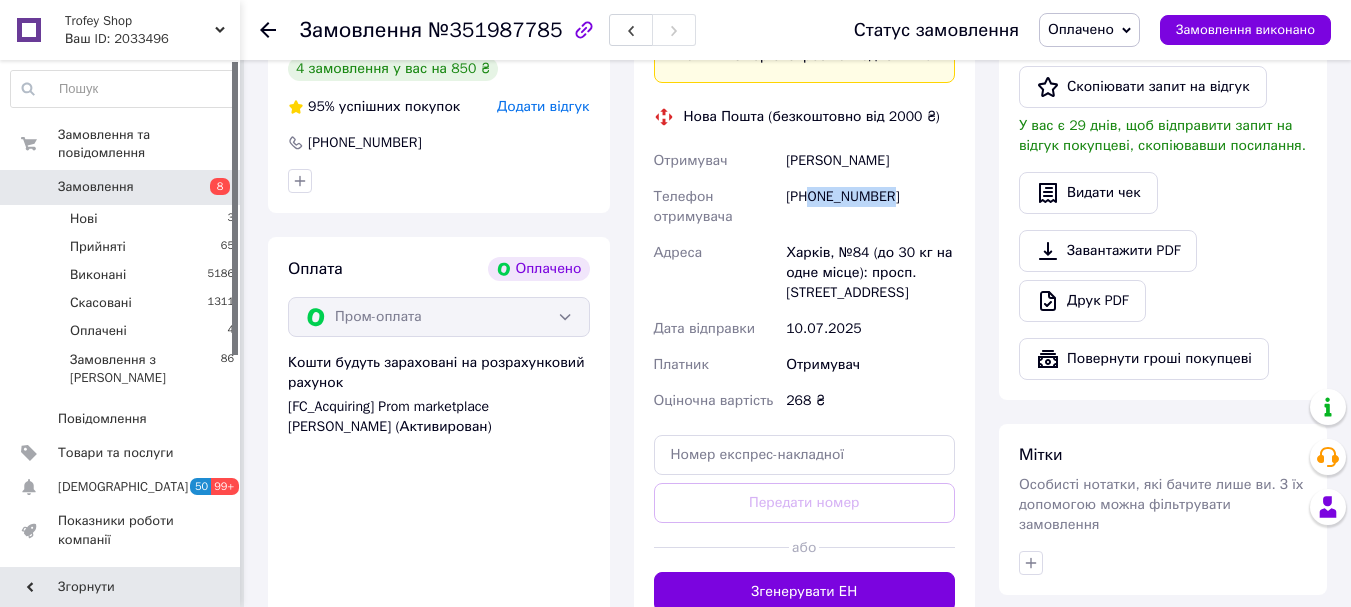 drag, startPoint x: 904, startPoint y: 180, endPoint x: 812, endPoint y: 179, distance: 92.00543 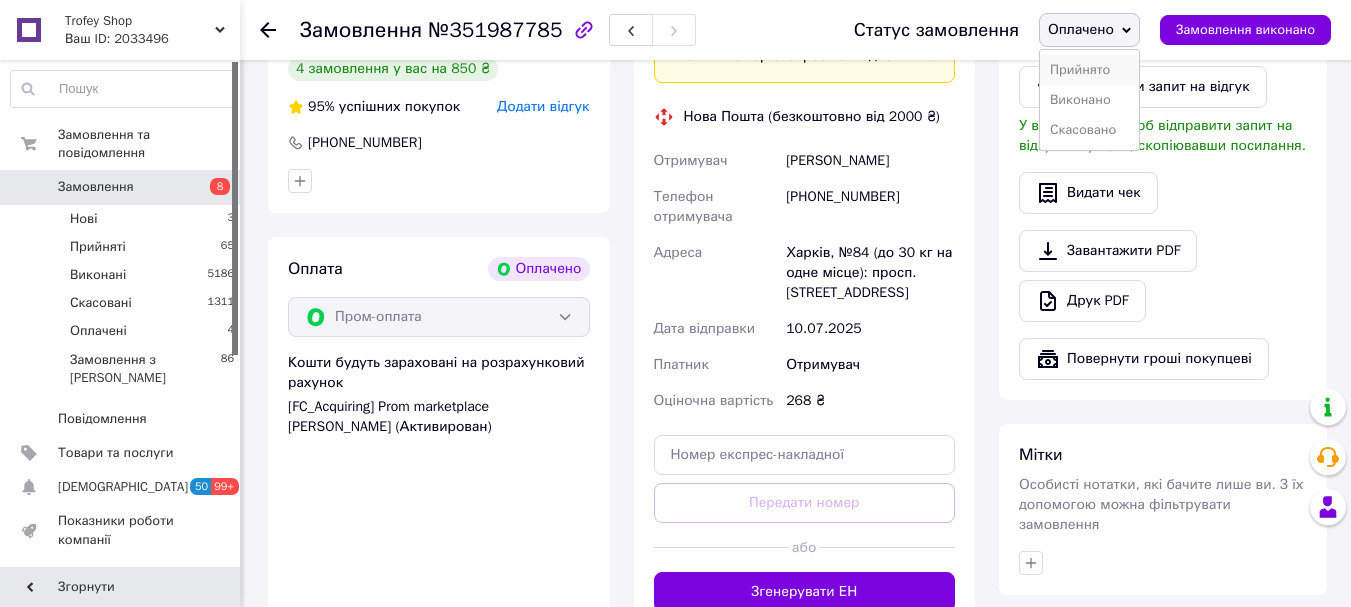 click on "Прийнято" at bounding box center [1089, 70] 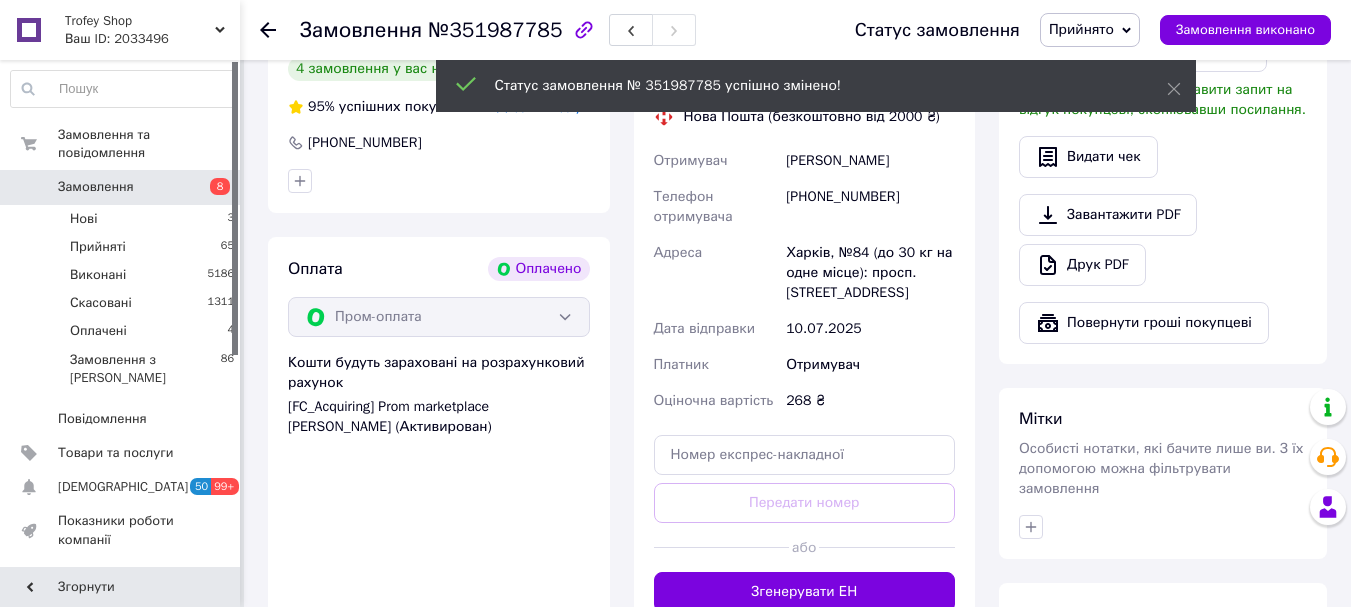 click on "Замовлення" at bounding box center [361, 30] 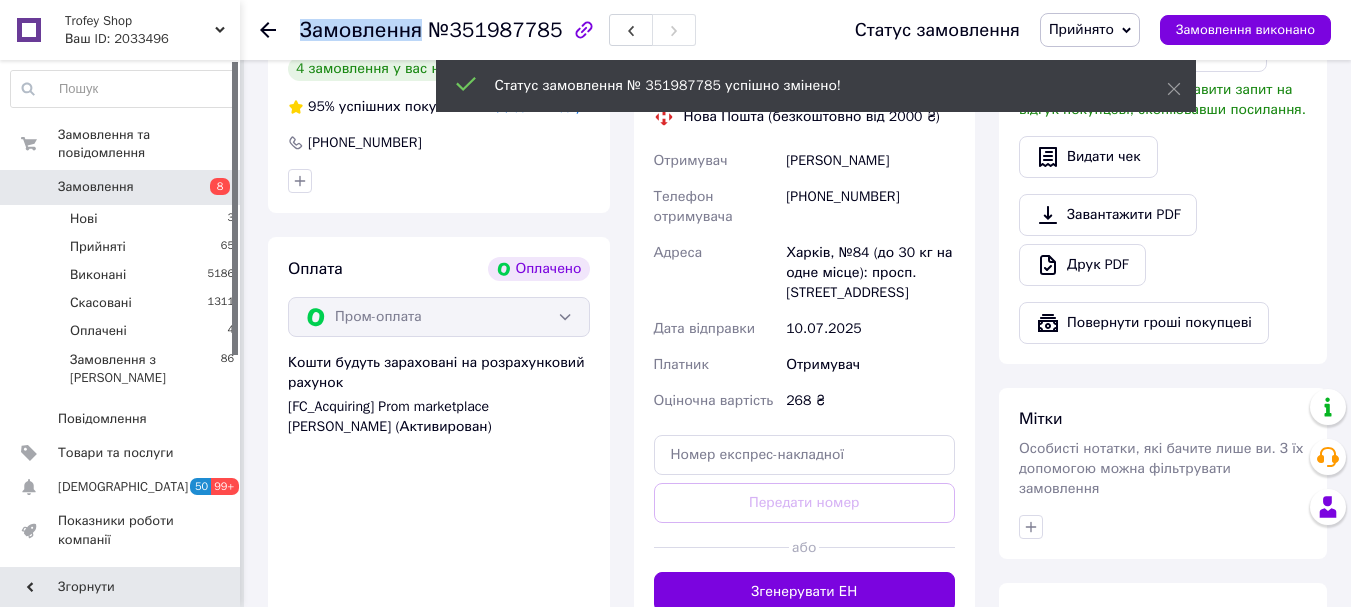click on "Замовлення" at bounding box center (361, 30) 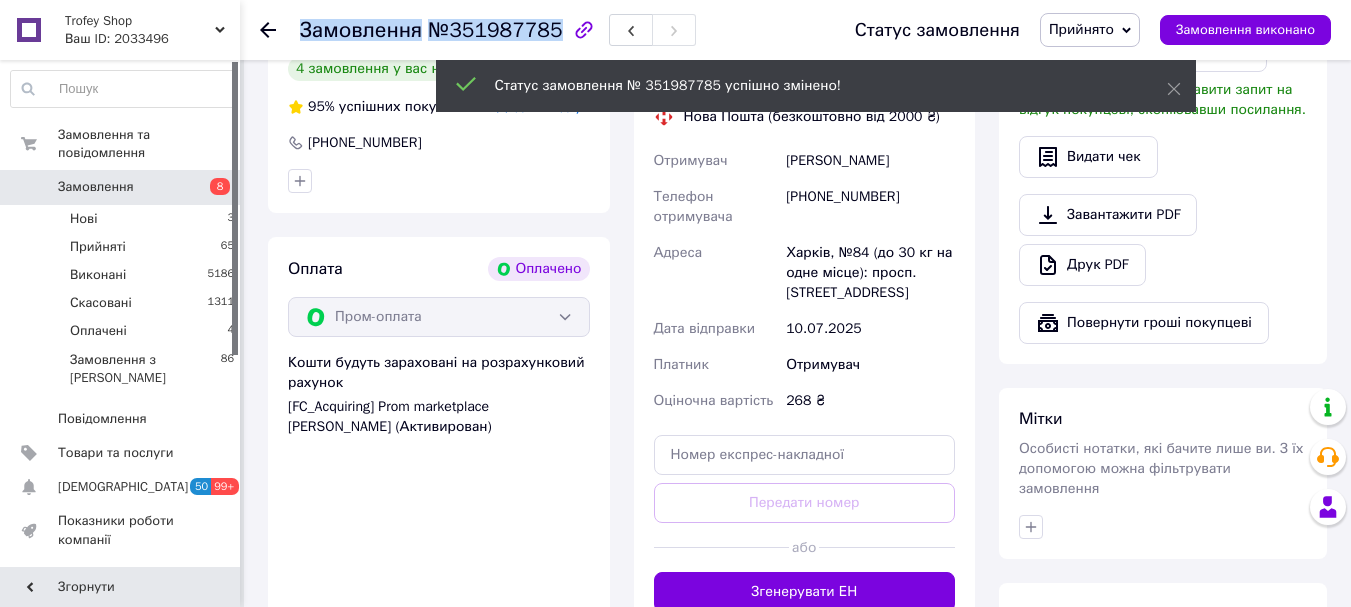 click on "Замовлення" at bounding box center [361, 30] 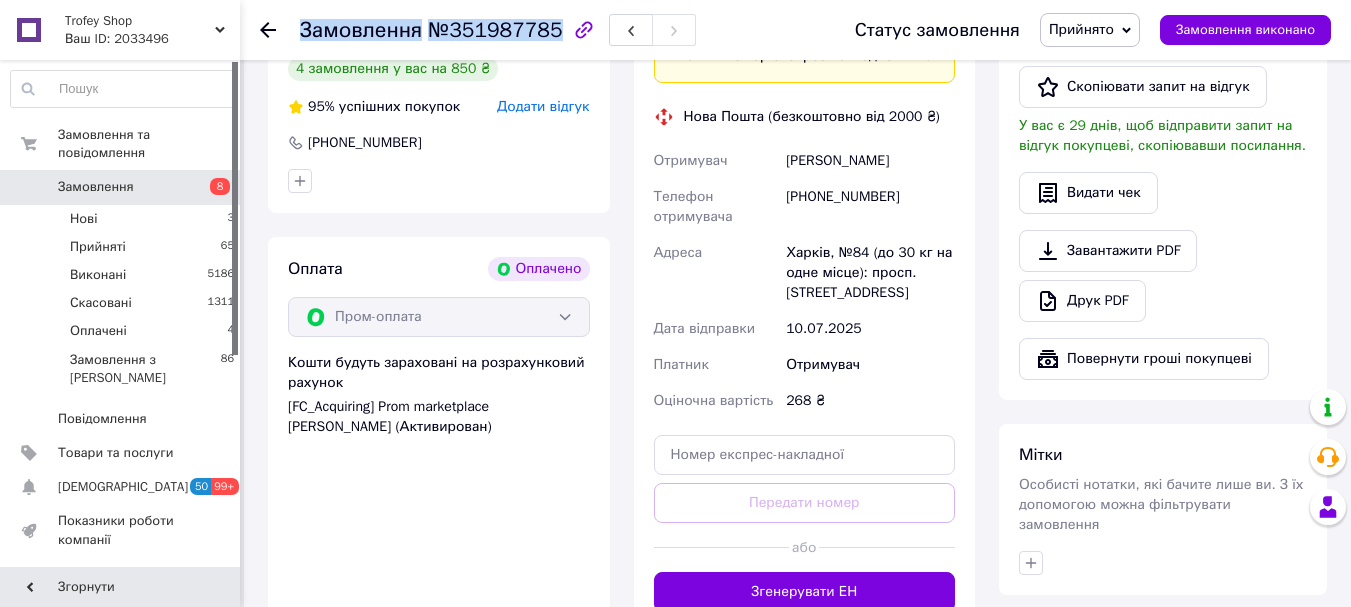 click on "Замовлення" at bounding box center (121, 187) 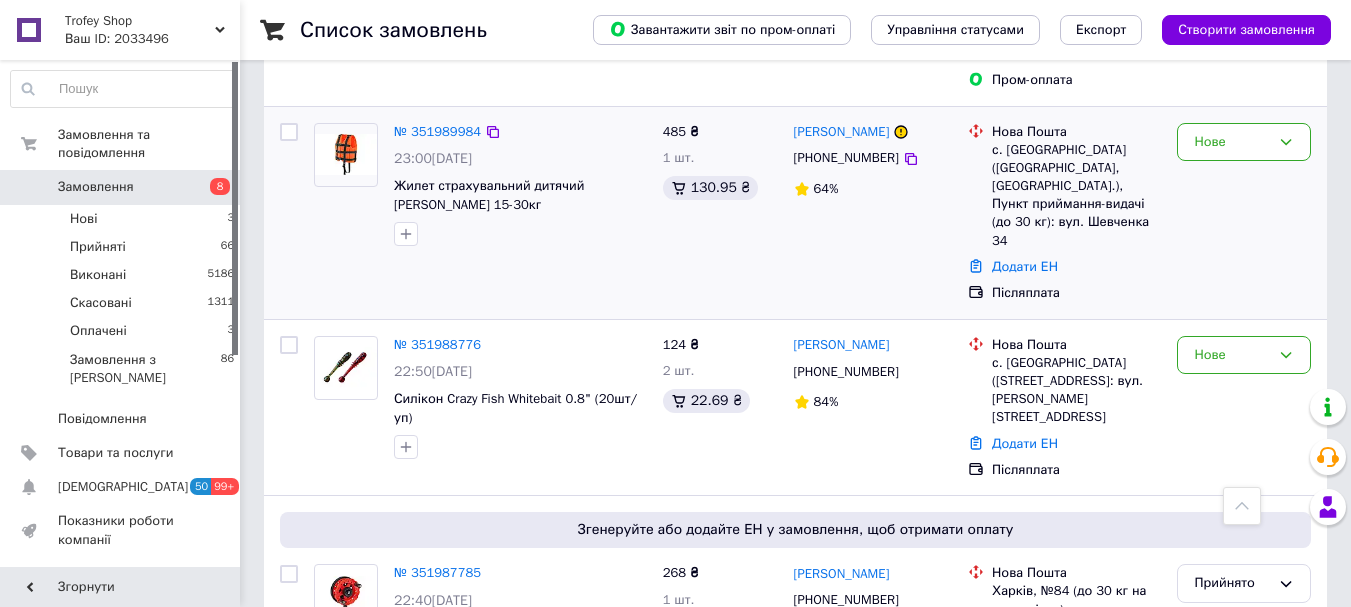 scroll, scrollTop: 933, scrollLeft: 0, axis: vertical 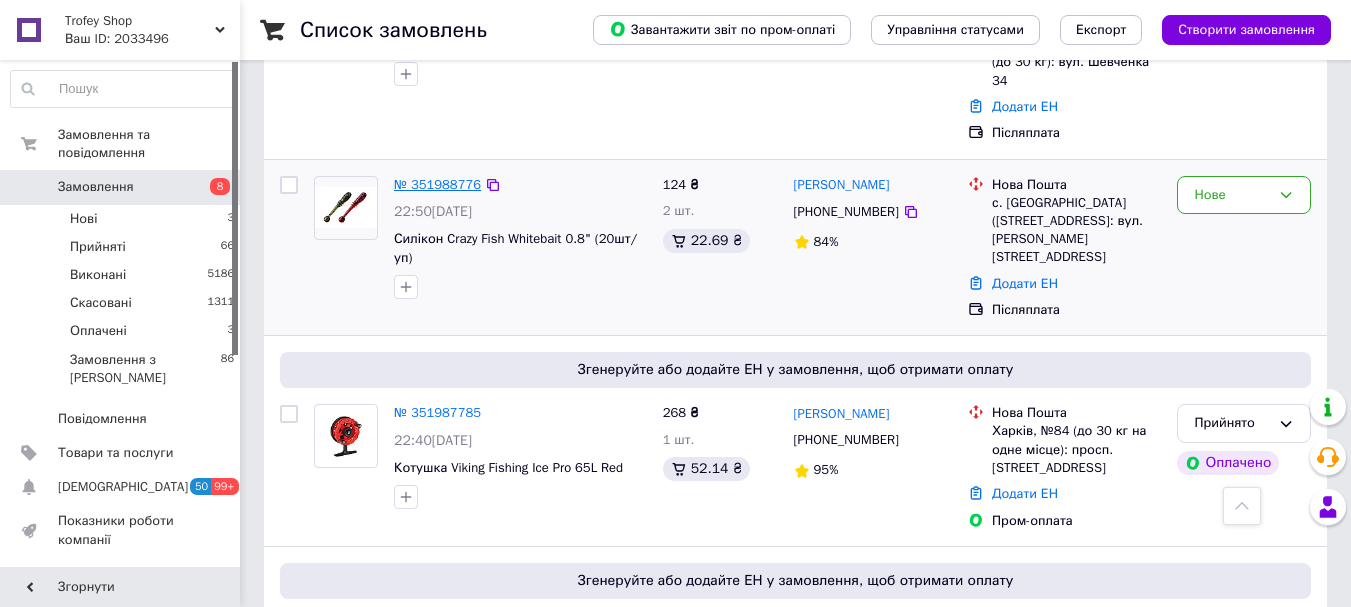 click on "№ 351988776" at bounding box center [437, 184] 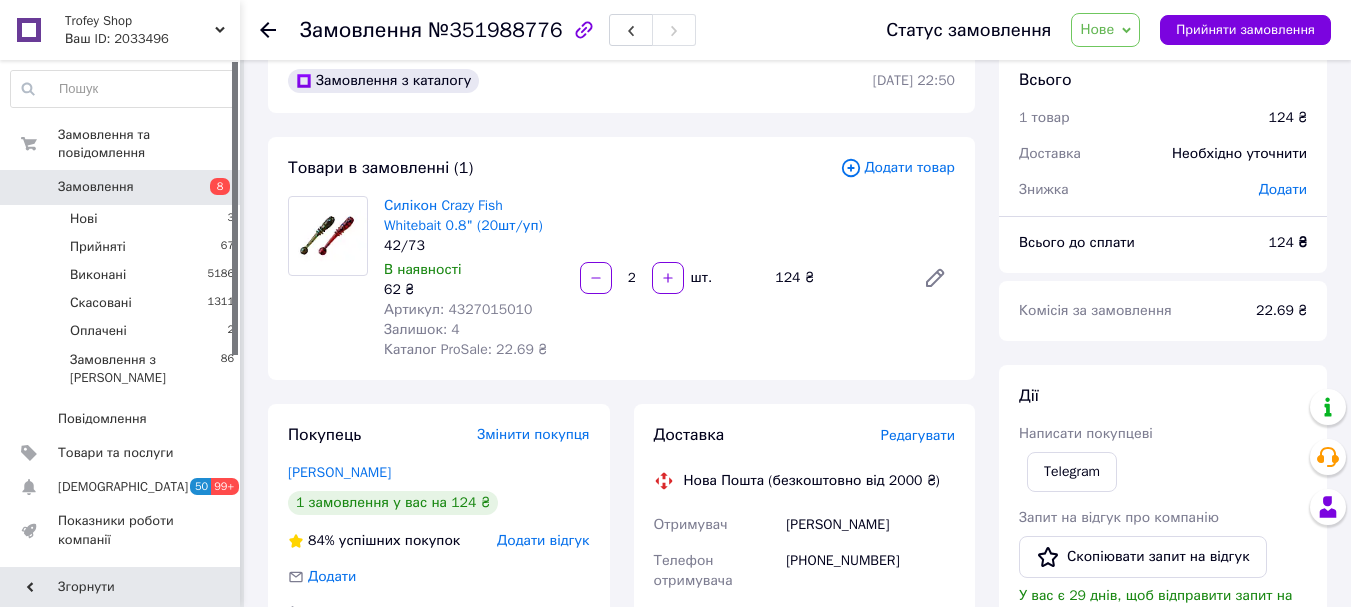 scroll, scrollTop: 0, scrollLeft: 0, axis: both 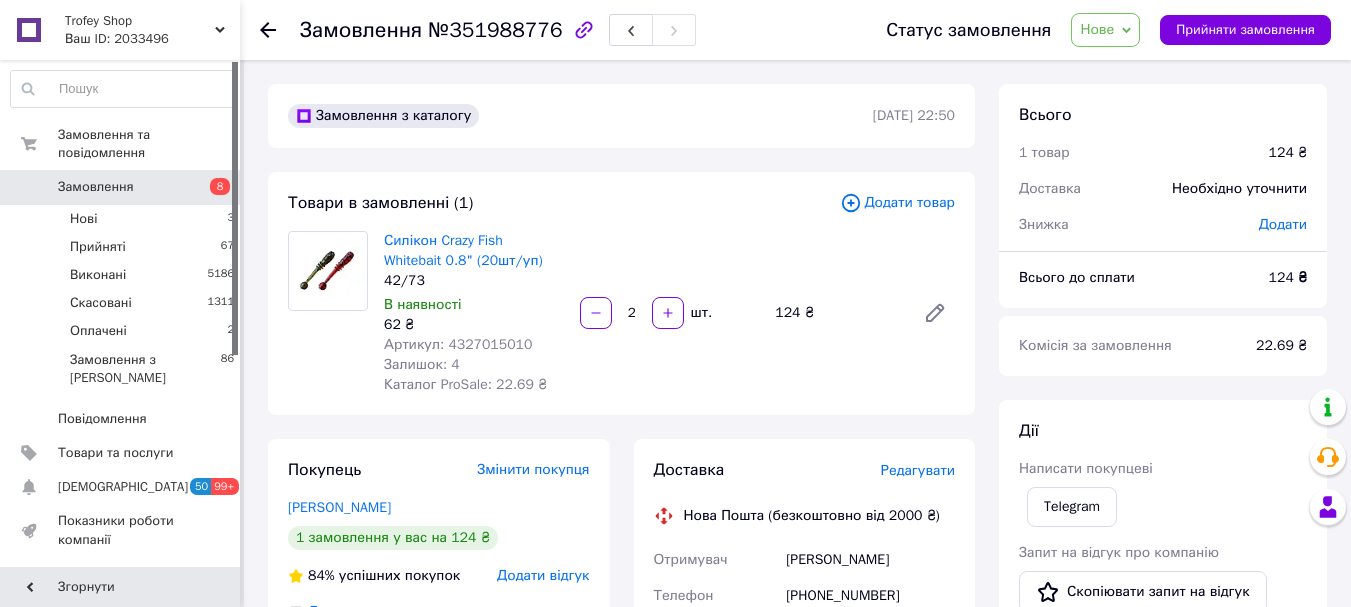 click on "Артикул: 4327015010" at bounding box center (458, 344) 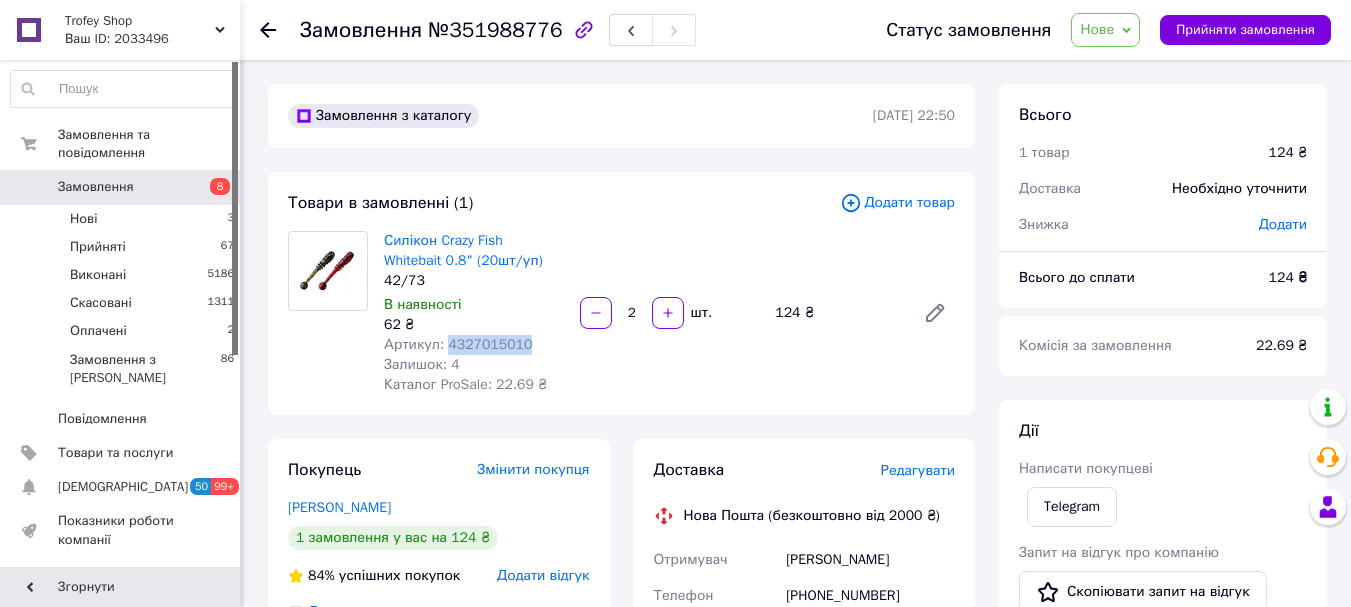 click on "Артикул: 4327015010" at bounding box center [458, 344] 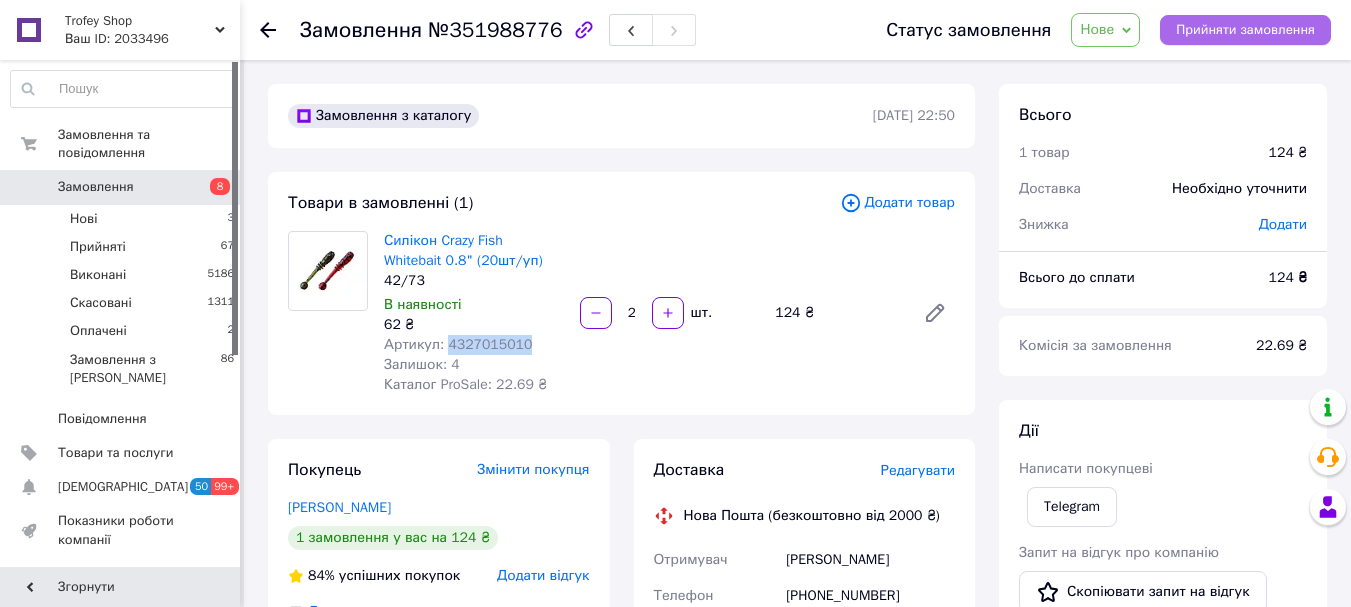 click on "Прийняти замовлення" at bounding box center (1245, 30) 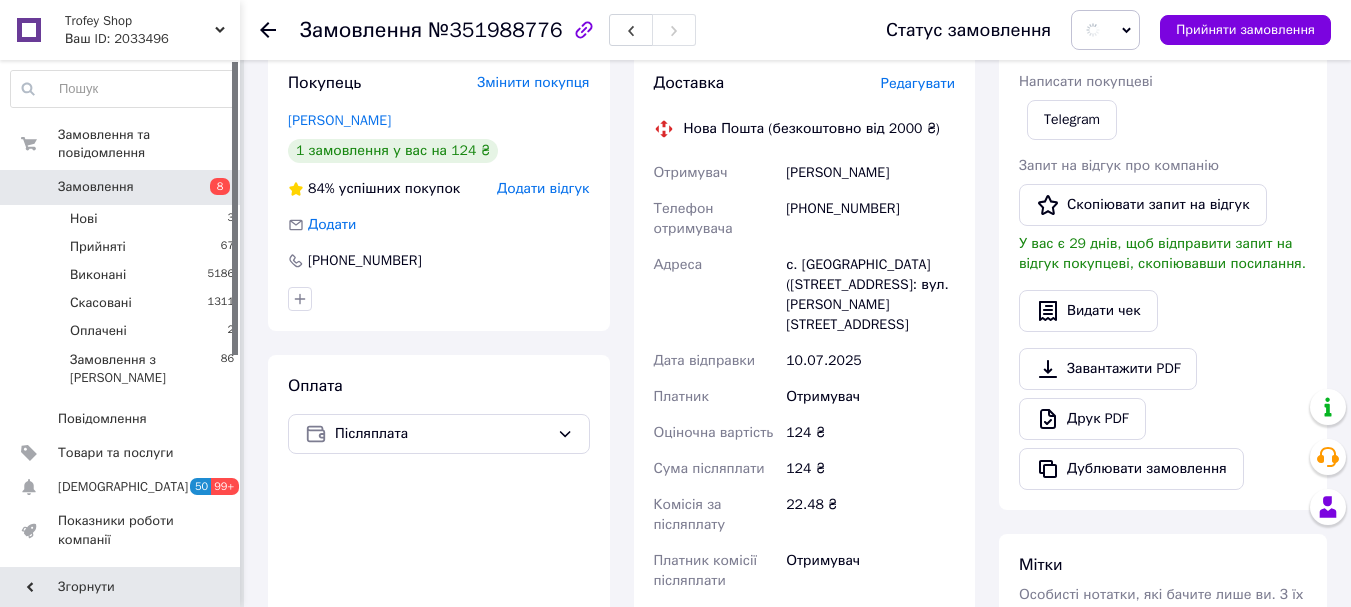 scroll, scrollTop: 400, scrollLeft: 0, axis: vertical 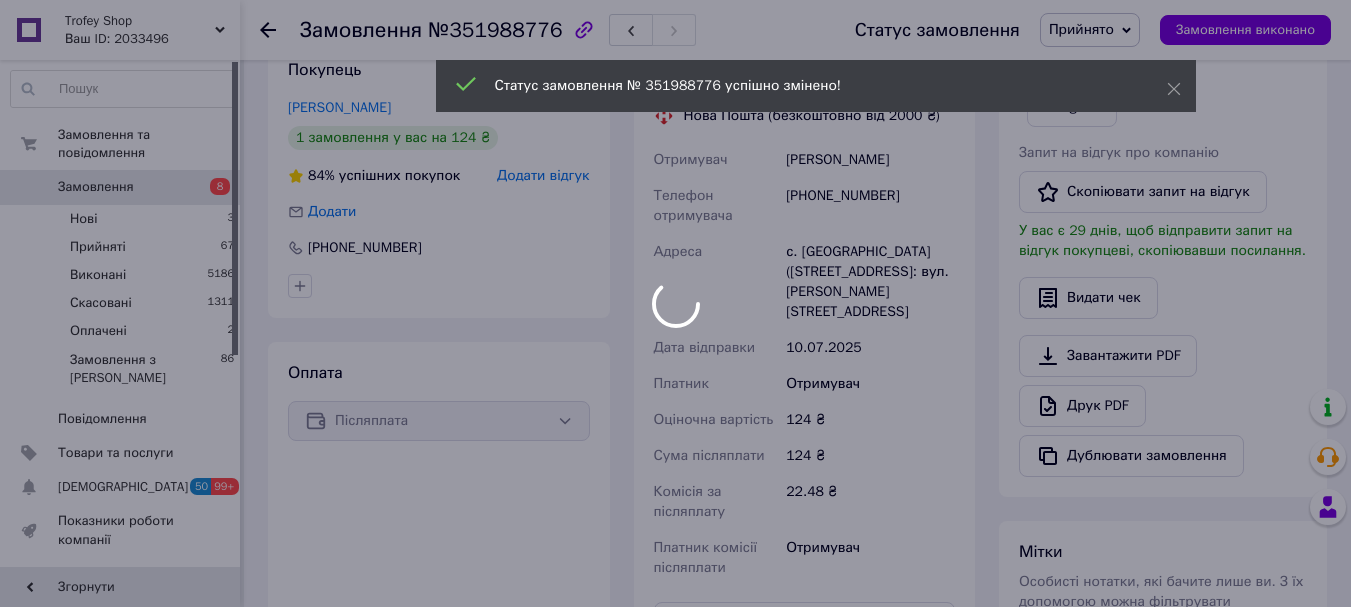 click at bounding box center [675, 303] 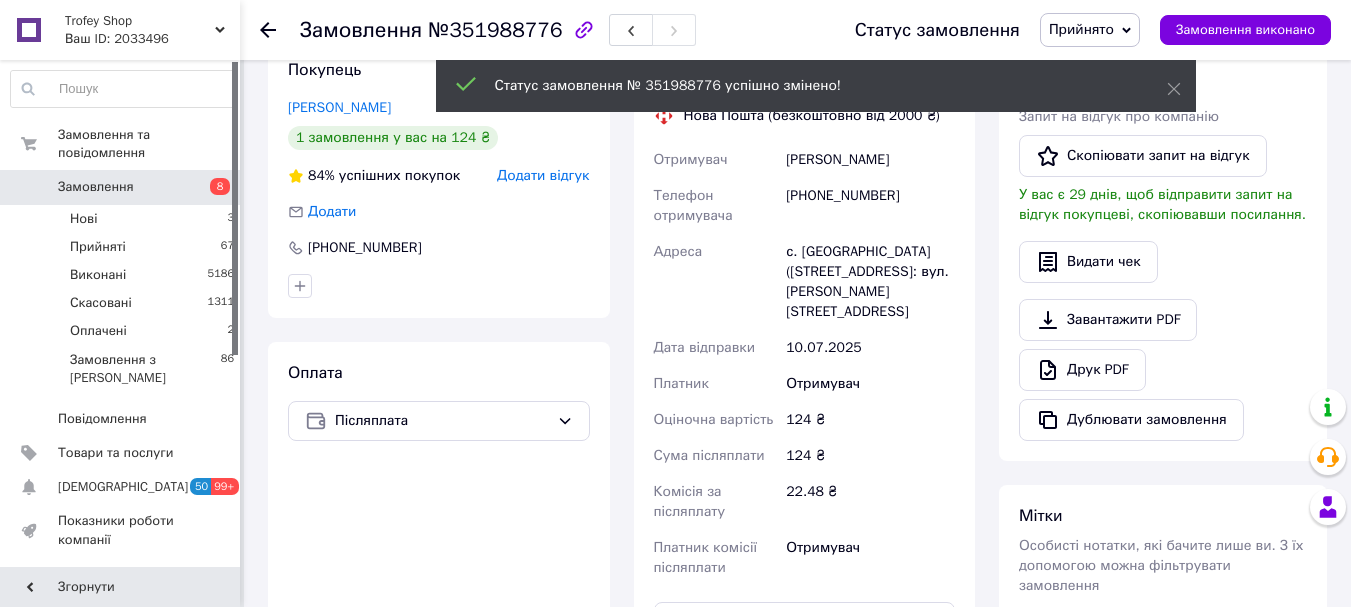 click on "Дзябко Артем" at bounding box center (870, 160) 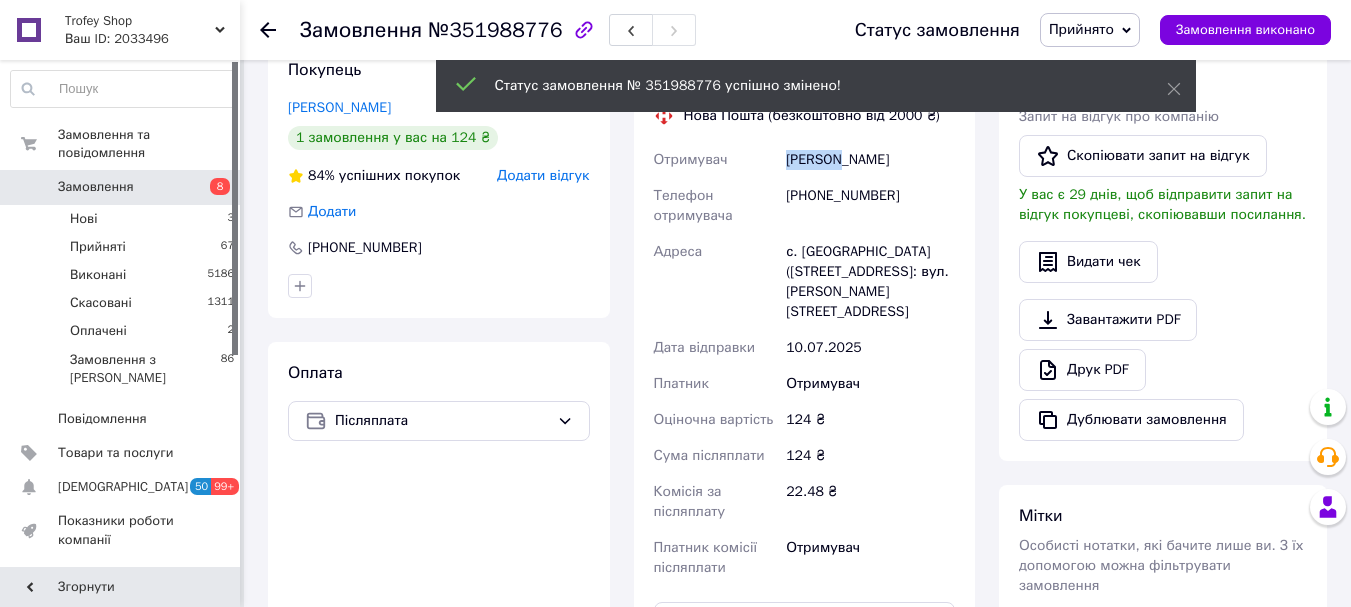 click on "Дзябко Артем" at bounding box center (870, 160) 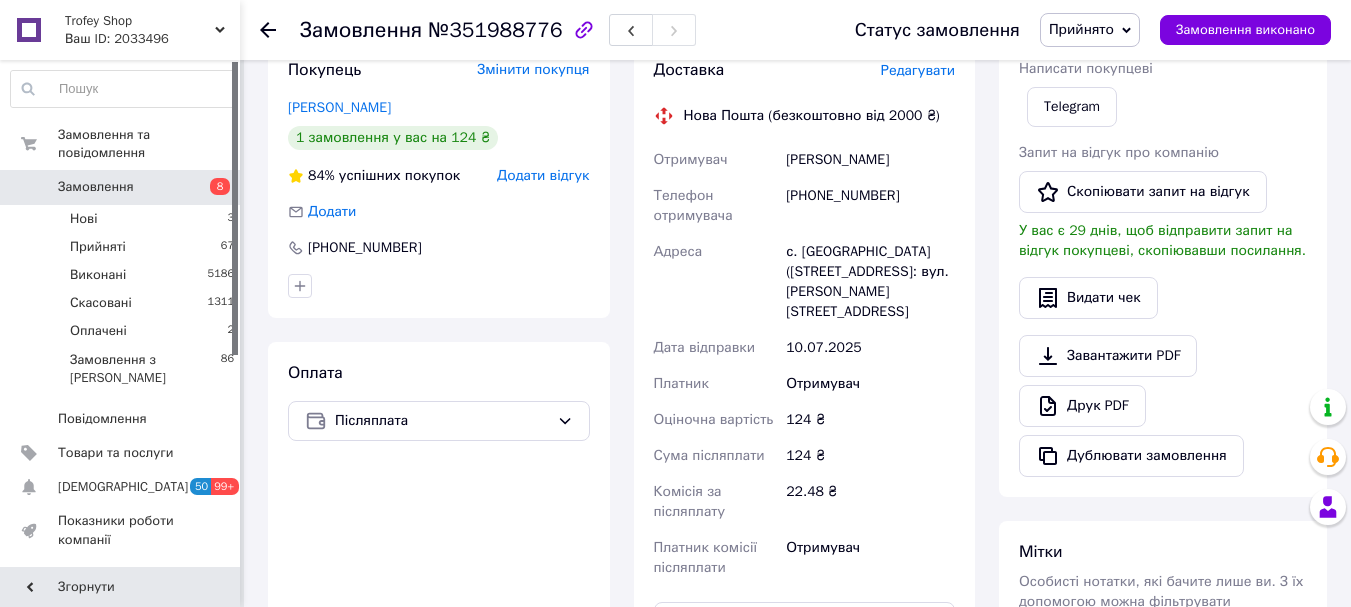 click on "Дзябко Артем" at bounding box center (870, 160) 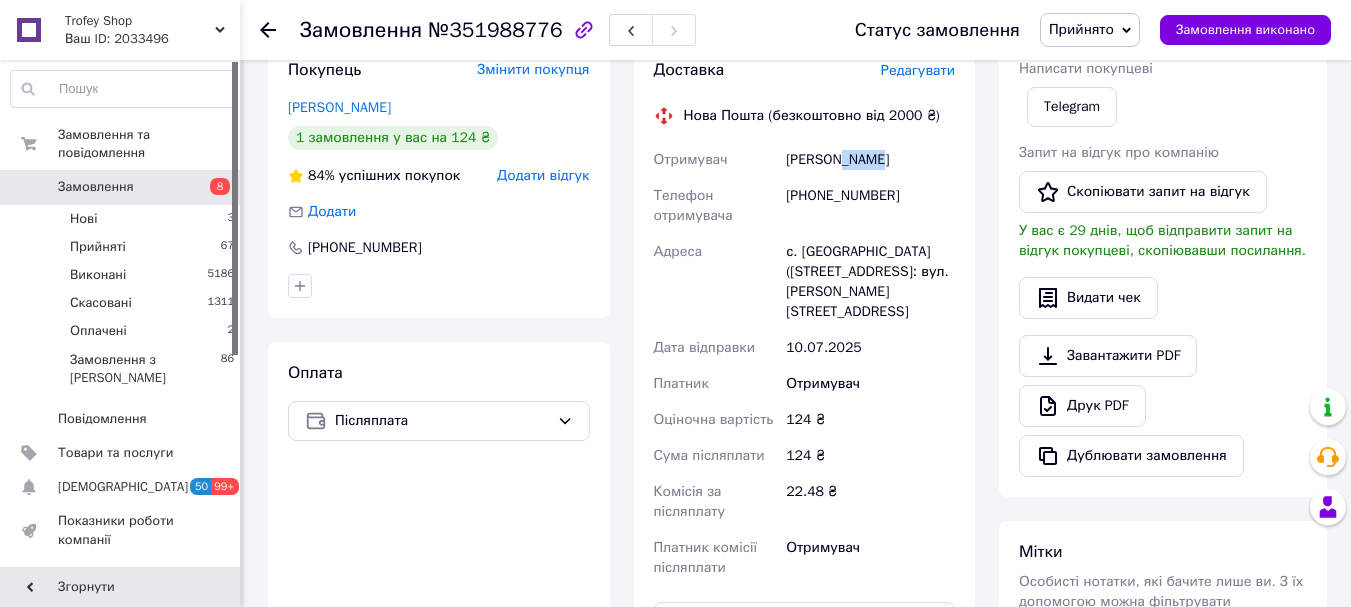 click on "Дзябко Артем" at bounding box center (870, 160) 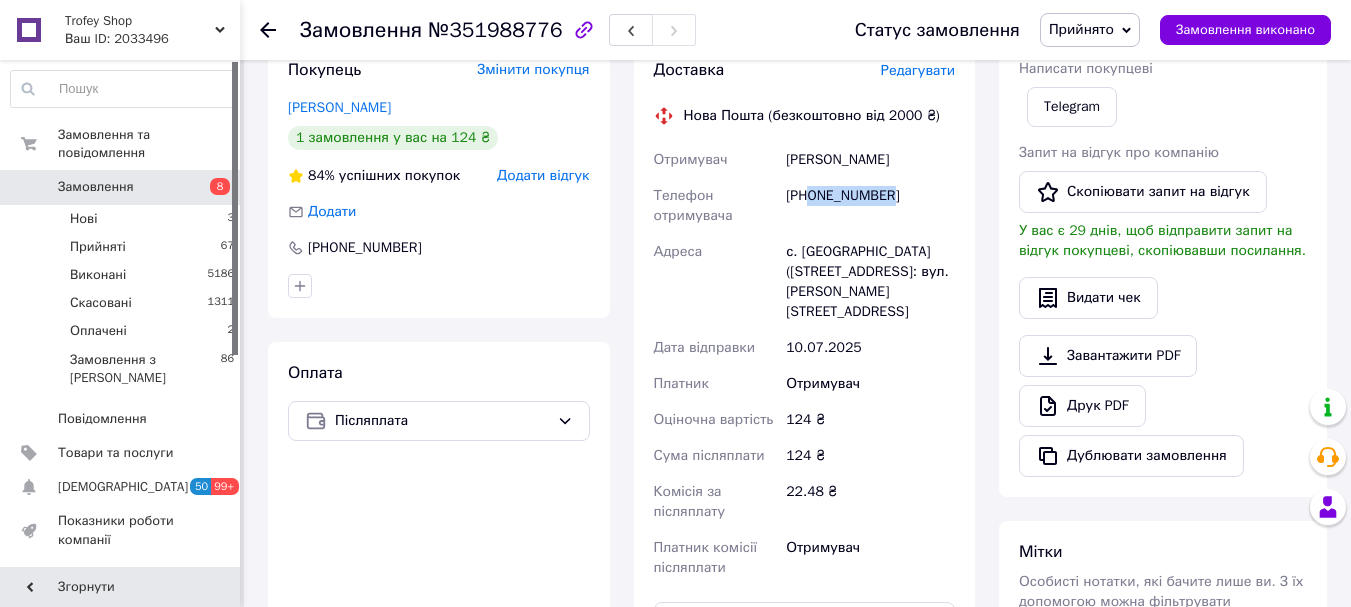 drag, startPoint x: 903, startPoint y: 195, endPoint x: 810, endPoint y: 199, distance: 93.08598 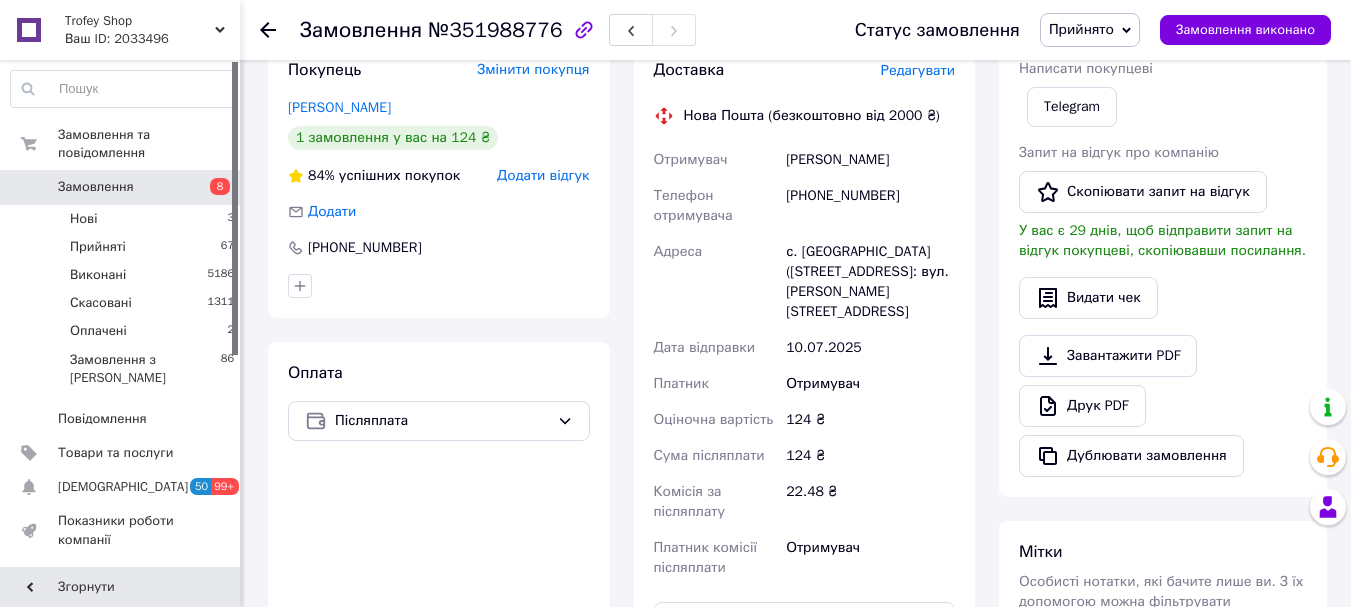 click on "Замовлення" at bounding box center [361, 30] 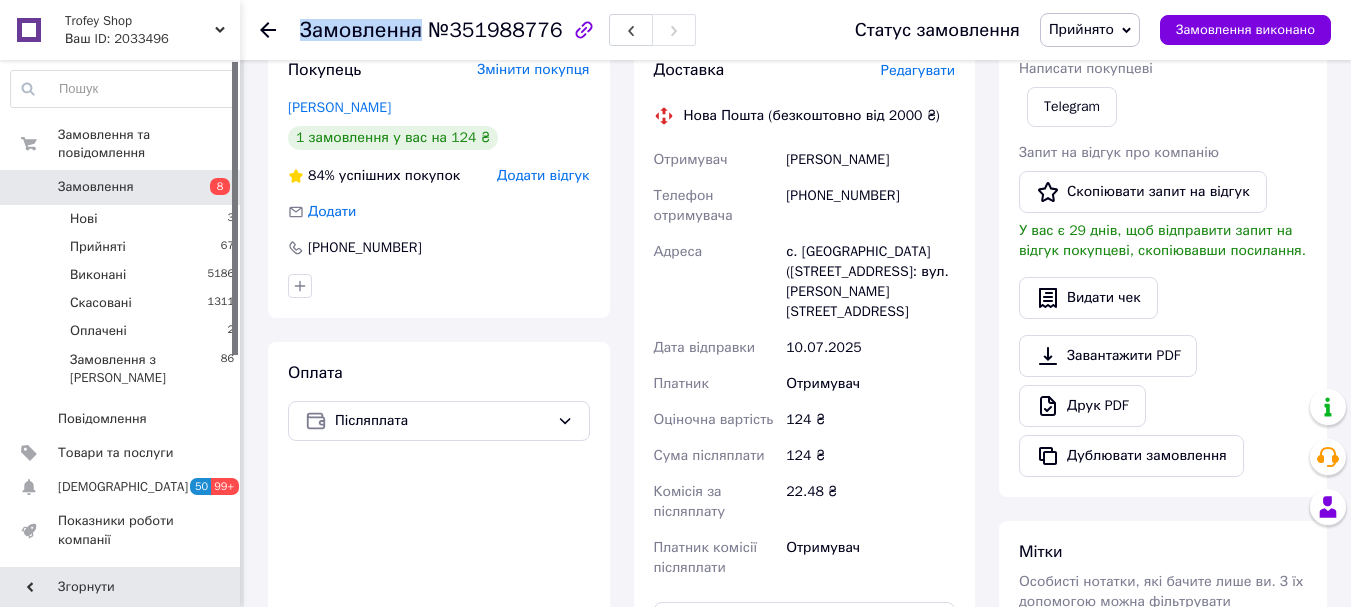 click on "Замовлення" at bounding box center [361, 30] 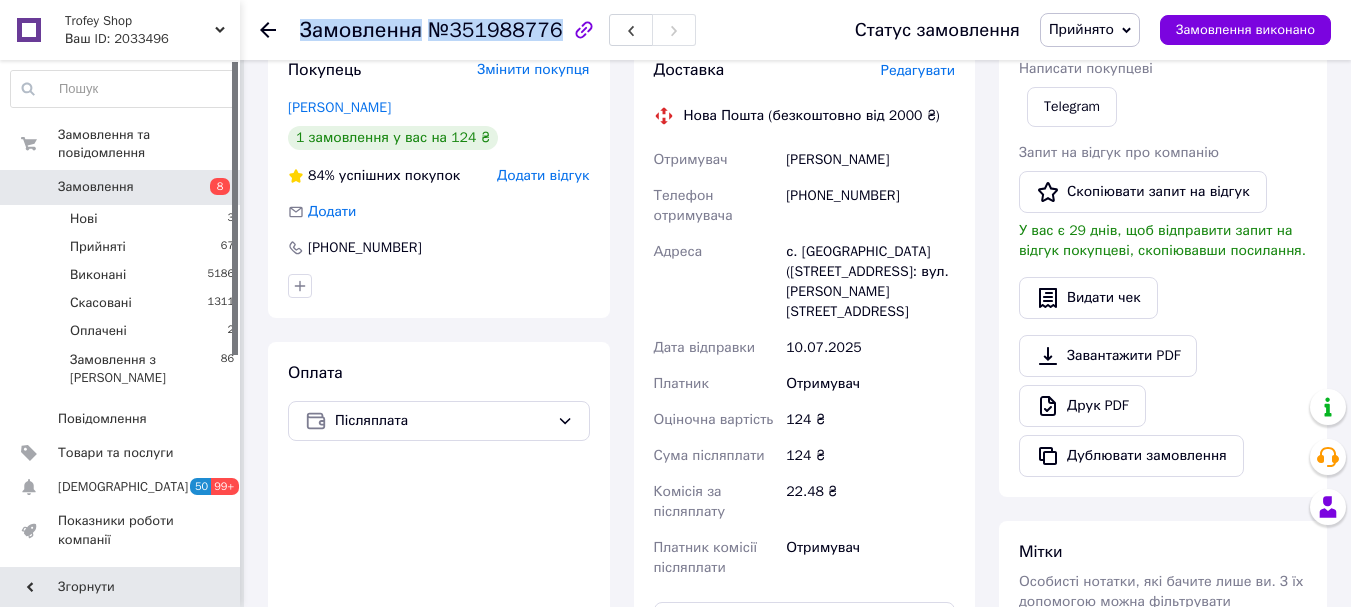click on "Замовлення" at bounding box center (361, 30) 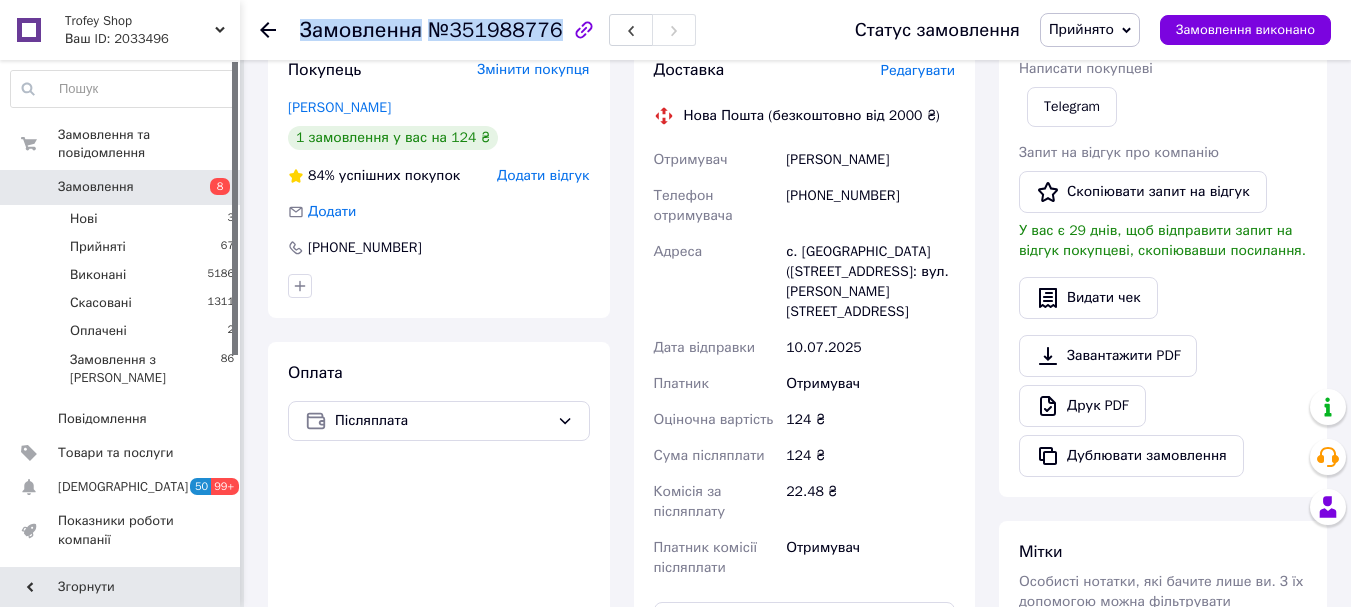 click on "Замовлення" at bounding box center (96, 187) 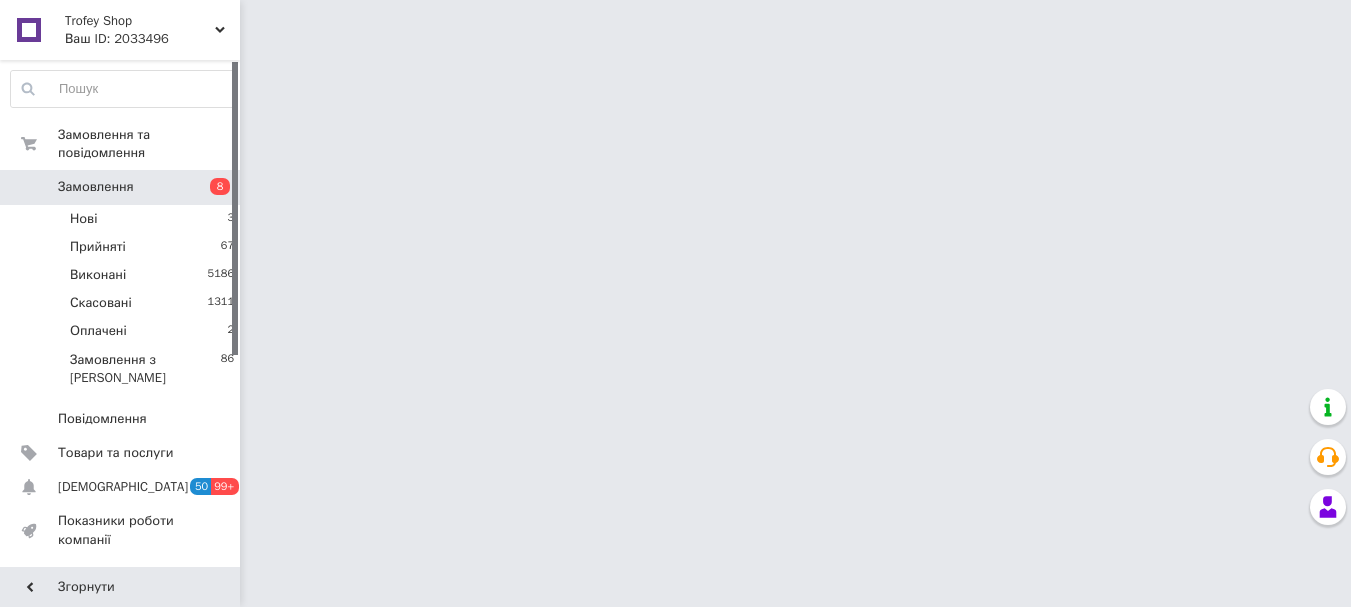 scroll, scrollTop: 0, scrollLeft: 0, axis: both 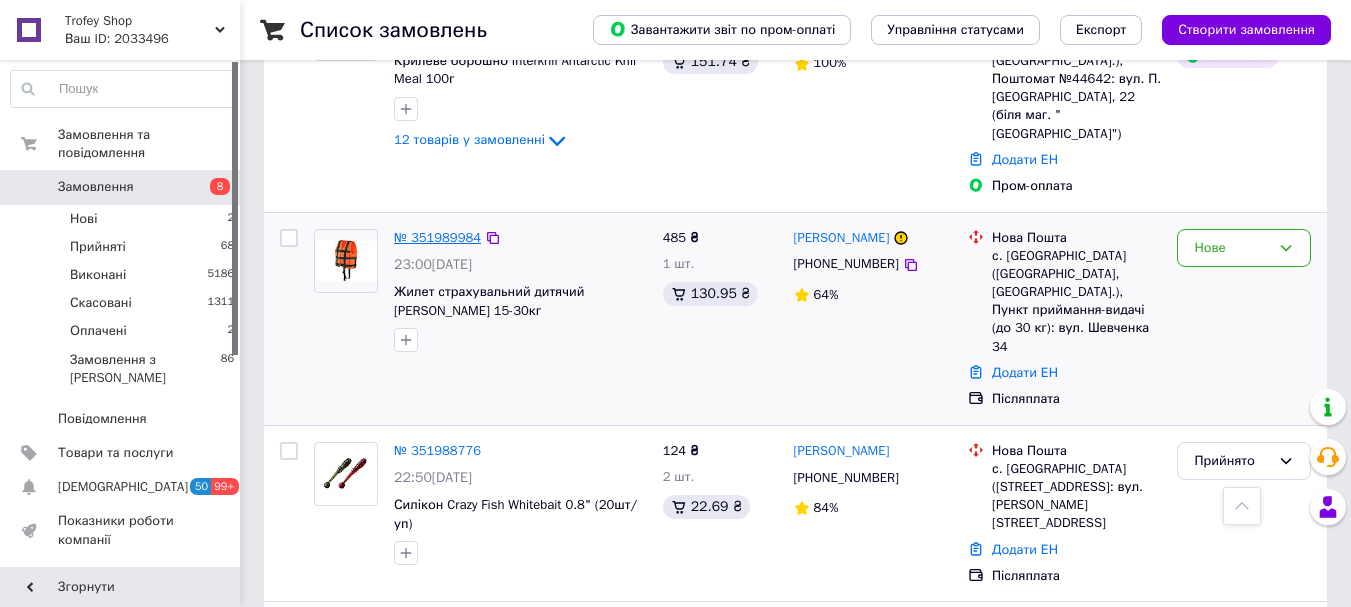 click on "№ 351989984" at bounding box center [437, 237] 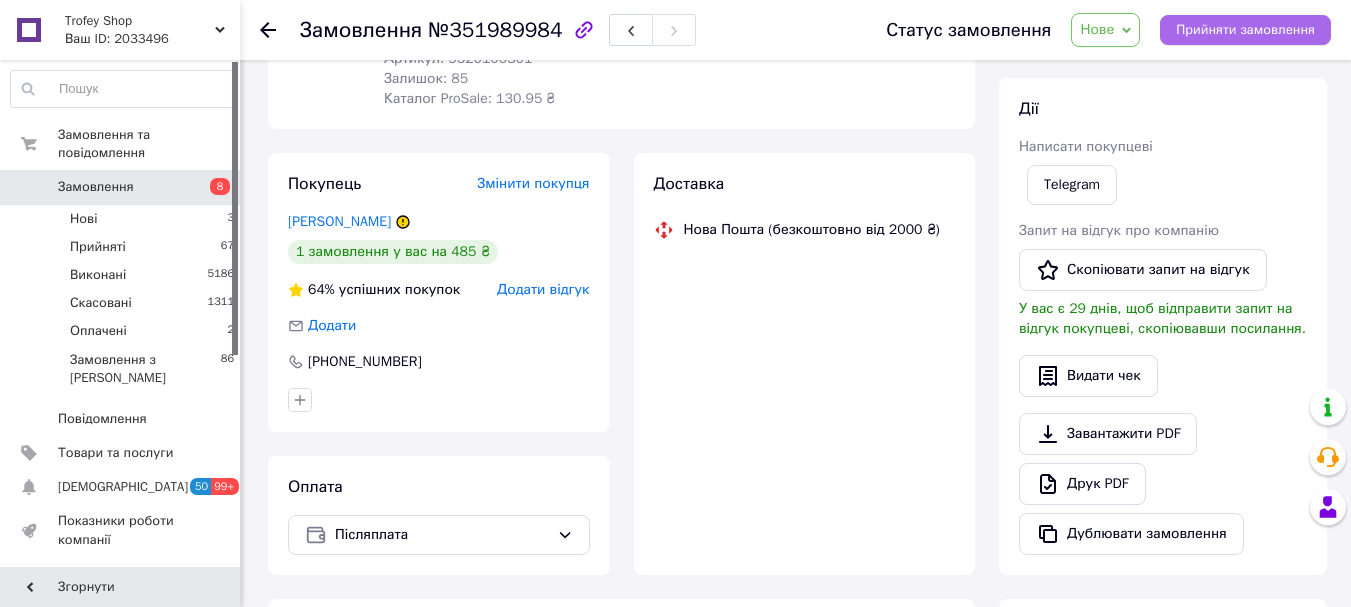 scroll, scrollTop: 667, scrollLeft: 0, axis: vertical 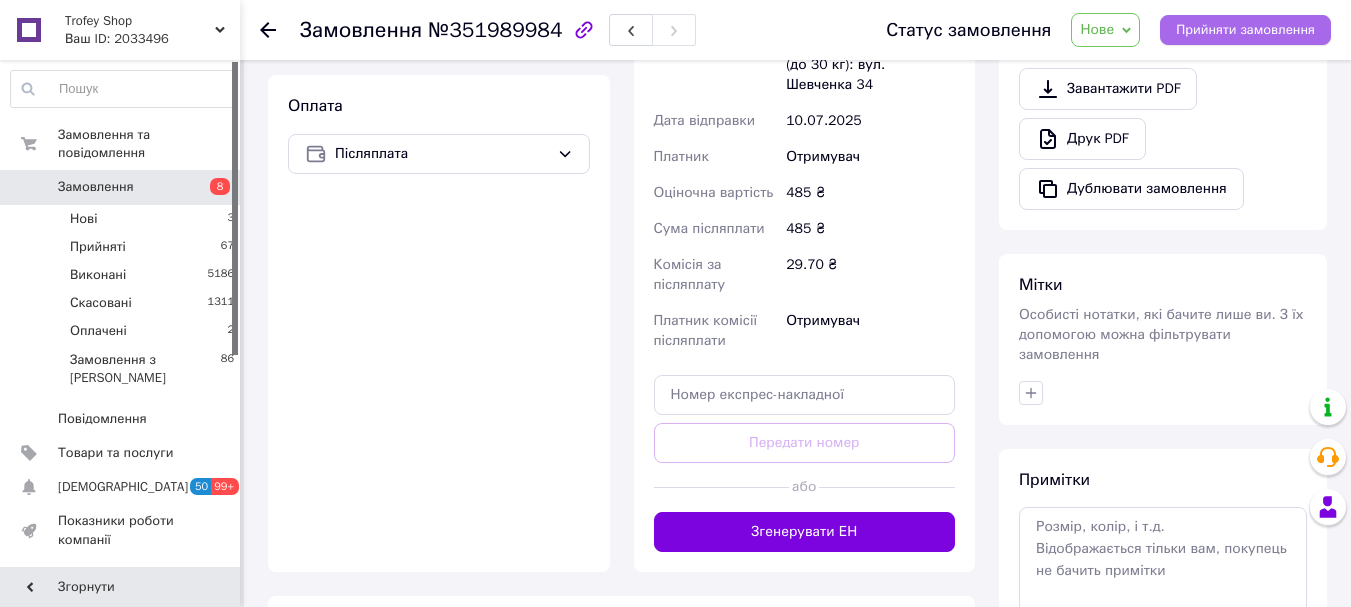 click on "Прийняти замовлення" at bounding box center [1245, 30] 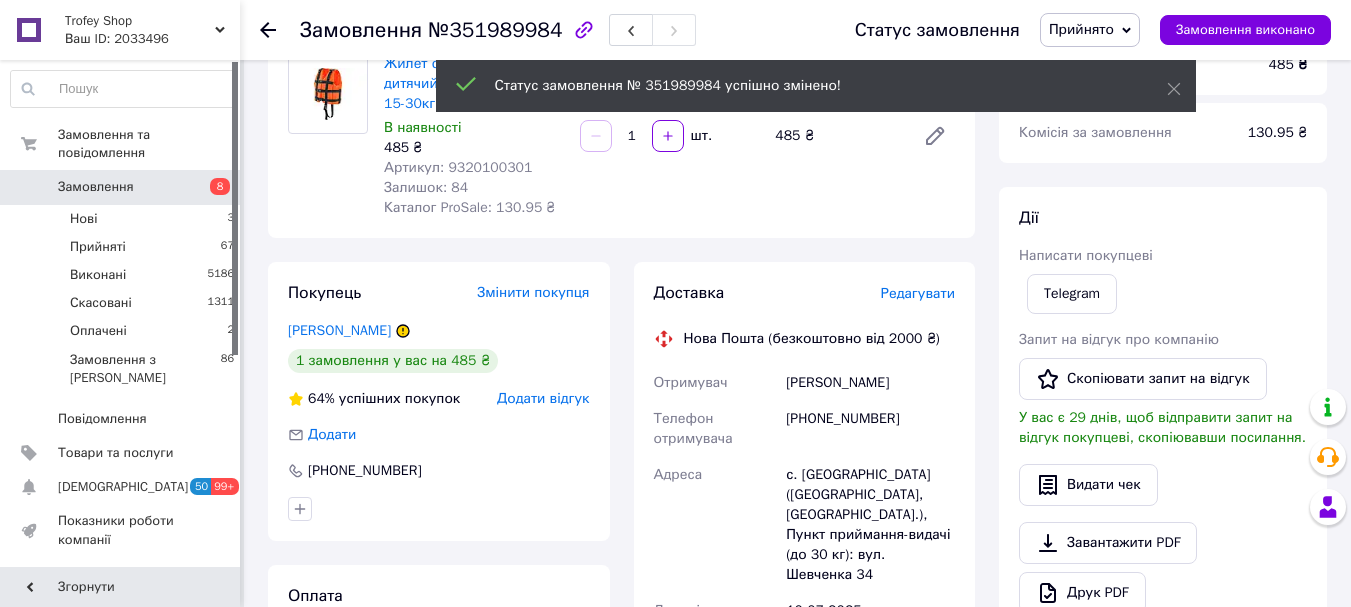 scroll, scrollTop: 0, scrollLeft: 0, axis: both 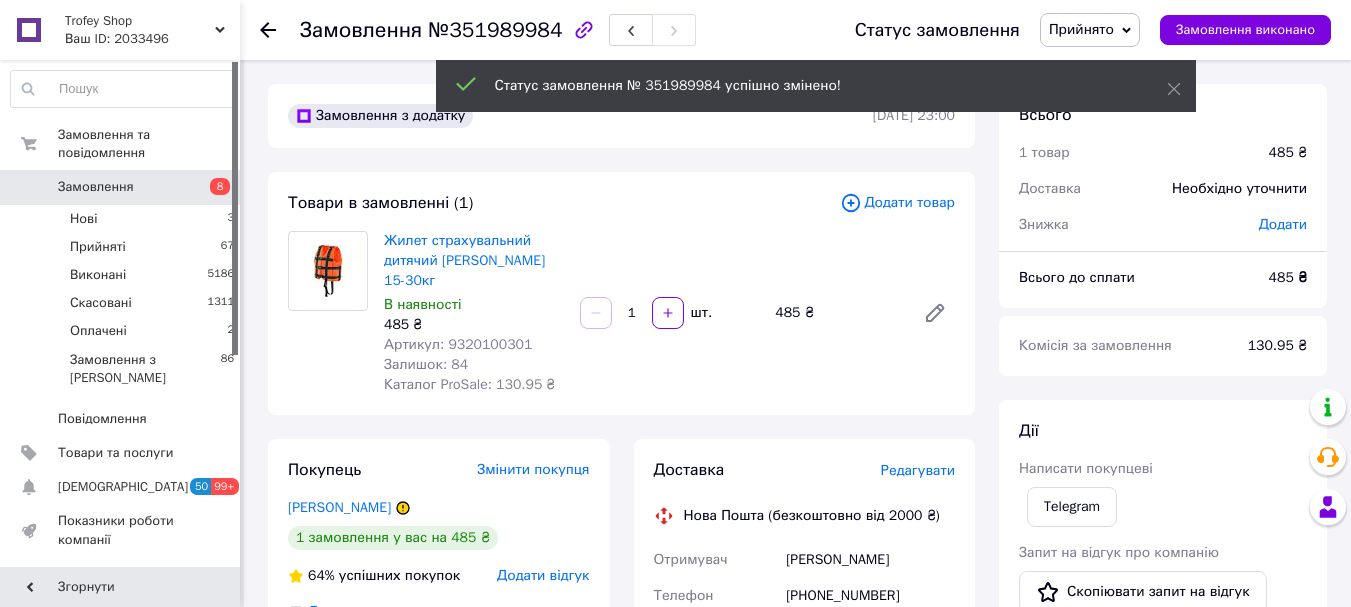 click on "Артикул: 9320100301" at bounding box center (458, 344) 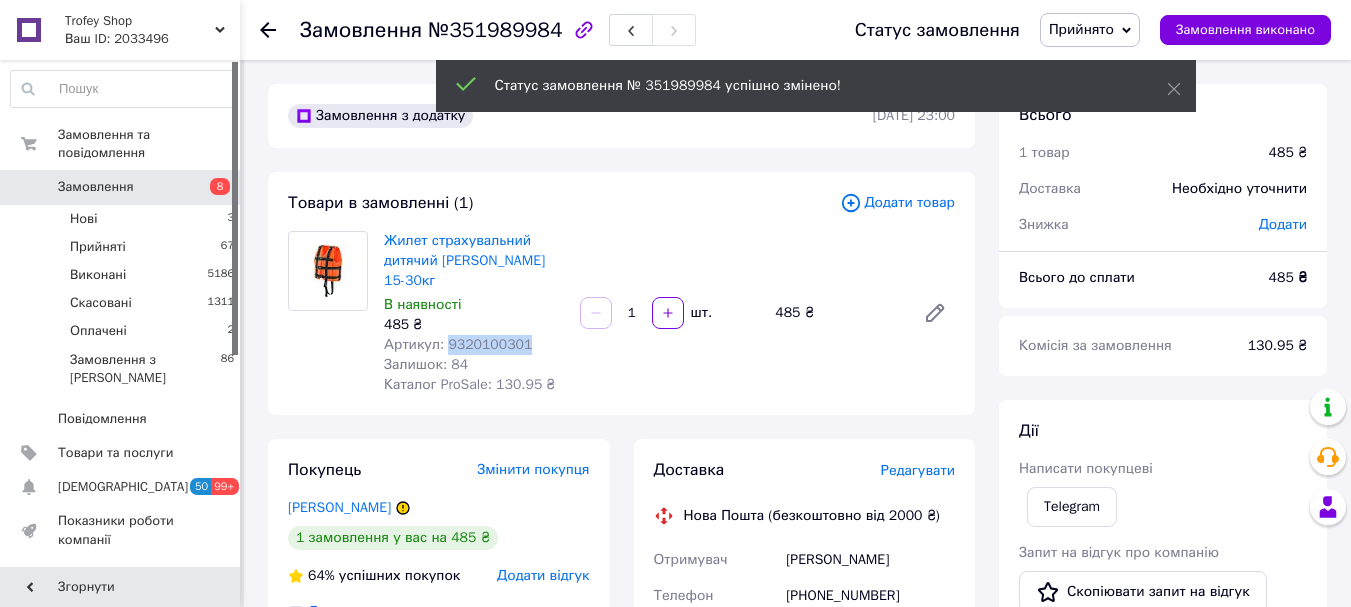 click on "Артикул: 9320100301" at bounding box center (458, 344) 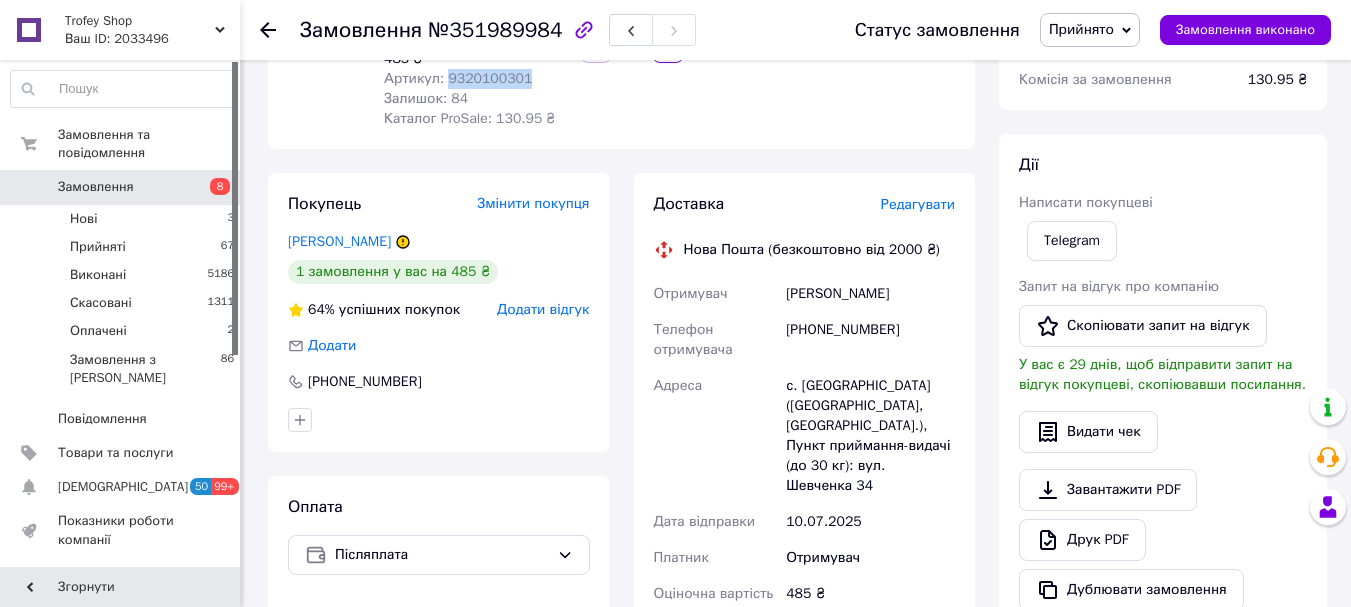 scroll, scrollTop: 267, scrollLeft: 0, axis: vertical 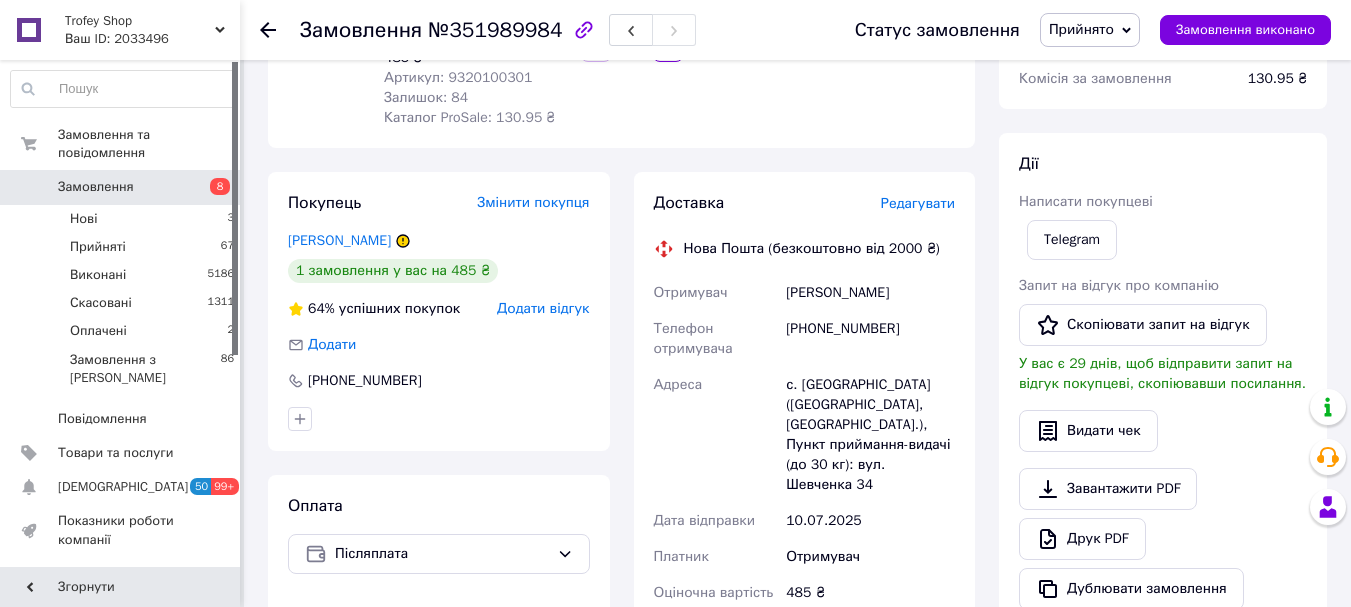 click on "Бордіян Віталій" at bounding box center [870, 293] 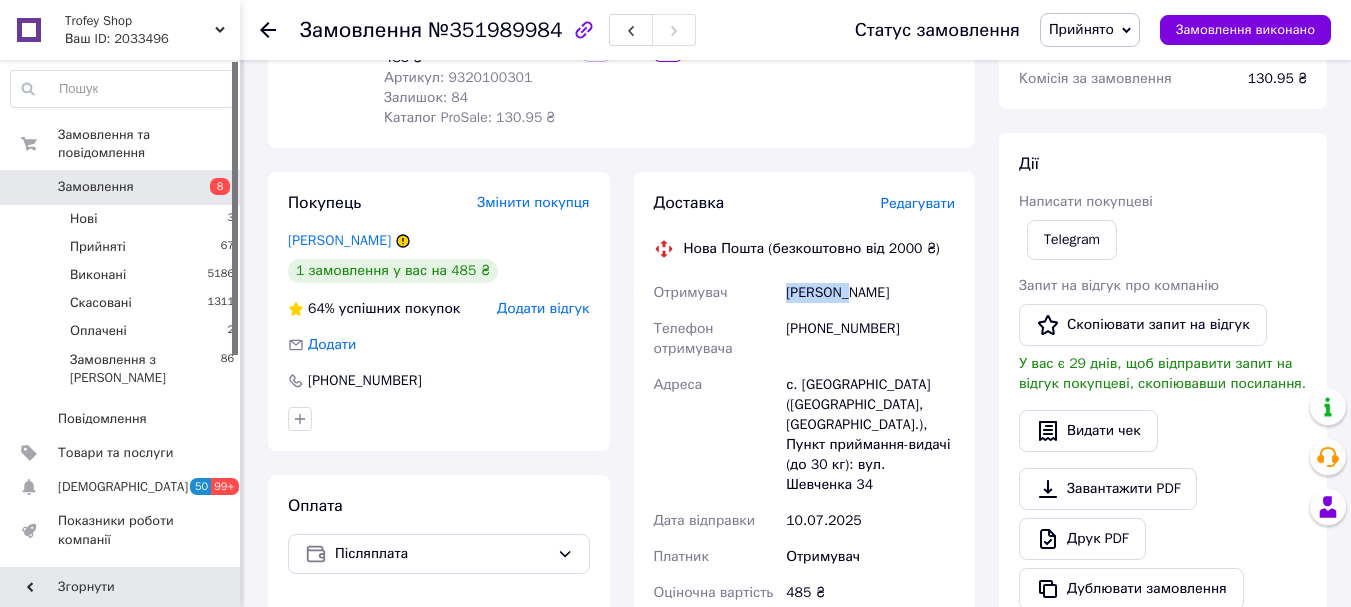 click on "Бордіян Віталій" at bounding box center (870, 293) 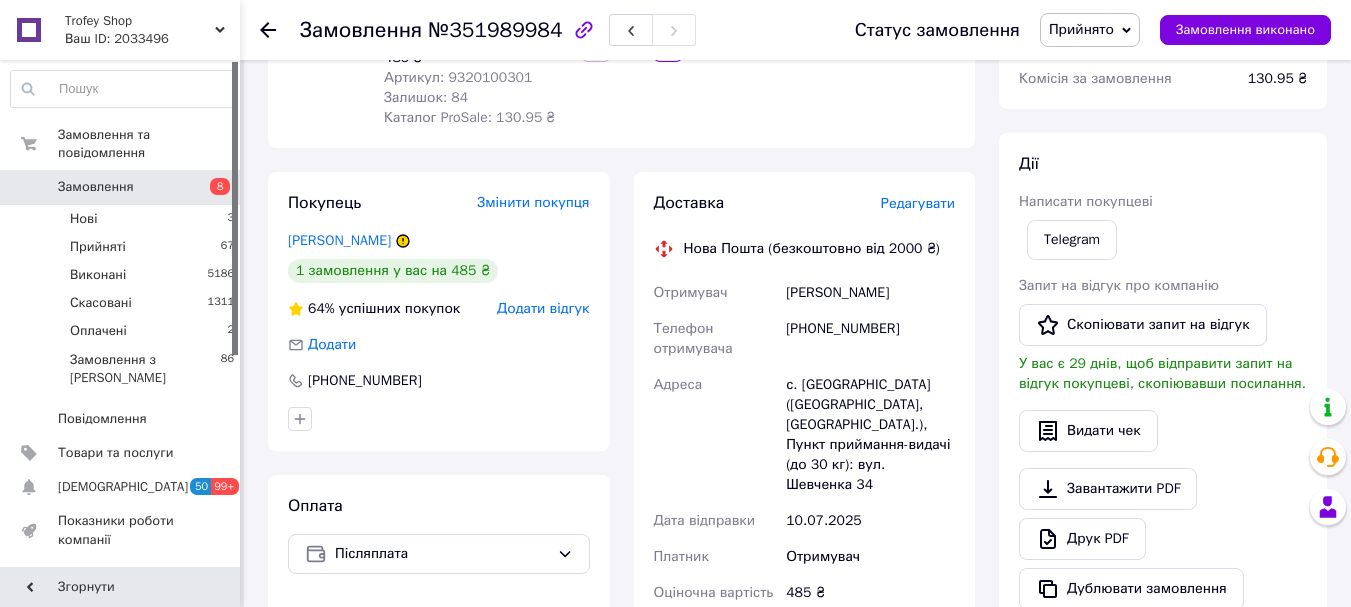 click on "Бордіян Віталій" at bounding box center [870, 293] 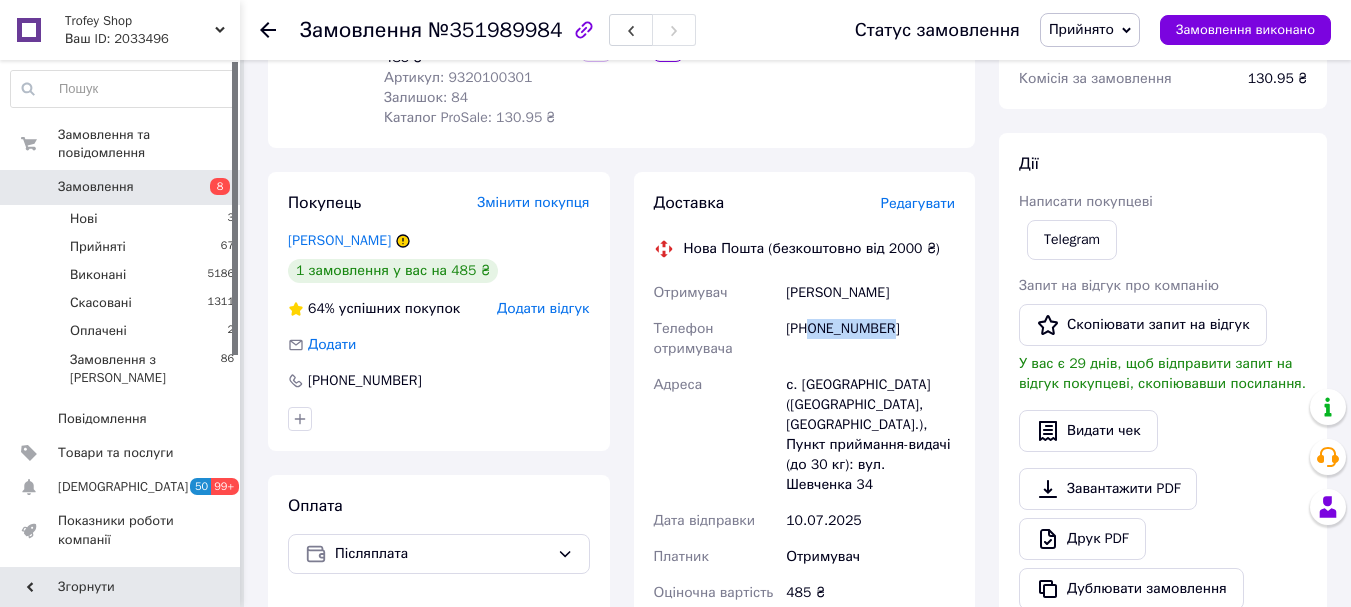 drag, startPoint x: 890, startPoint y: 312, endPoint x: 809, endPoint y: 315, distance: 81.055534 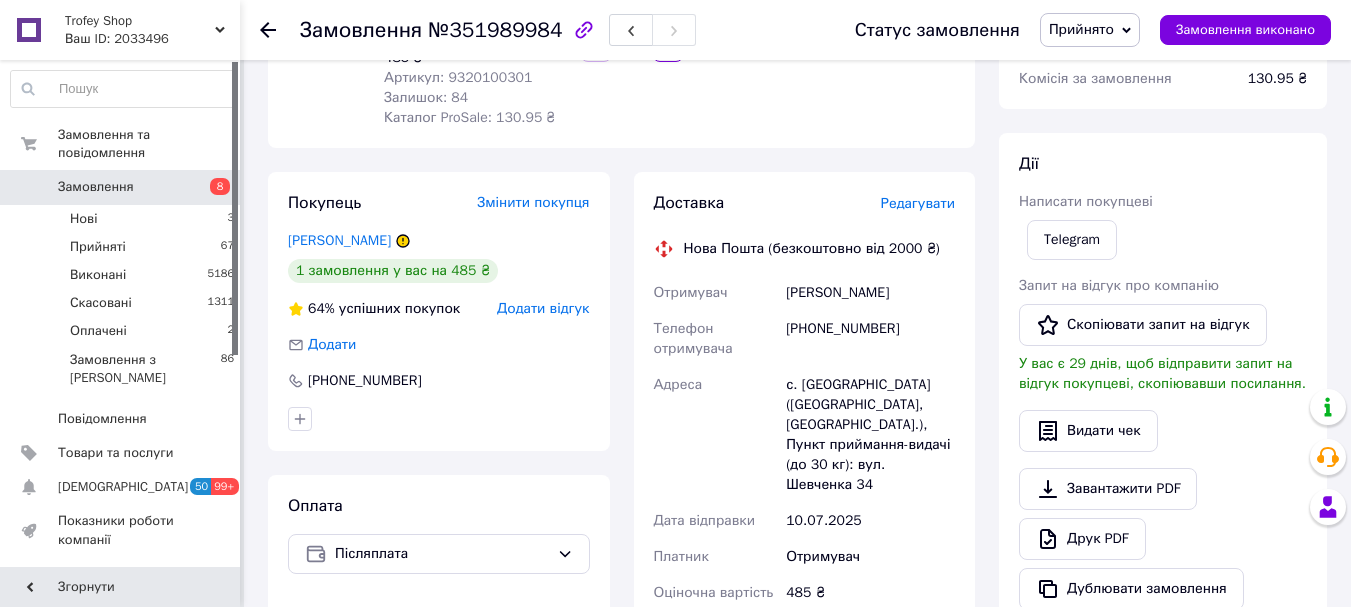 click on "Замовлення" at bounding box center (361, 30) 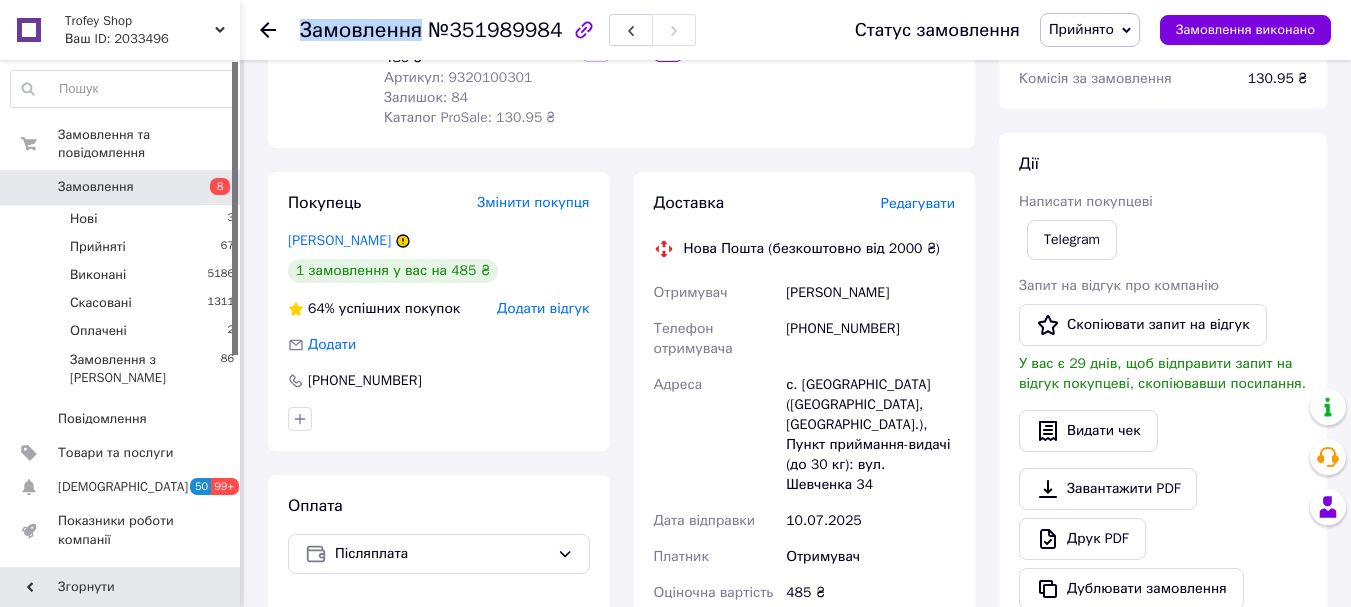 click on "Замовлення" at bounding box center [361, 30] 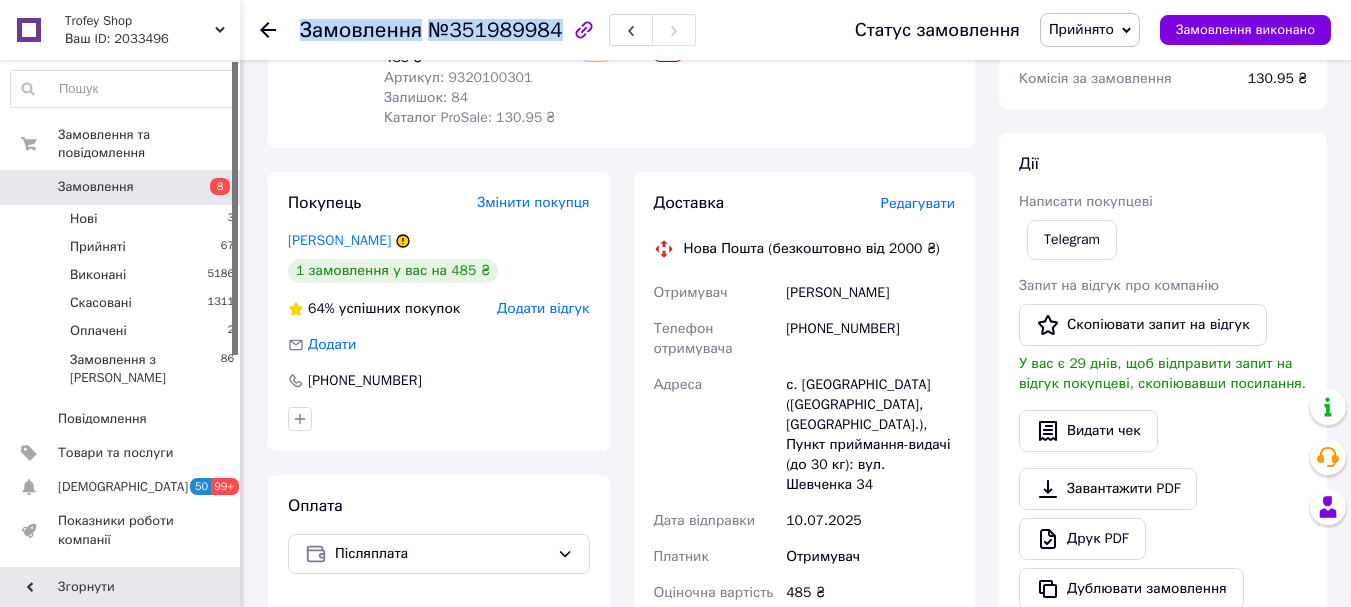click on "Замовлення" at bounding box center [361, 30] 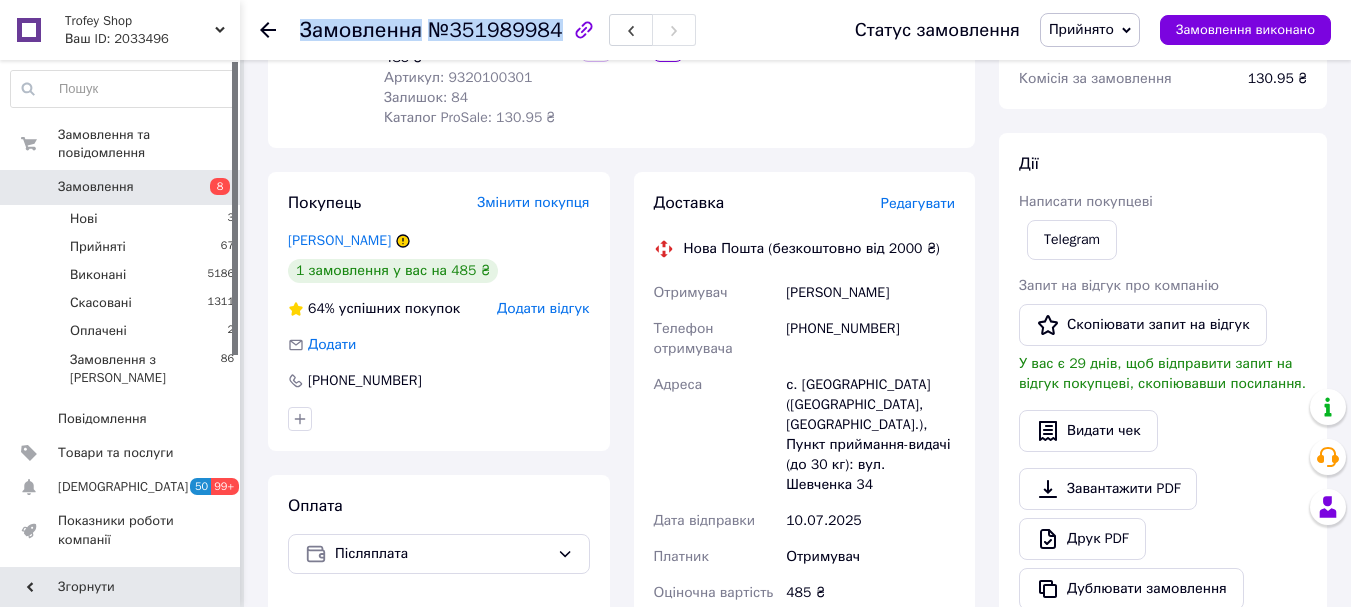 click on "Замовлення" at bounding box center [96, 187] 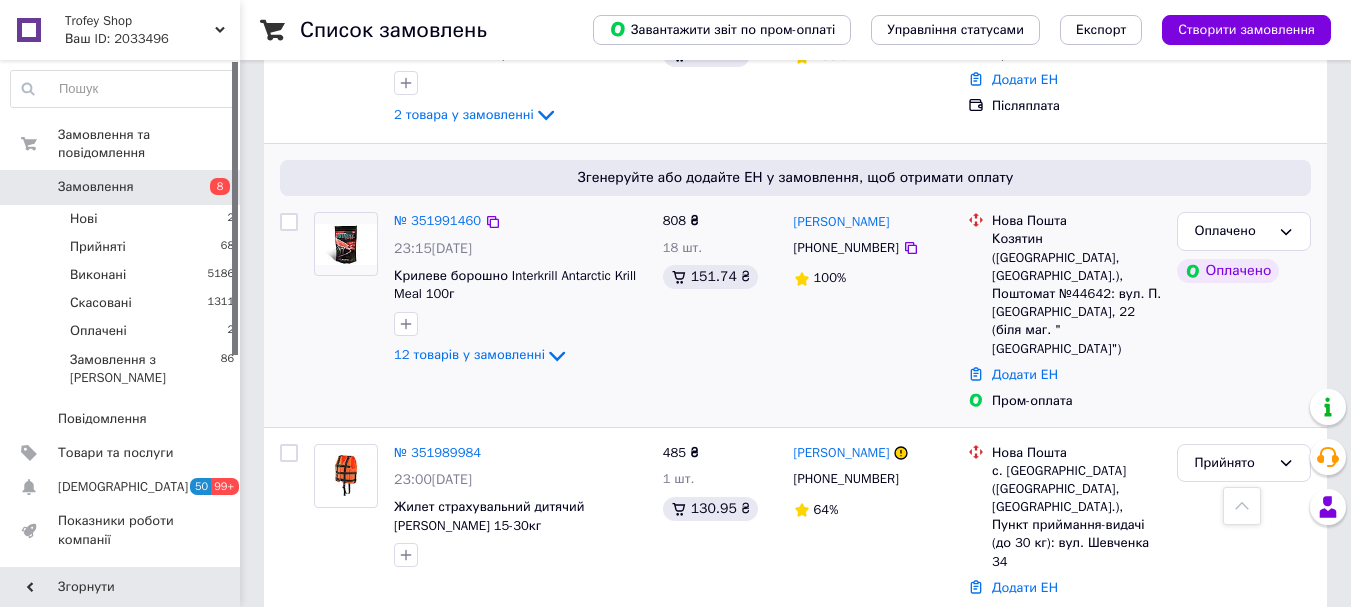 scroll, scrollTop: 533, scrollLeft: 0, axis: vertical 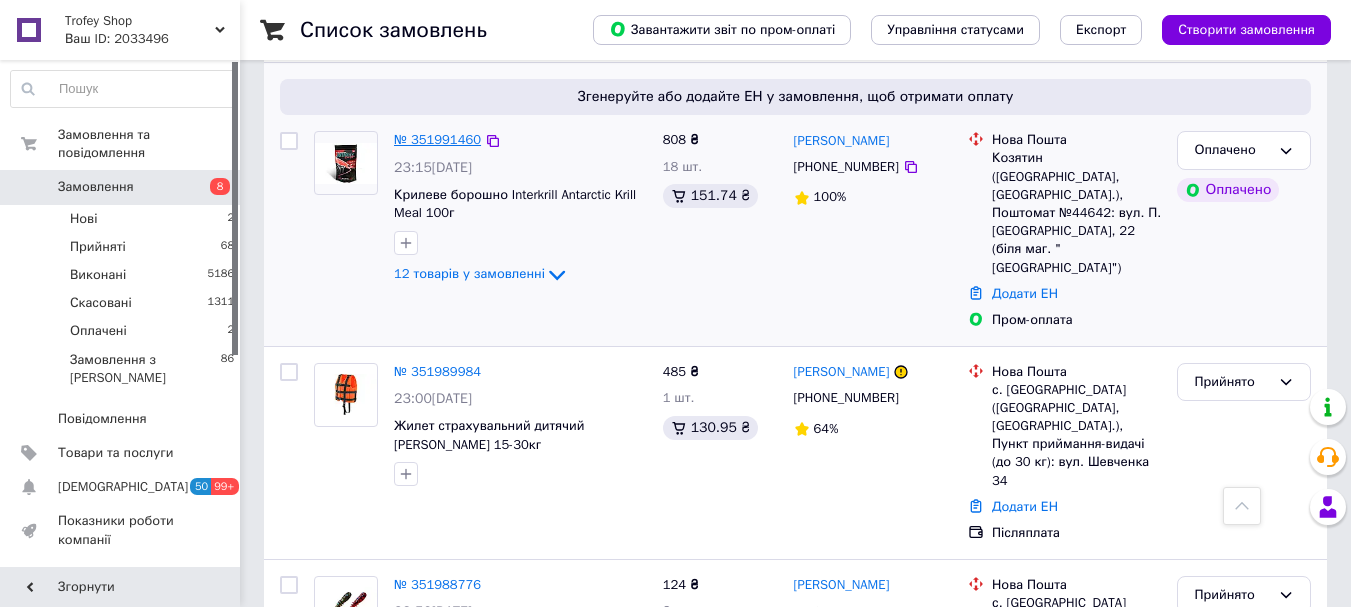 click on "№ 351991460" at bounding box center (437, 139) 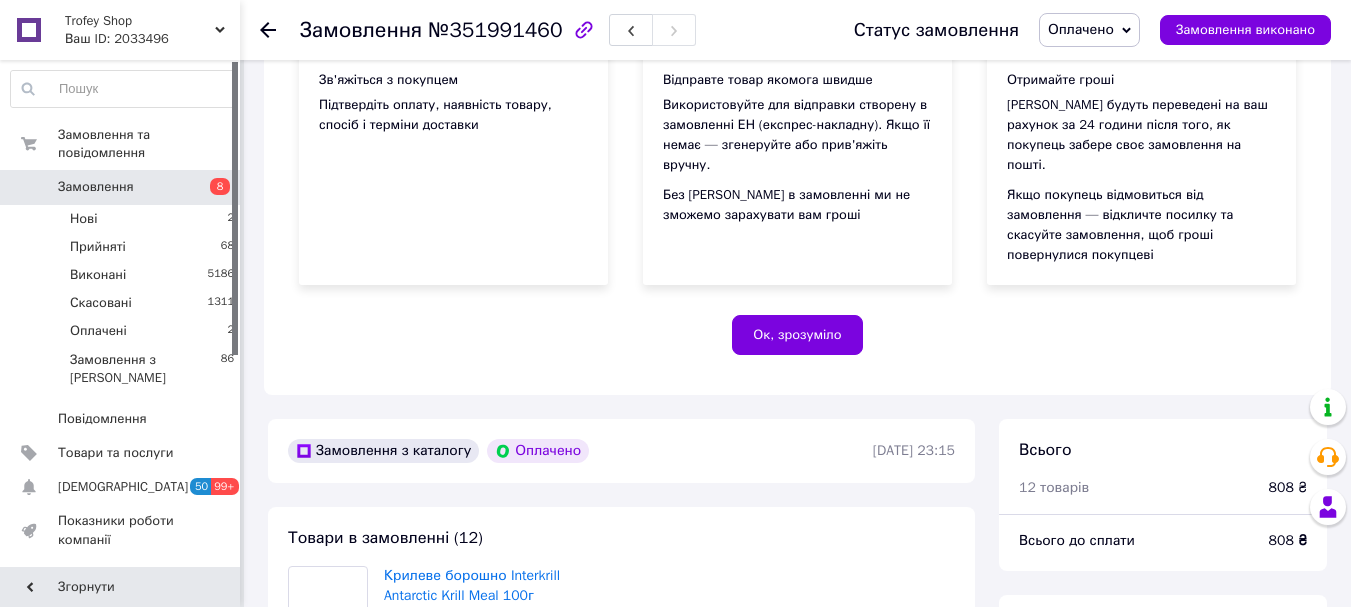 scroll, scrollTop: 533, scrollLeft: 0, axis: vertical 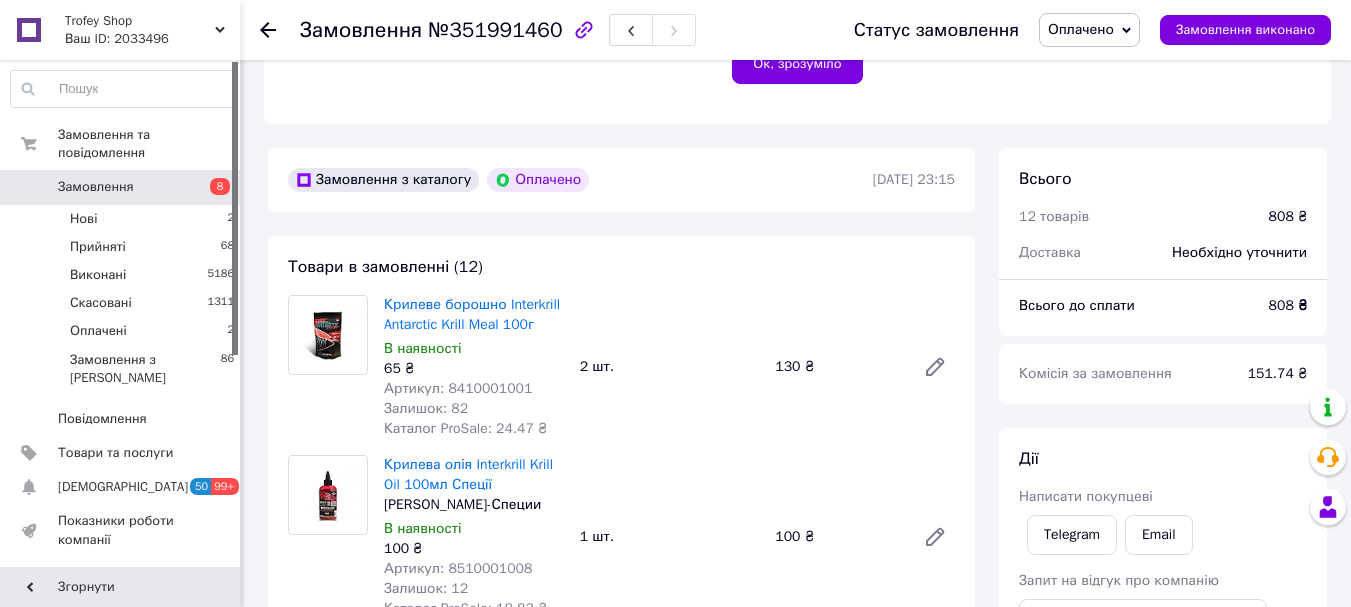 click on "Артикул: 8410001001" at bounding box center (458, 388) 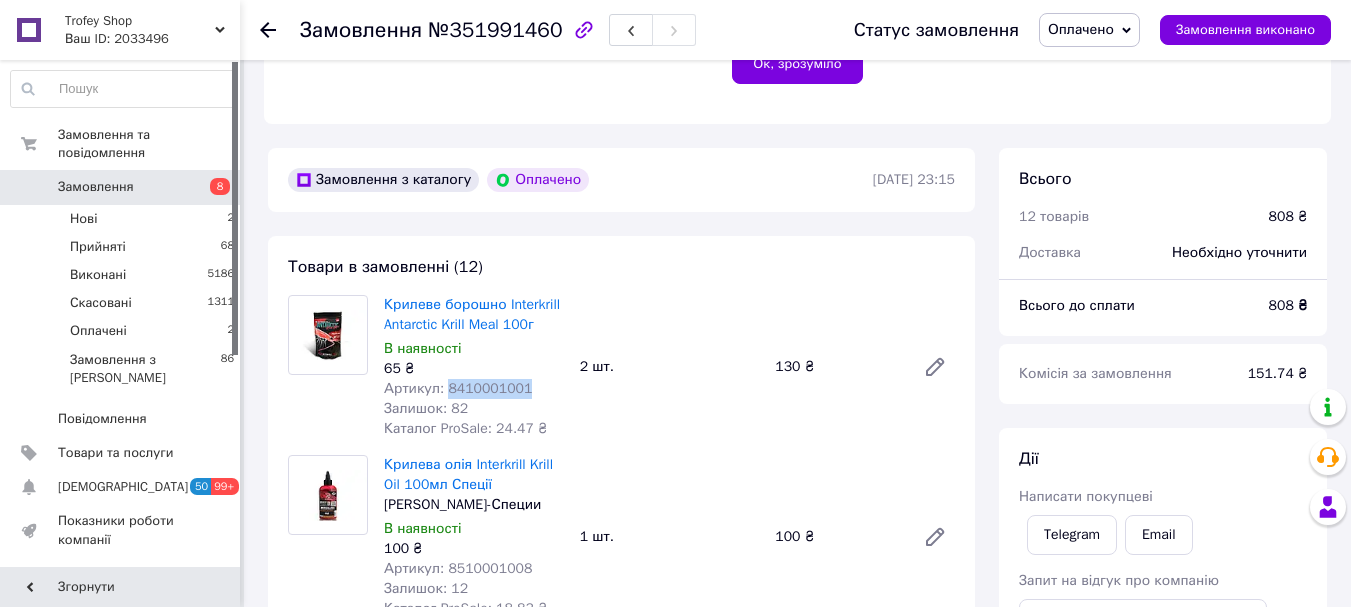 click on "Артикул: 8410001001" at bounding box center (458, 388) 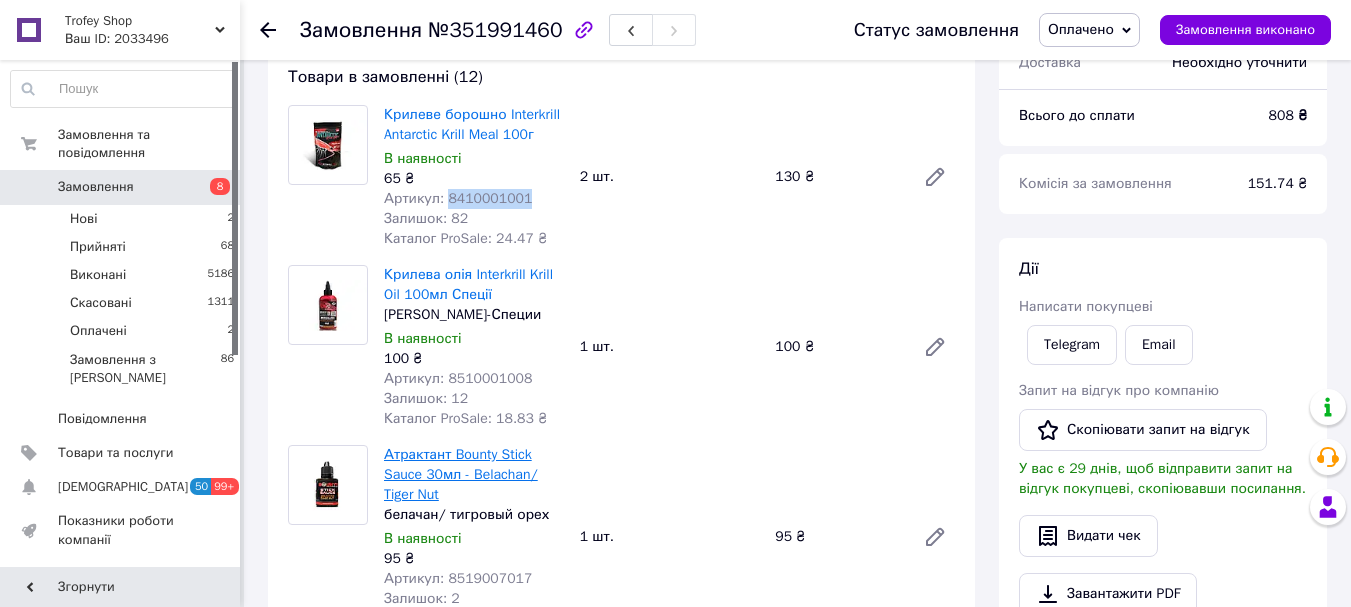 scroll, scrollTop: 800, scrollLeft: 0, axis: vertical 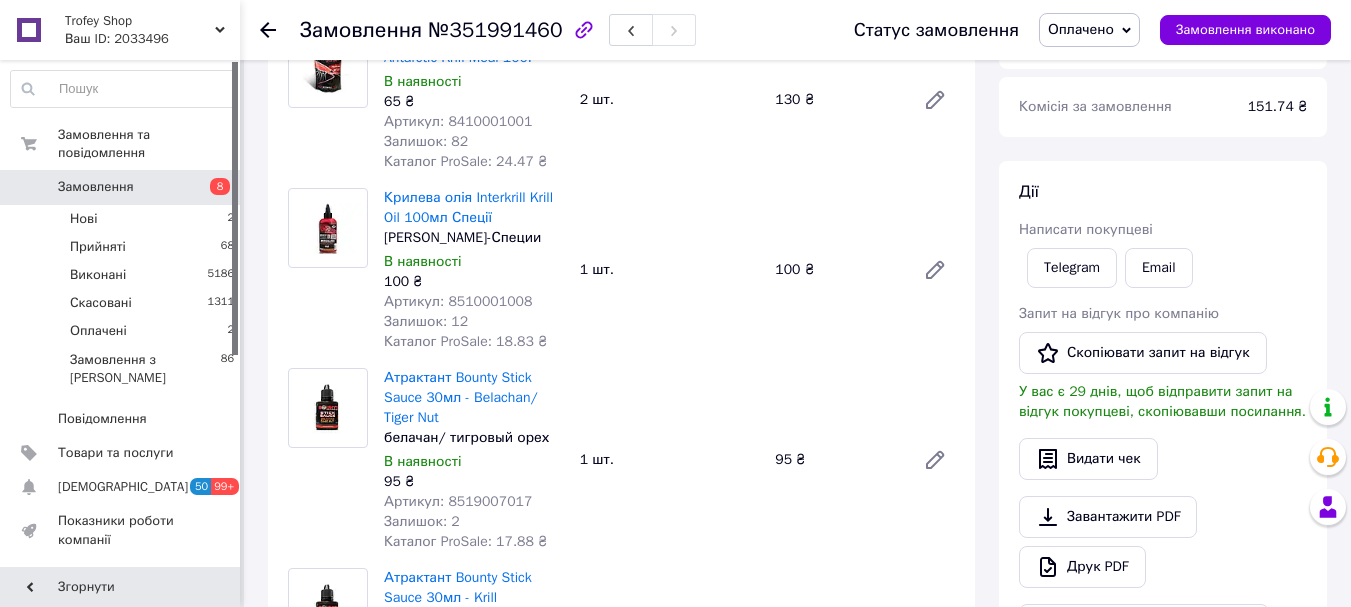 click on "Залишок: 12" at bounding box center (474, 322) 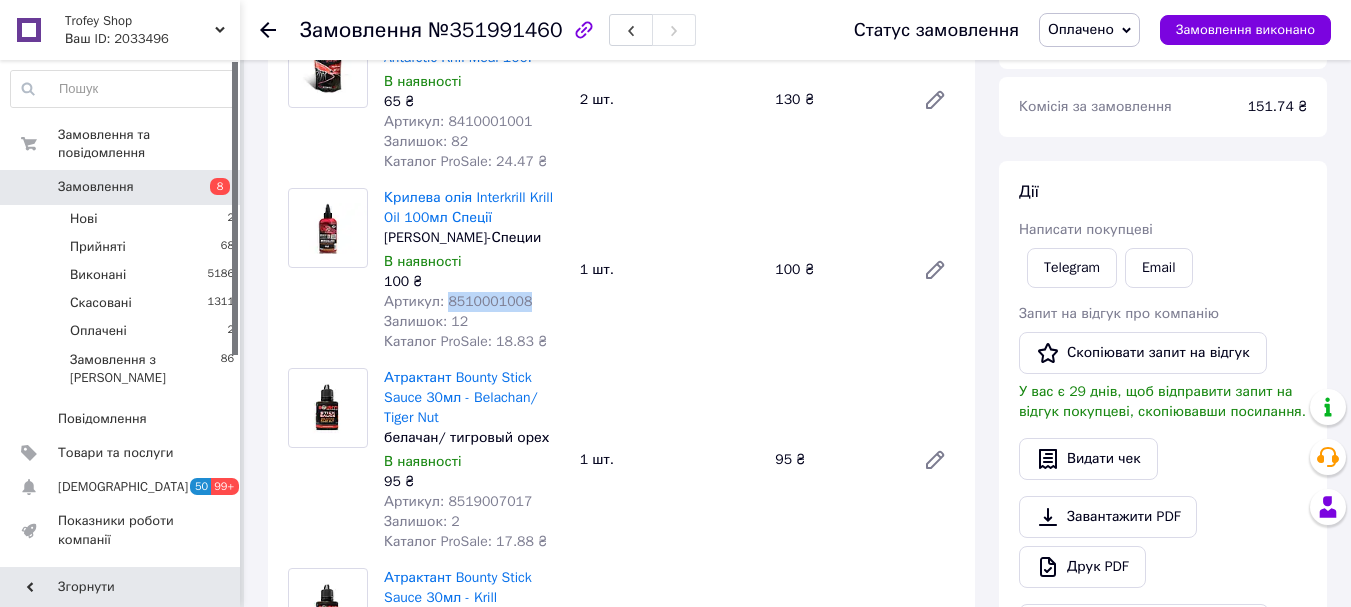 click on "Артикул: 8510001008" at bounding box center (458, 301) 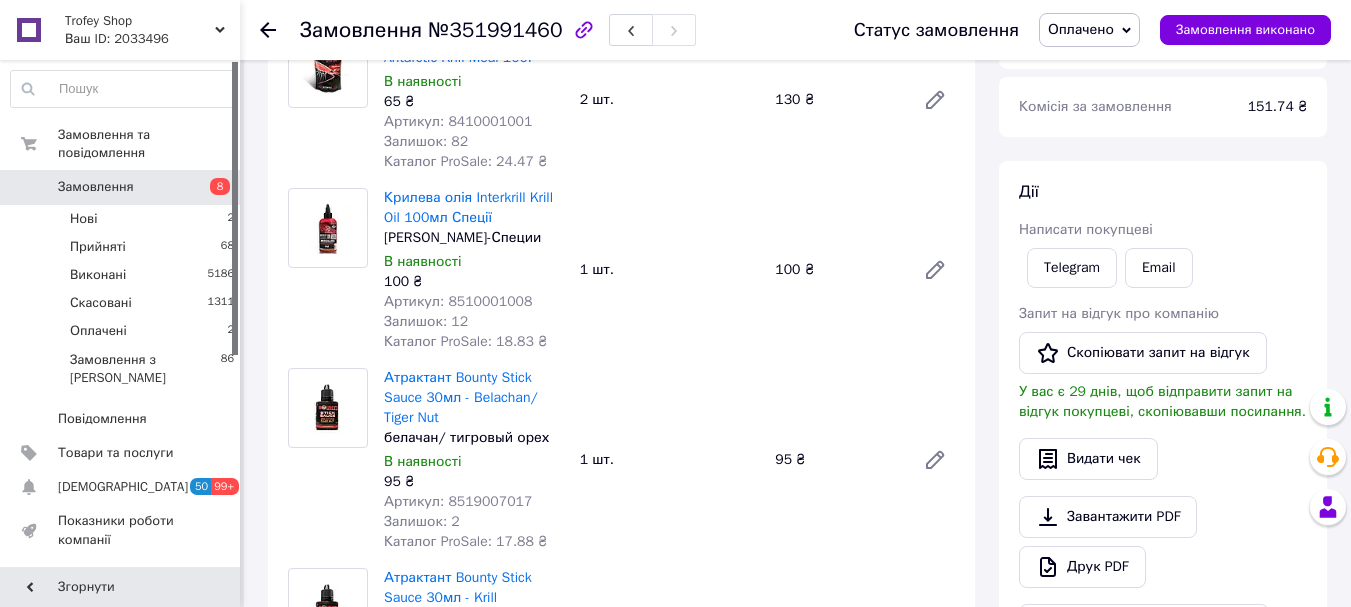 click on "Артикул: 8519007017" at bounding box center (458, 501) 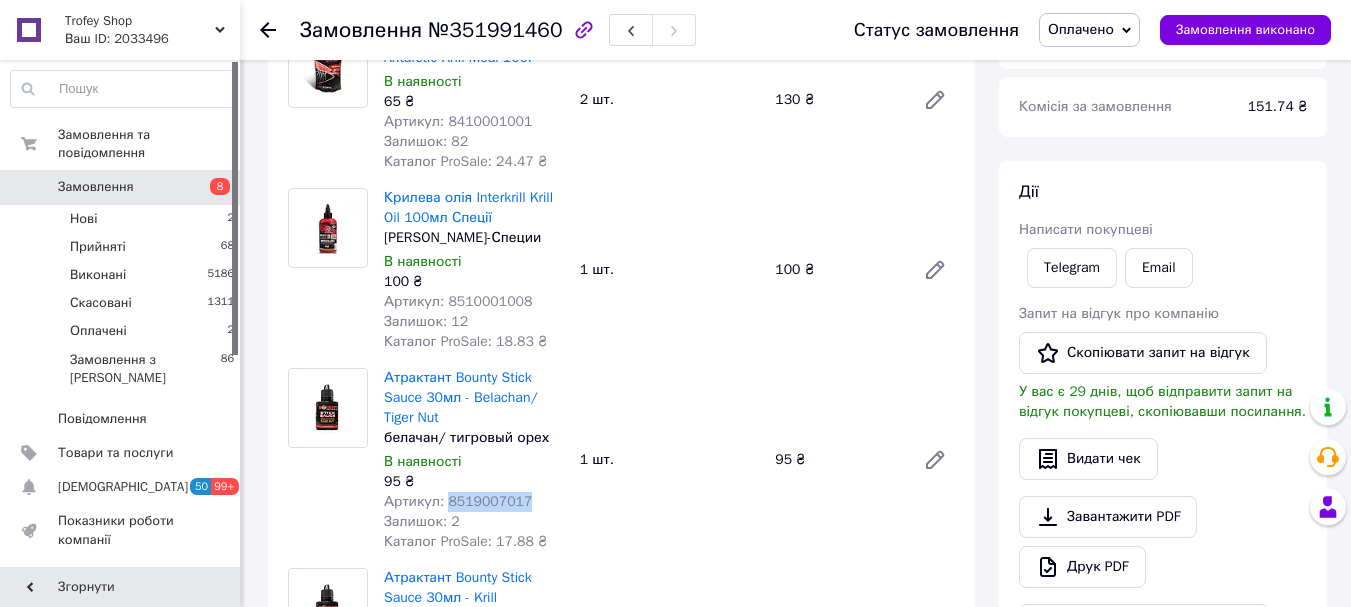 click on "Артикул: 8519007017" at bounding box center [458, 501] 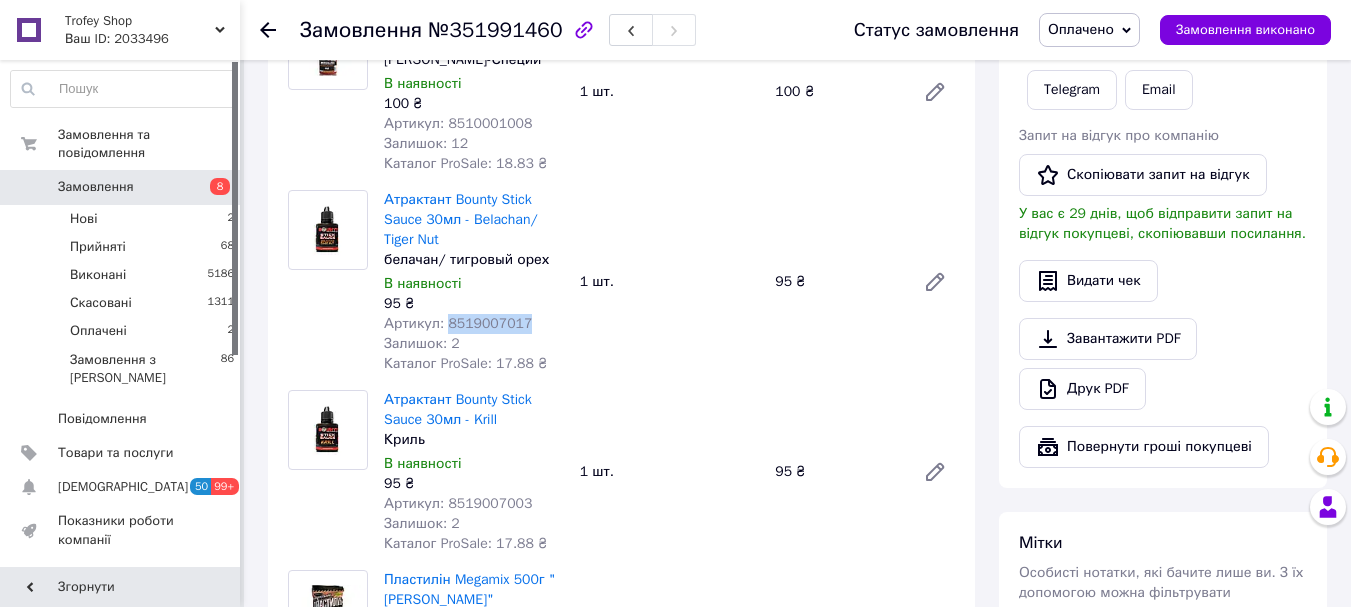 scroll, scrollTop: 1066, scrollLeft: 0, axis: vertical 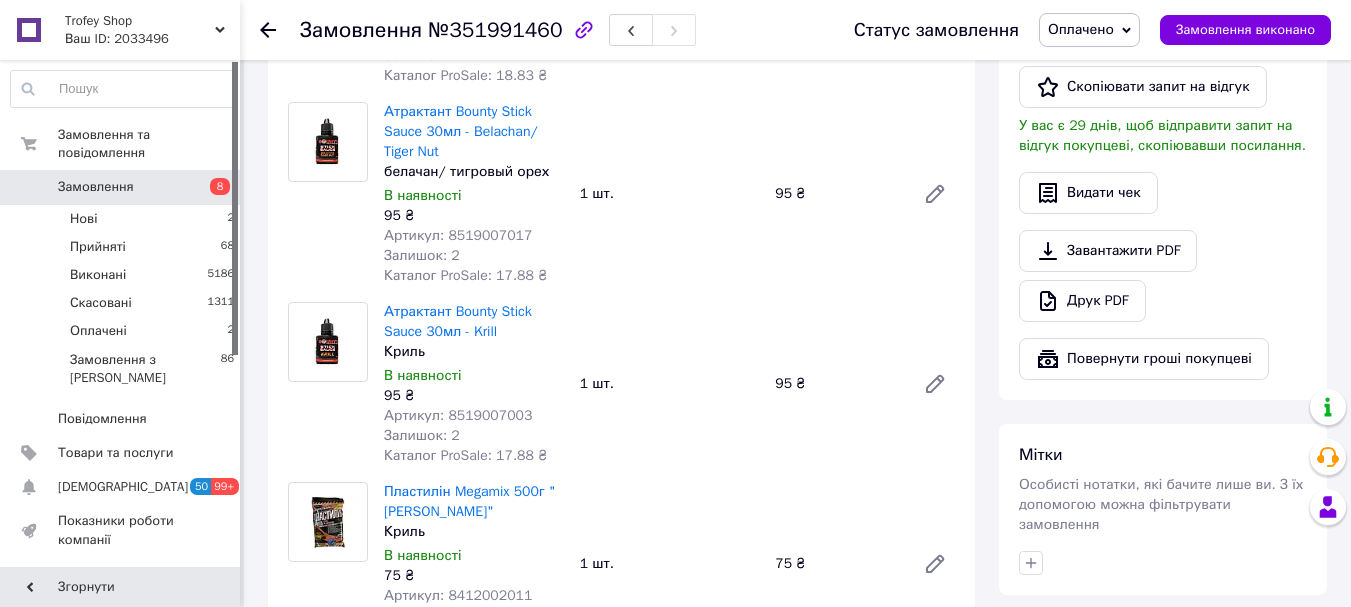 click on "Артикул: 8519007003" at bounding box center [458, 415] 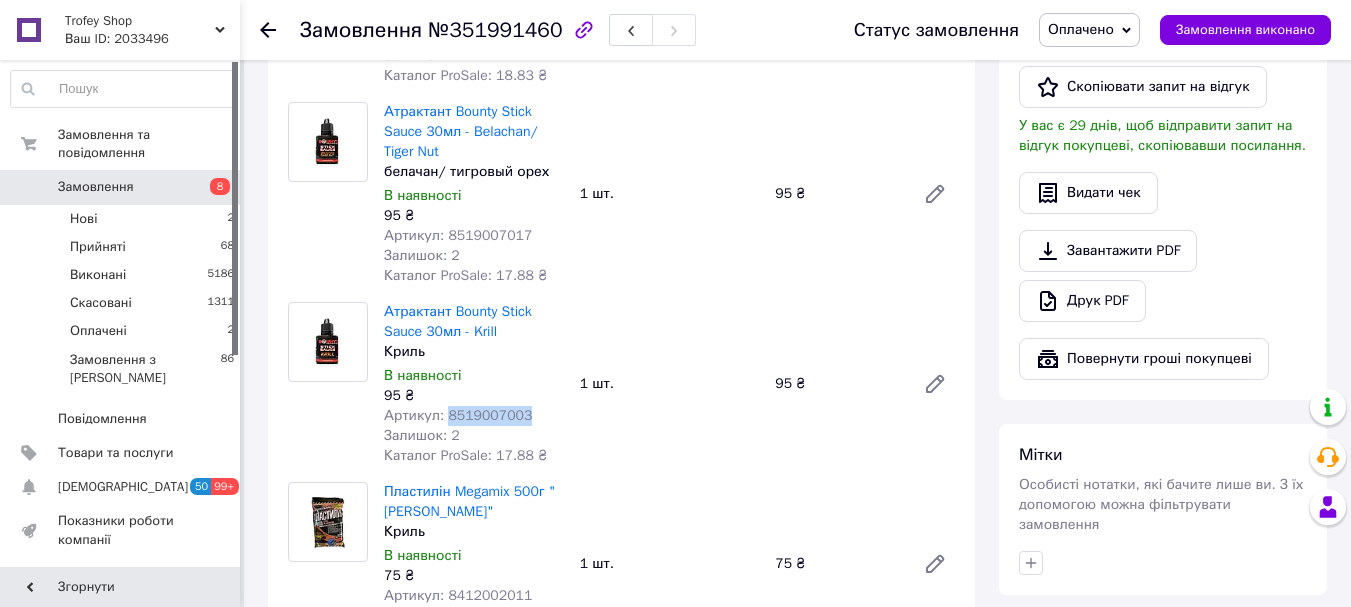 click on "Артикул: 8519007003" at bounding box center (458, 415) 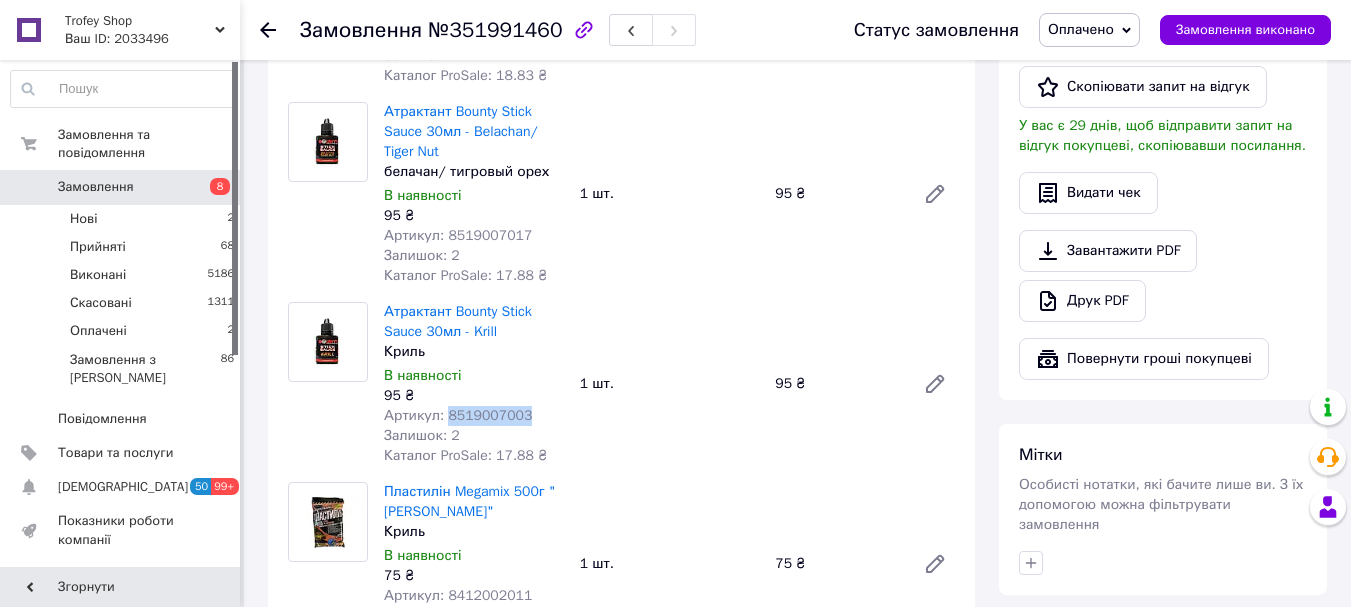 scroll, scrollTop: 1200, scrollLeft: 0, axis: vertical 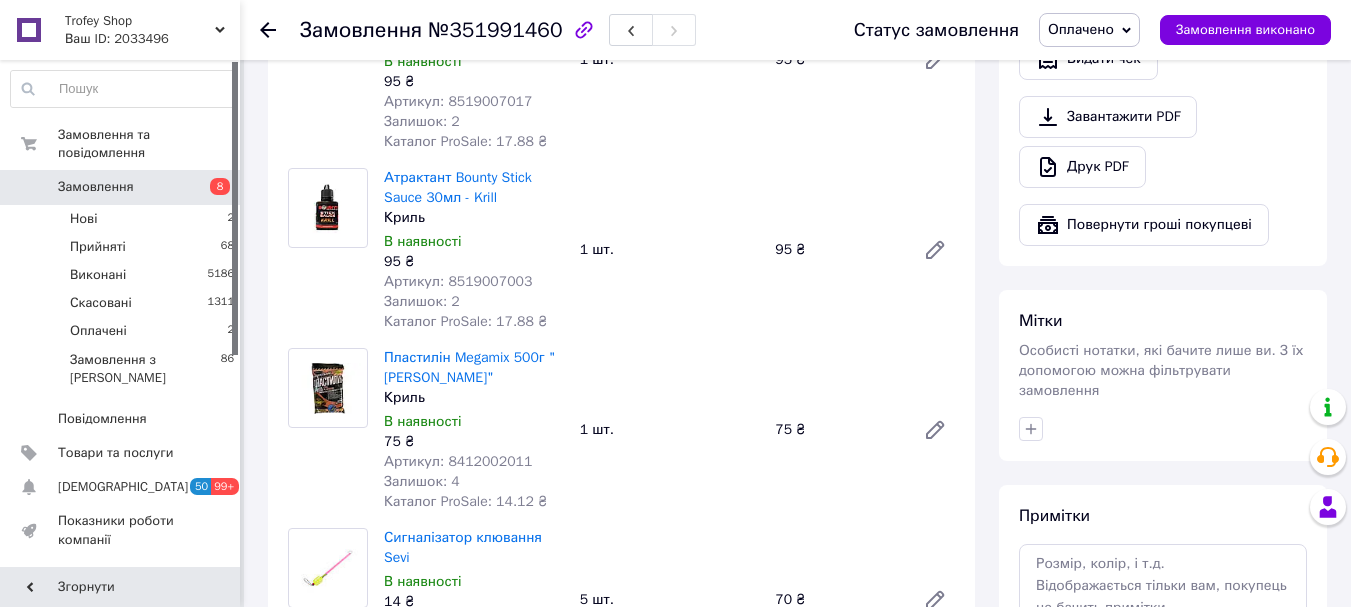 click on "Артикул: 8412002011" at bounding box center (458, 461) 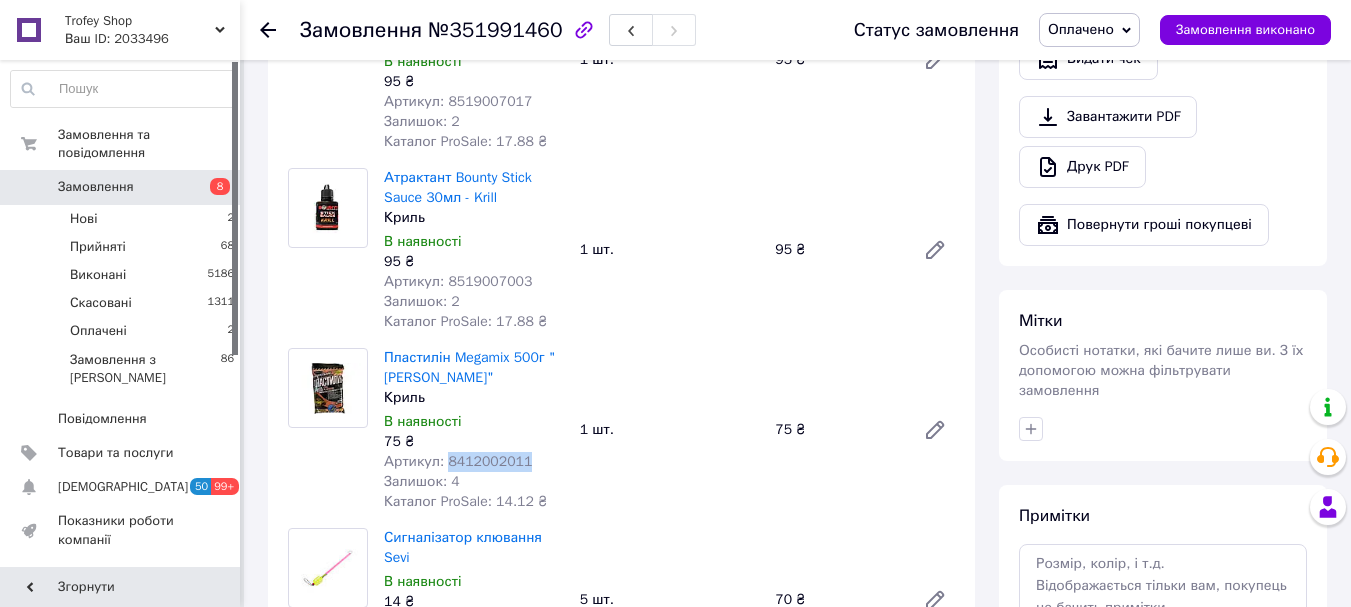 click on "Артикул: 8412002011" at bounding box center (458, 461) 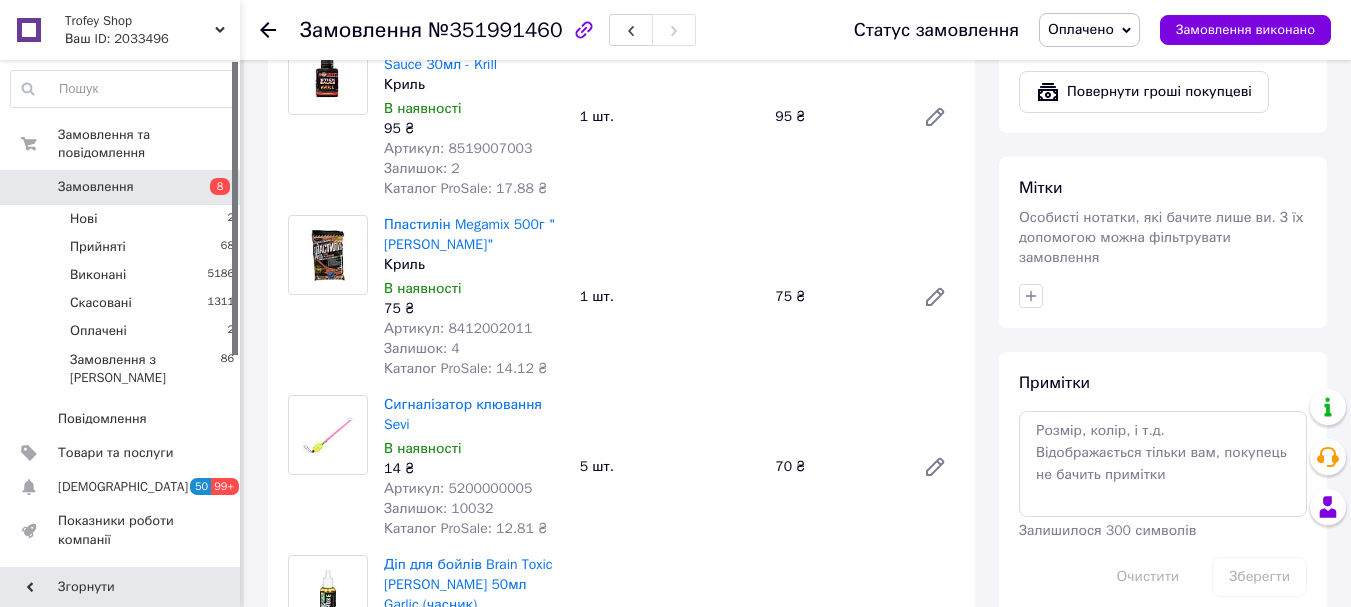 click on "Артикул: 5200000005" at bounding box center (458, 488) 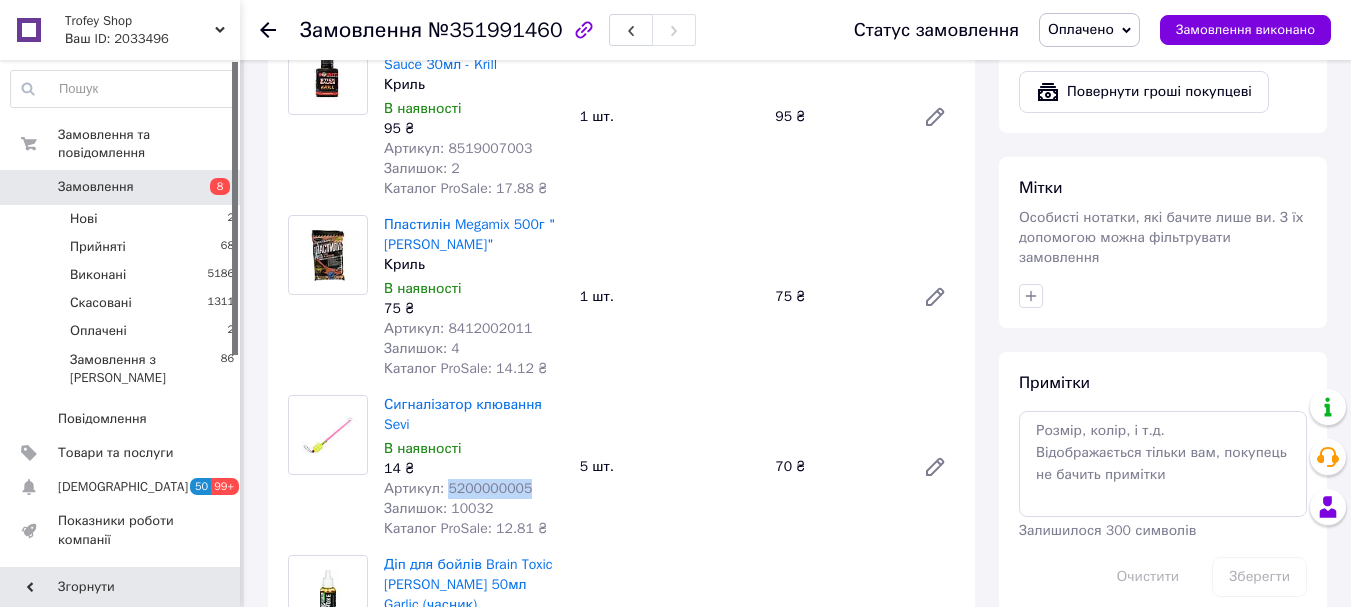 click on "Артикул: 5200000005" at bounding box center (458, 488) 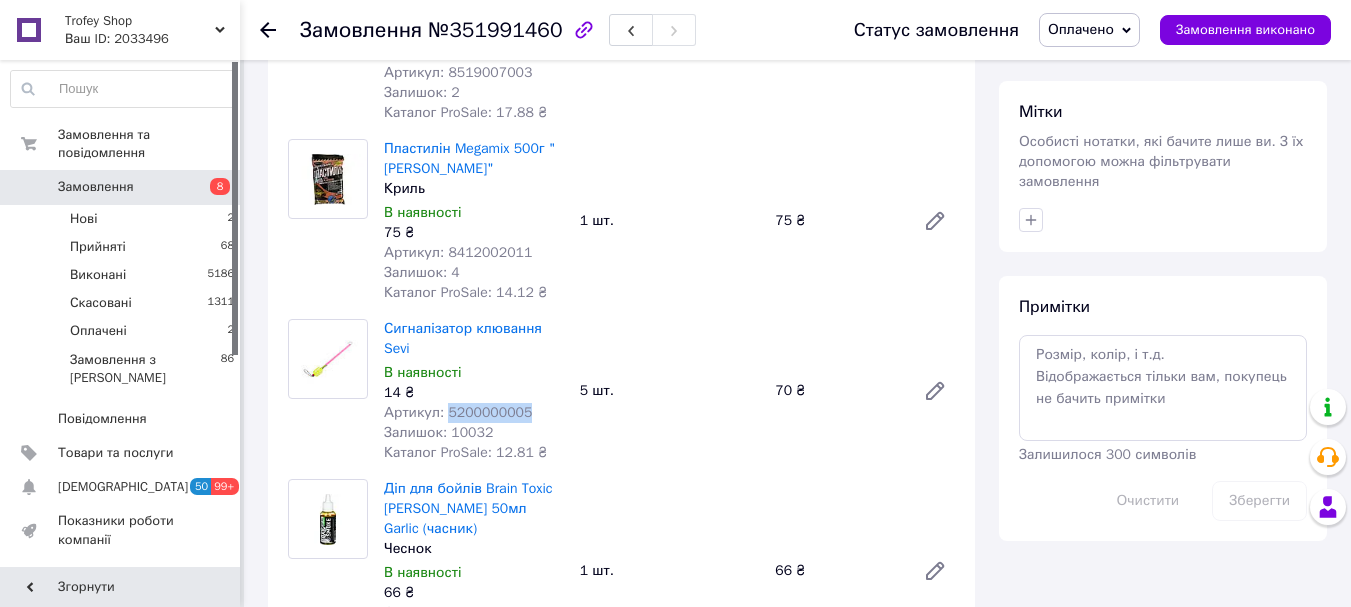scroll, scrollTop: 1600, scrollLeft: 0, axis: vertical 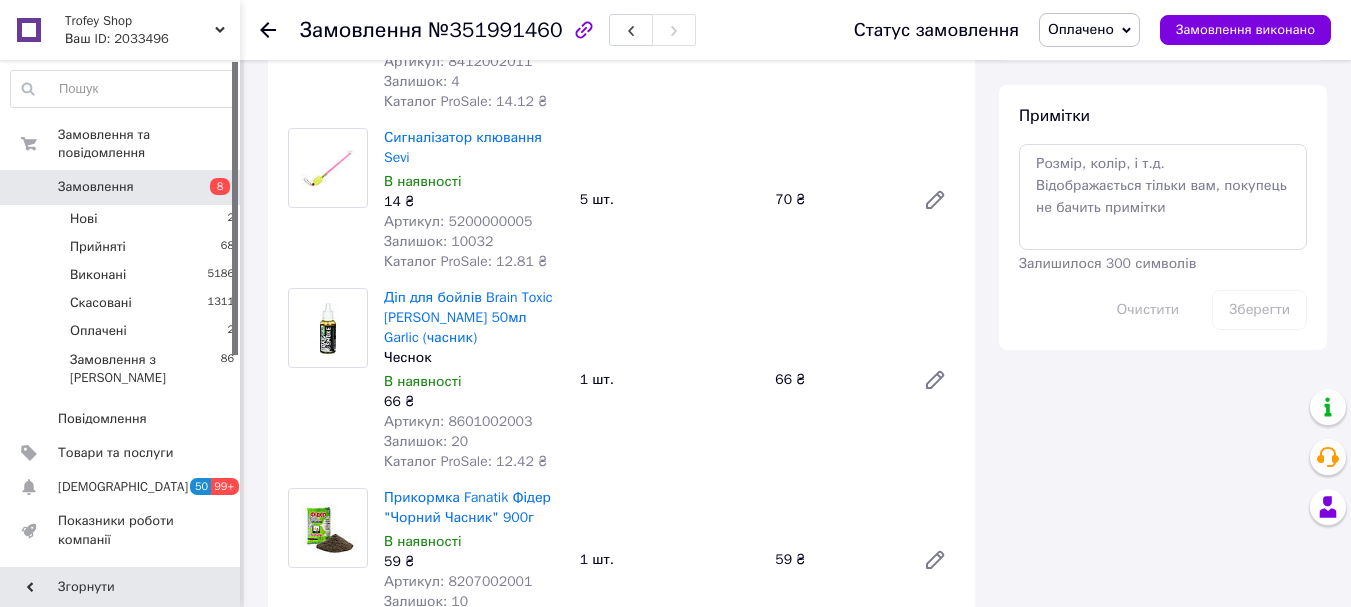 click on "Артикул: 8601002003" at bounding box center [458, 421] 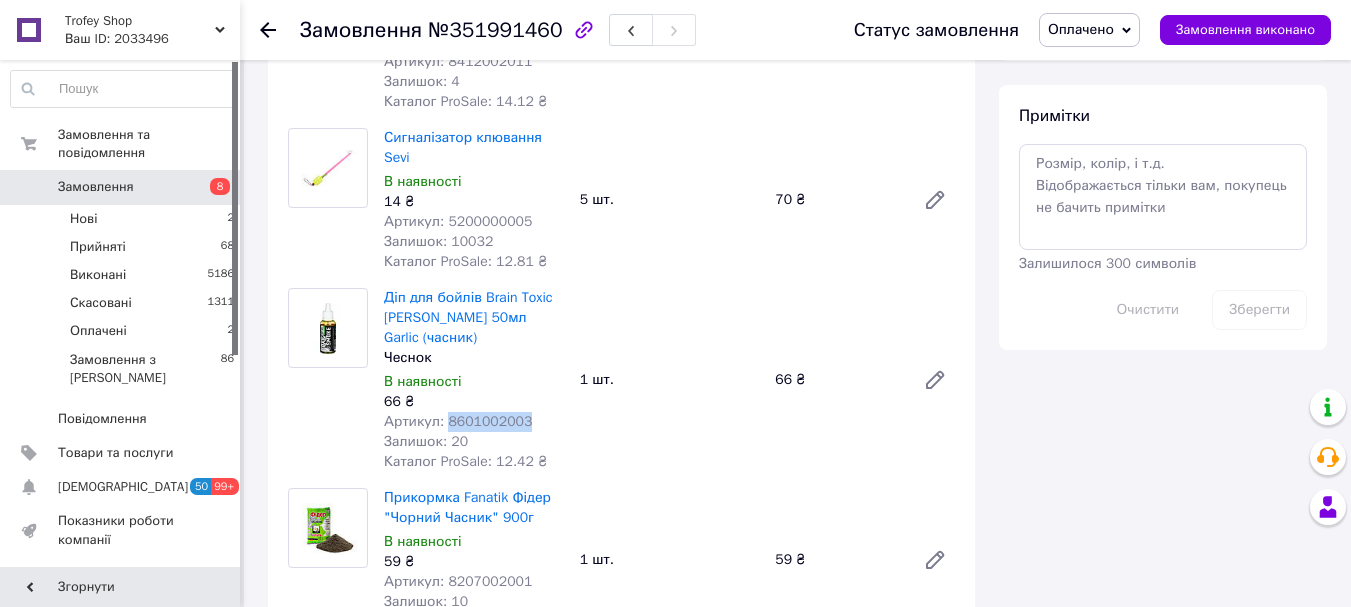 click on "Артикул: 8601002003" at bounding box center (458, 421) 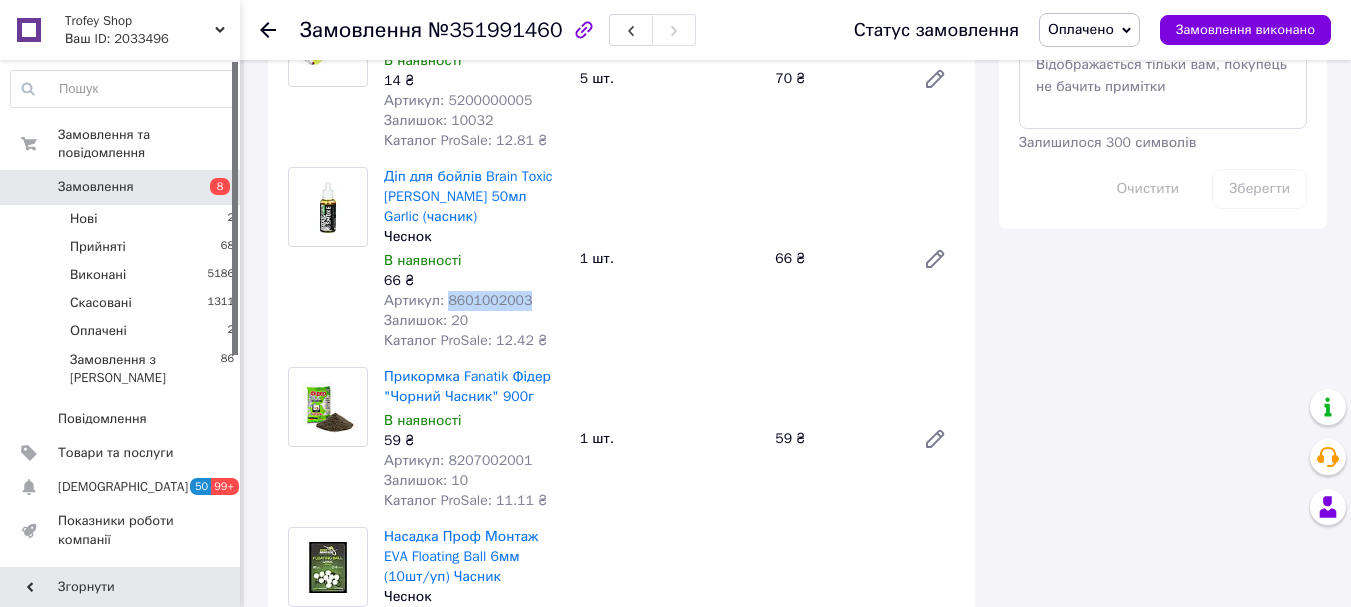 scroll, scrollTop: 1866, scrollLeft: 0, axis: vertical 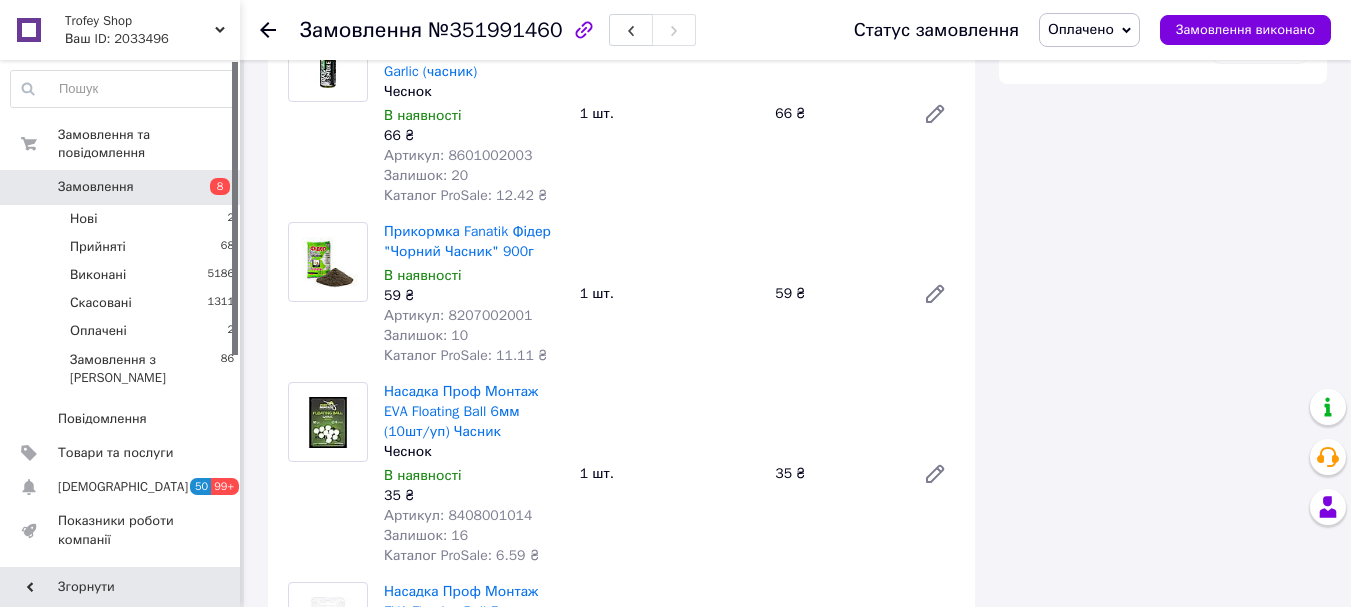 click on "Артикул: 8207002001" at bounding box center (458, 315) 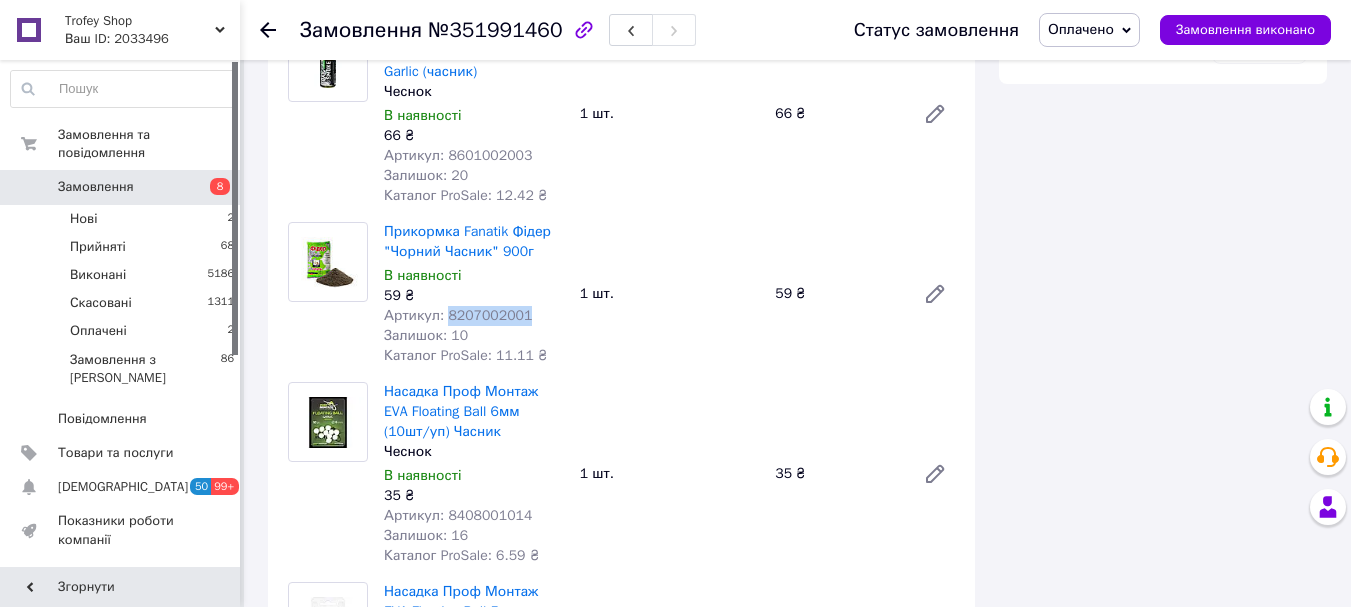 click on "Артикул: 8207002001" at bounding box center [458, 315] 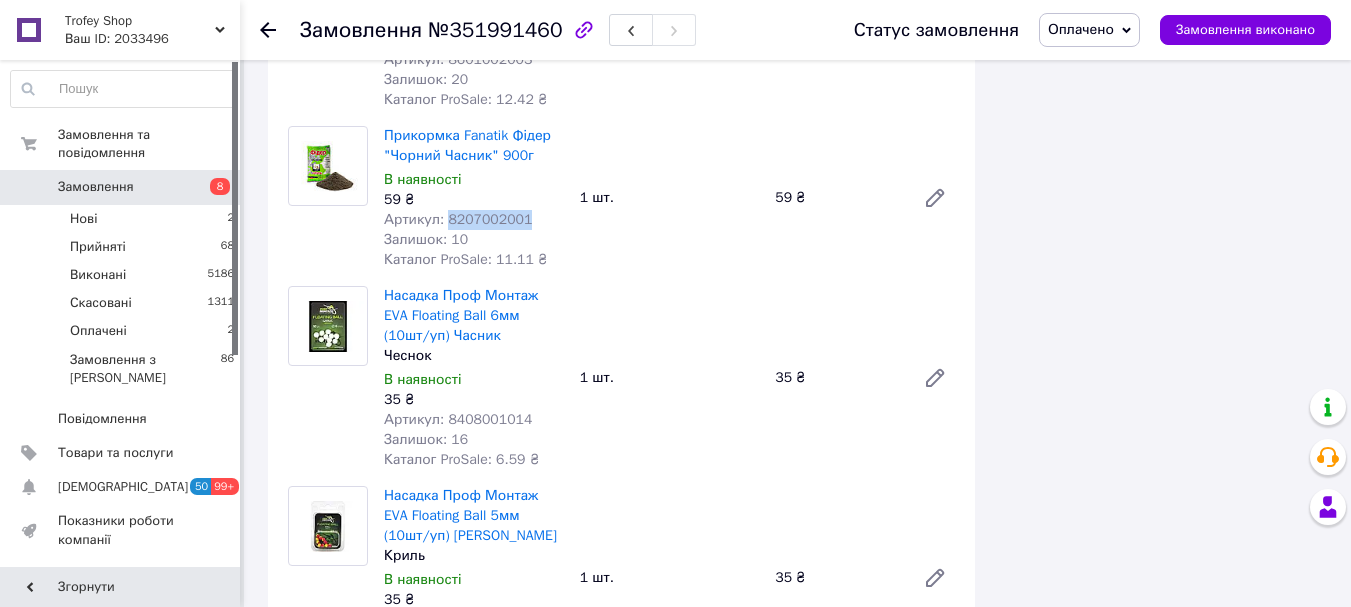 scroll, scrollTop: 2000, scrollLeft: 0, axis: vertical 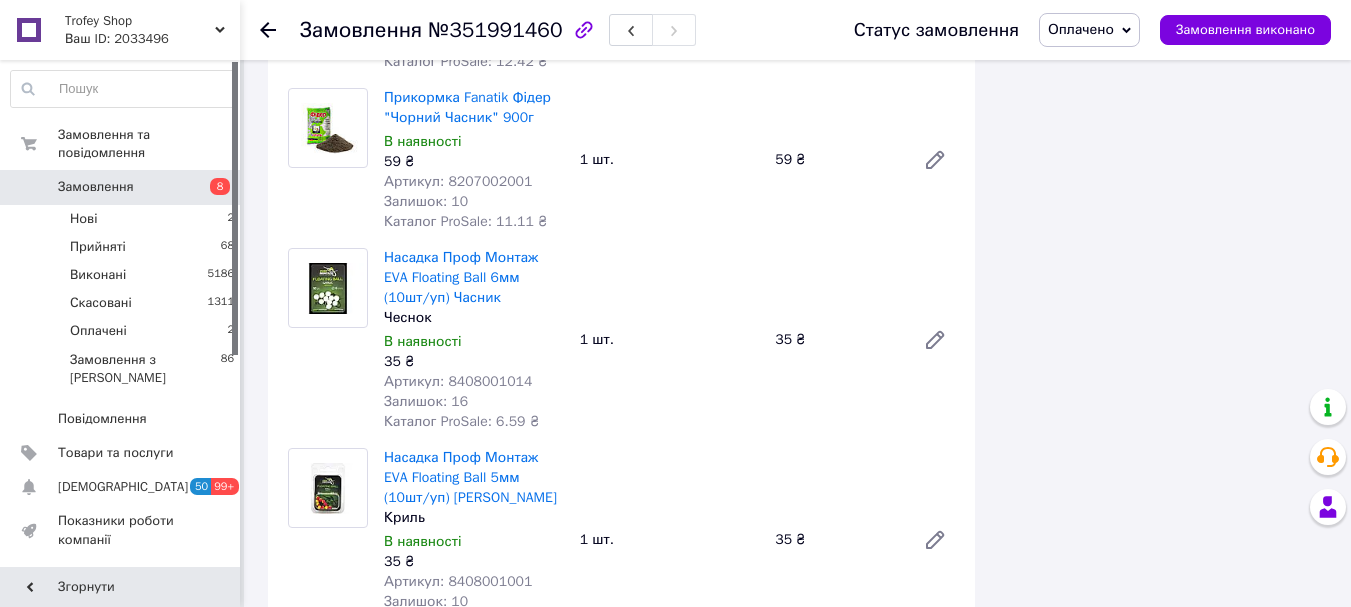 click on "Артикул: 8408001014" at bounding box center [458, 381] 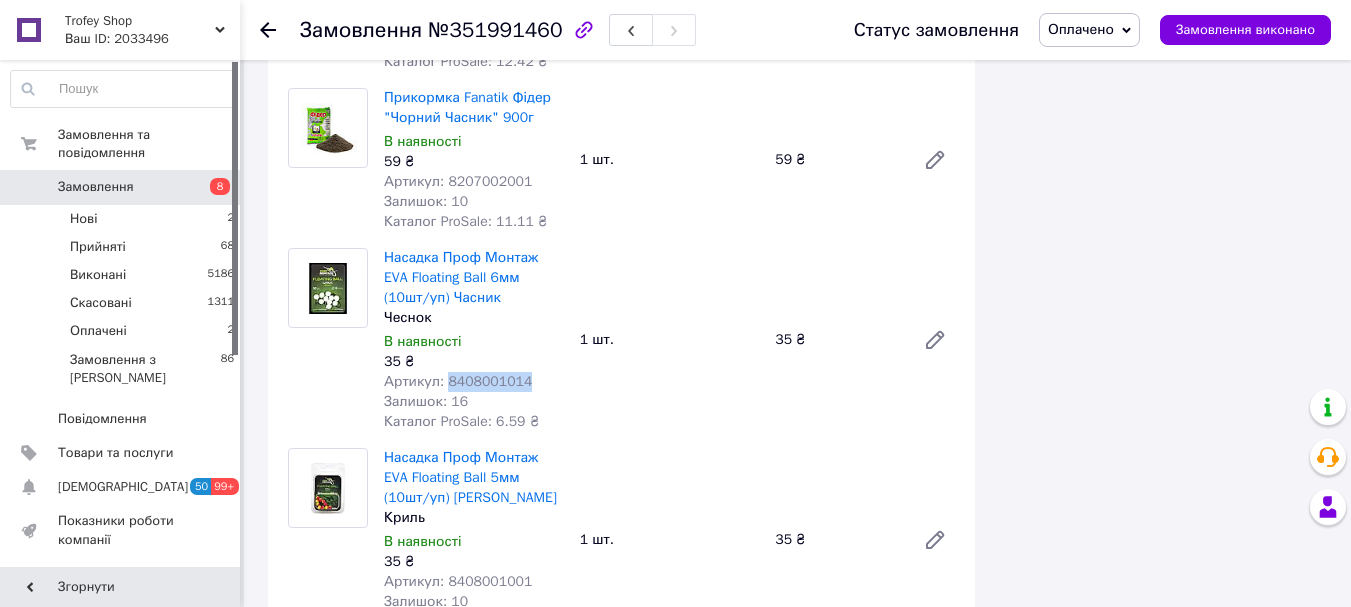 click on "Артикул: 8408001014" at bounding box center [458, 381] 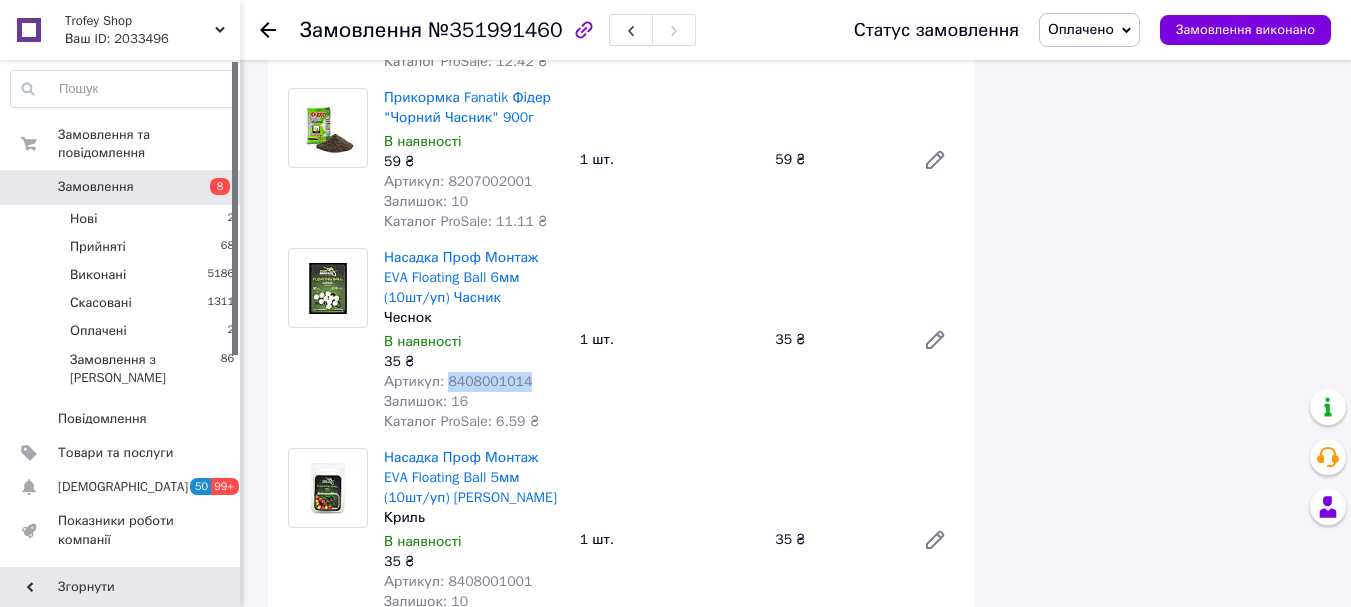 scroll, scrollTop: 2133, scrollLeft: 0, axis: vertical 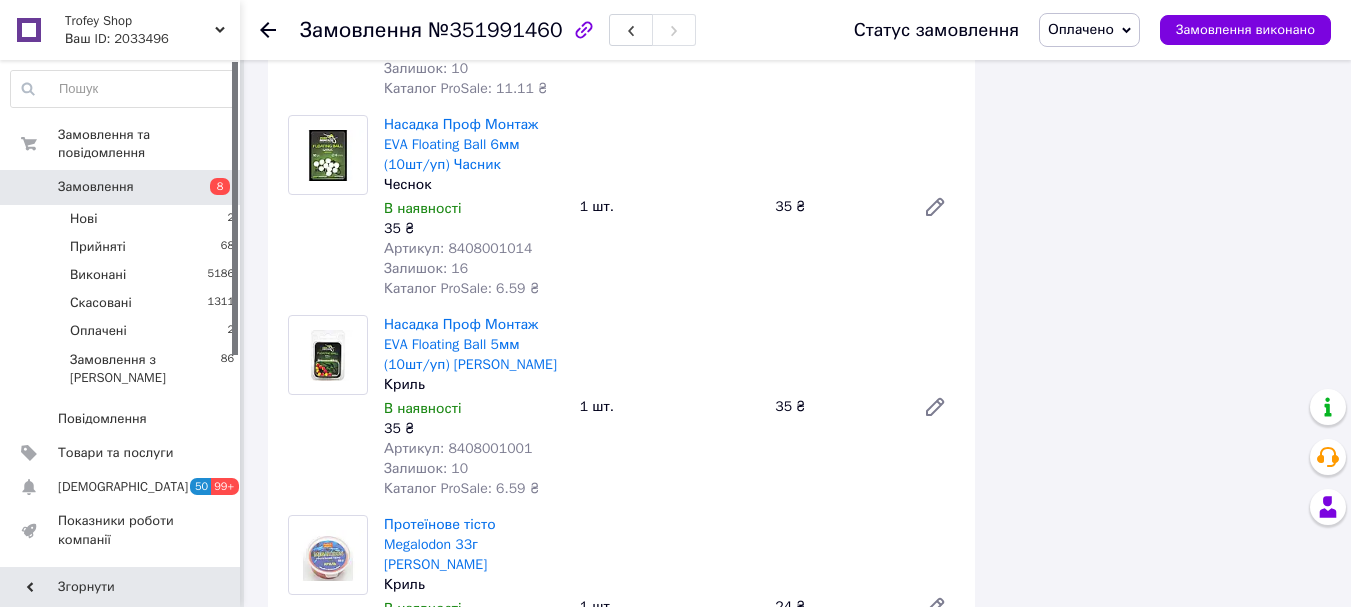 click on "Артикул: 8408001001" at bounding box center [458, 448] 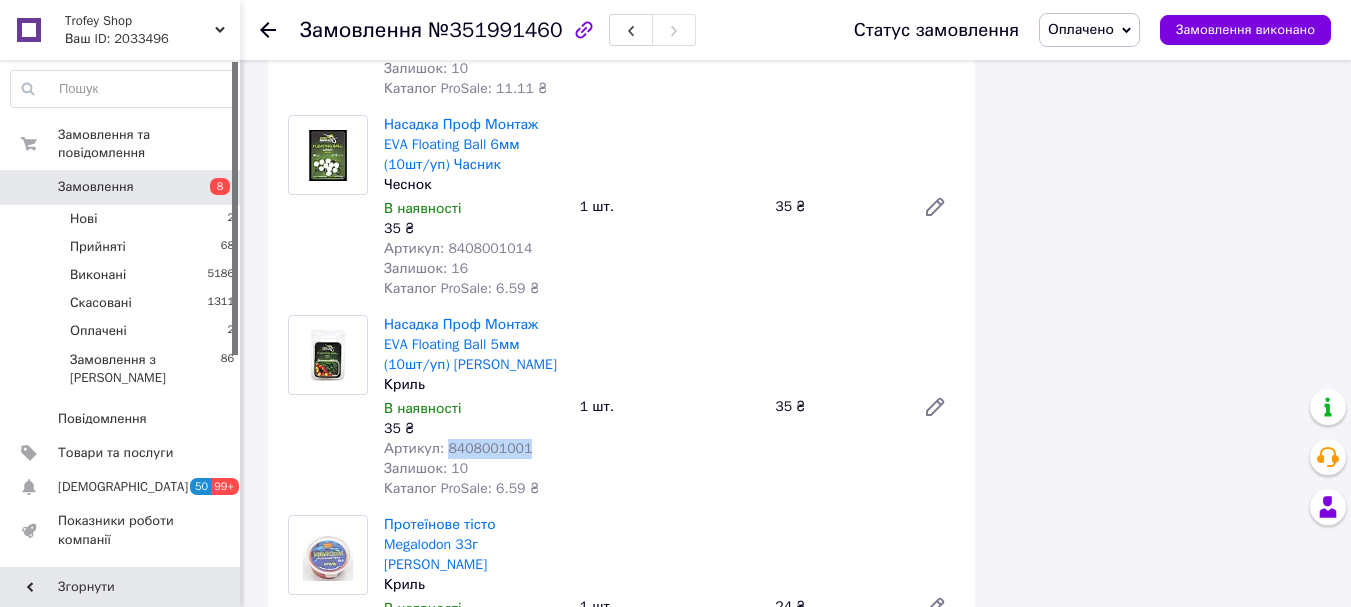 click on "Артикул: 8408001001" at bounding box center [458, 448] 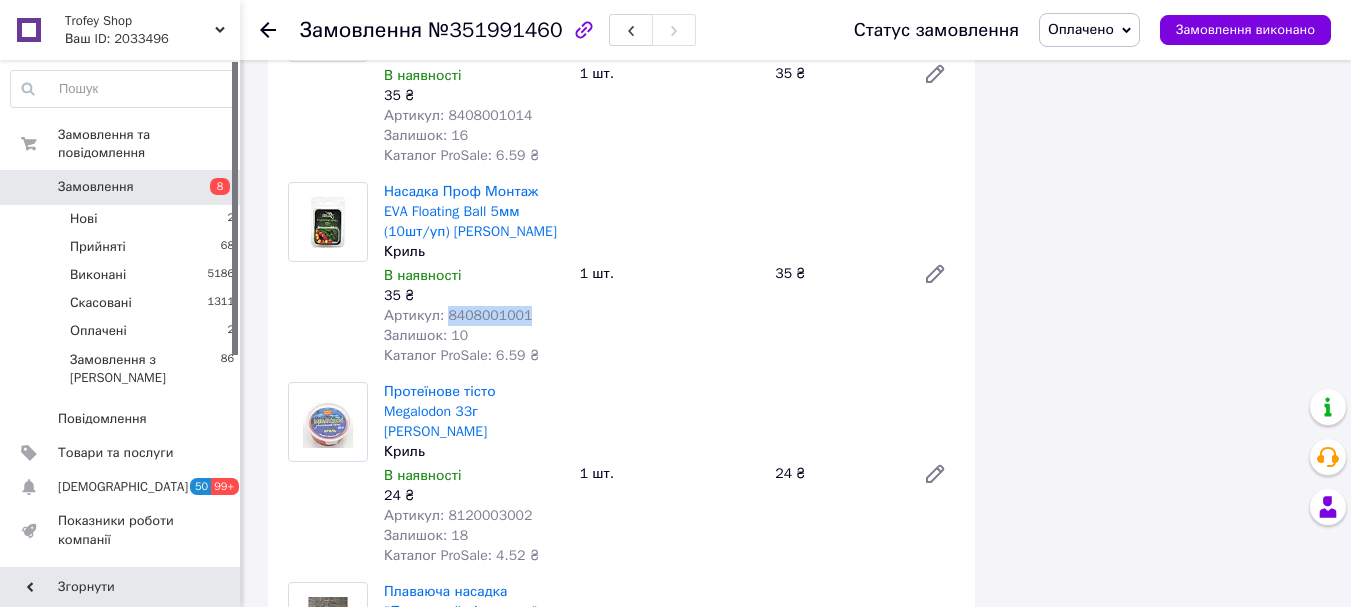 scroll, scrollTop: 2400, scrollLeft: 0, axis: vertical 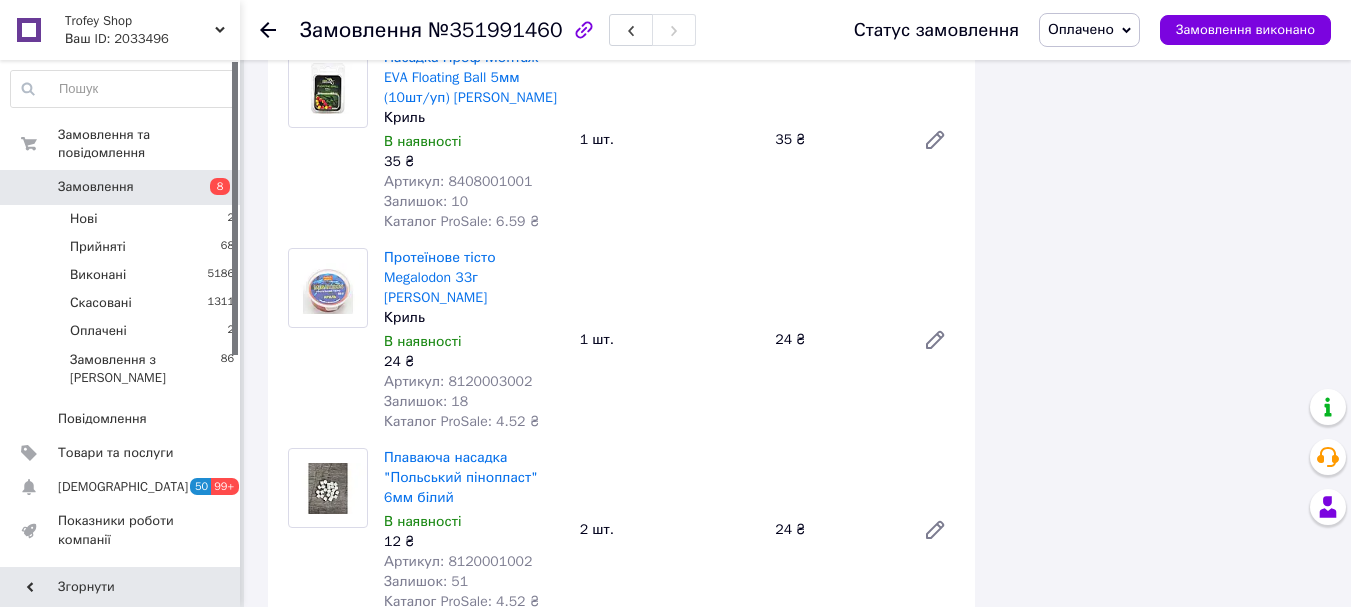 click on "Артикул: 8120003002" at bounding box center (458, 381) 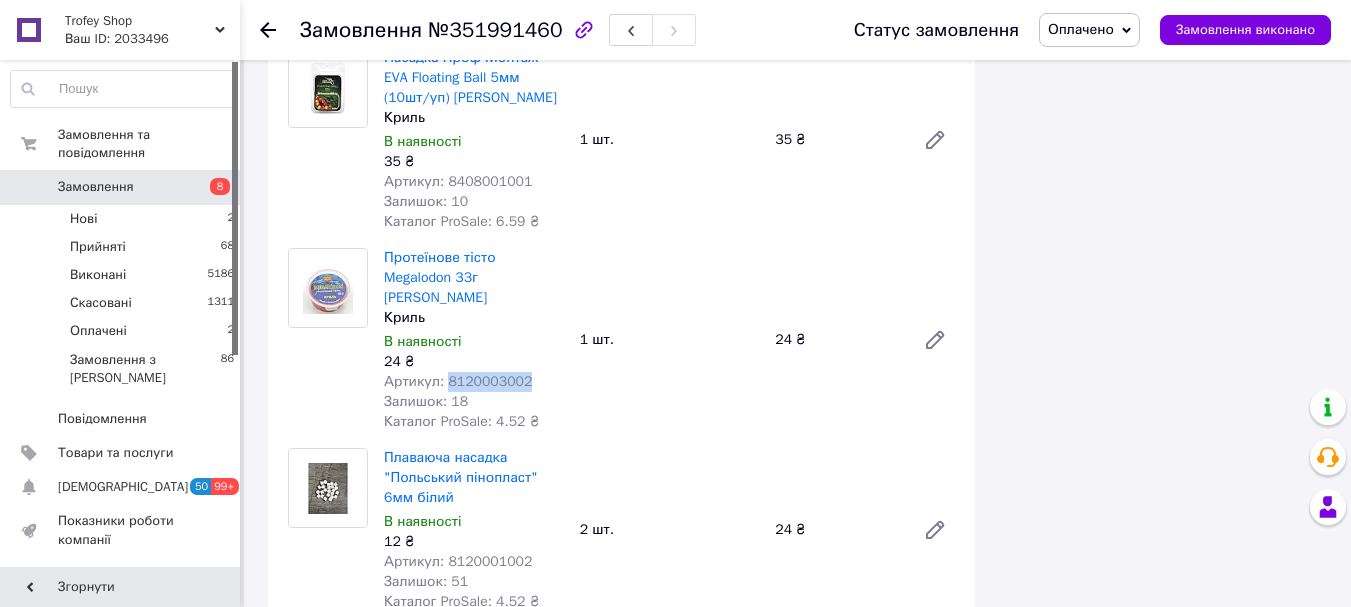 click on "Артикул: 8120003002" at bounding box center (458, 381) 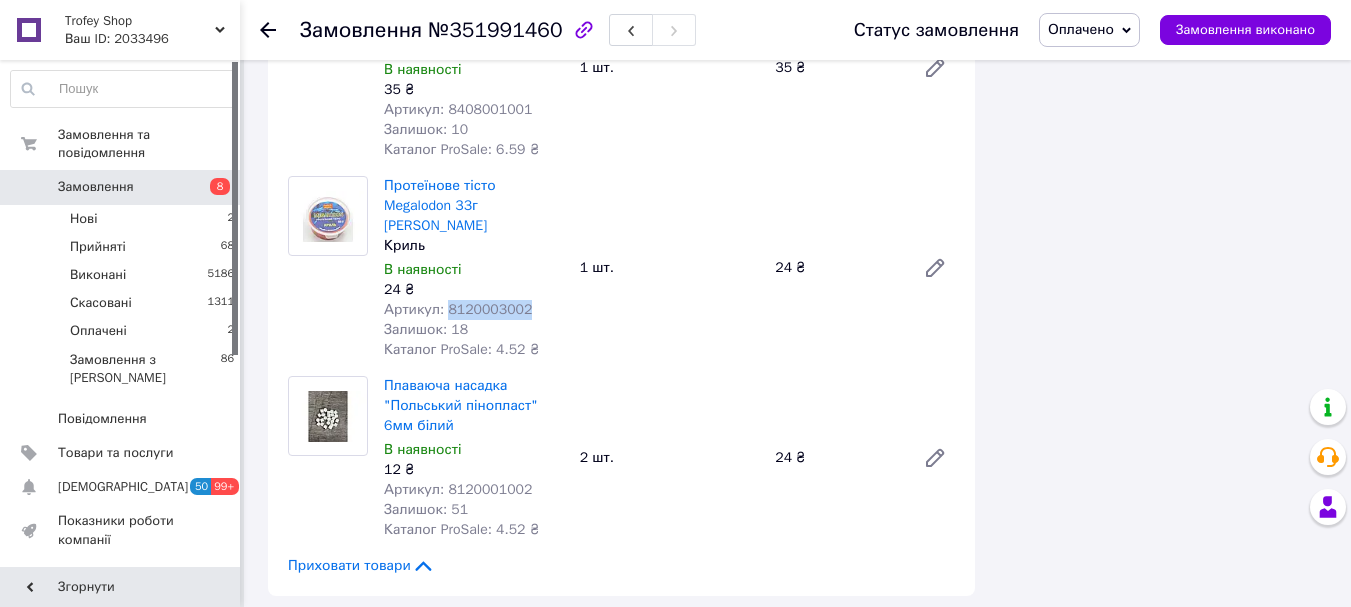 scroll, scrollTop: 2533, scrollLeft: 0, axis: vertical 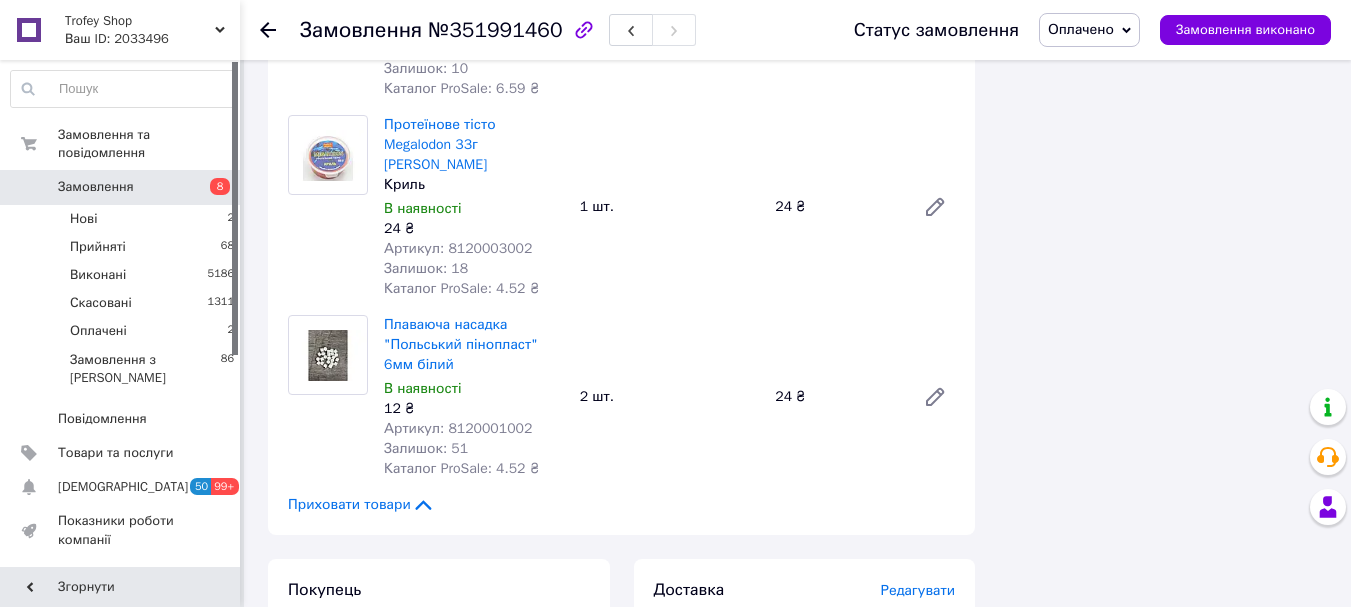 click on "Артикул: 8120001002" at bounding box center (458, 428) 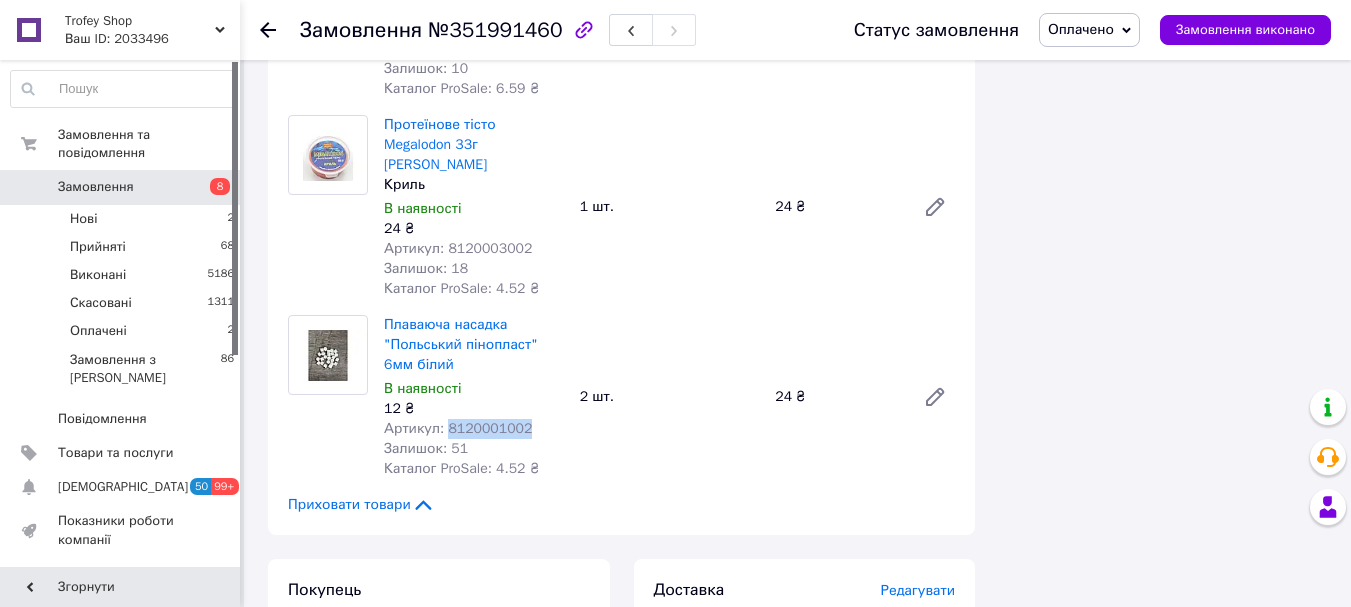 click on "Артикул: 8120001002" at bounding box center [458, 428] 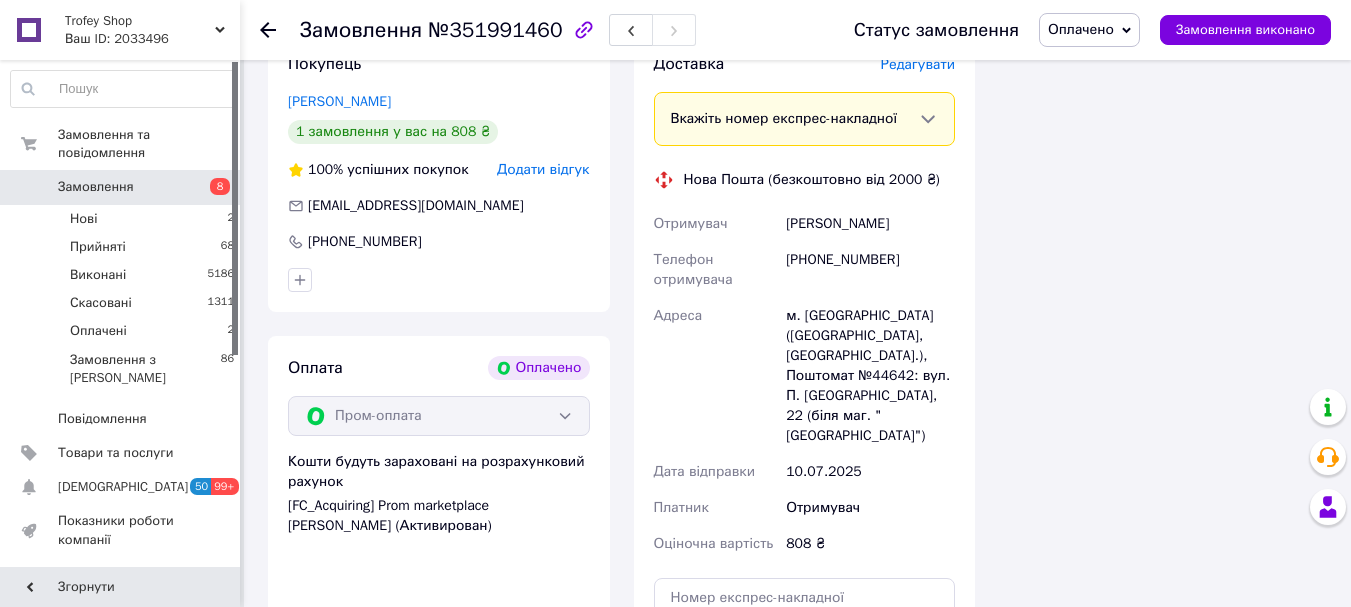 scroll, scrollTop: 3066, scrollLeft: 0, axis: vertical 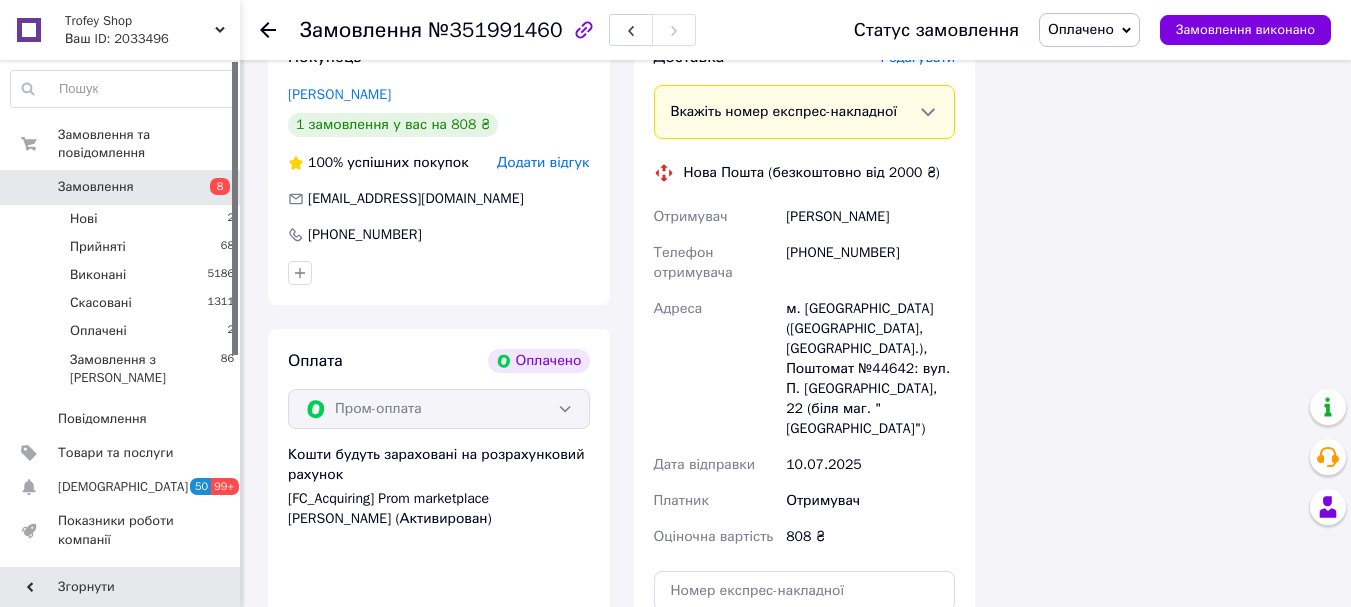 click on "Попик Юрій" at bounding box center [870, 217] 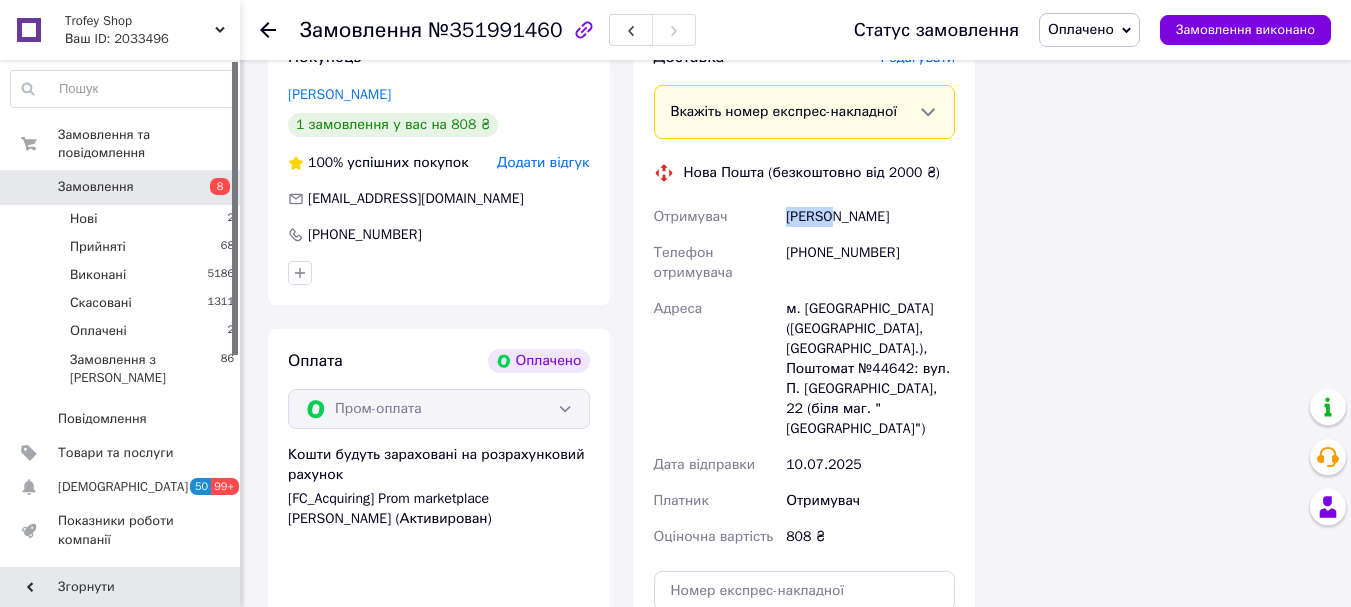 click on "Попик Юрій" at bounding box center (870, 217) 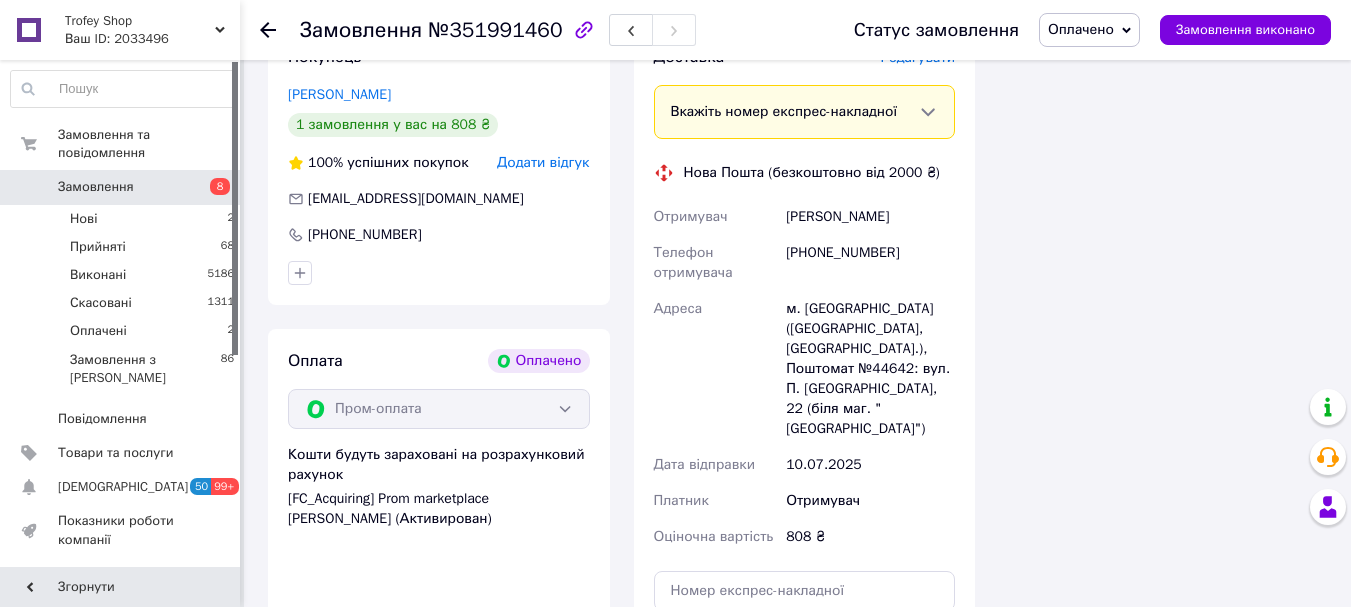 click on "Попик Юрій" at bounding box center [870, 217] 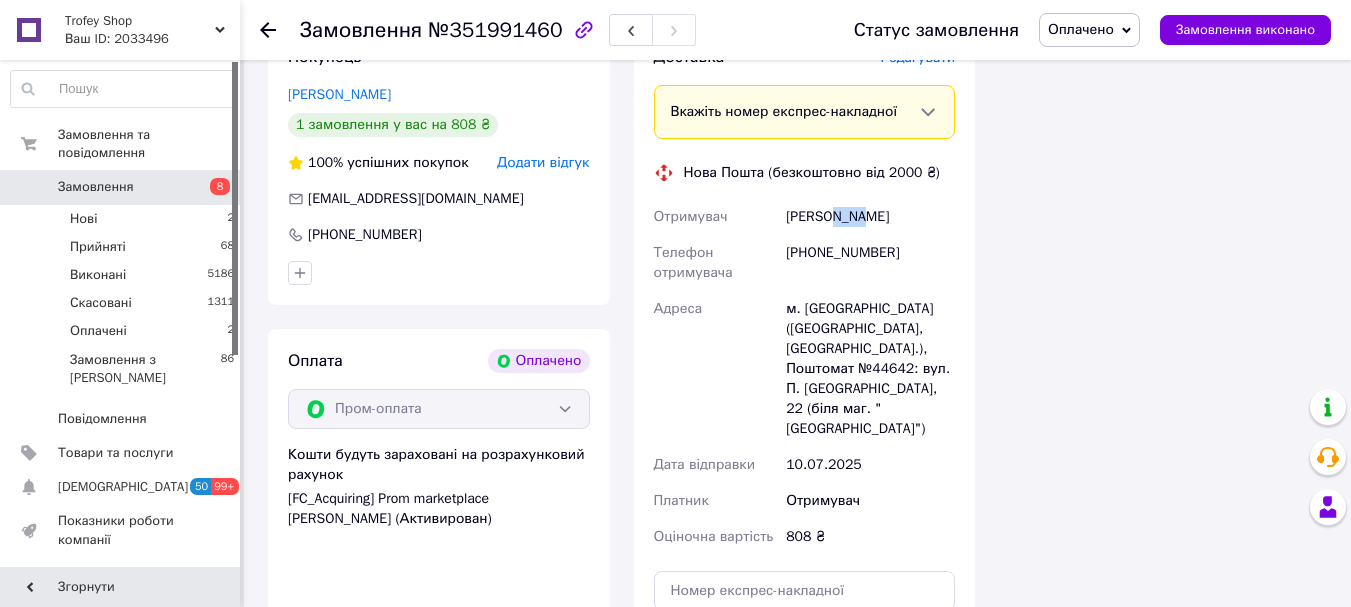 click on "Попик Юрій" at bounding box center (870, 217) 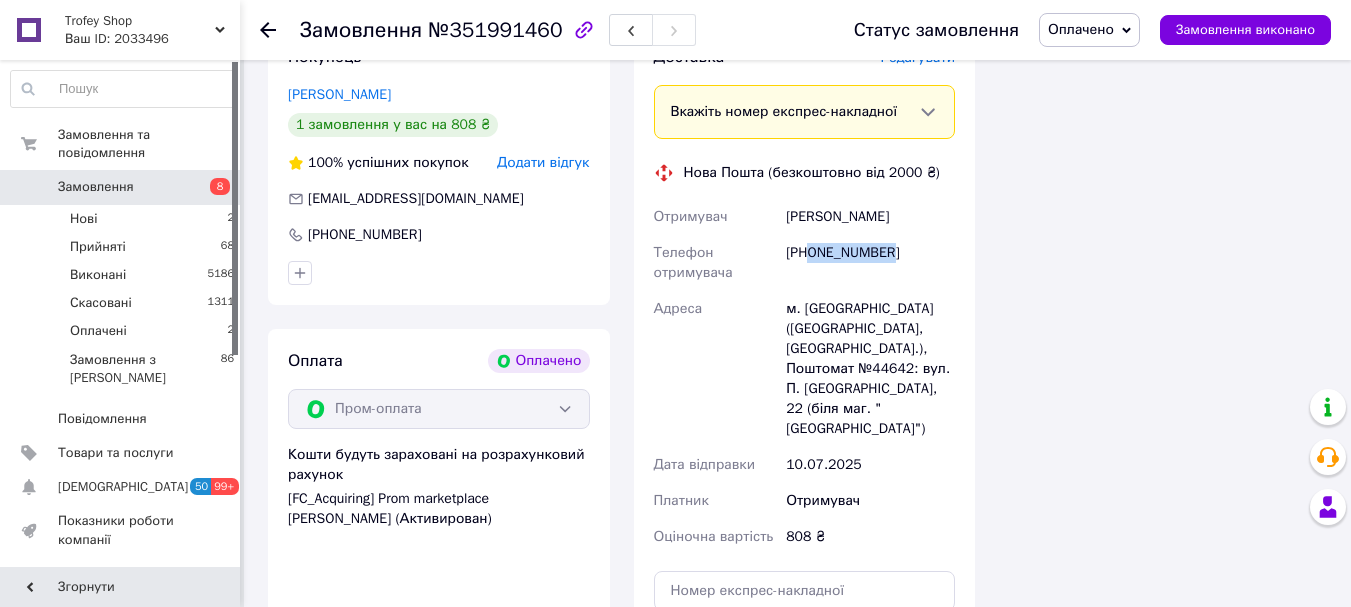 drag, startPoint x: 902, startPoint y: 168, endPoint x: 811, endPoint y: 172, distance: 91.08787 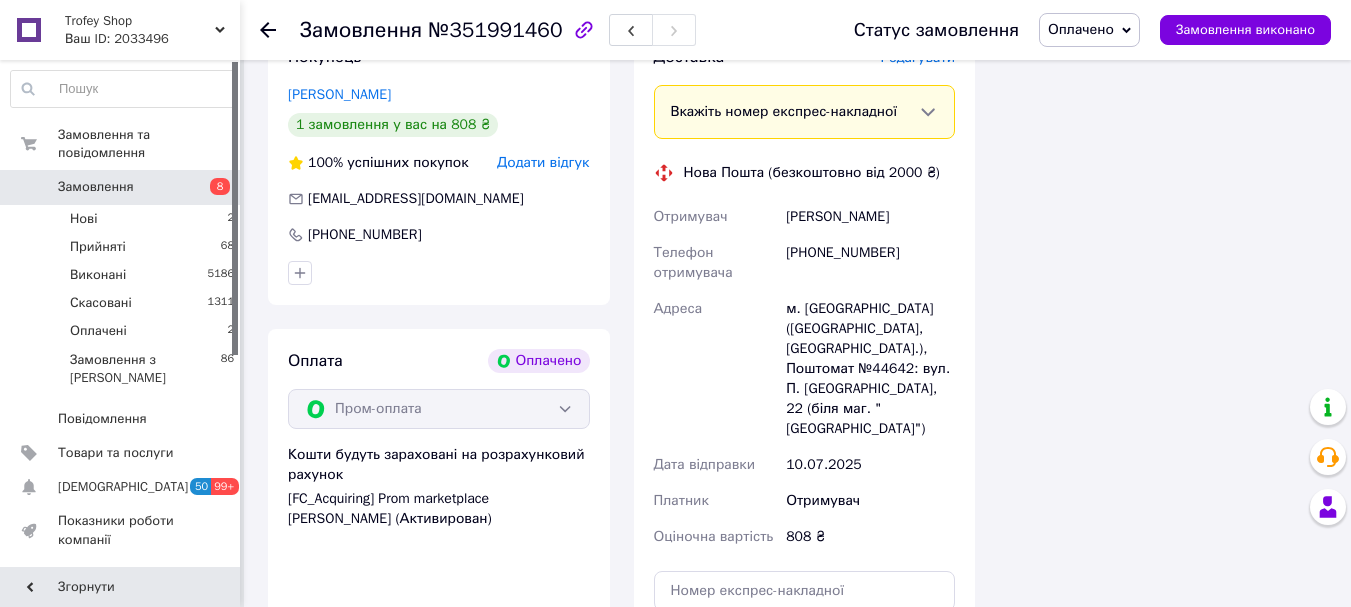 click on "м. Козятин (Вінницька обл., Хмільницький р-н.), Поштомат №44642: вул. П. Орлика, 22 (біля маг. "Мандарин Plaza")" at bounding box center [870, 369] 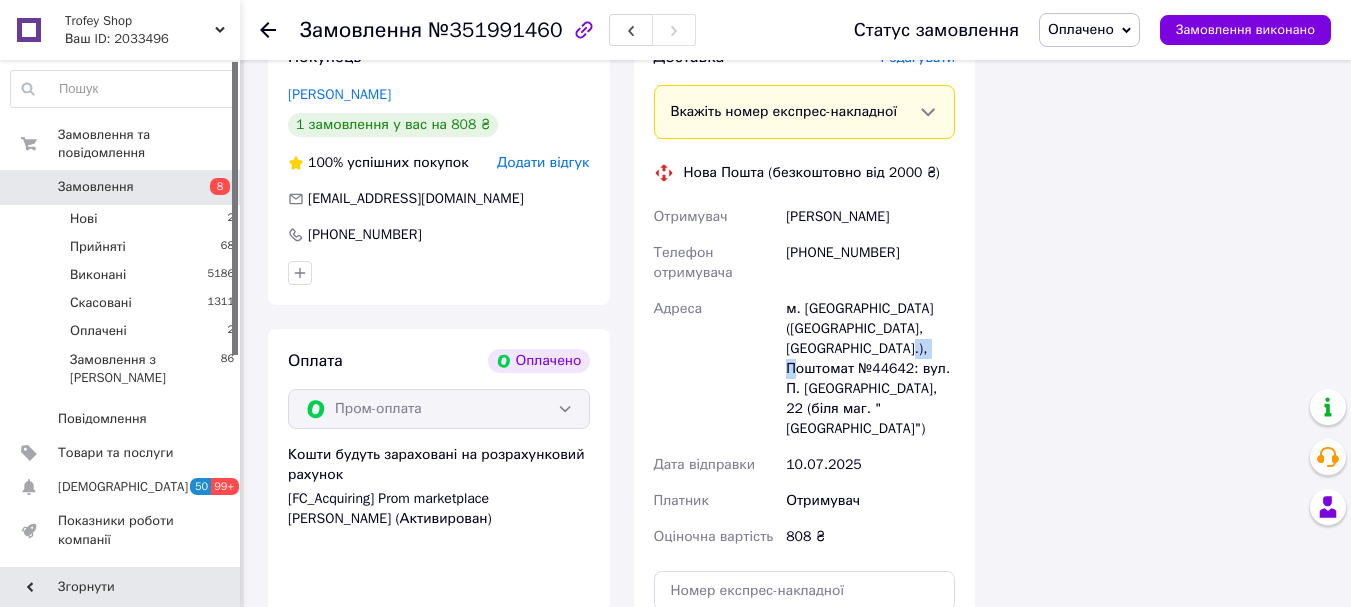 click on "м. Козятин (Вінницька обл., Хмільницький р-н.), Поштомат №44642: вул. П. Орлика, 22 (біля маг. "Мандарин Plaza")" at bounding box center (870, 369) 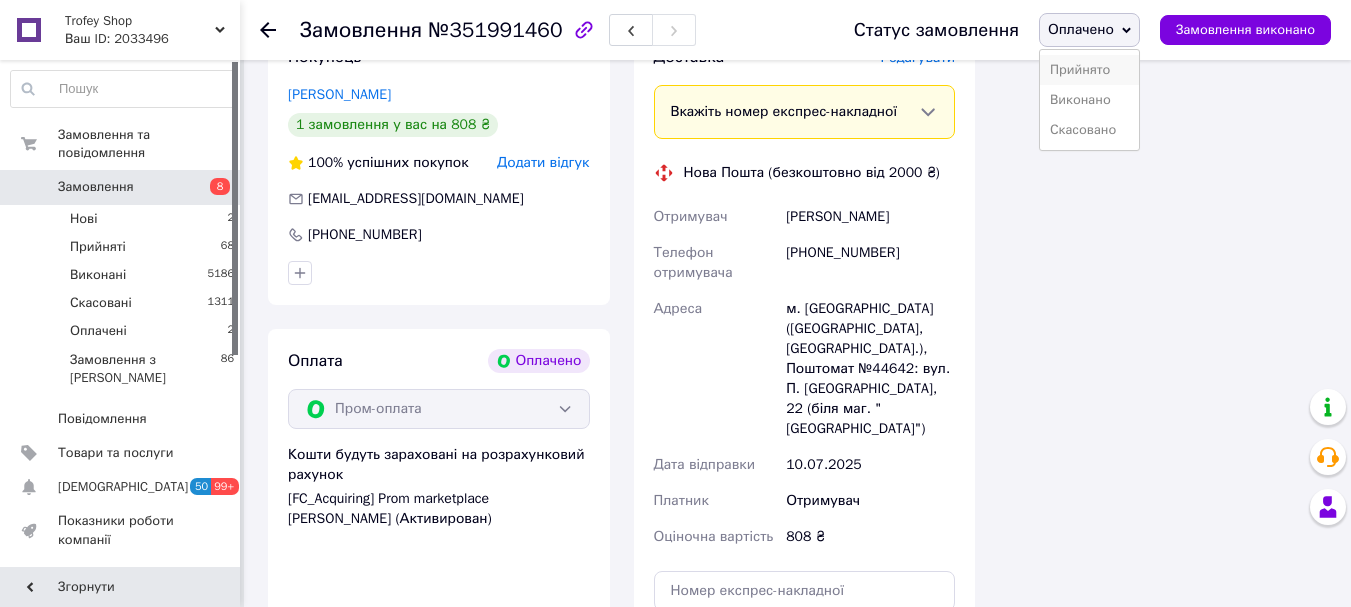 click on "Прийнято" at bounding box center (1089, 70) 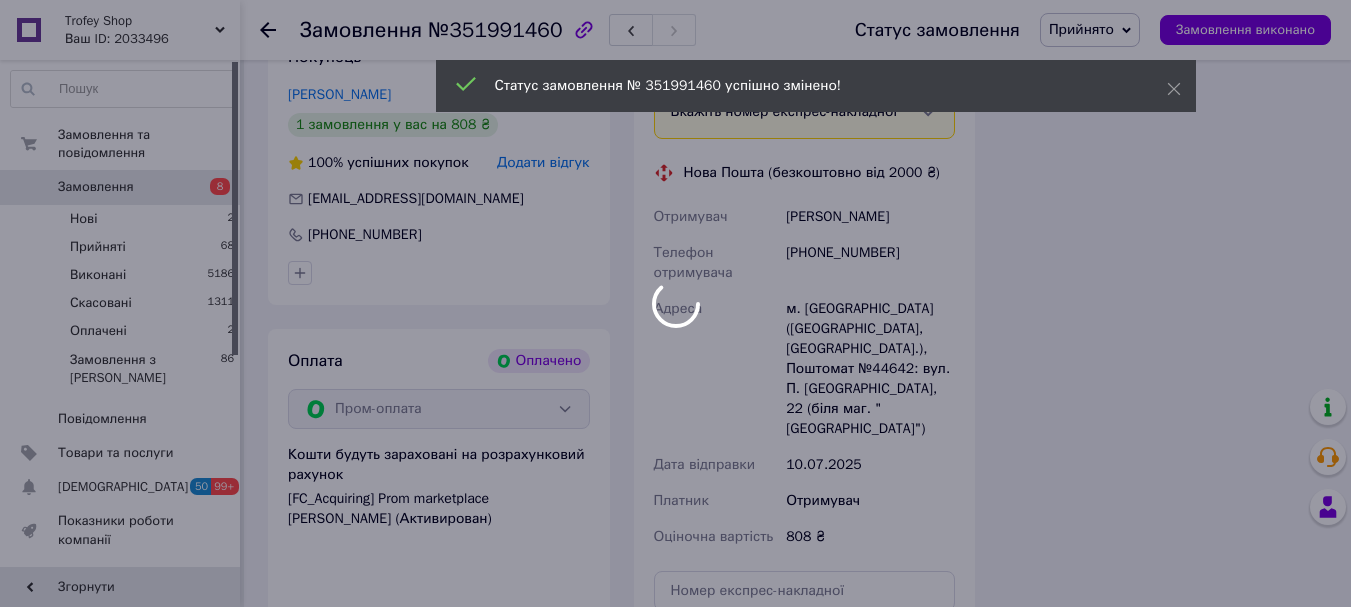 click on "Trofey Shop Ваш ID: 2033496 Сайт Trofey Shop Кабінет покупця Перевірити стан системи Сторінка на порталі Довідка Вийти Замовлення та повідомлення Замовлення 8 Нові 2 Прийняті 68 Виконані 5186 Скасовані 1311 Оплачені 2 Замовлення з Розетки 86 Повідомлення 0 Товари та послуги Сповіщення 50 99+ Показники роботи компанії Панель управління Відгуки Клієнти Каталог ProSale Аналітика Інструменти веб-майстра та SEO Управління сайтом Гаманець компанії Маркет Налаштування Тарифи та рахунки Prom топ Згорнути
Замовлення №351991460   1 2 3 65 ₴" at bounding box center [675, -1018] 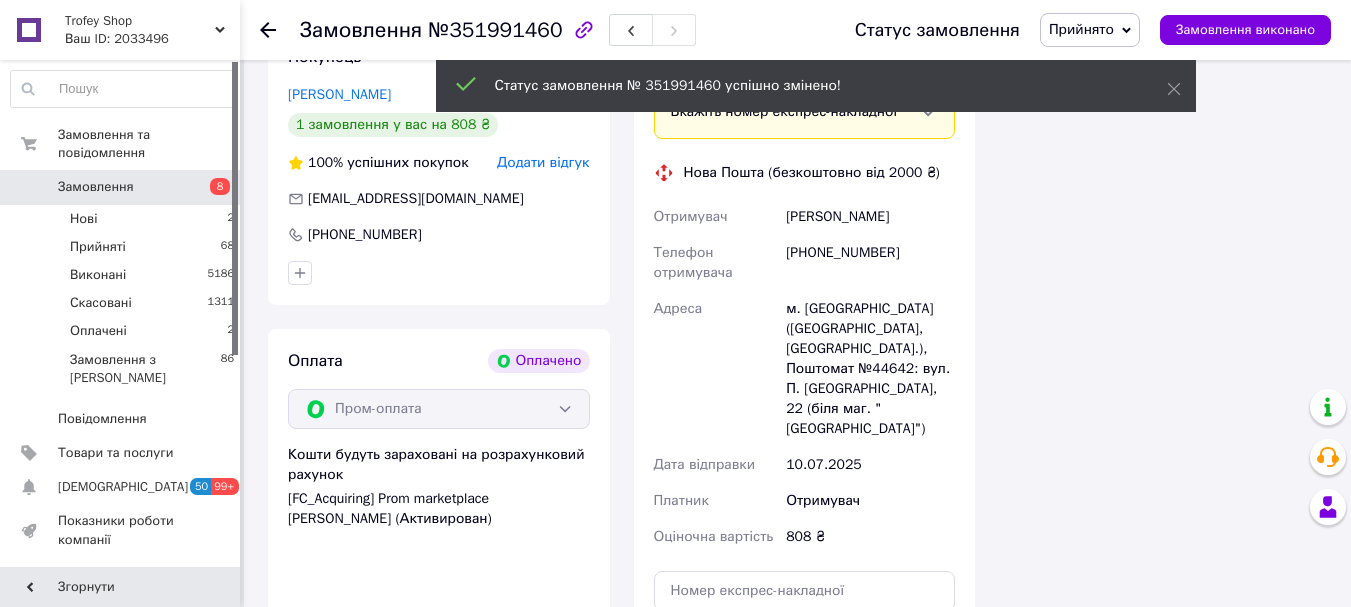 click on "Замовлення" at bounding box center [361, 30] 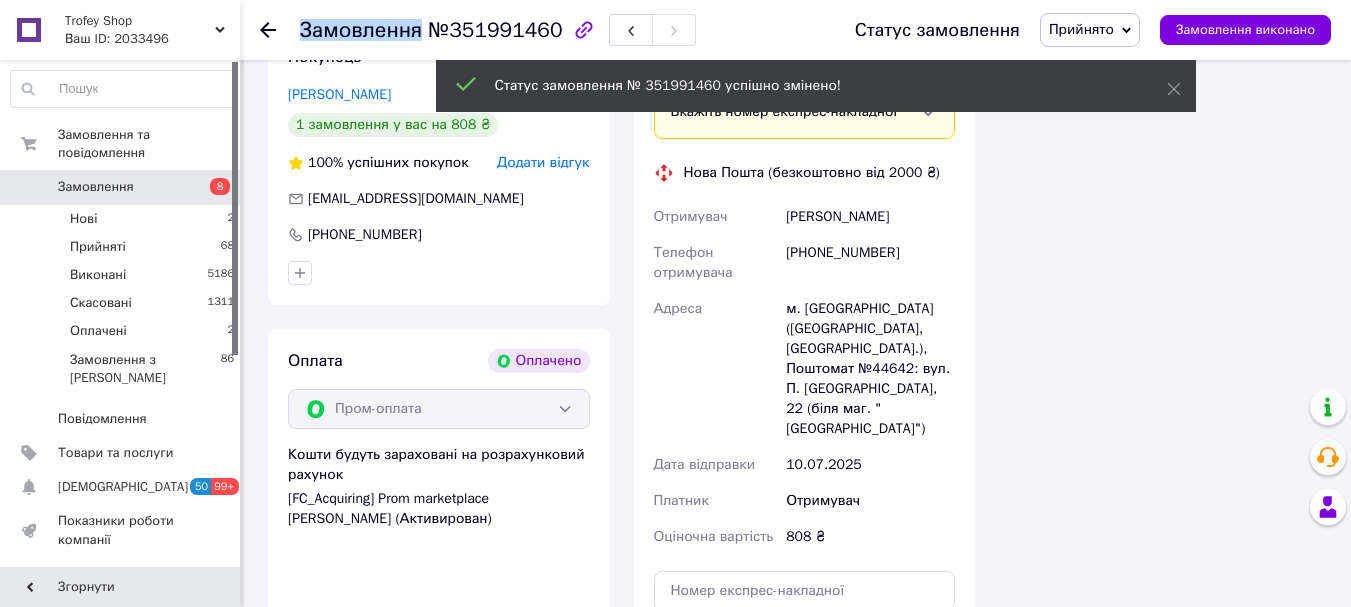 click on "Замовлення" at bounding box center [361, 30] 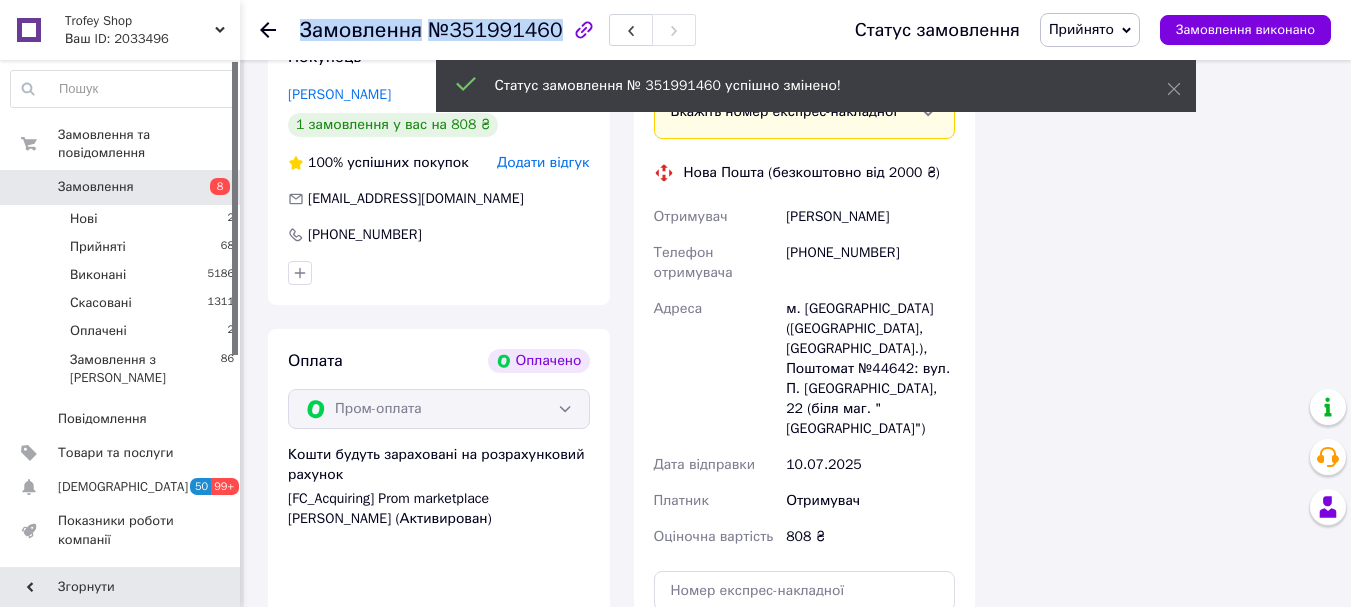 click on "Замовлення" at bounding box center (361, 30) 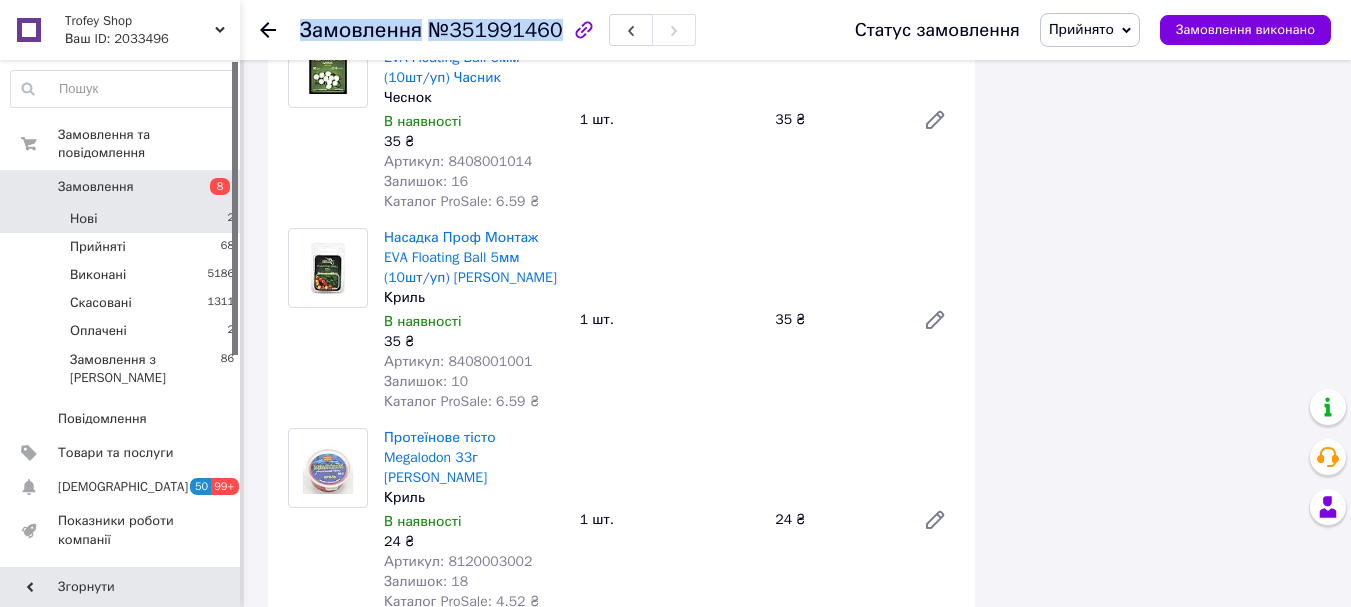 scroll, scrollTop: 2133, scrollLeft: 0, axis: vertical 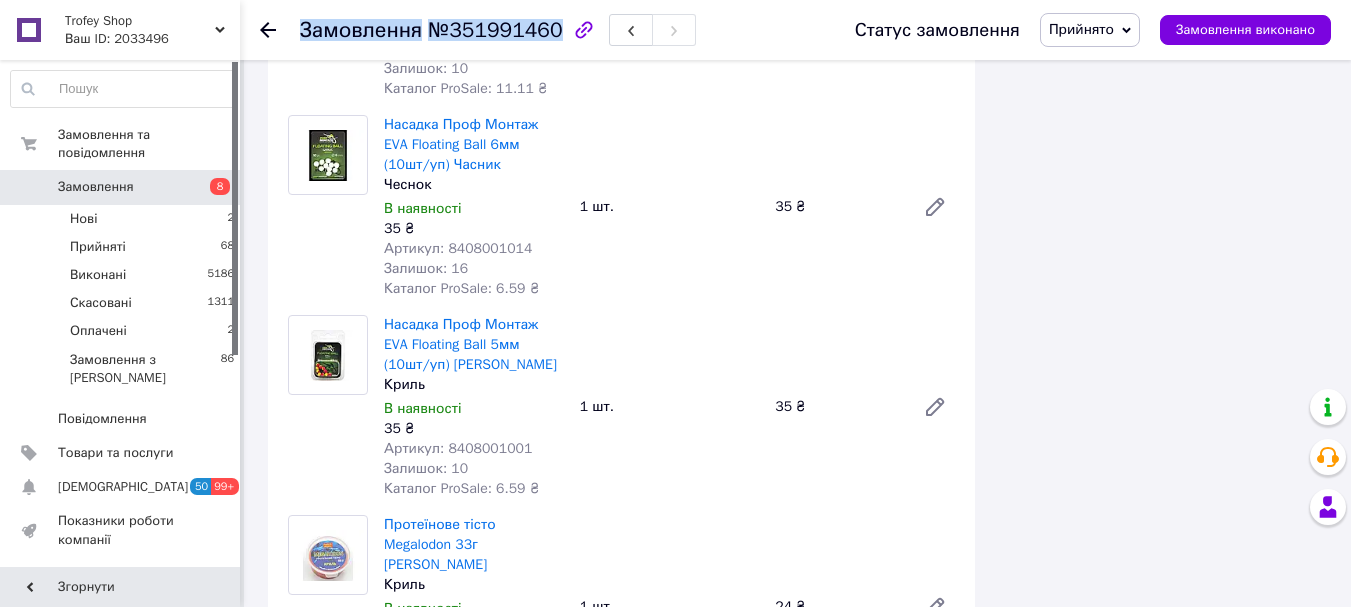 click on "Замовлення" at bounding box center (121, 187) 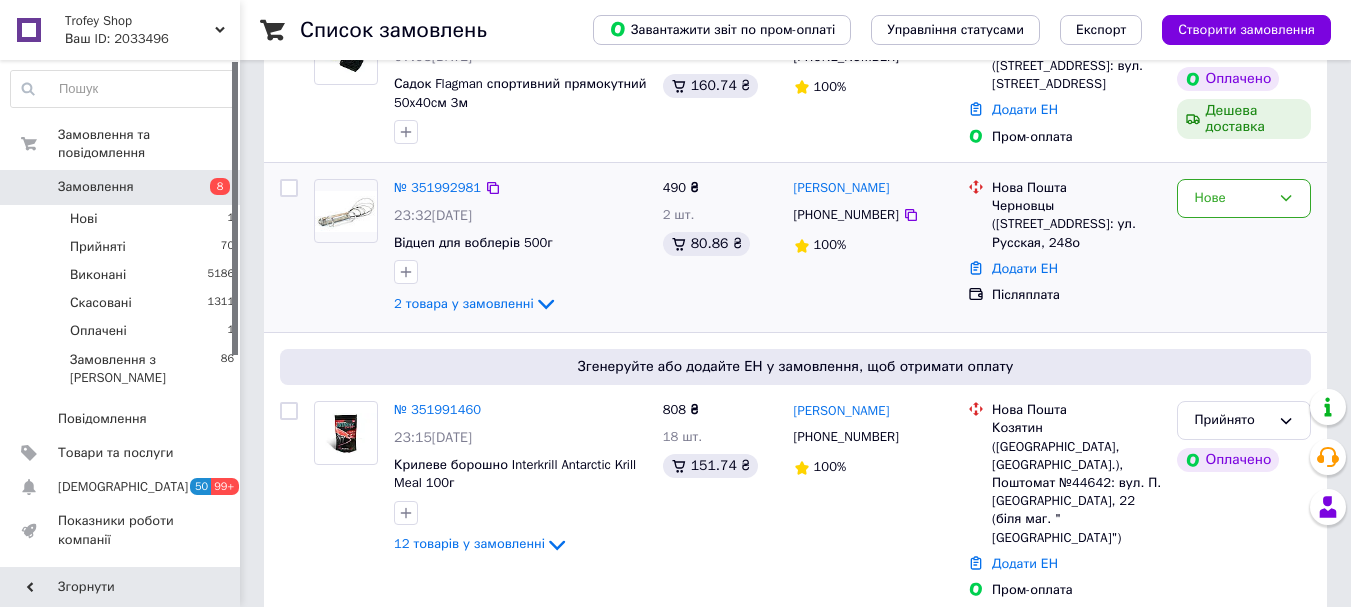 scroll, scrollTop: 267, scrollLeft: 0, axis: vertical 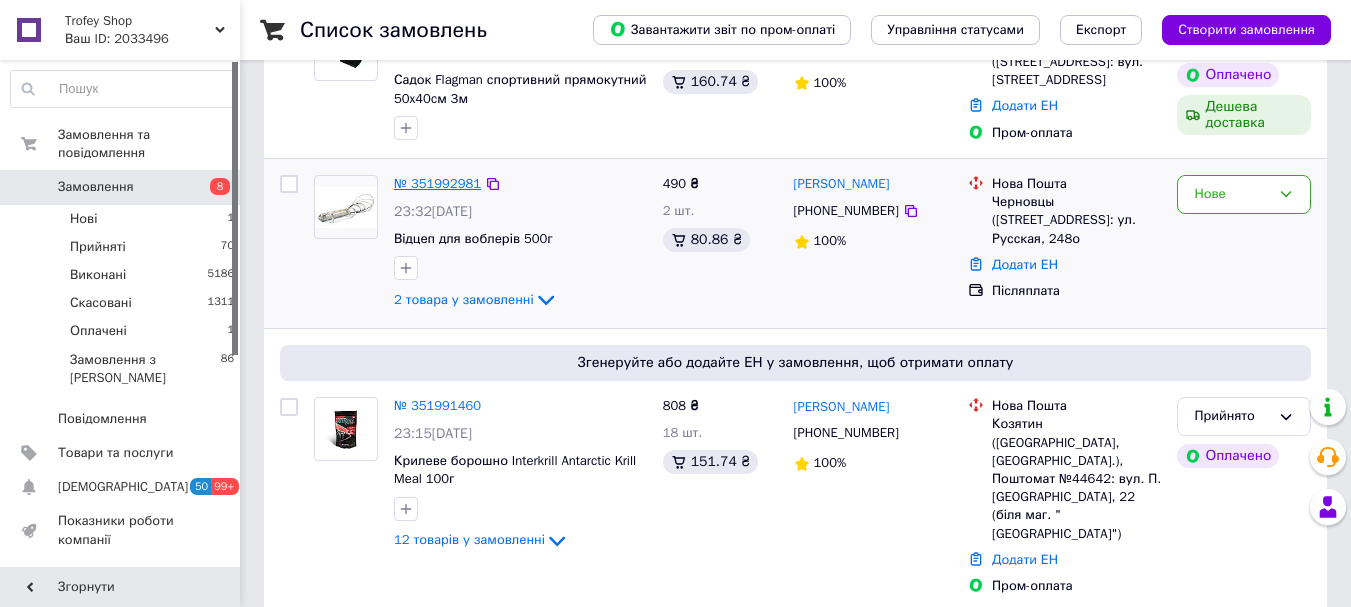 click on "№ 351992981" at bounding box center [437, 183] 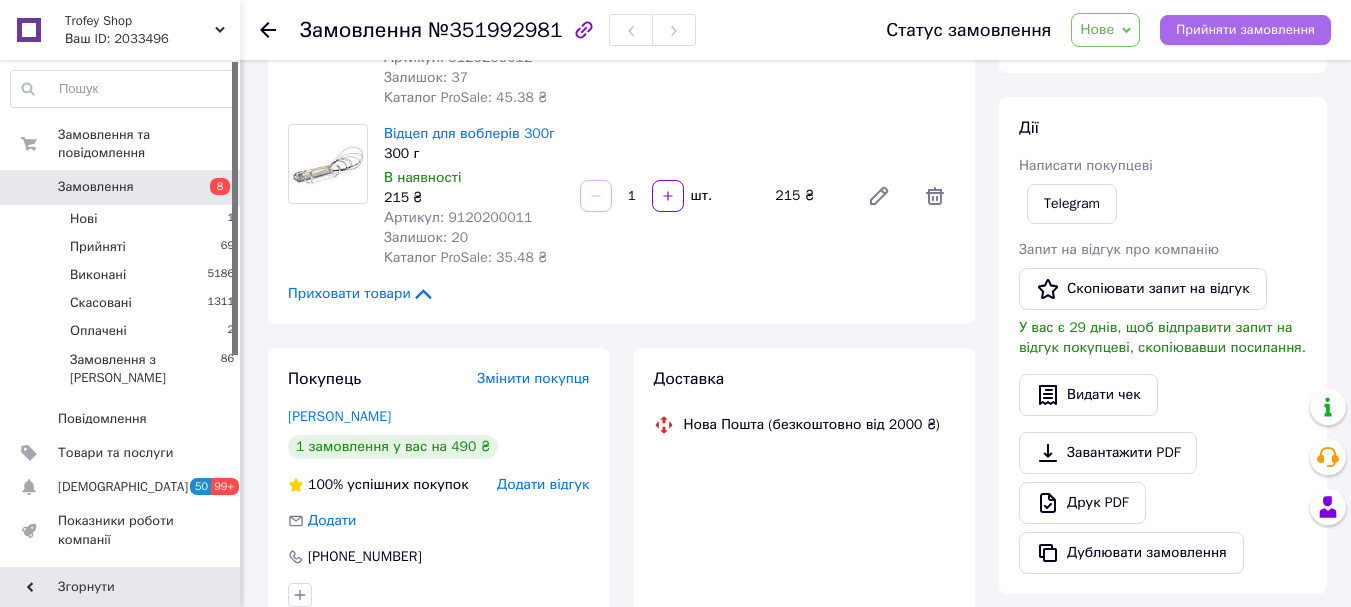 click on "Прийняти замовлення" at bounding box center [1245, 30] 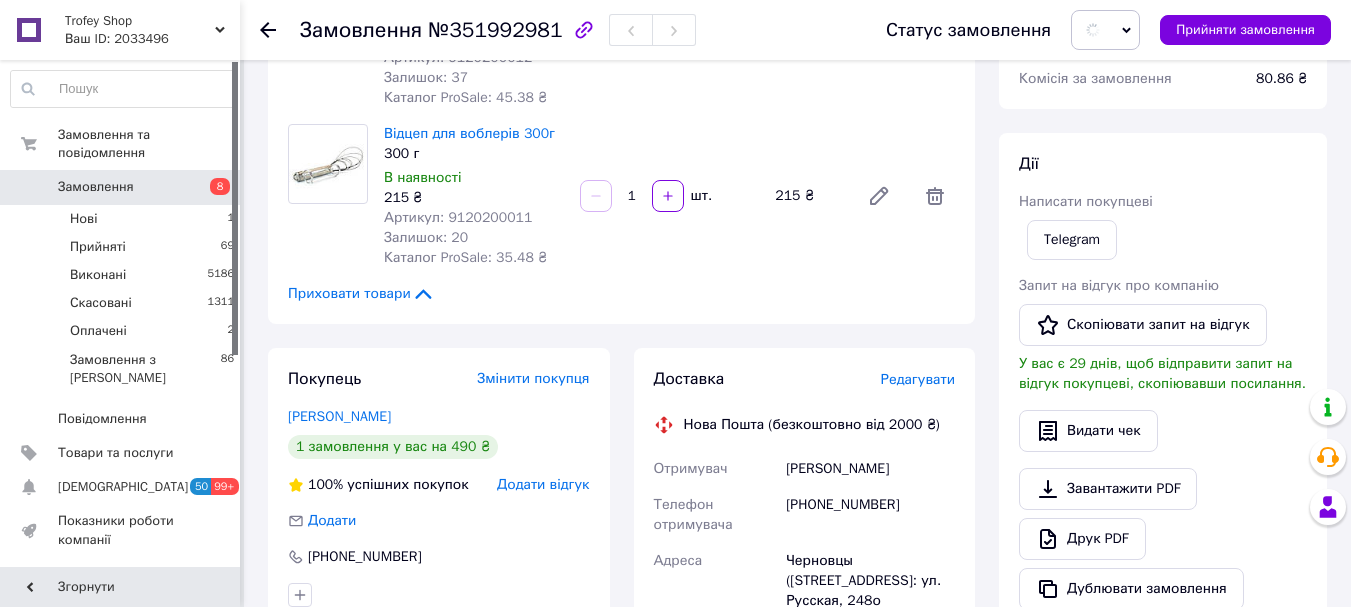 scroll, scrollTop: 133, scrollLeft: 0, axis: vertical 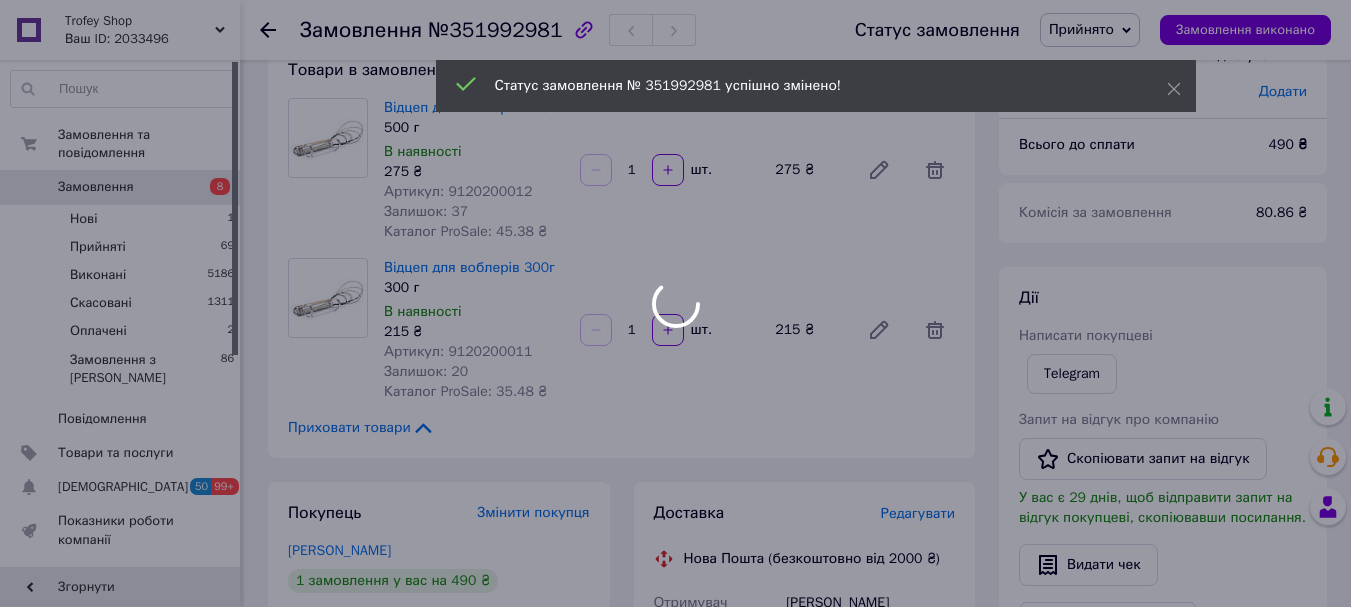 click at bounding box center (675, 303) 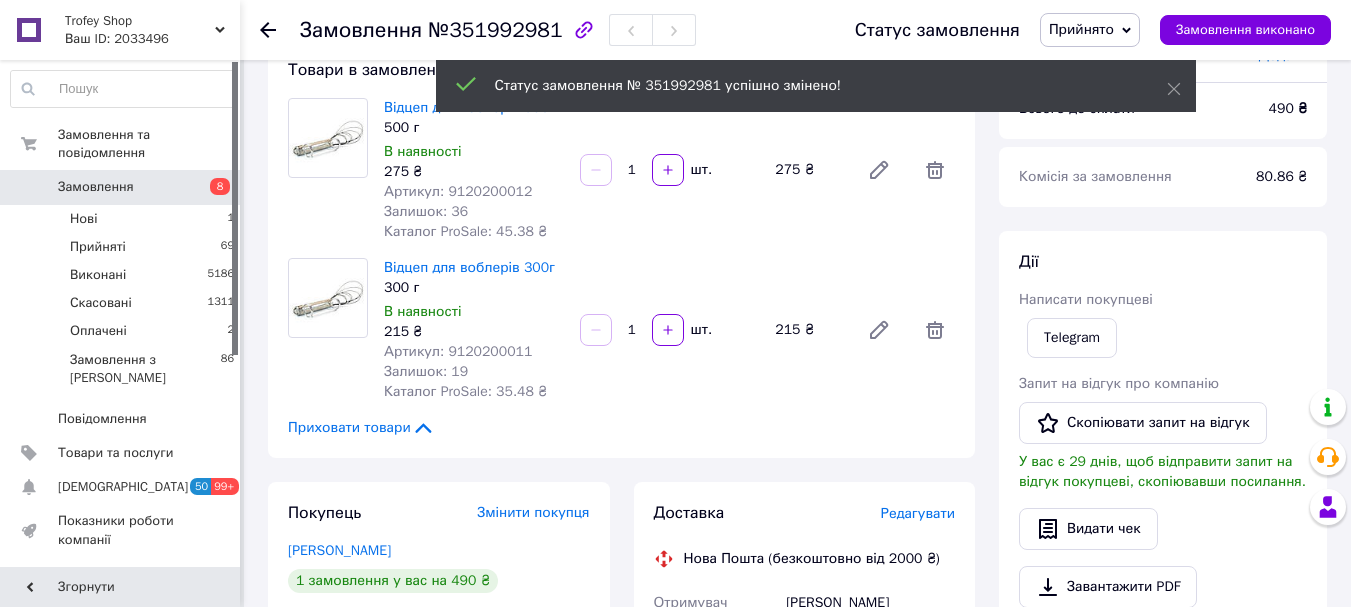 click on "Артикул: 9120200012" at bounding box center (458, 191) 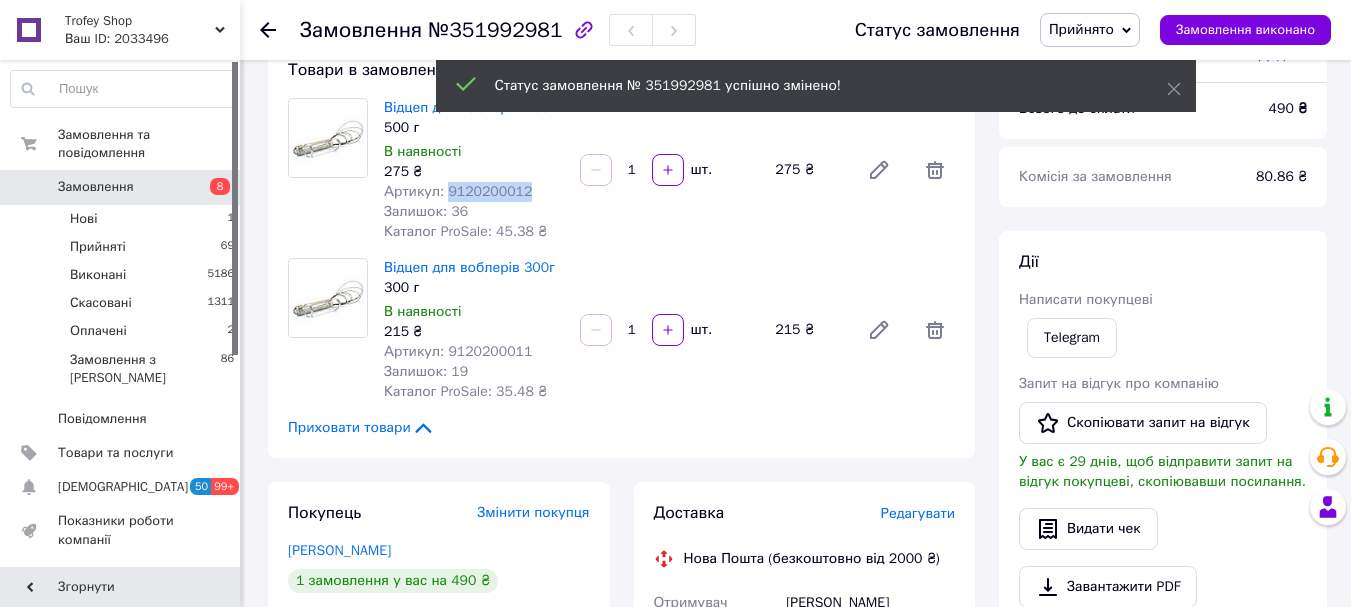 click on "Артикул: 9120200012" at bounding box center [458, 191] 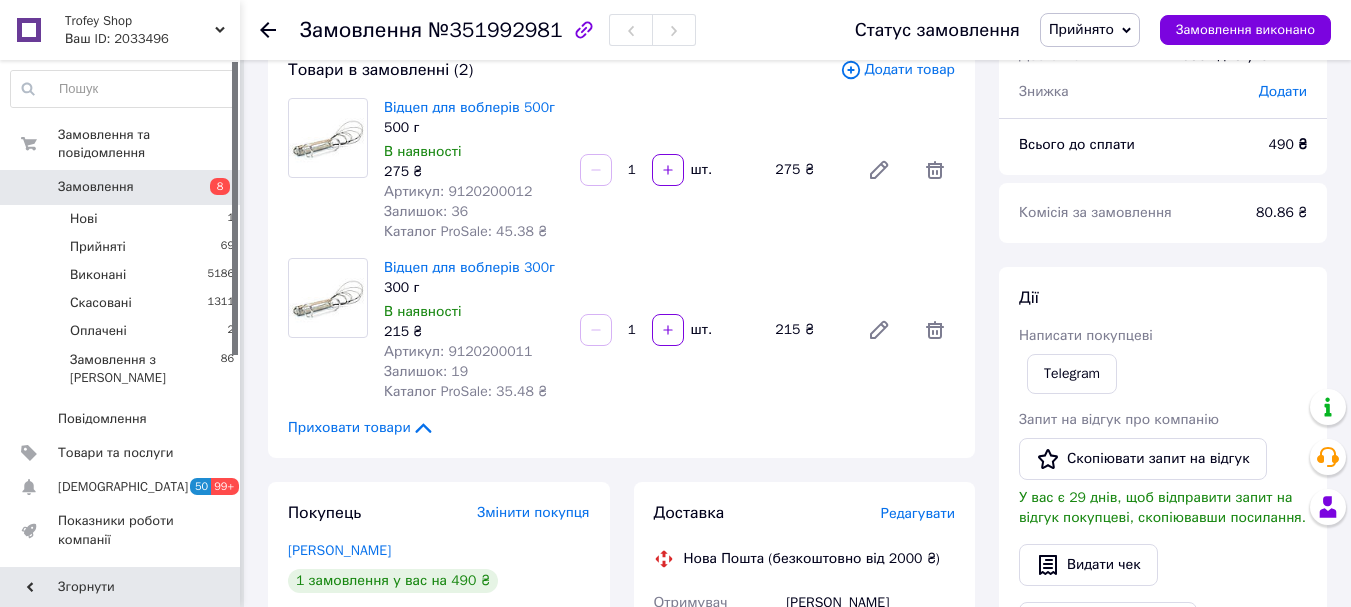 click on "Артикул: 9120200011" at bounding box center [458, 351] 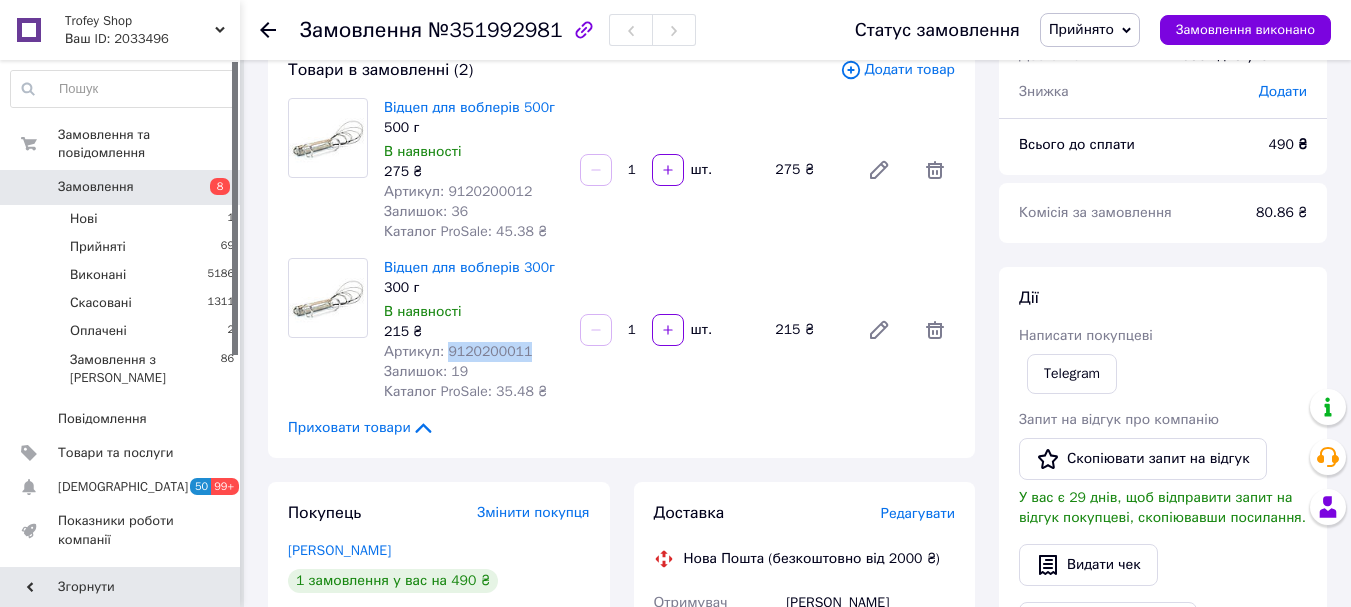 click on "Артикул: 9120200011" at bounding box center (458, 351) 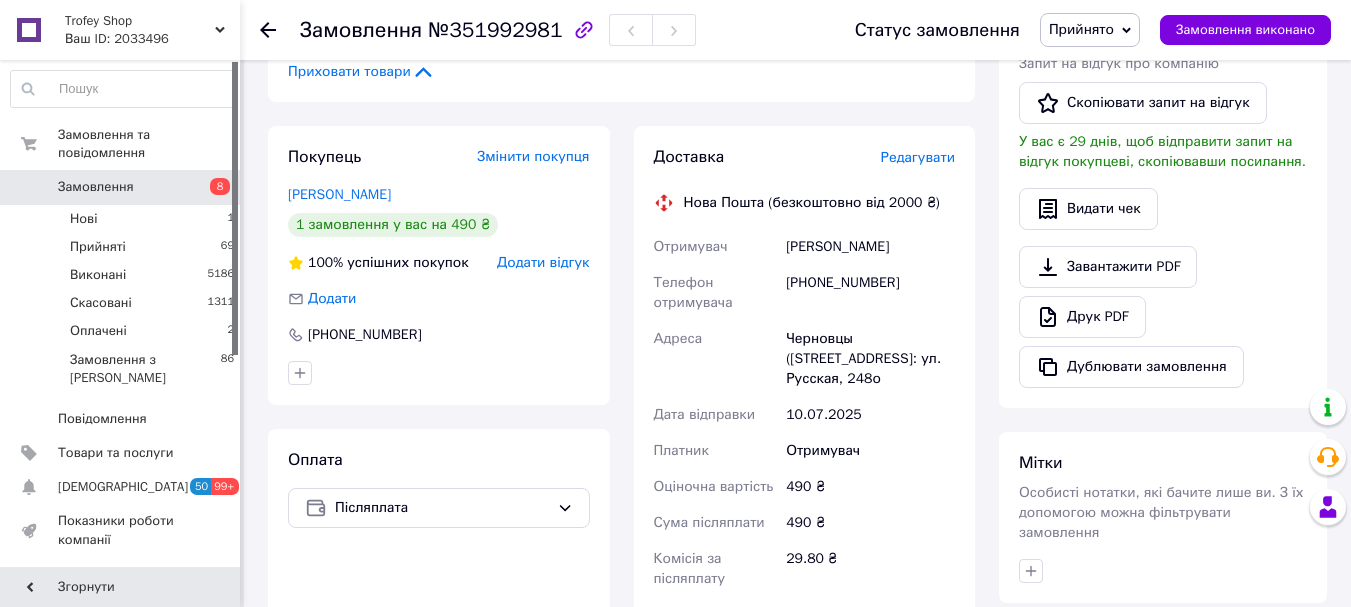 scroll, scrollTop: 533, scrollLeft: 0, axis: vertical 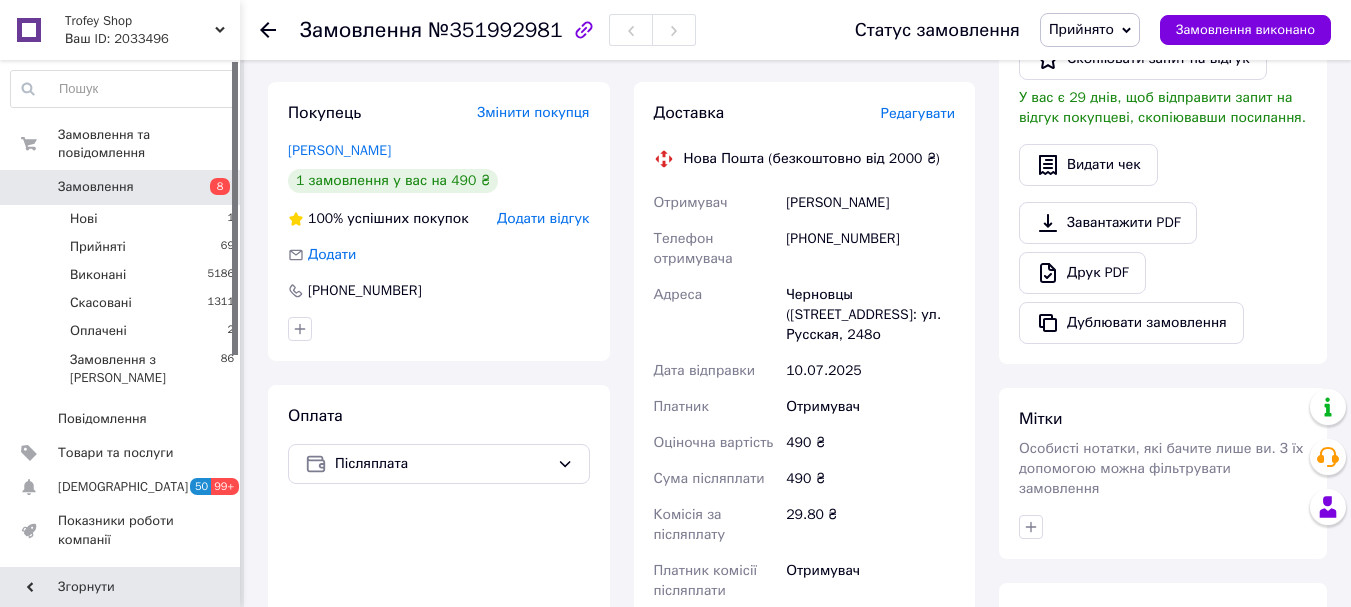 click on "Чорпіта Ігор" at bounding box center (870, 203) 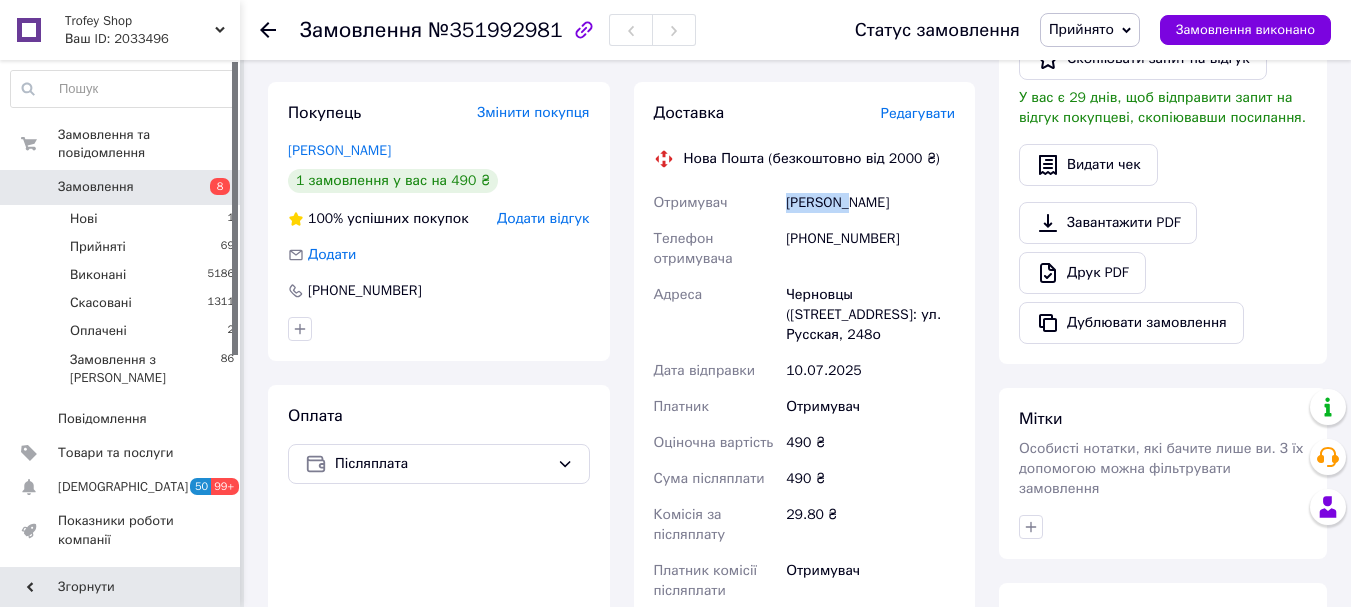 click on "Чорпіта Ігор" at bounding box center (870, 203) 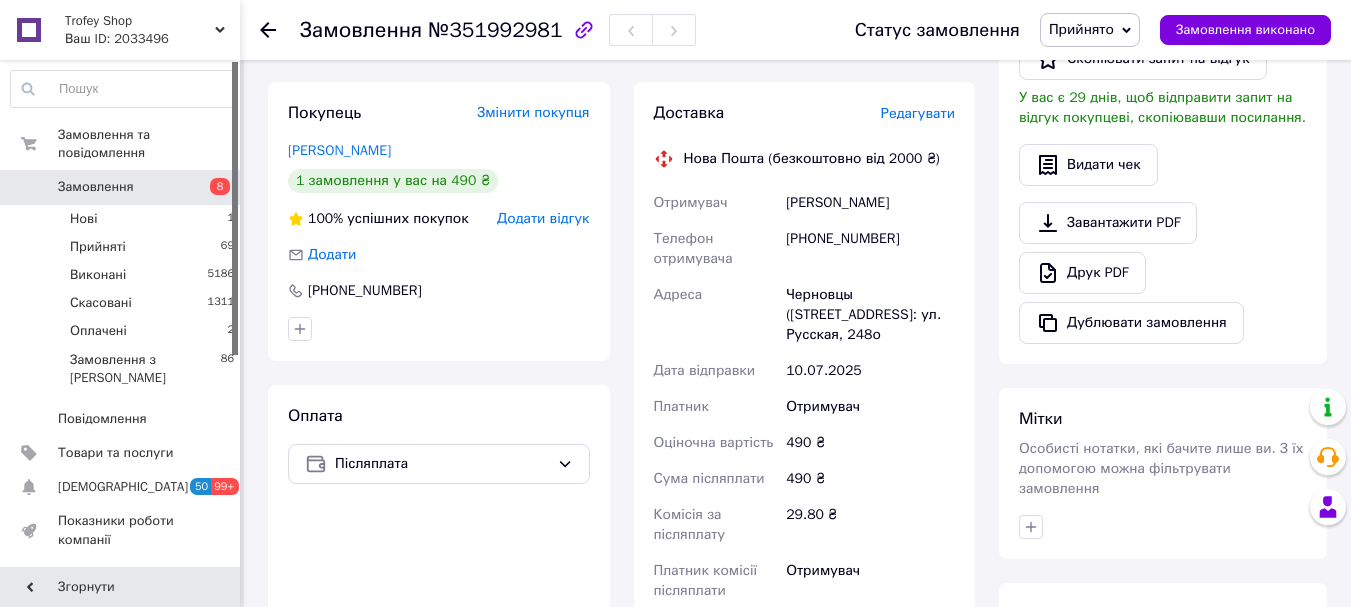 click on "Чорпіта Ігор" at bounding box center (870, 203) 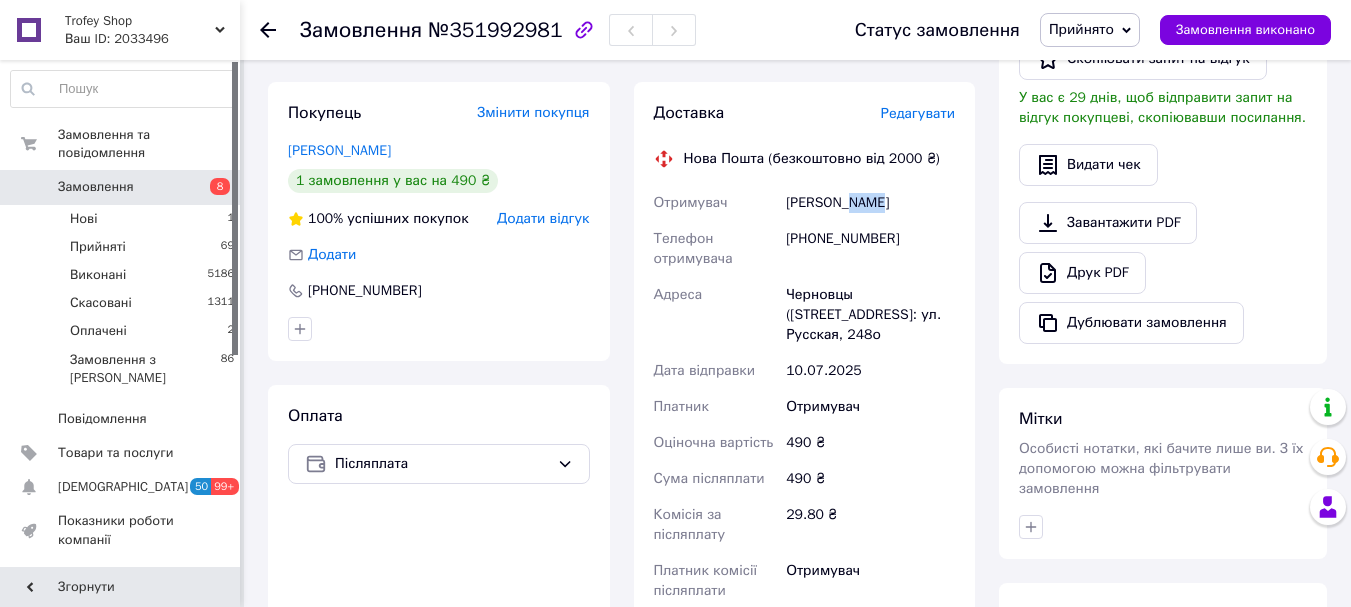 click on "Чорпіта Ігор" at bounding box center (870, 203) 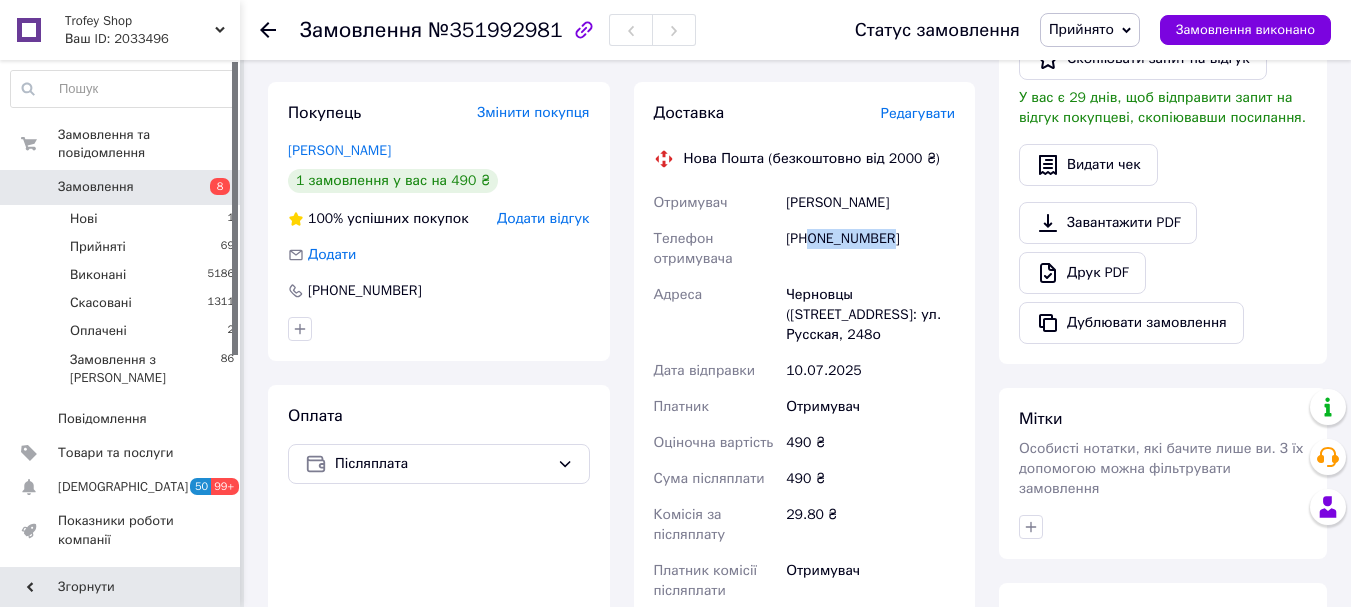 drag, startPoint x: 904, startPoint y: 241, endPoint x: 809, endPoint y: 238, distance: 95.047356 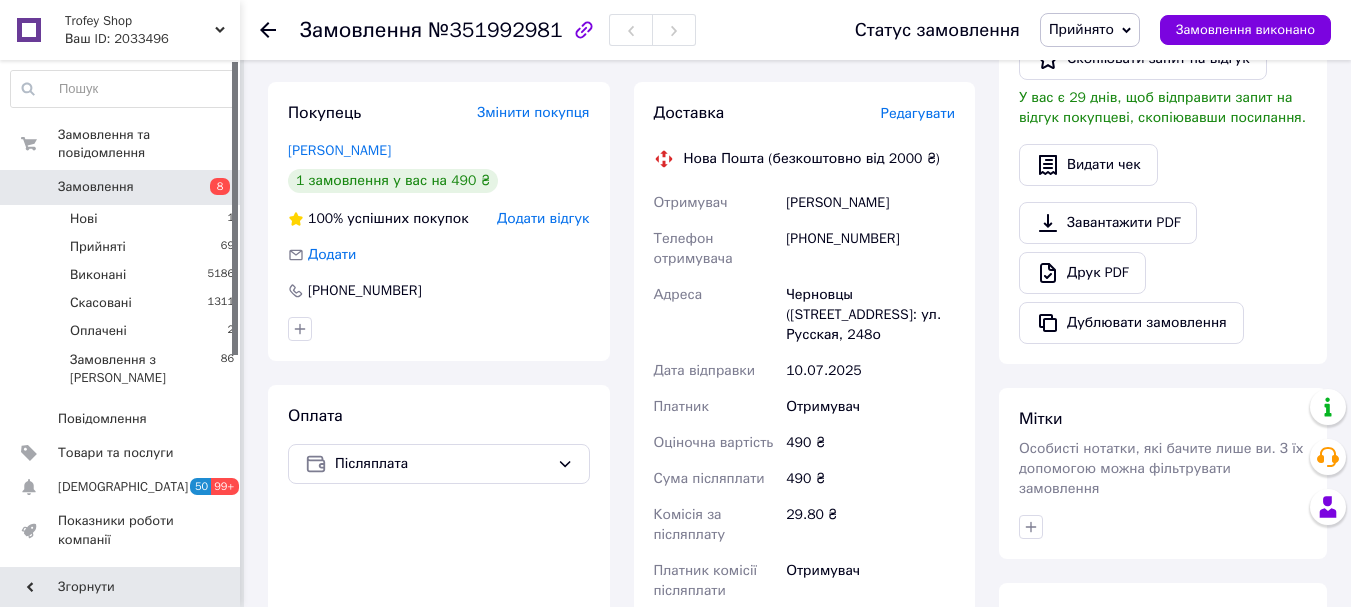 click on "Замовлення" at bounding box center [361, 30] 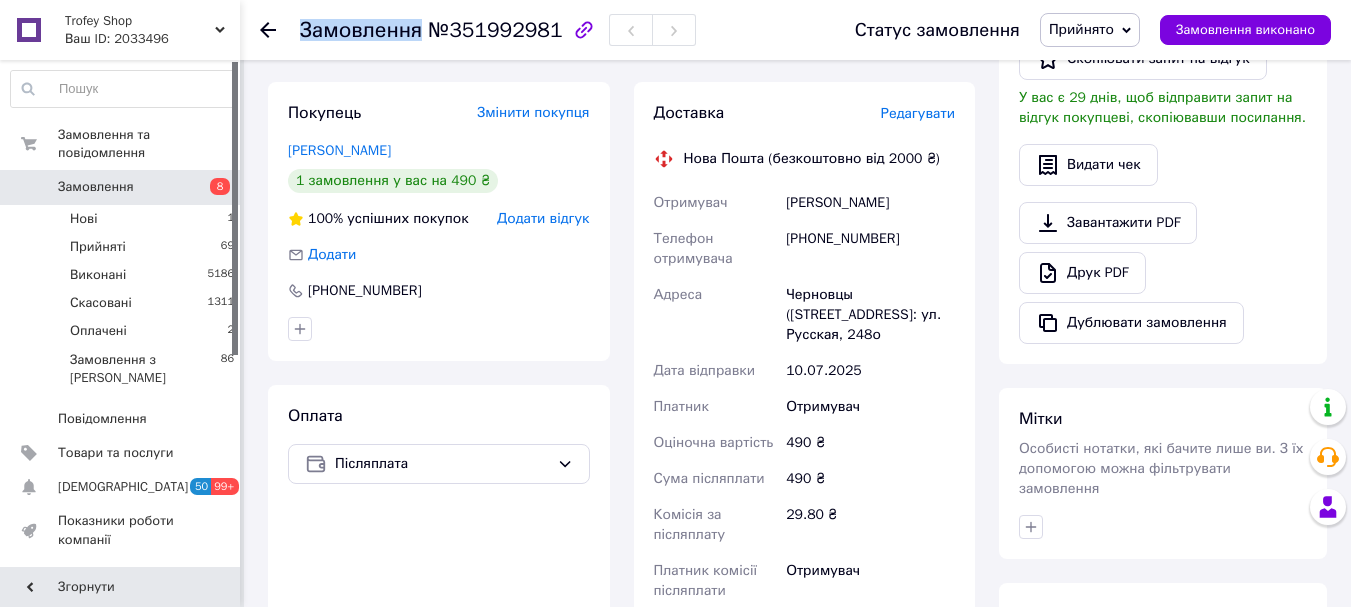 click on "Замовлення" at bounding box center [361, 30] 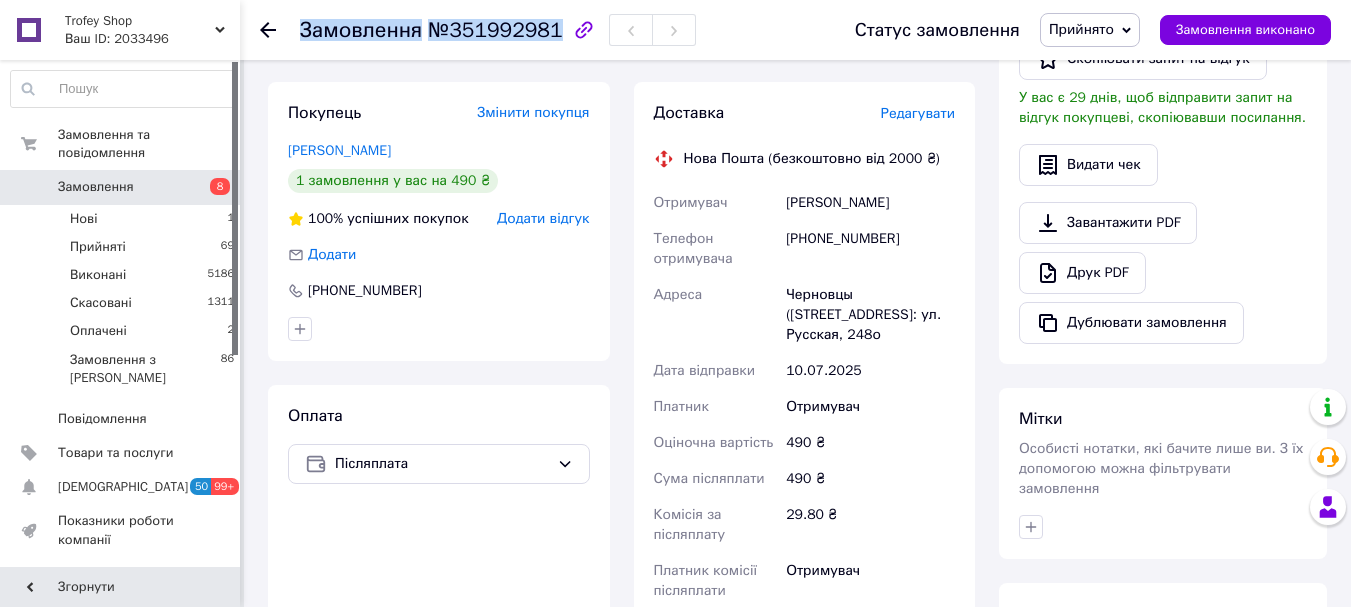 click on "Замовлення" at bounding box center (361, 30) 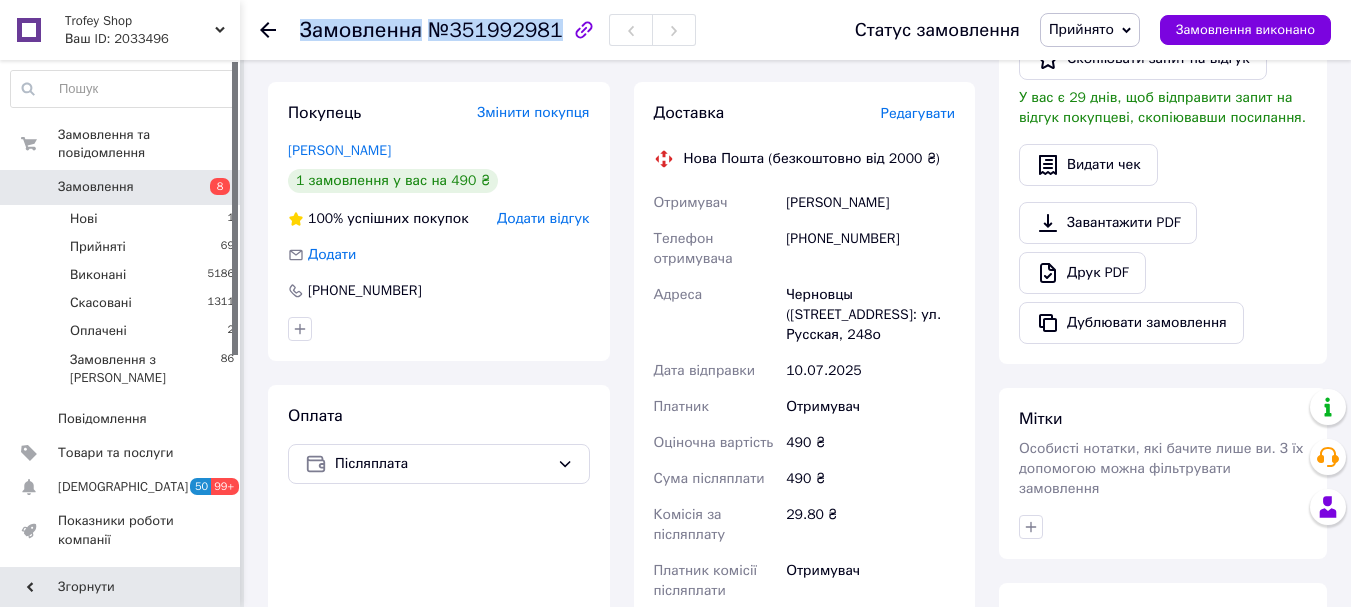 click on "Замовлення" at bounding box center (96, 187) 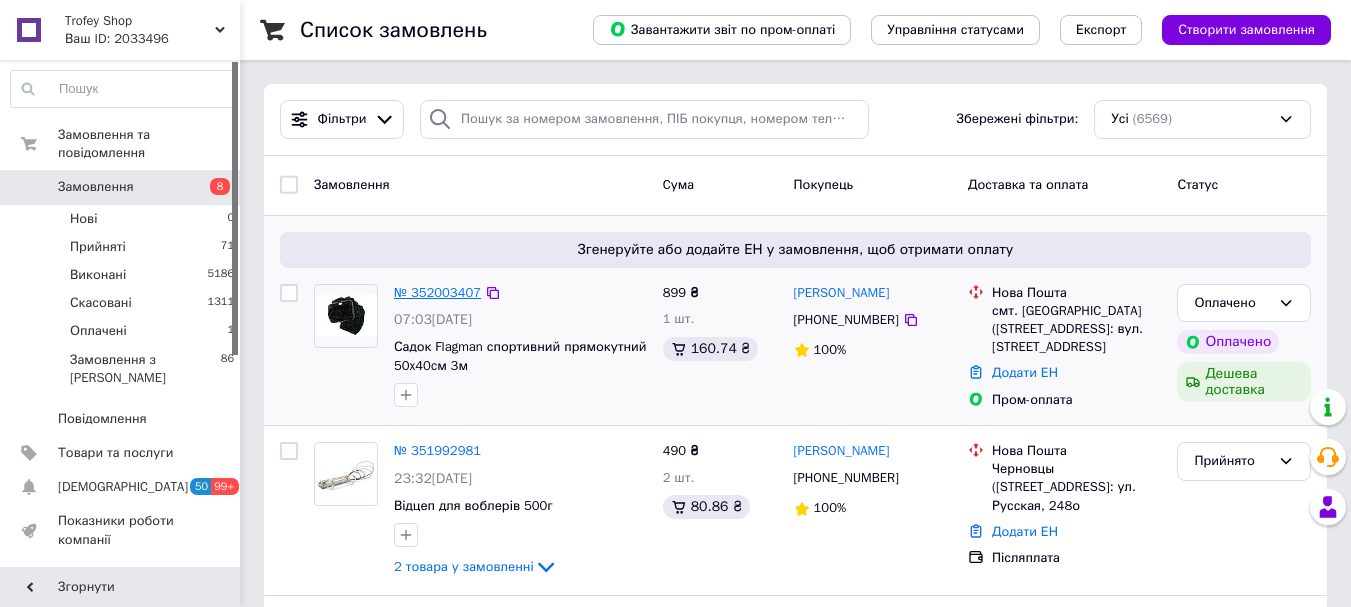 click on "№ 352003407" at bounding box center (437, 292) 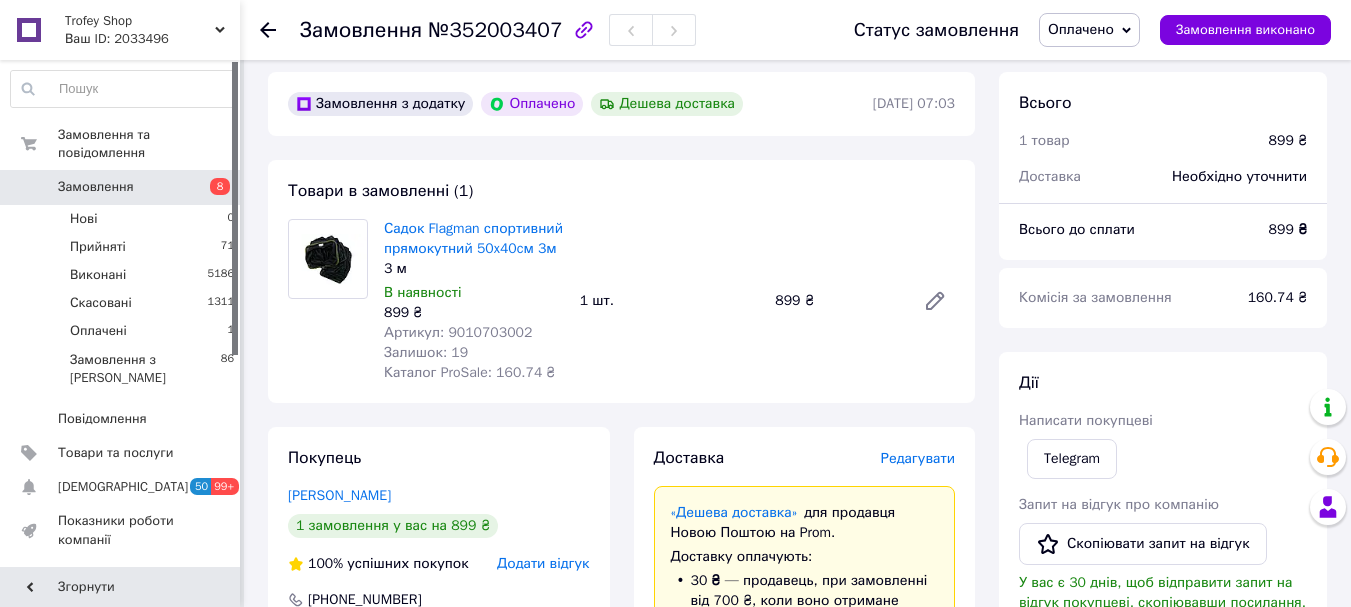 scroll, scrollTop: 755, scrollLeft: 0, axis: vertical 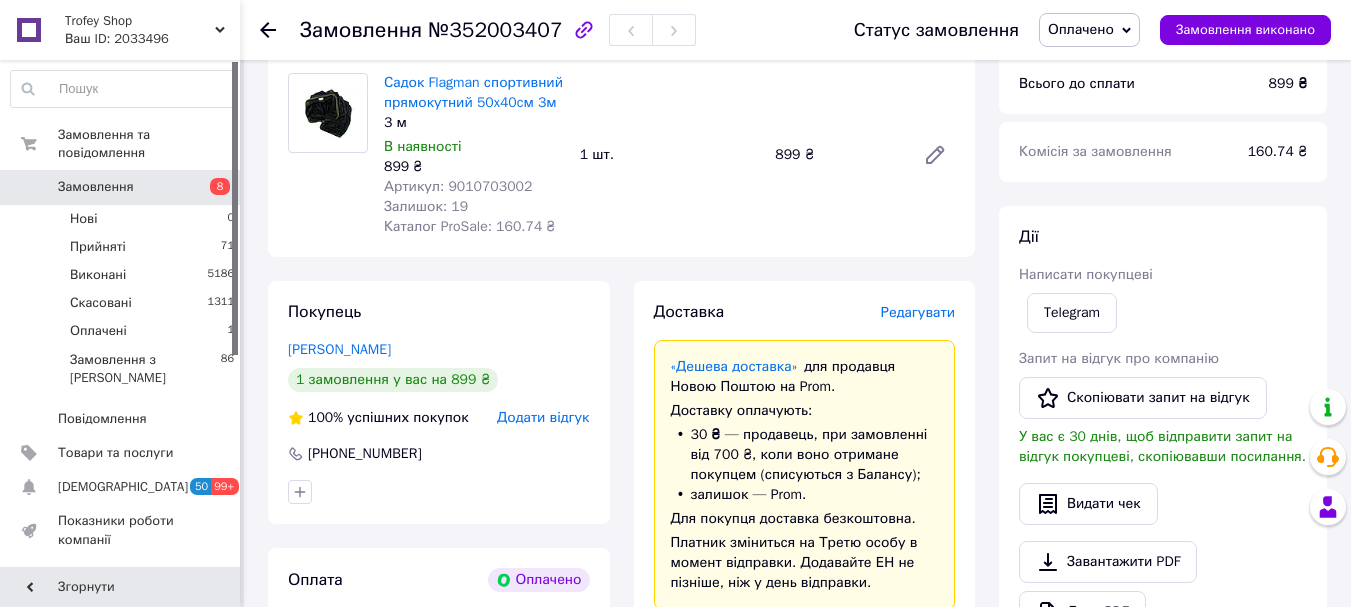 click on "Артикул: 9010703002" at bounding box center (458, 186) 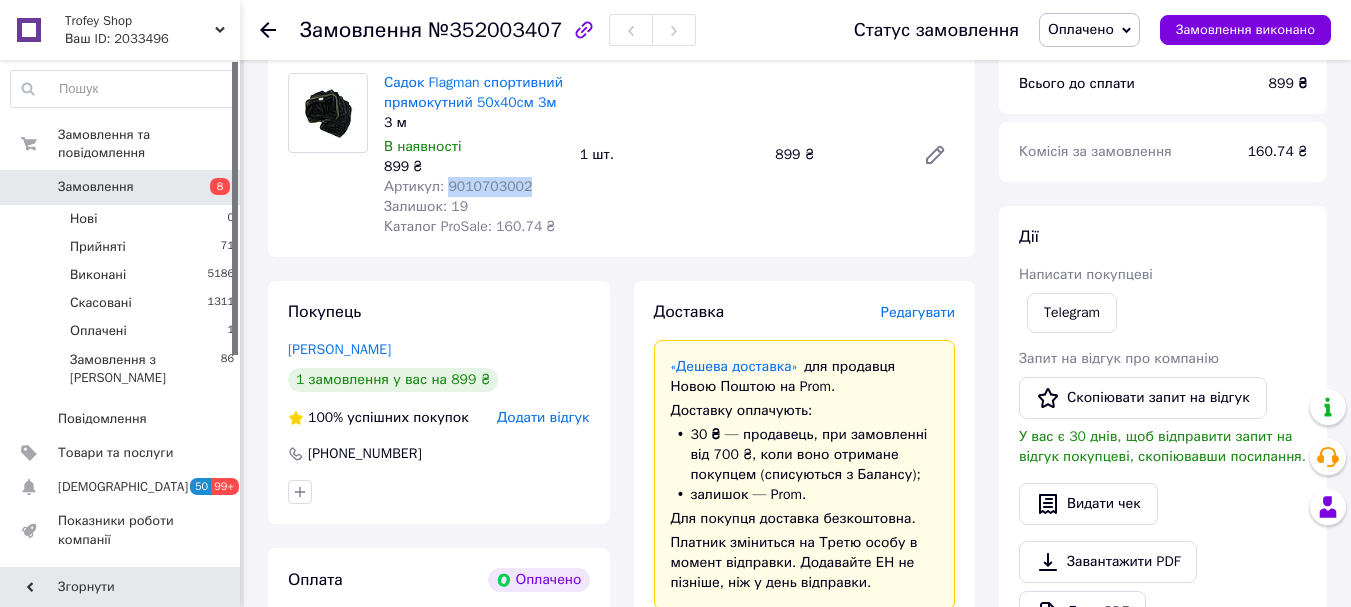 click on "Артикул: 9010703002" at bounding box center (458, 186) 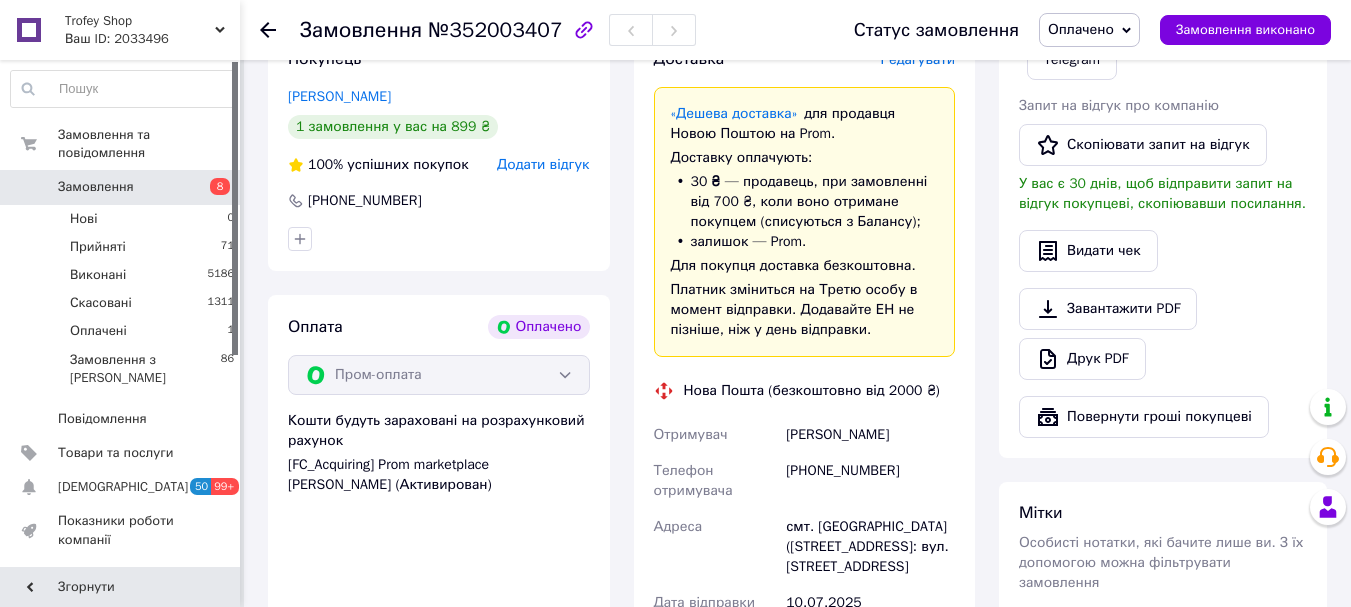 scroll, scrollTop: 1155, scrollLeft: 0, axis: vertical 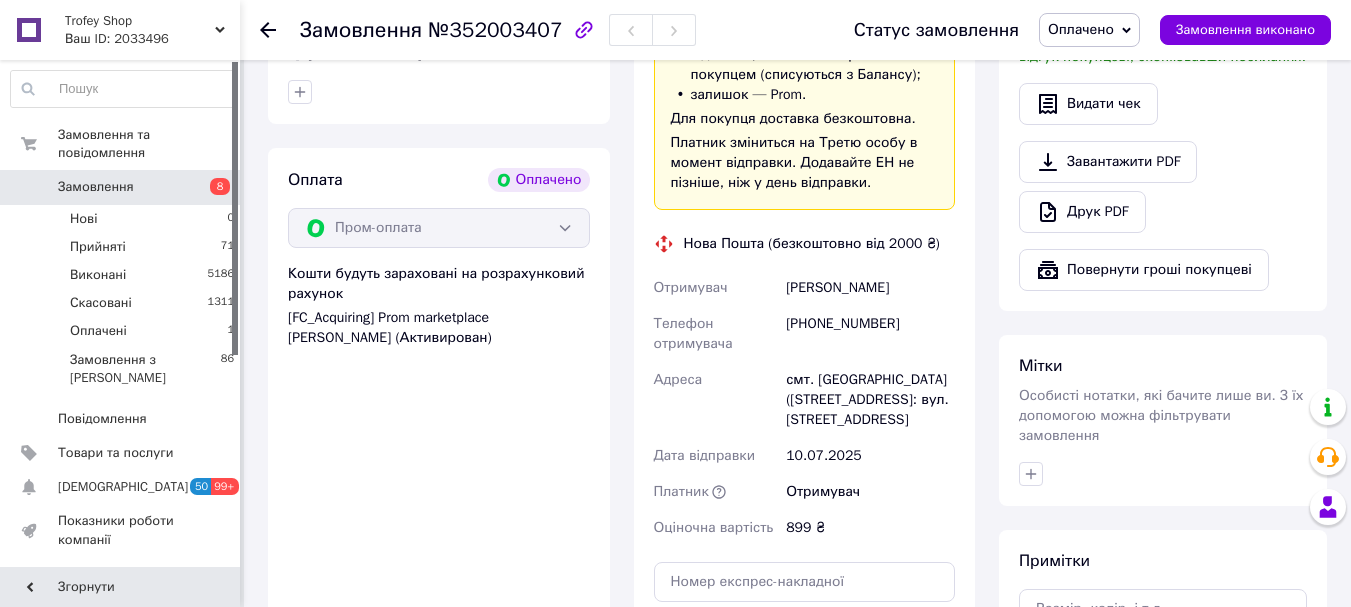 click on "Лазуренко Олександр" at bounding box center (870, 288) 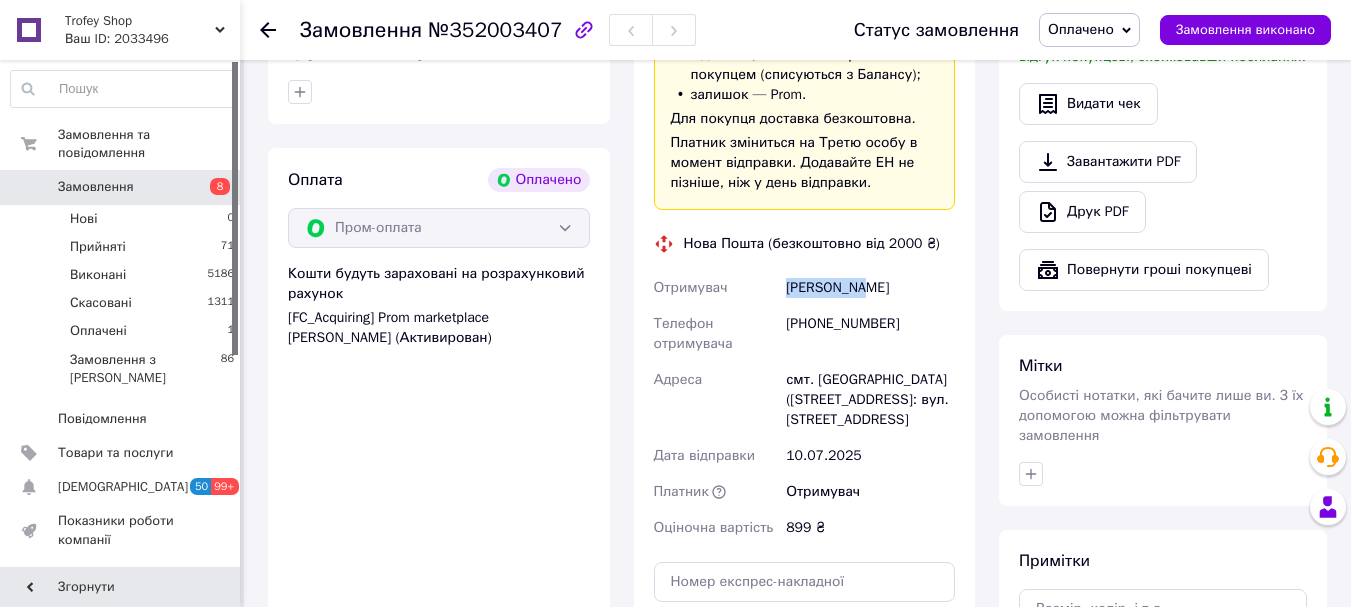 click on "Лазуренко Олександр" at bounding box center [870, 288] 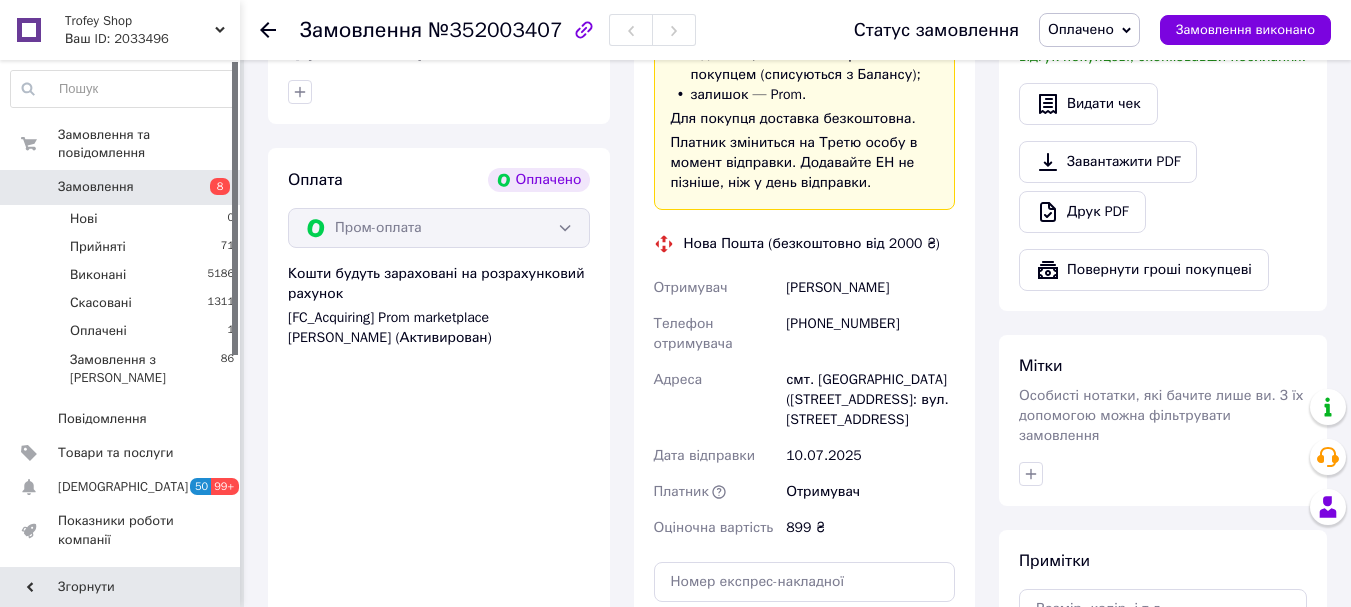 click on "Лазуренко Олександр" at bounding box center (870, 288) 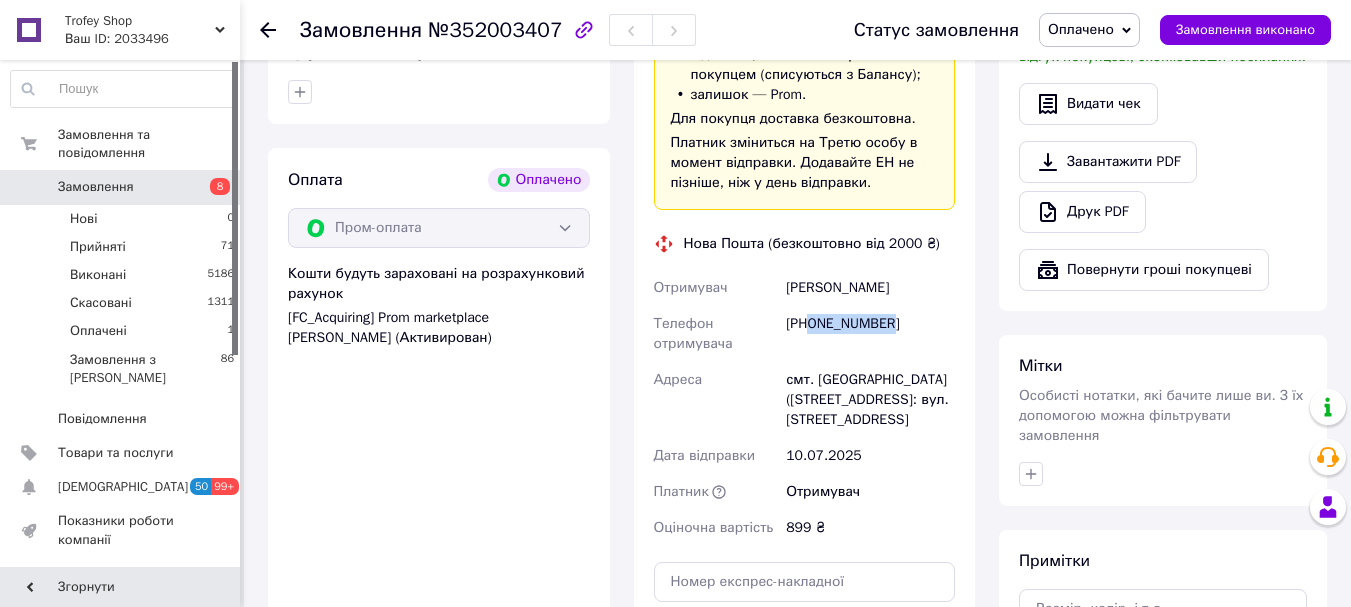 drag, startPoint x: 915, startPoint y: 298, endPoint x: 813, endPoint y: 309, distance: 102.59142 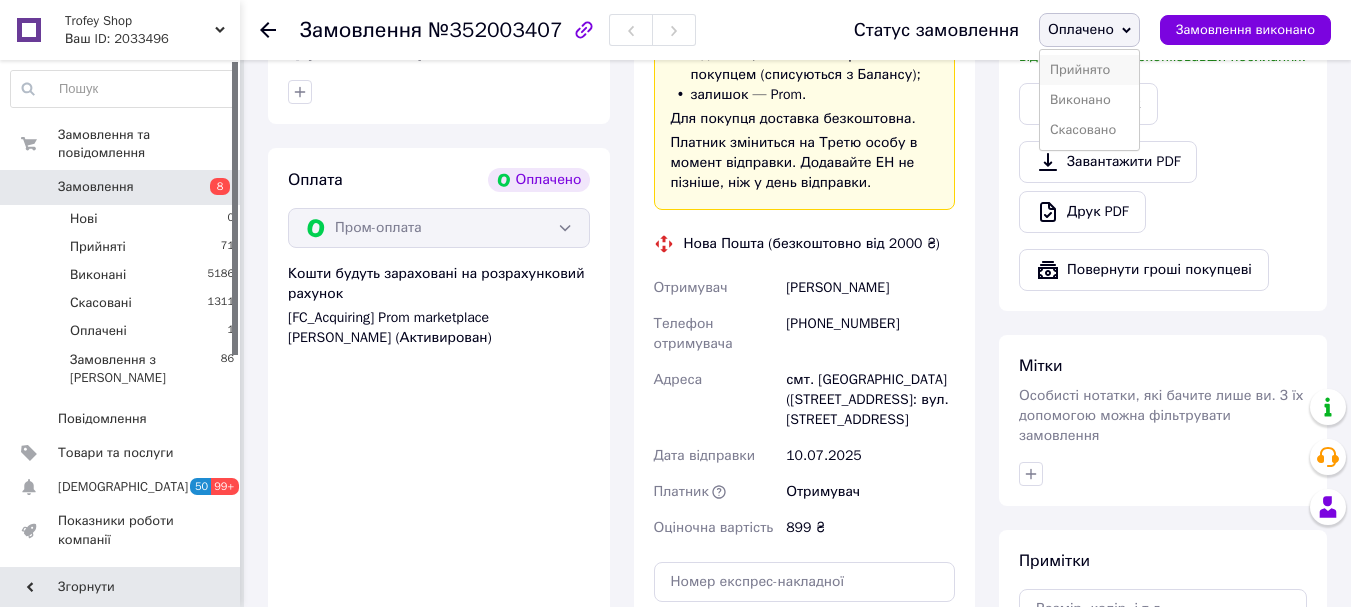click on "Прийнято" at bounding box center [1089, 70] 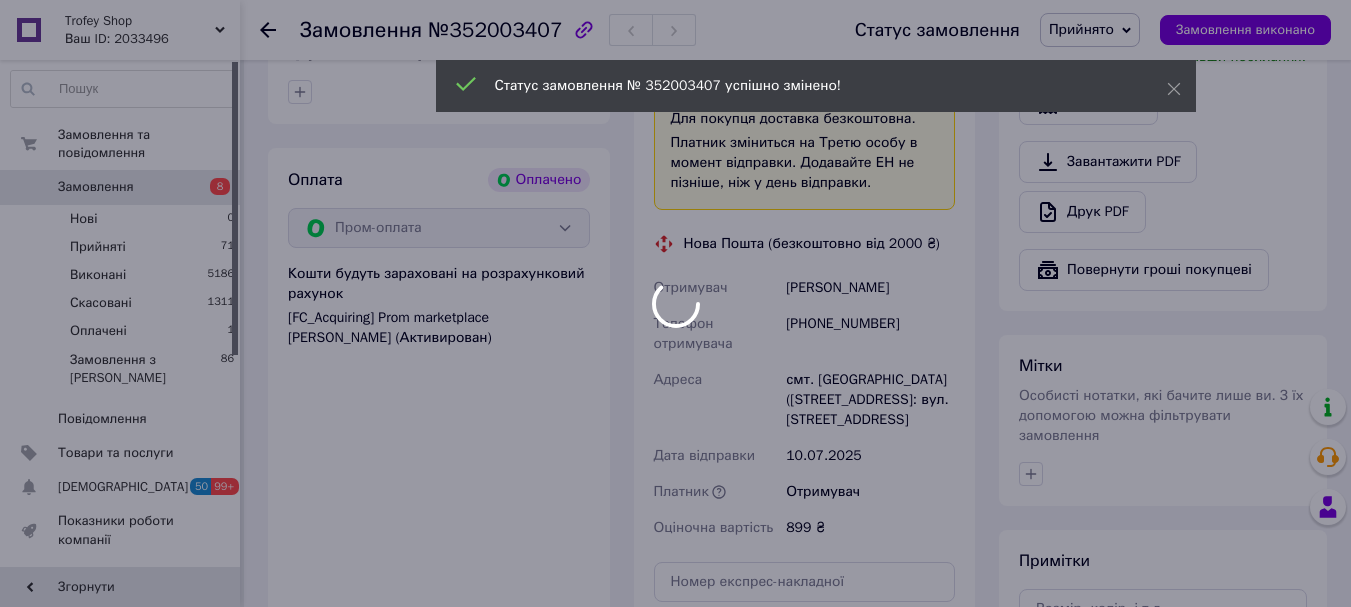 click at bounding box center (675, 303) 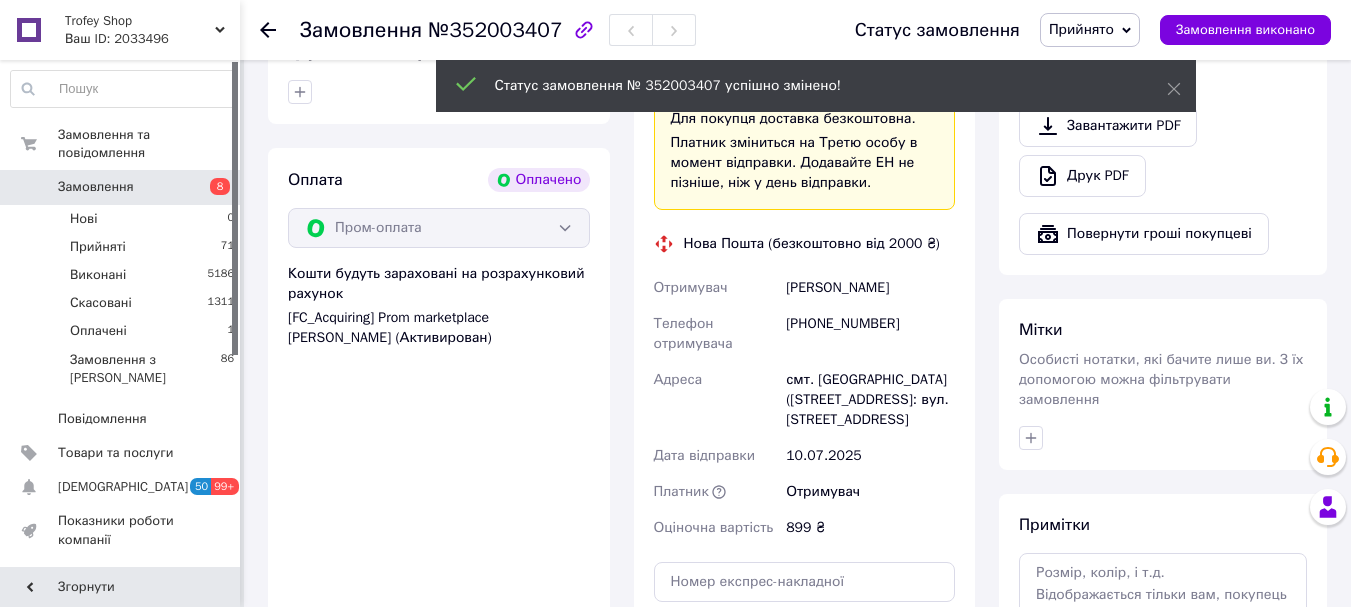 click on "Замовлення" at bounding box center [361, 30] 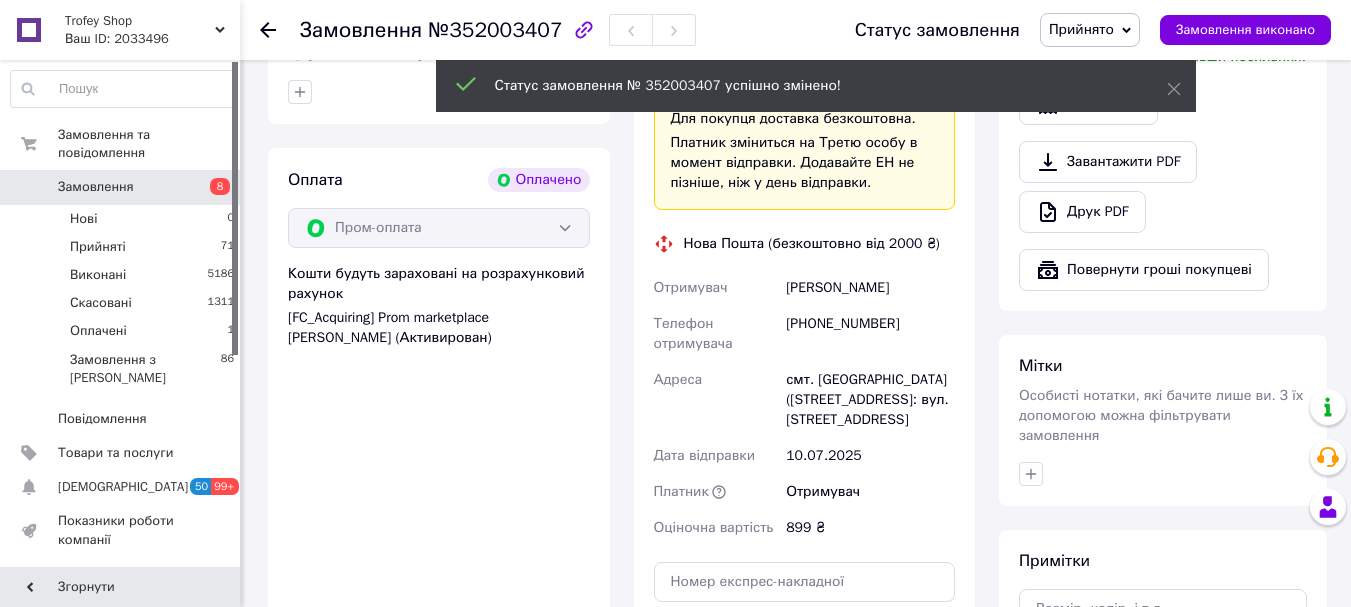 click on "Замовлення" at bounding box center (361, 30) 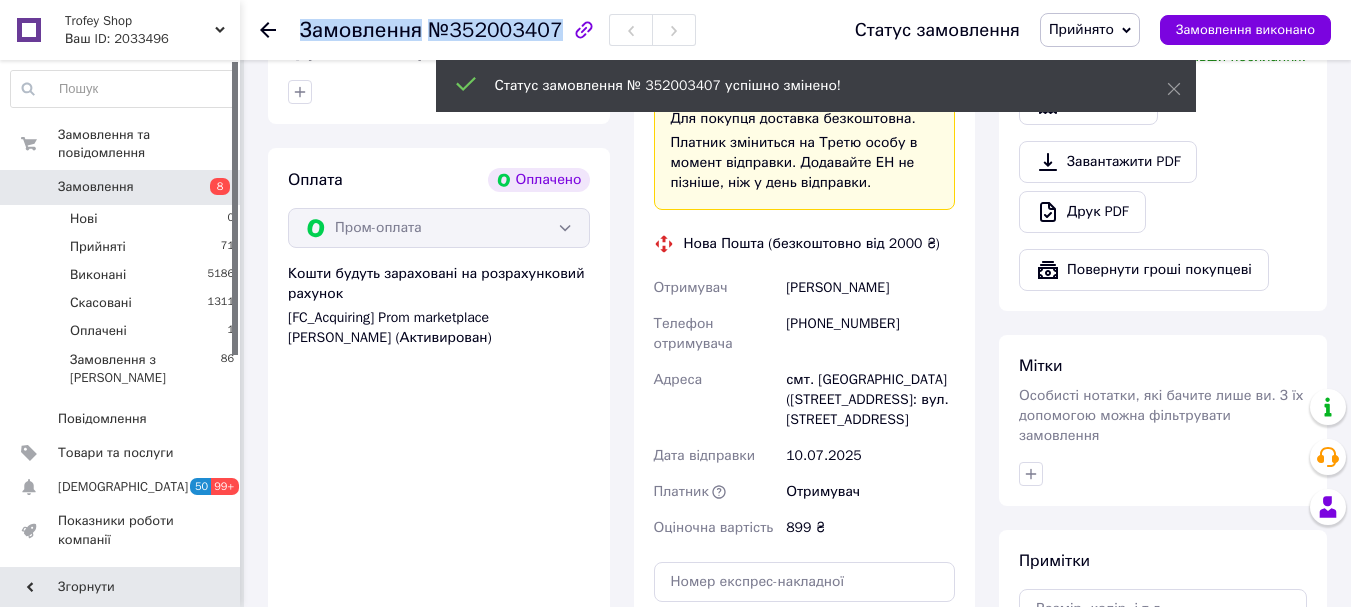 click on "Замовлення" at bounding box center (361, 30) 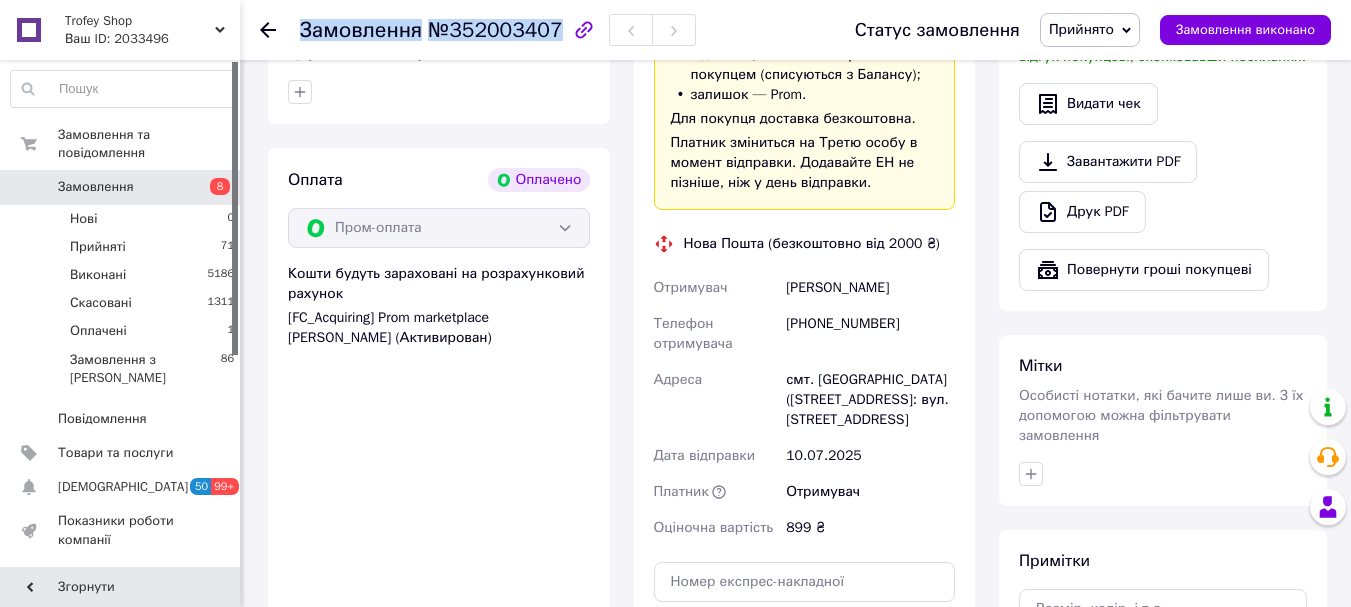 click on "Замовлення" at bounding box center [96, 187] 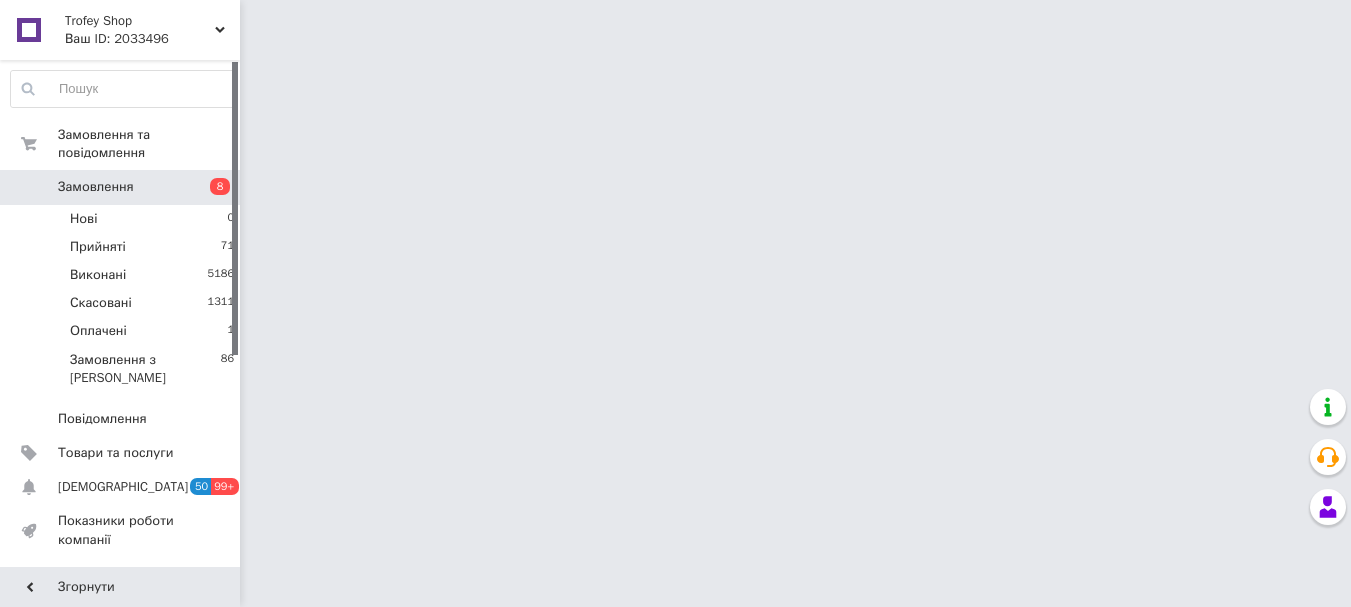 scroll, scrollTop: 0, scrollLeft: 0, axis: both 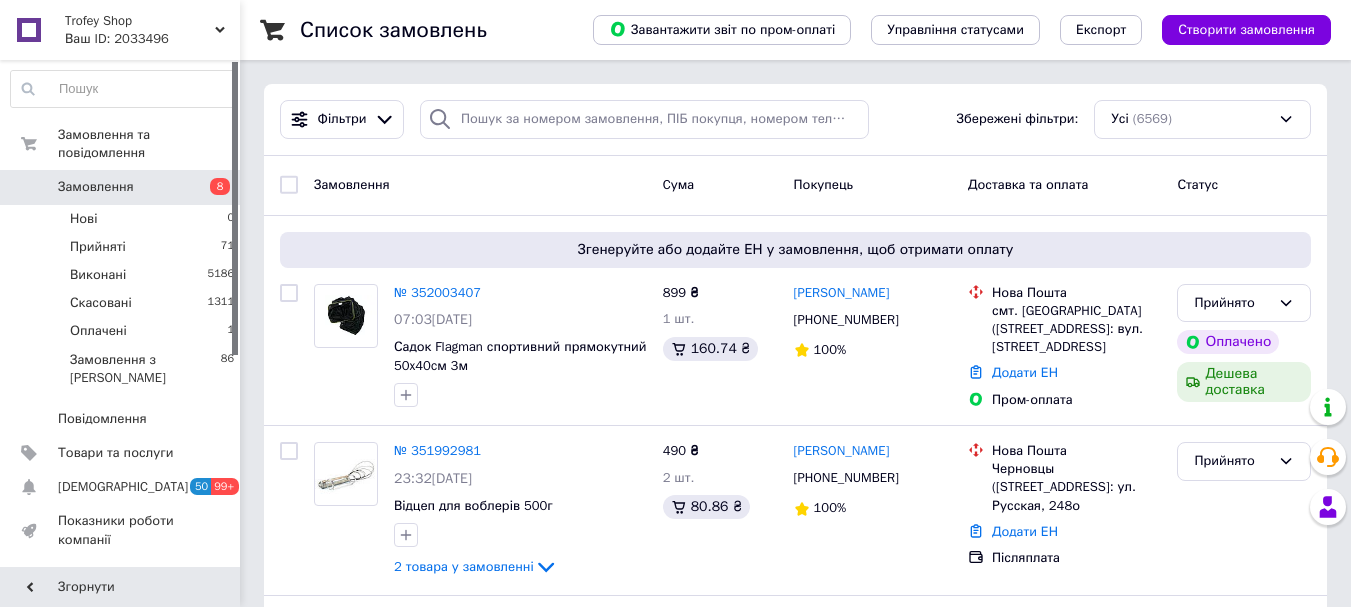 click on "Замовлення" at bounding box center [96, 187] 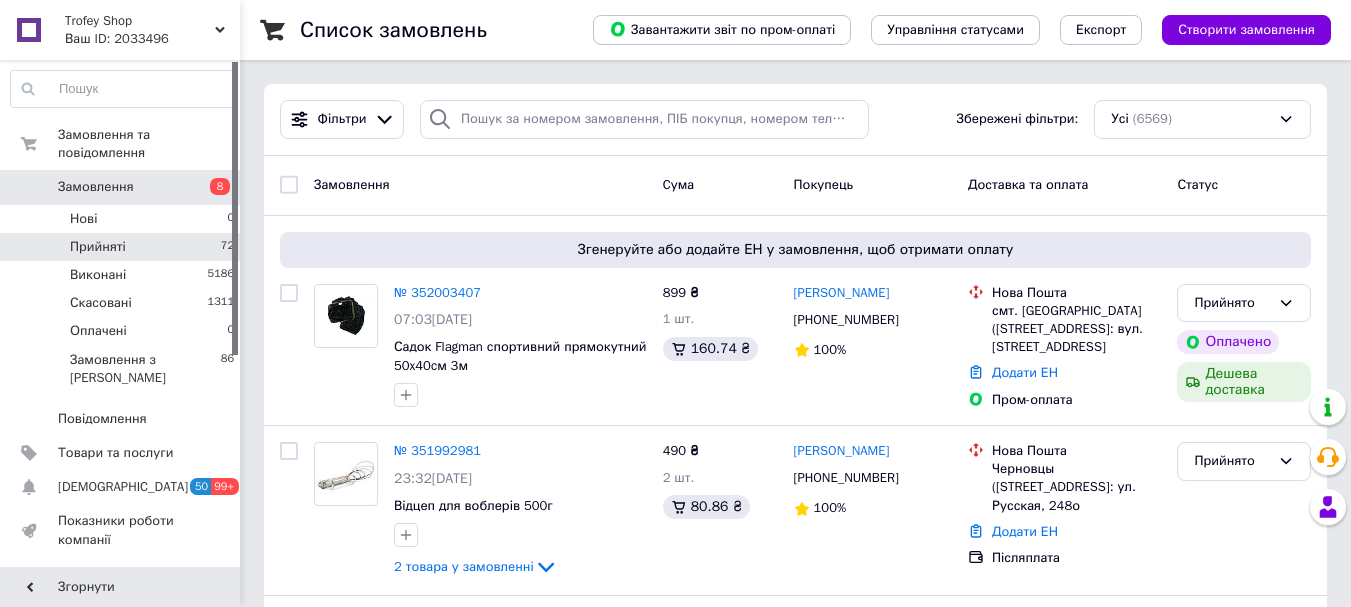 click on "Прийняті 72" at bounding box center [123, 247] 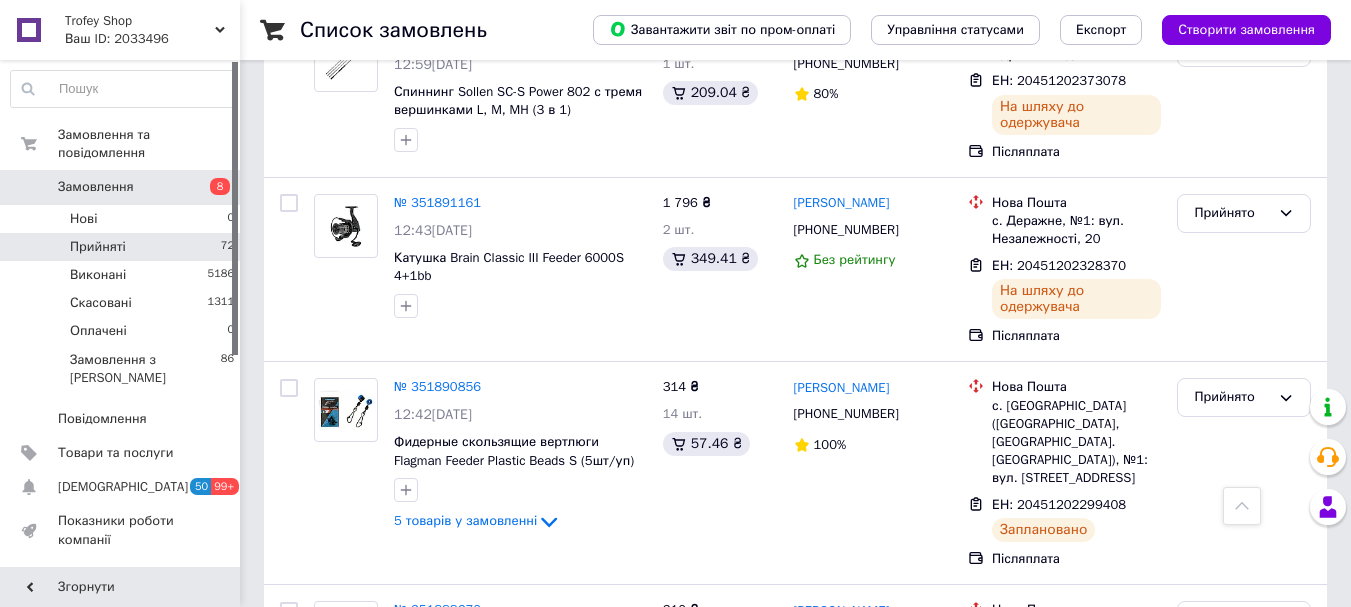 scroll, scrollTop: 3708, scrollLeft: 0, axis: vertical 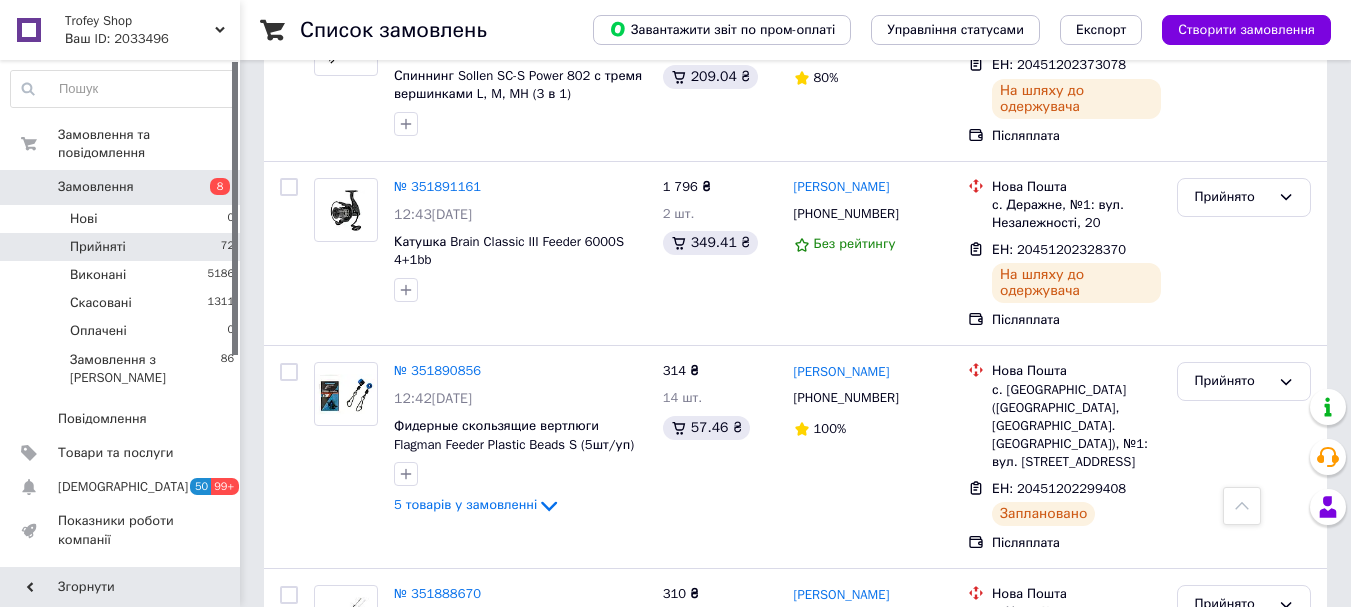 click on "2" at bounding box center (327, 798) 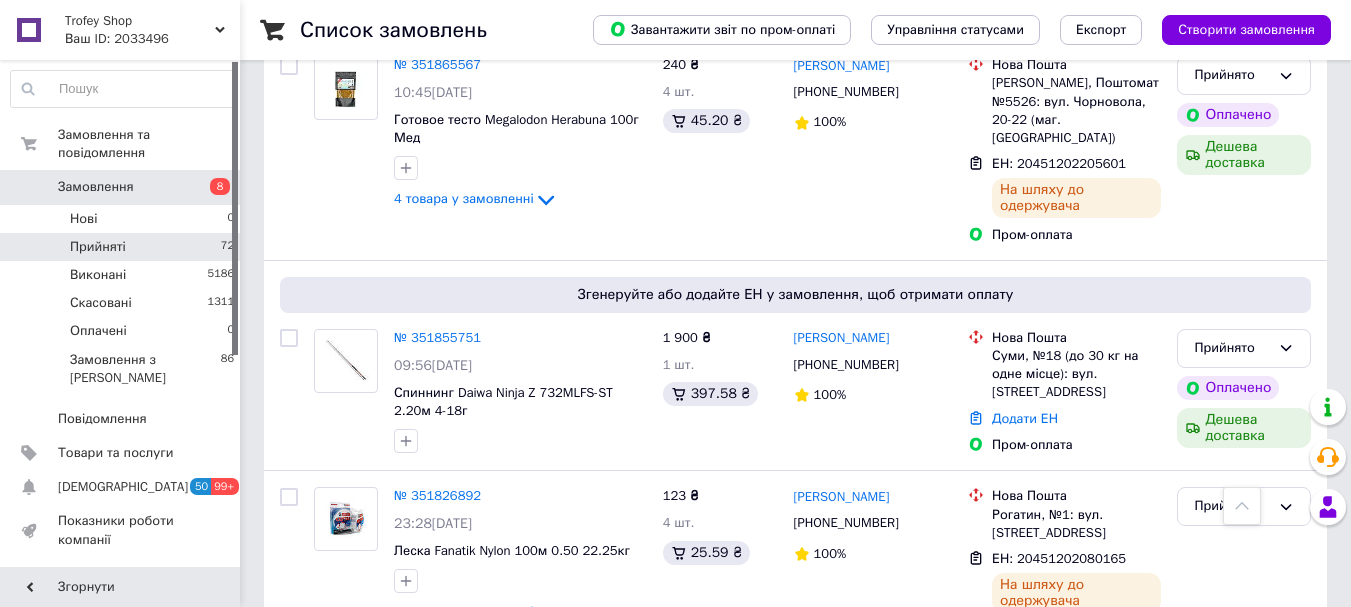 scroll, scrollTop: 1067, scrollLeft: 0, axis: vertical 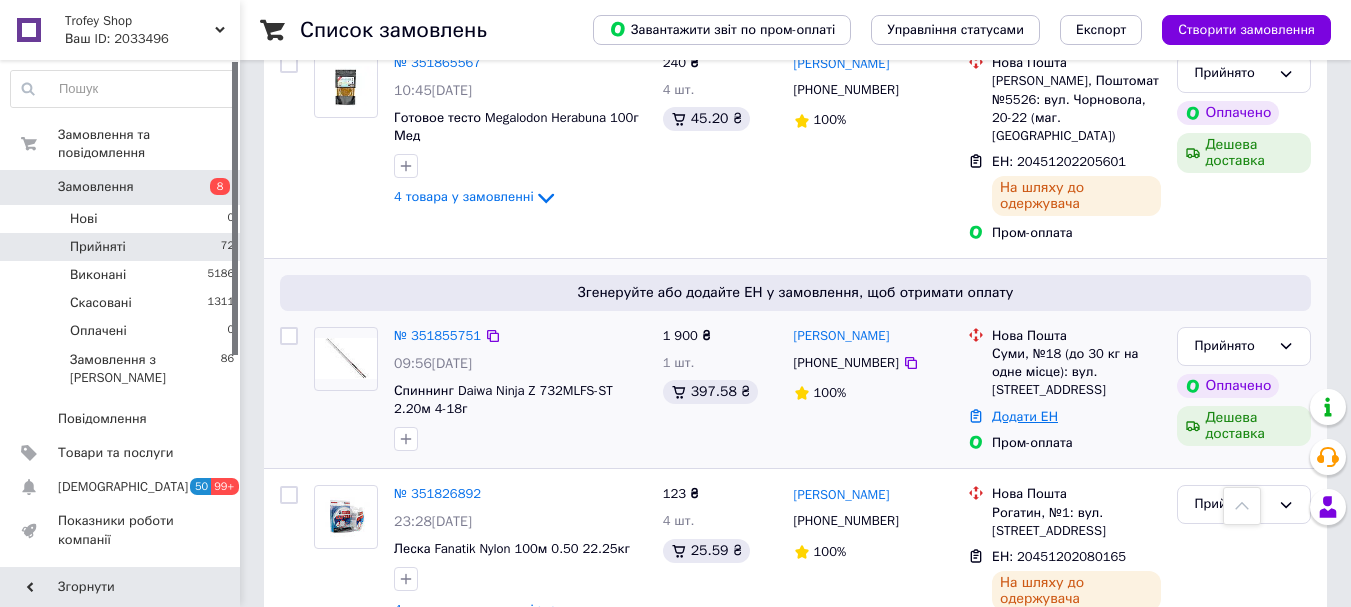 click on "Додати ЕН" at bounding box center [1025, 416] 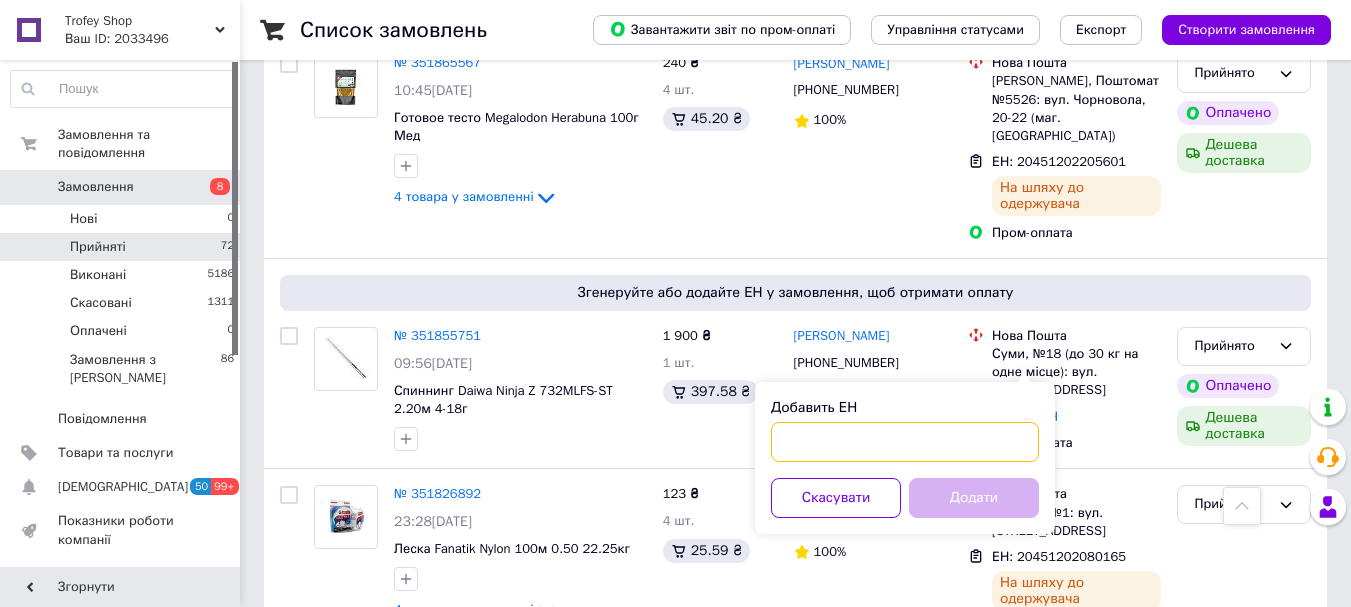 click on "Добавить ЕН" at bounding box center (905, 442) 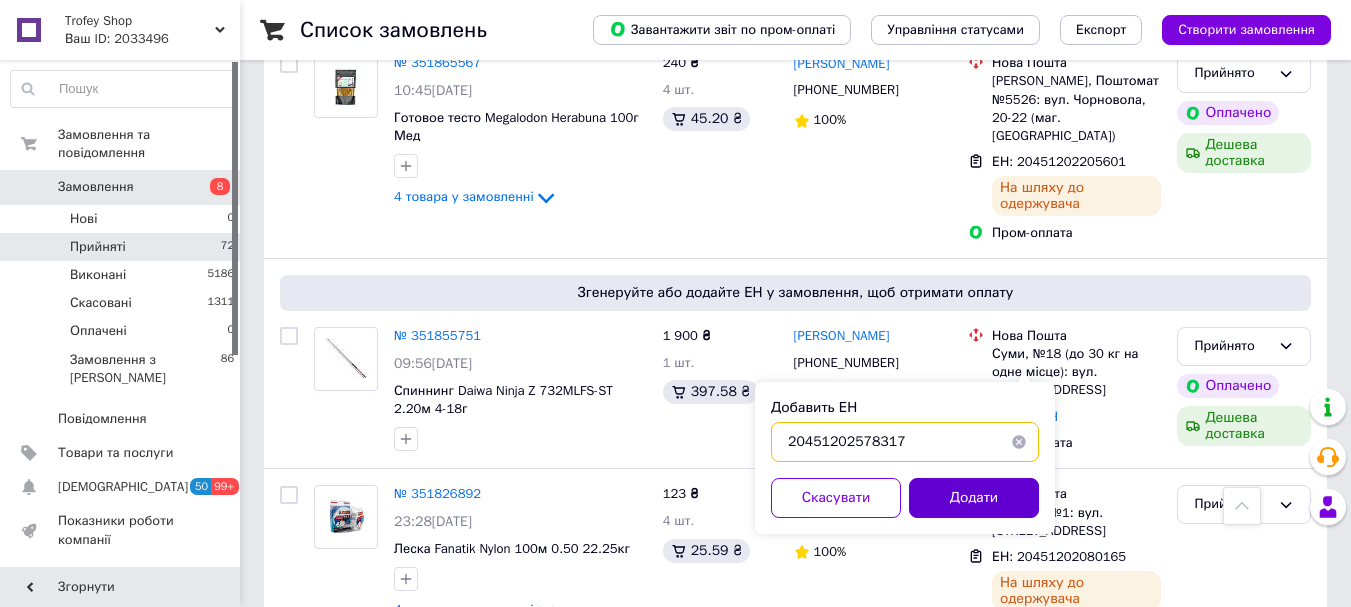 type on "20451202578317" 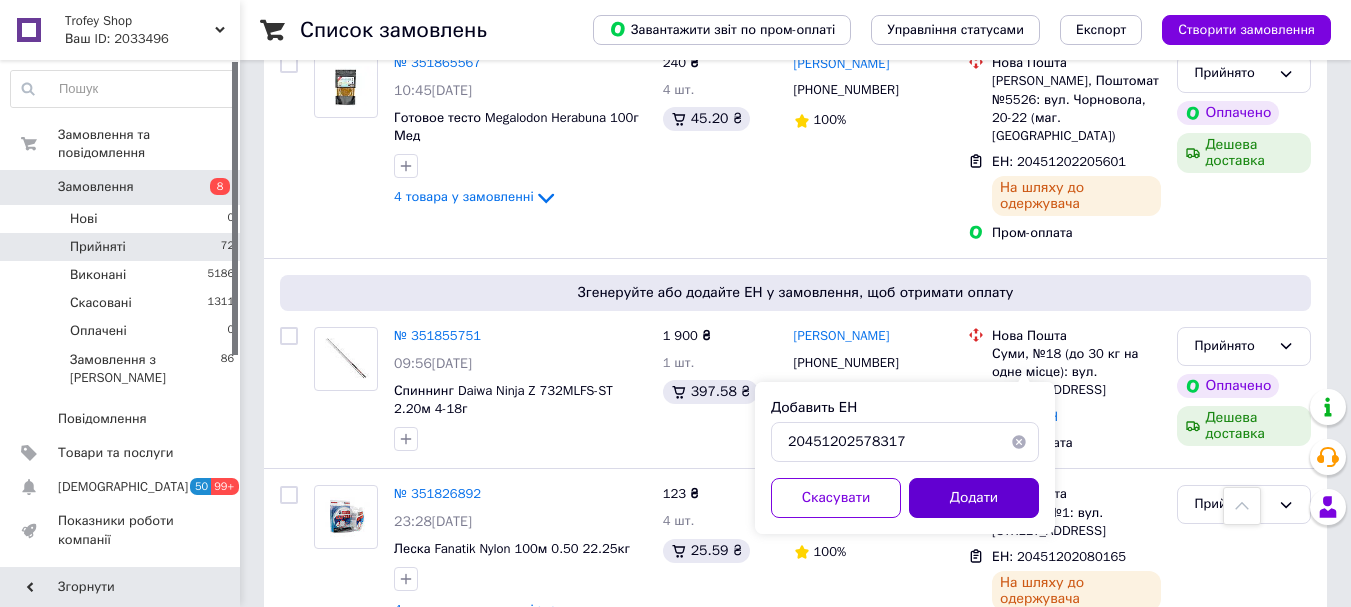 click on "Додати" at bounding box center (974, 498) 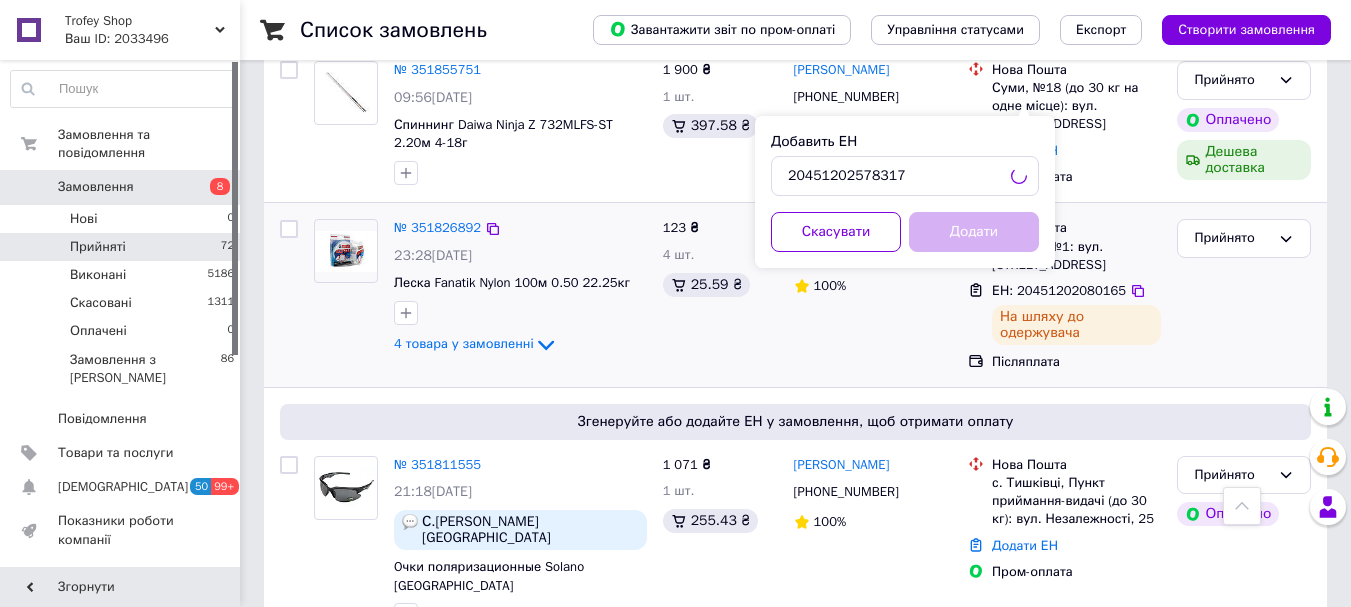 scroll, scrollTop: 1467, scrollLeft: 0, axis: vertical 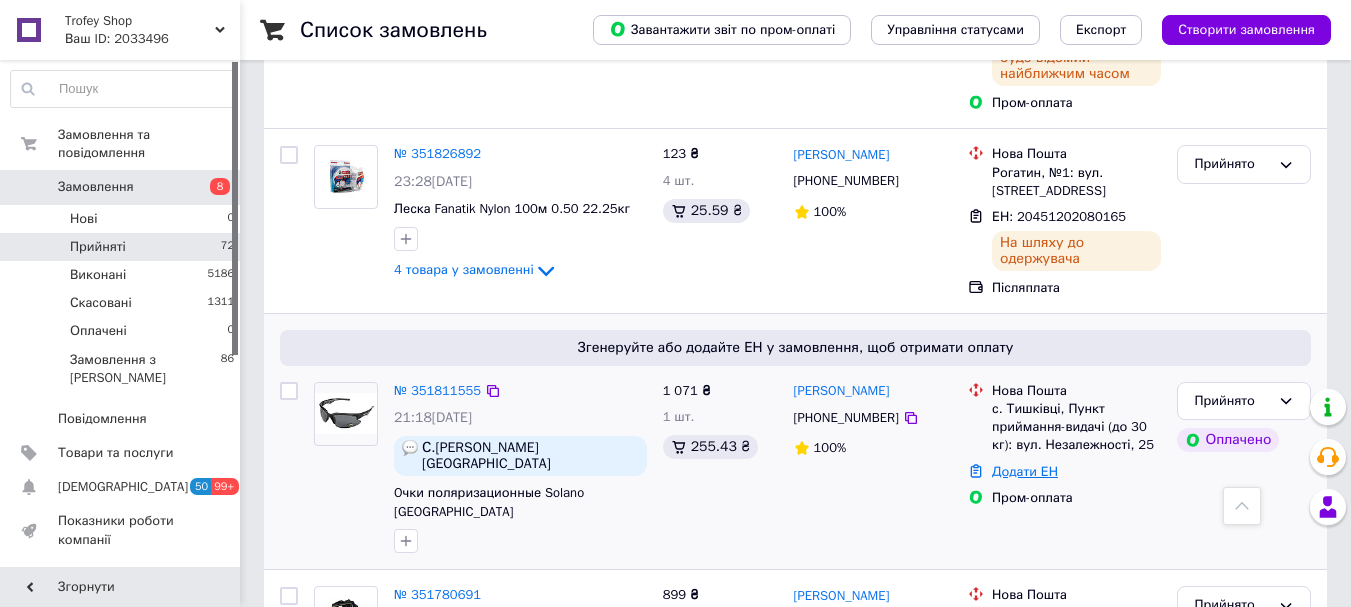 click on "Додати ЕН" at bounding box center (1025, 471) 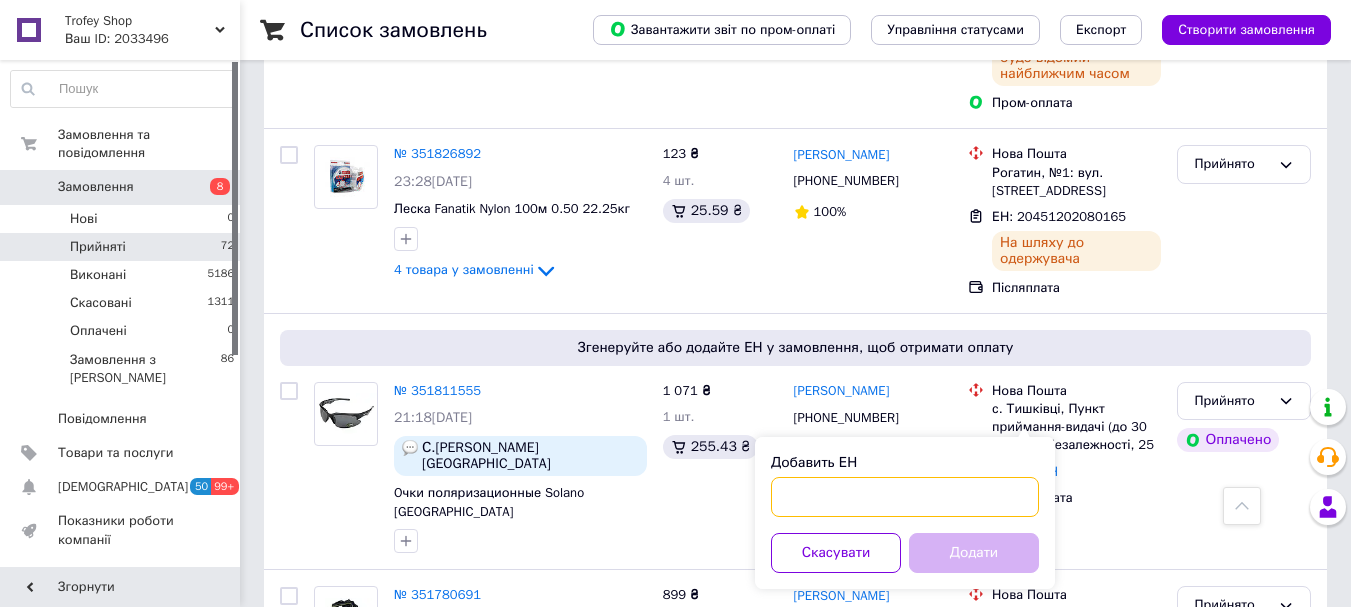 click on "Добавить ЕН" at bounding box center (905, 497) 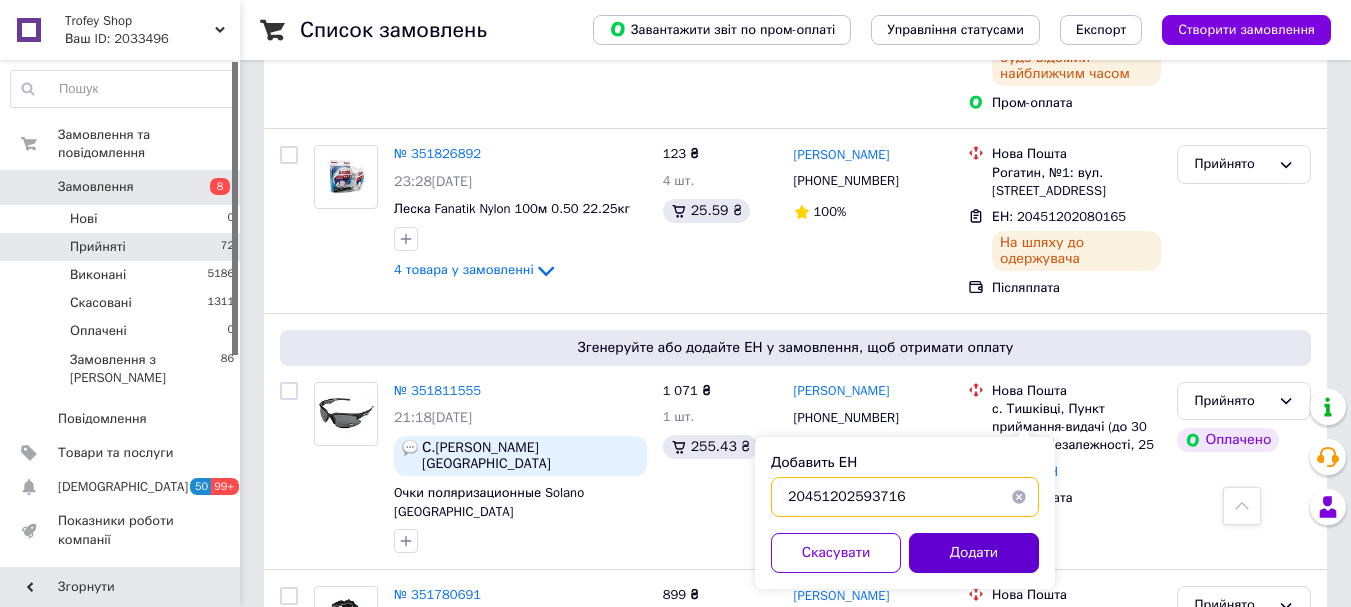 type on "20451202593716" 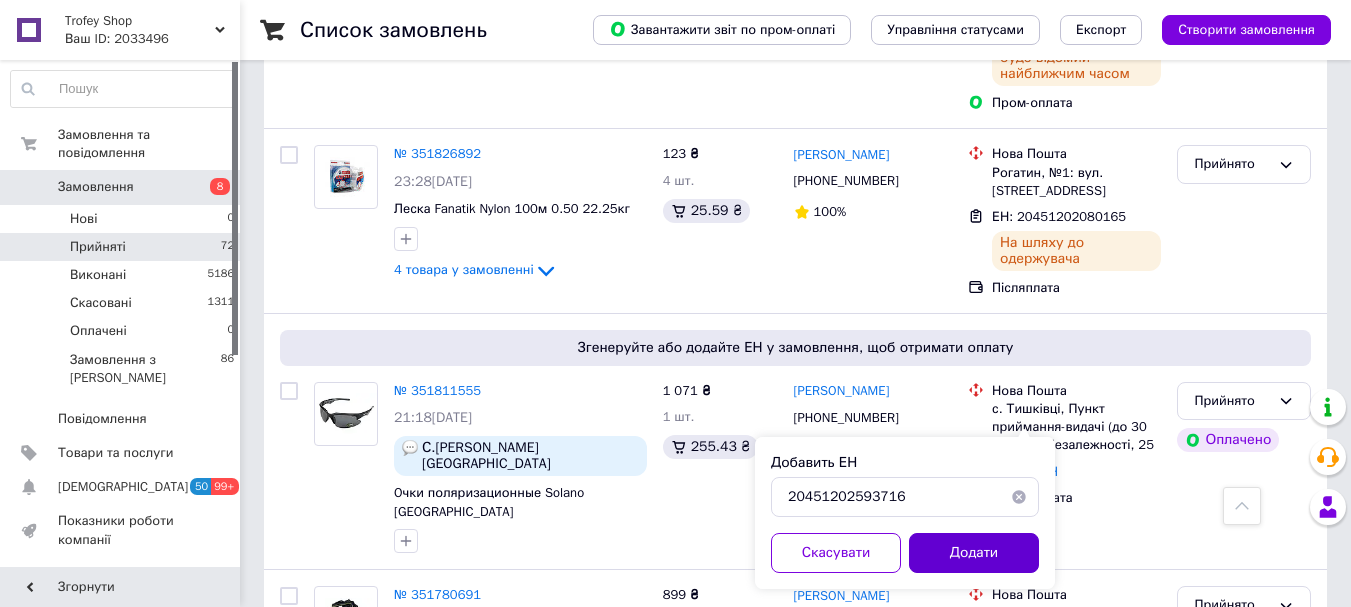 click on "Додати" at bounding box center (974, 553) 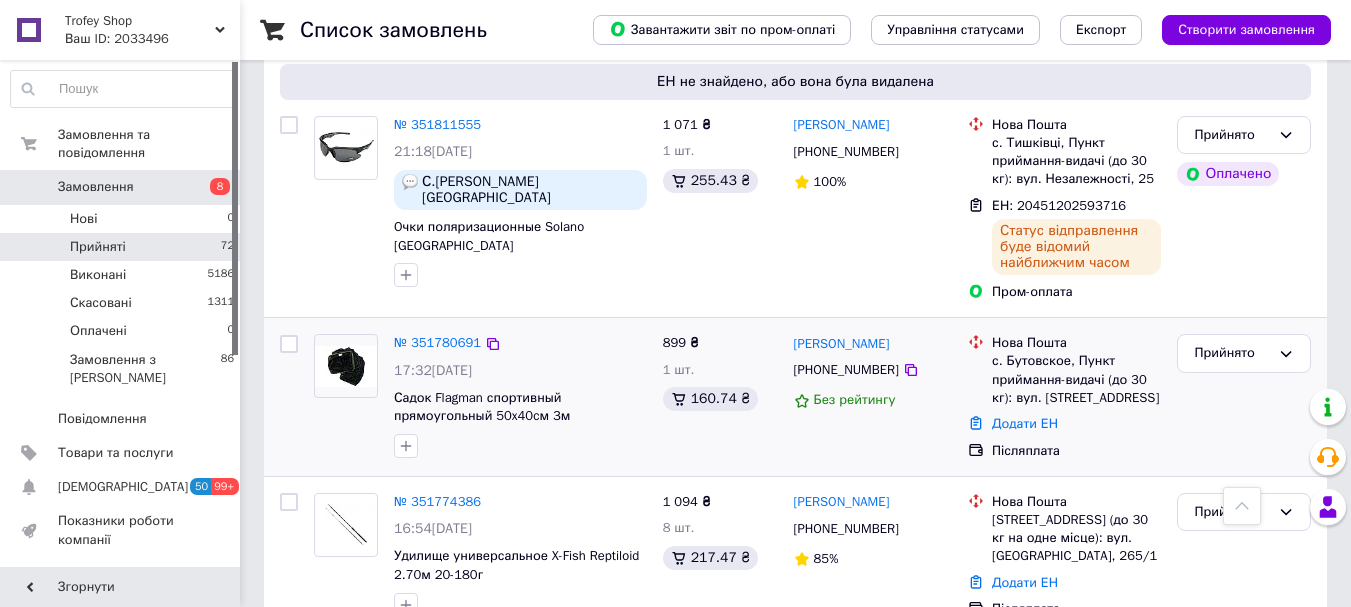 scroll, scrollTop: 1867, scrollLeft: 0, axis: vertical 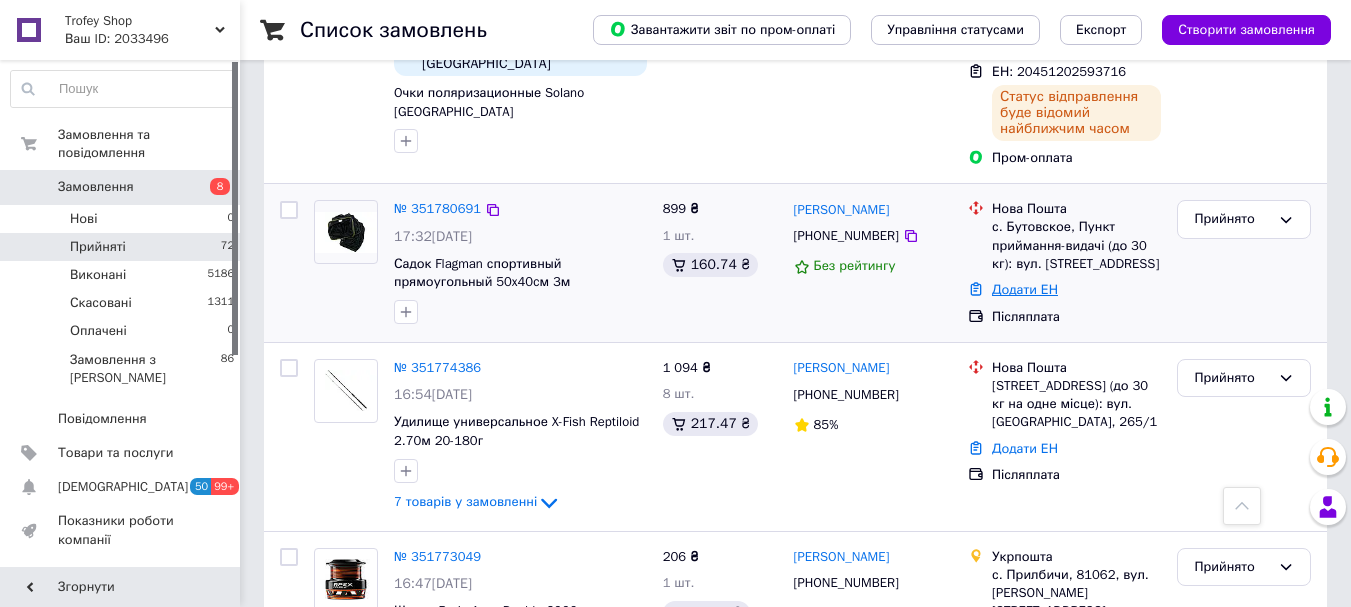 click on "Додати ЕН" at bounding box center [1025, 289] 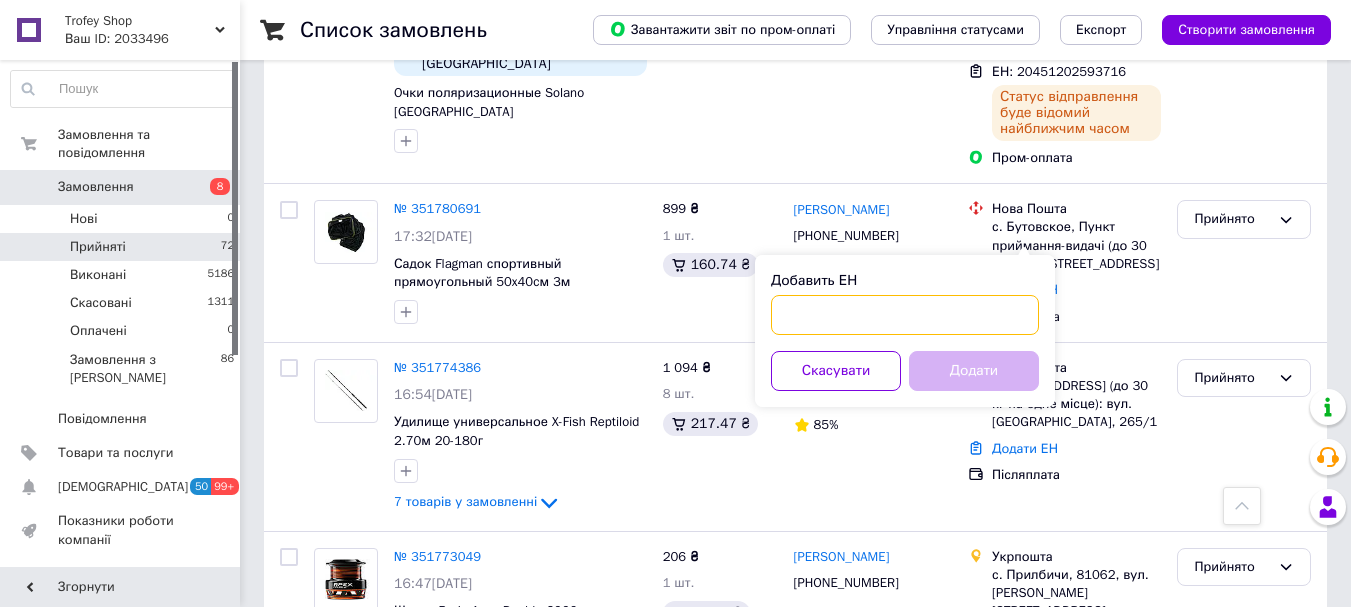 click on "Добавить ЕН" at bounding box center [905, 315] 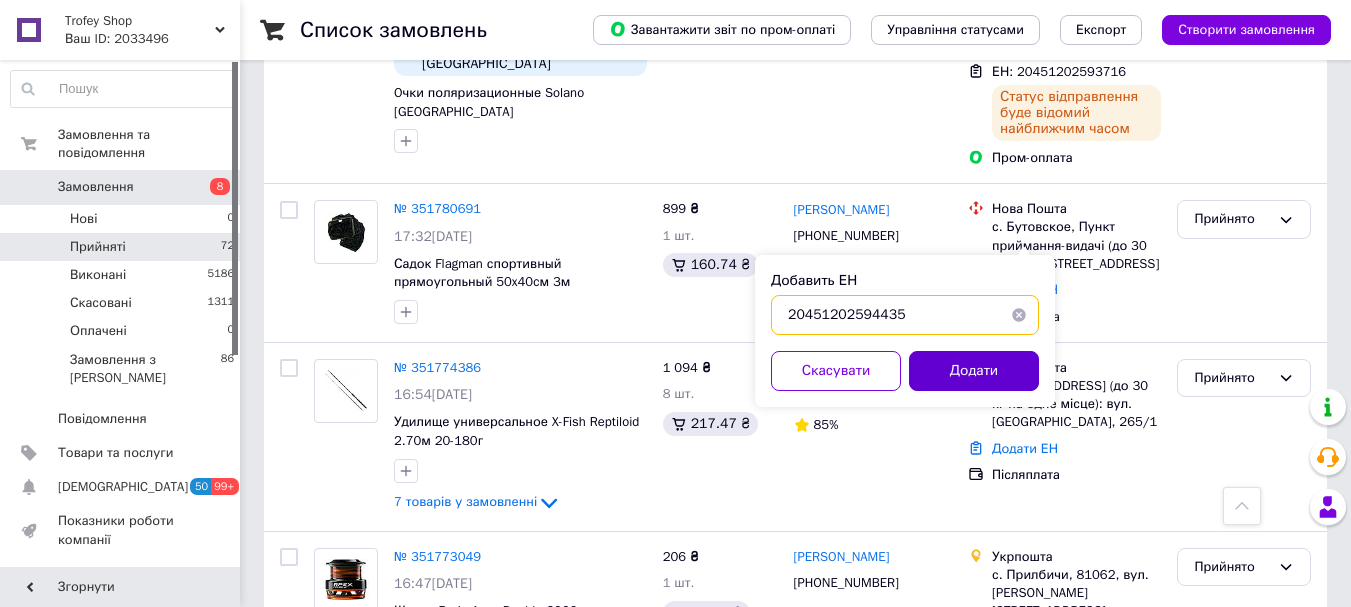 type on "20451202594435" 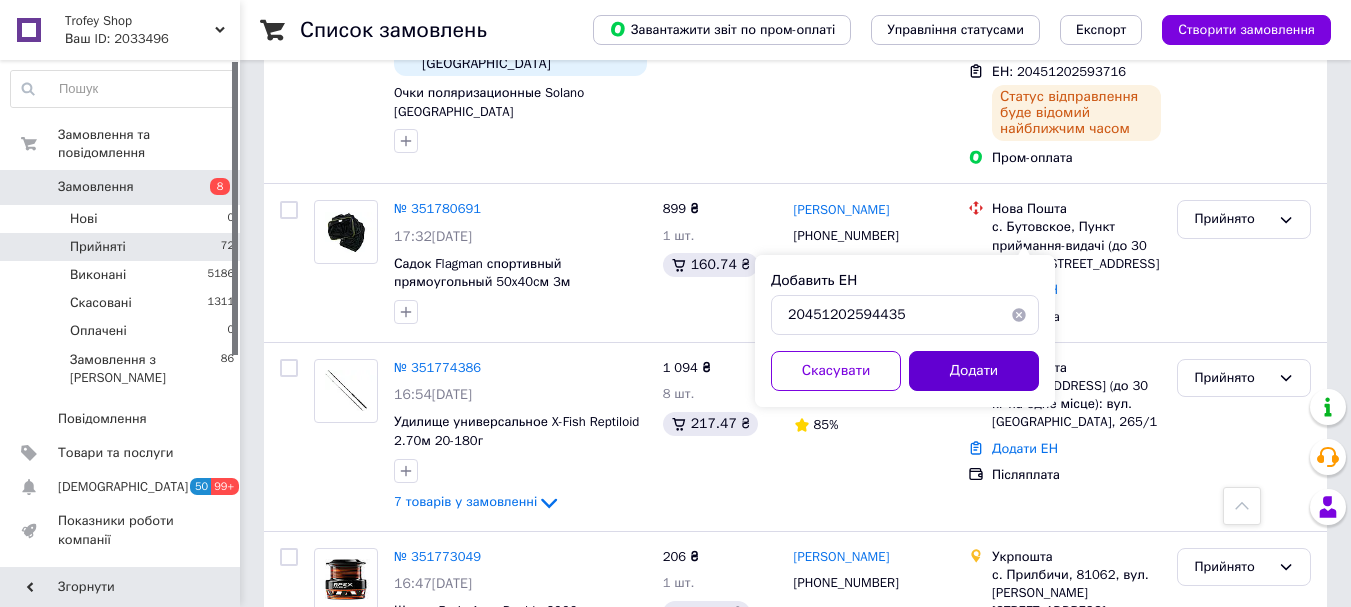 click on "Додати" at bounding box center (974, 371) 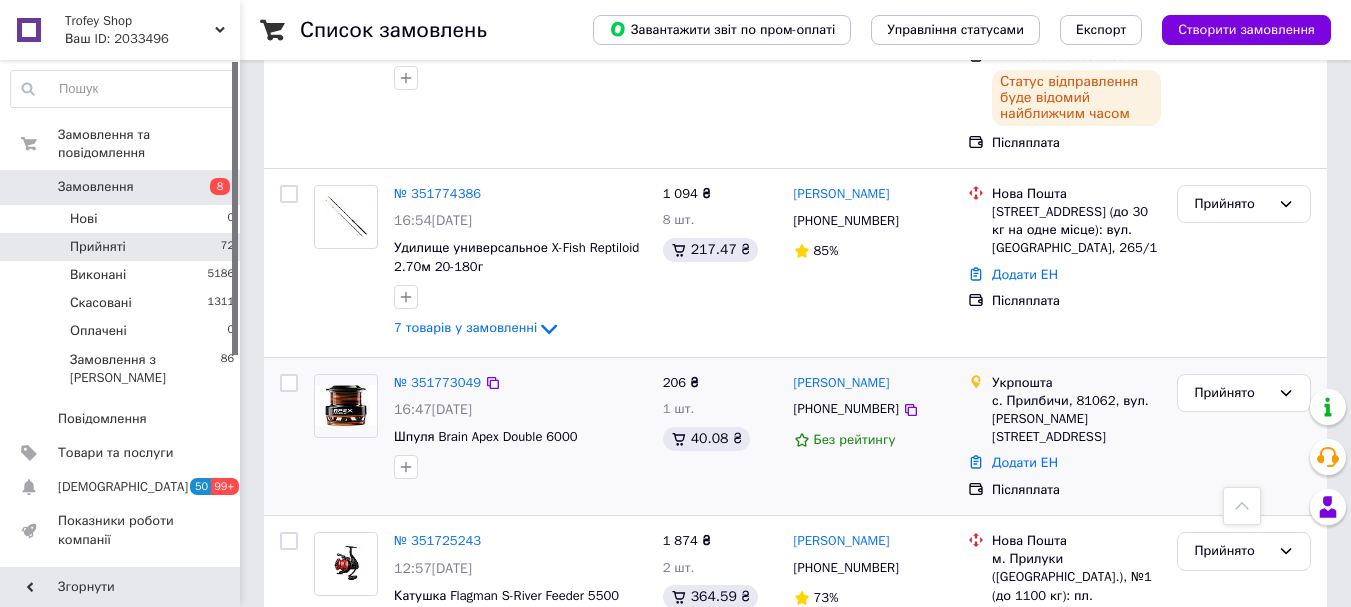 scroll, scrollTop: 2101, scrollLeft: 0, axis: vertical 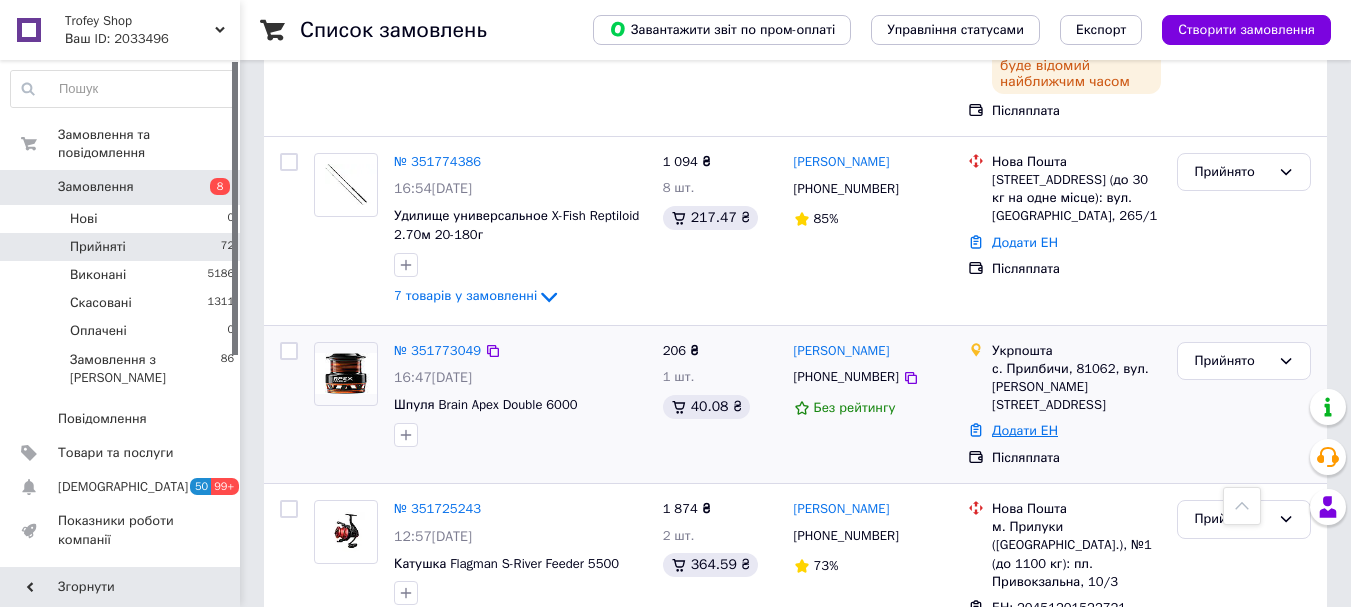 click on "Додати ЕН" at bounding box center (1025, 430) 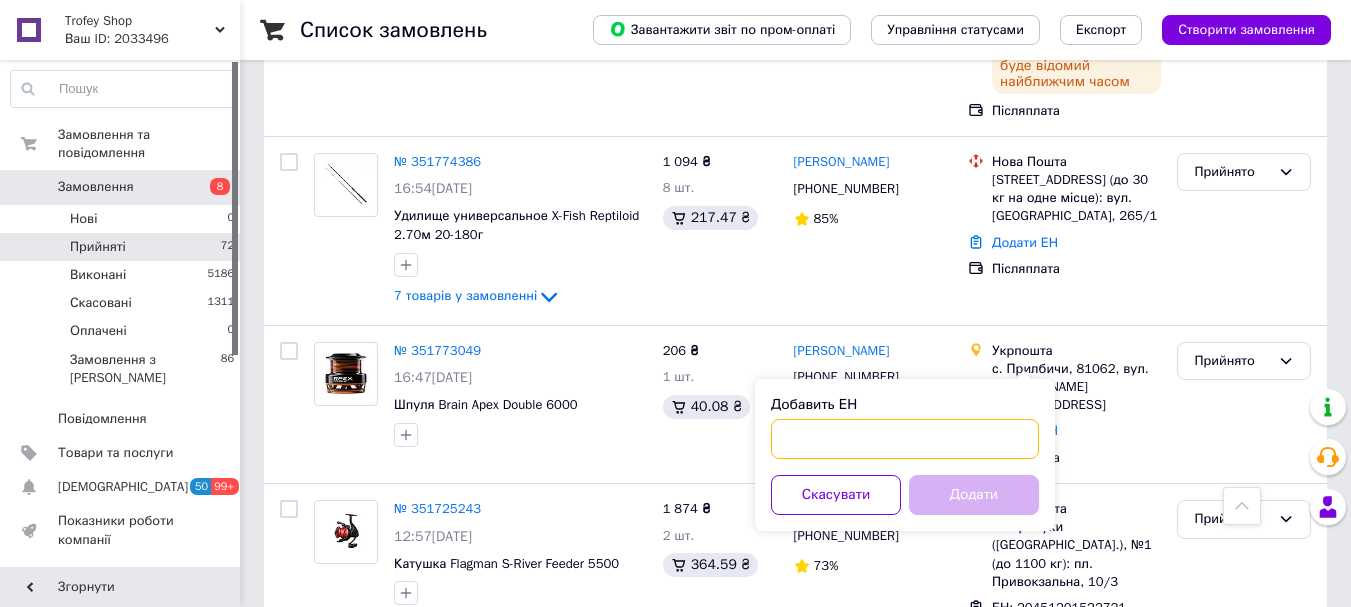 click on "Добавить ЕН" at bounding box center [905, 439] 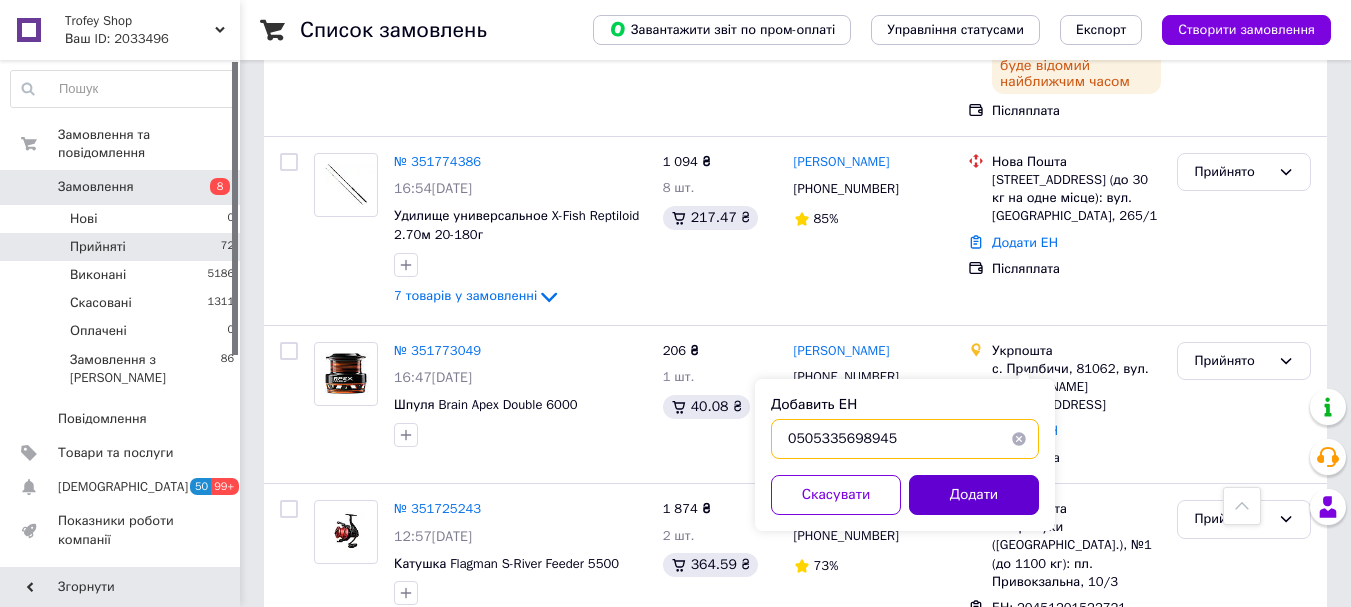 type on "0505335698945" 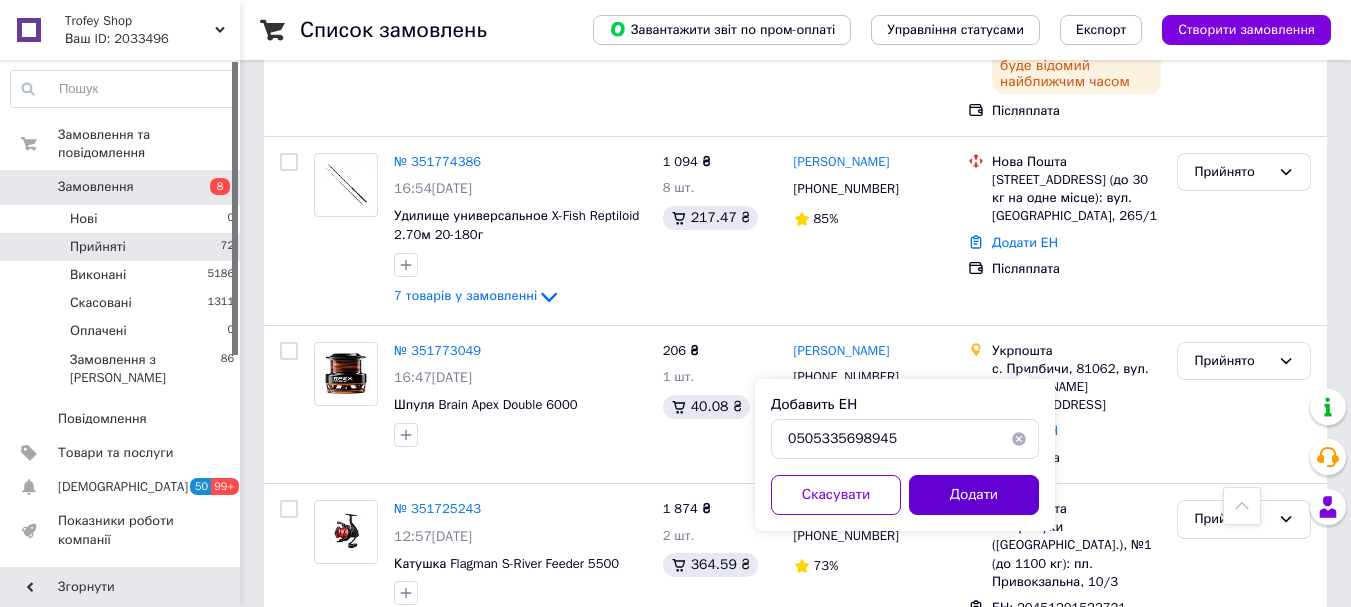 click on "Додати" at bounding box center (974, 495) 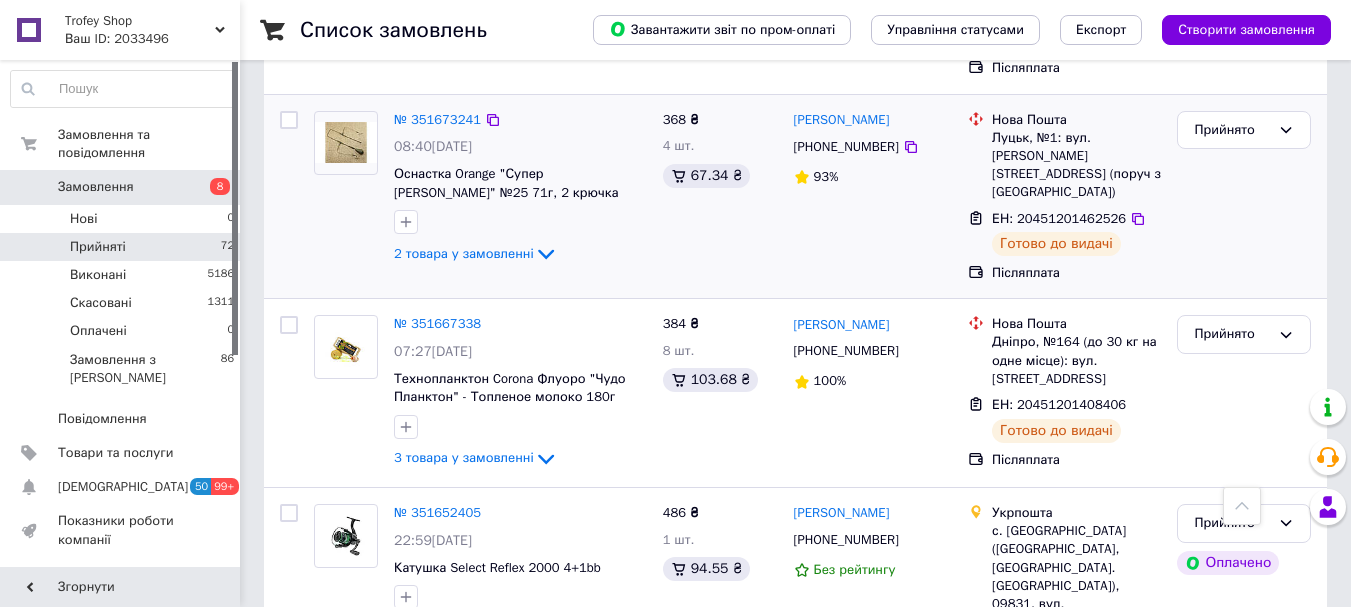 scroll, scrollTop: 4012, scrollLeft: 0, axis: vertical 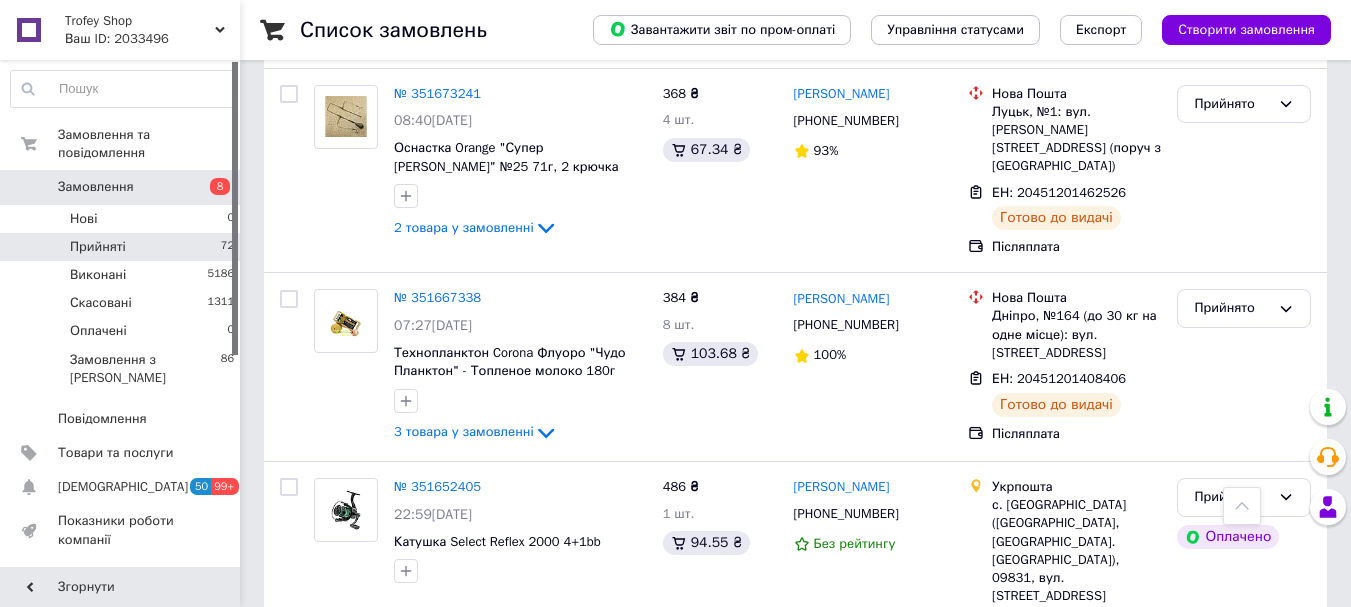 click on "3" at bounding box center (494, 763) 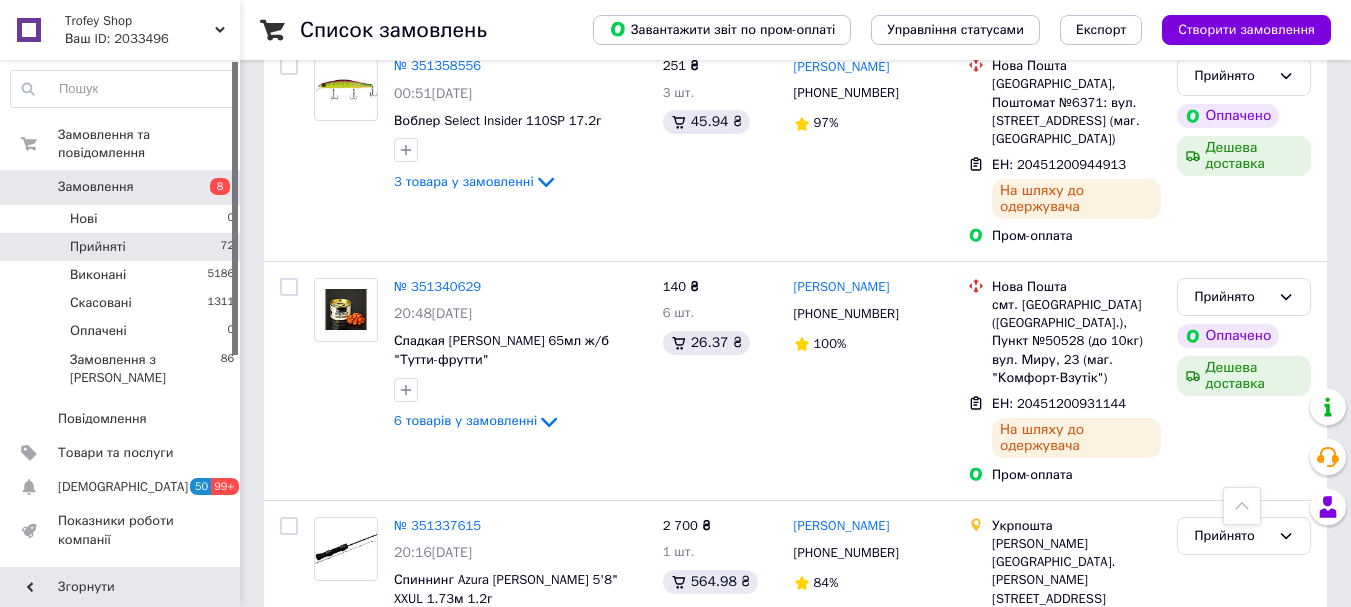 scroll, scrollTop: 3733, scrollLeft: 0, axis: vertical 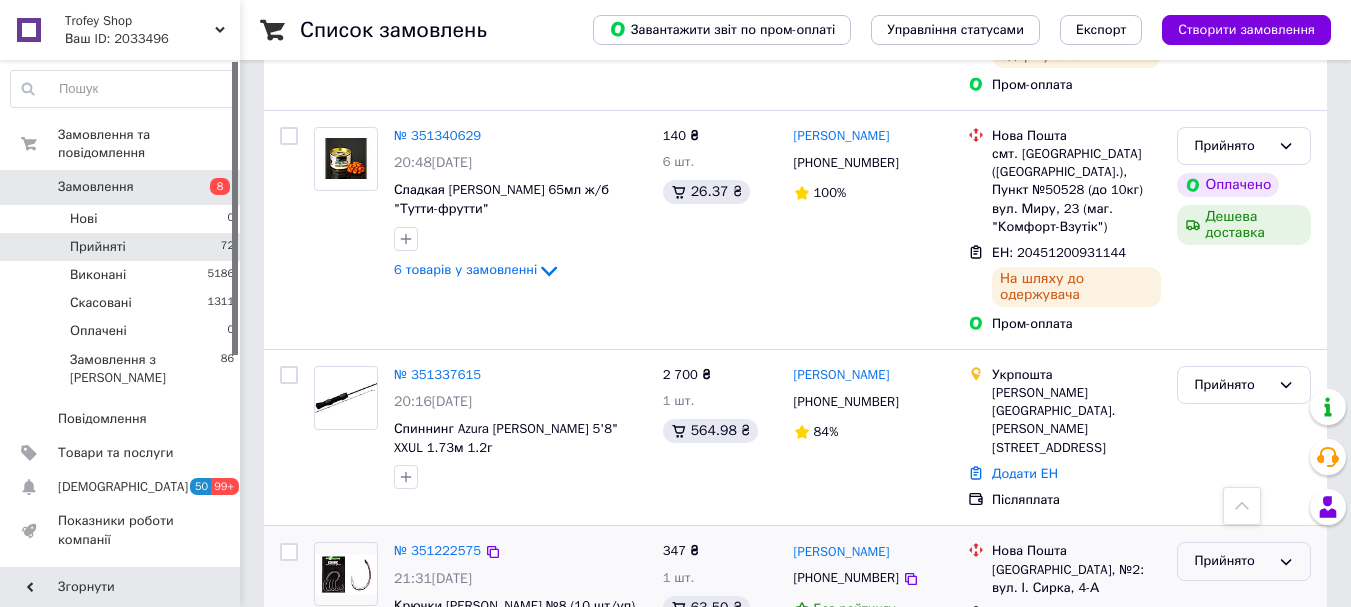 click on "Прийнято" at bounding box center (1244, 561) 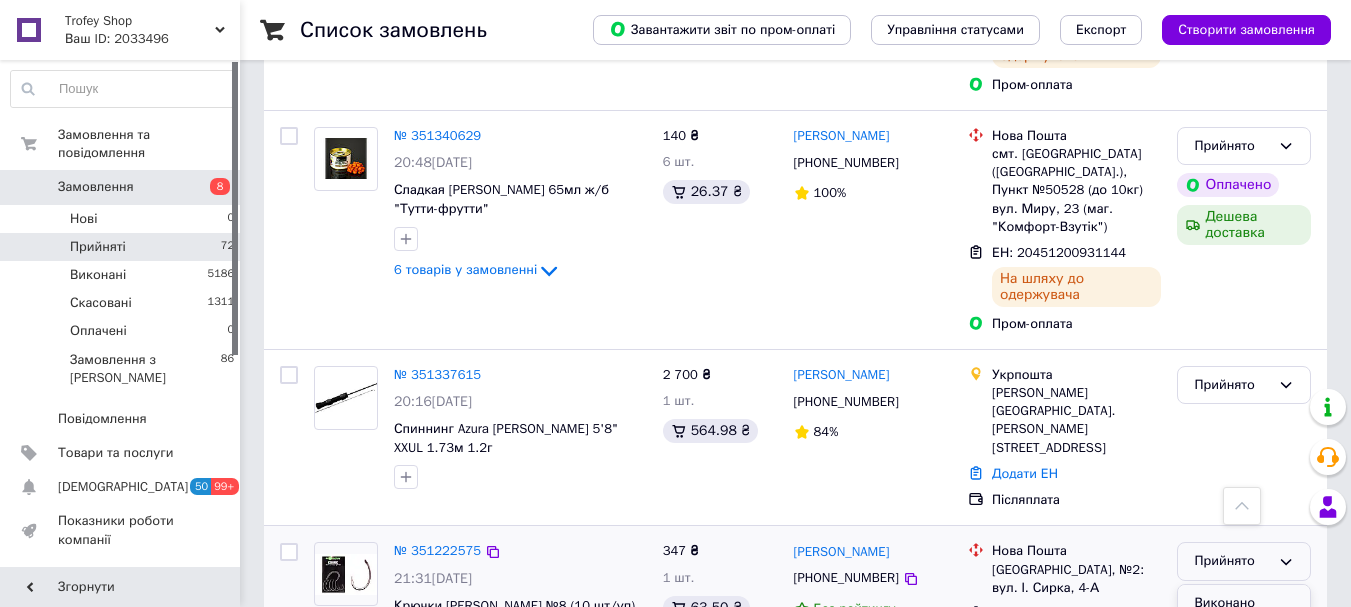 click on "Виконано" at bounding box center (1244, 603) 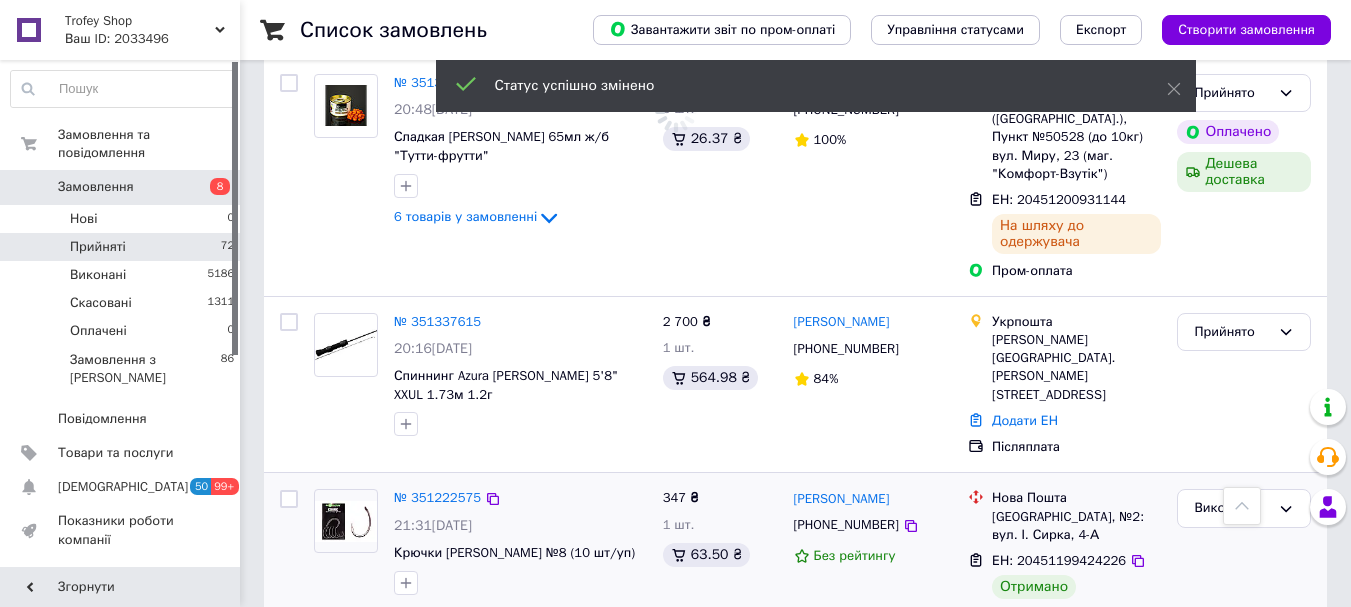 scroll, scrollTop: 3837, scrollLeft: 0, axis: vertical 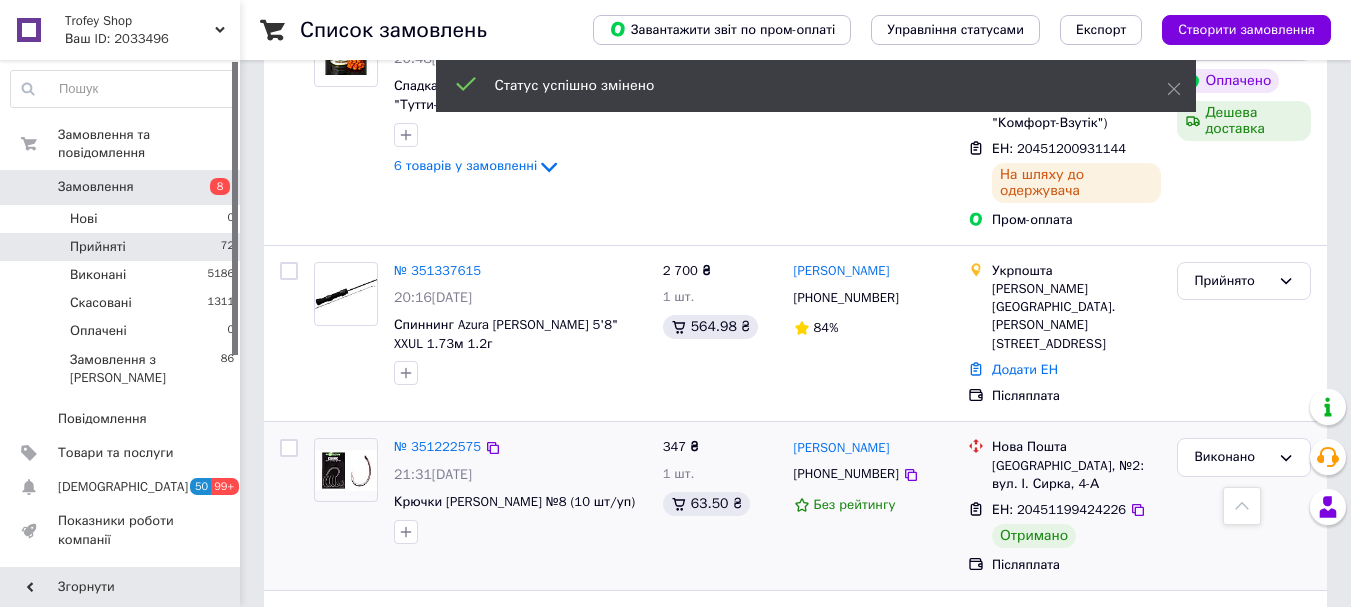 click on "4" at bounding box center [539, 803] 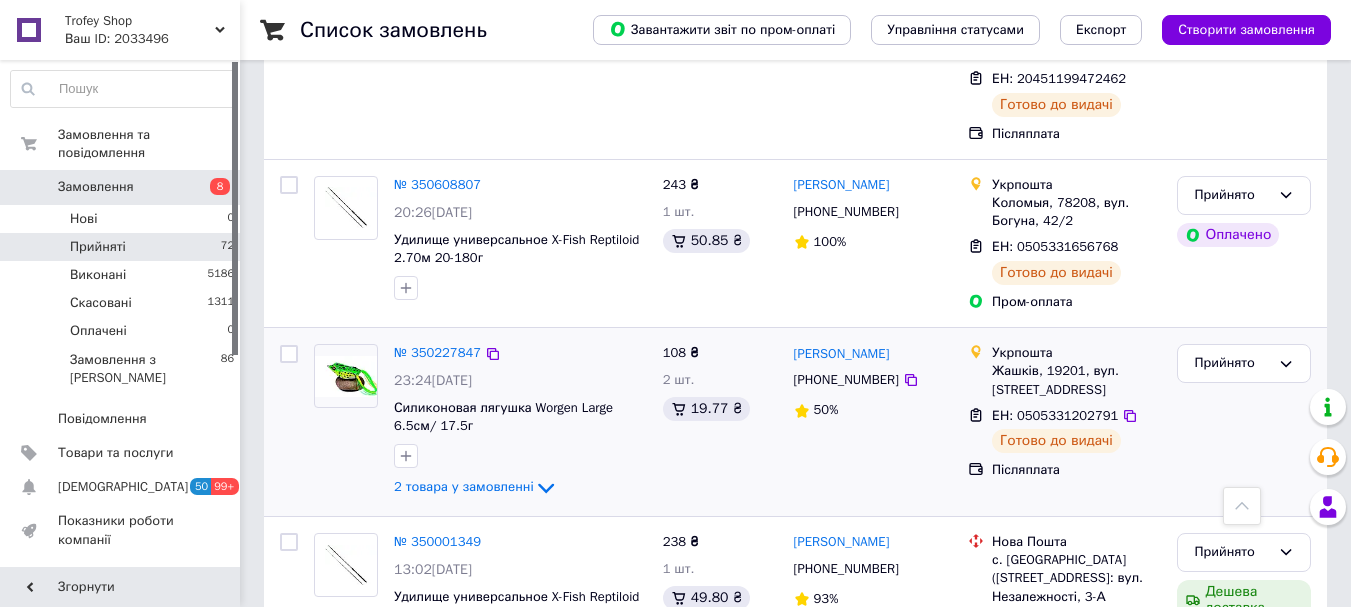 scroll, scrollTop: 2111, scrollLeft: 0, axis: vertical 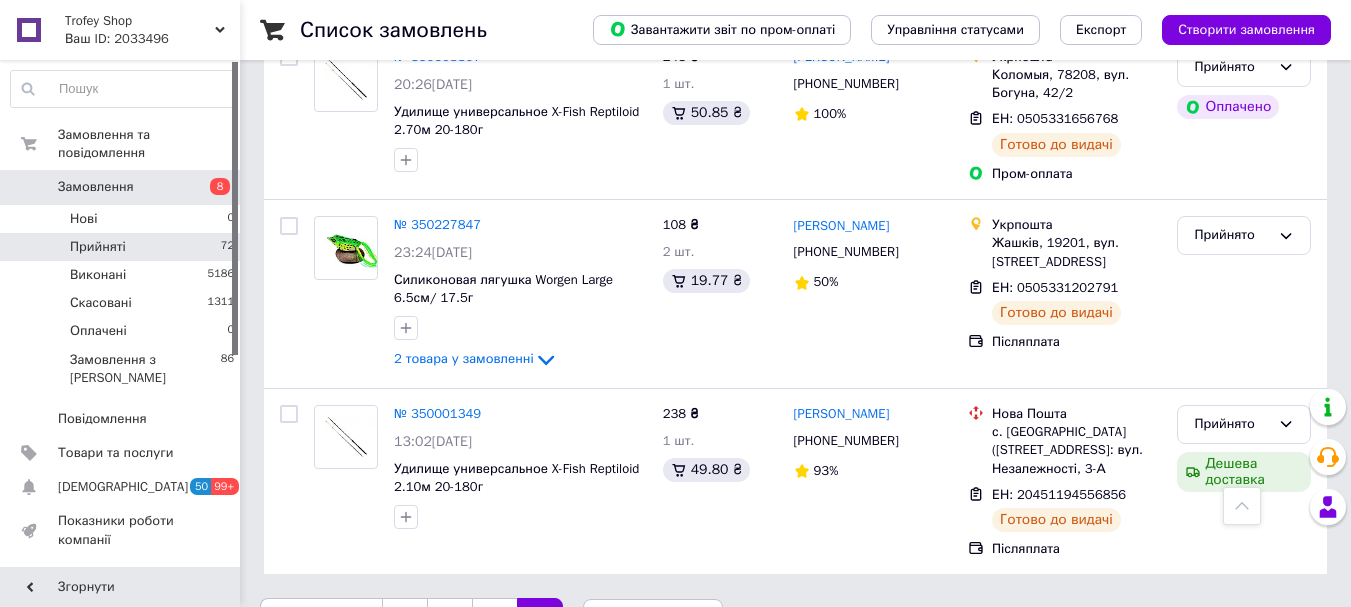 click on "Замовлення" at bounding box center [121, 187] 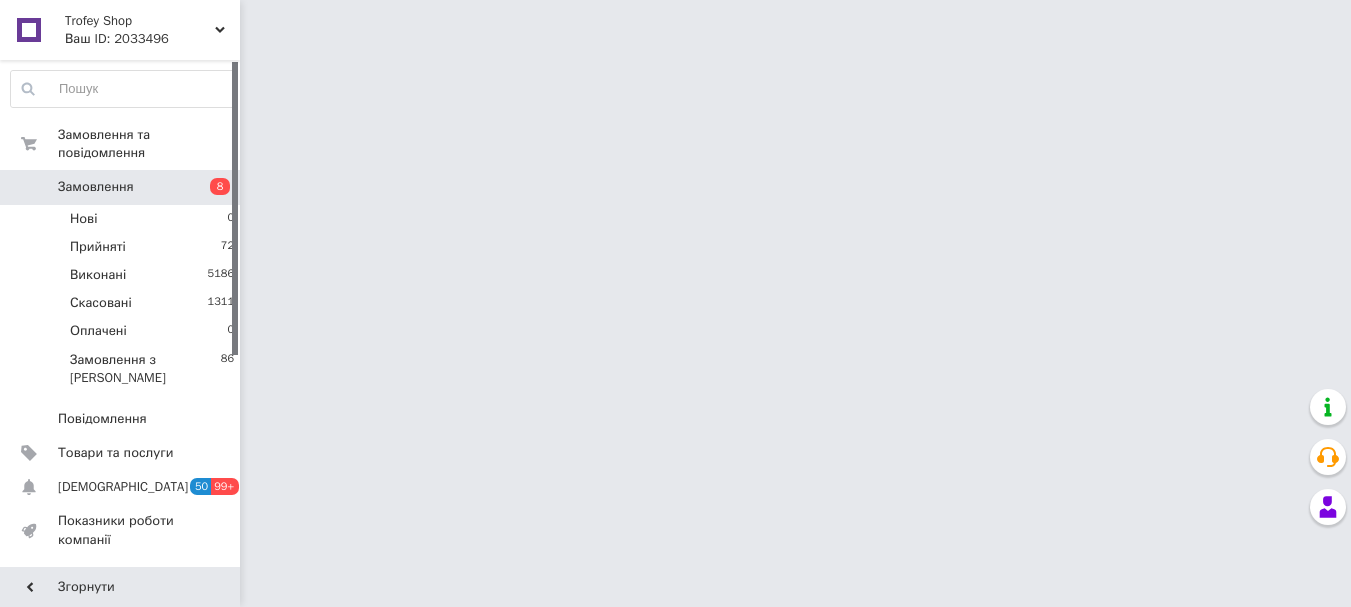 scroll, scrollTop: 0, scrollLeft: 0, axis: both 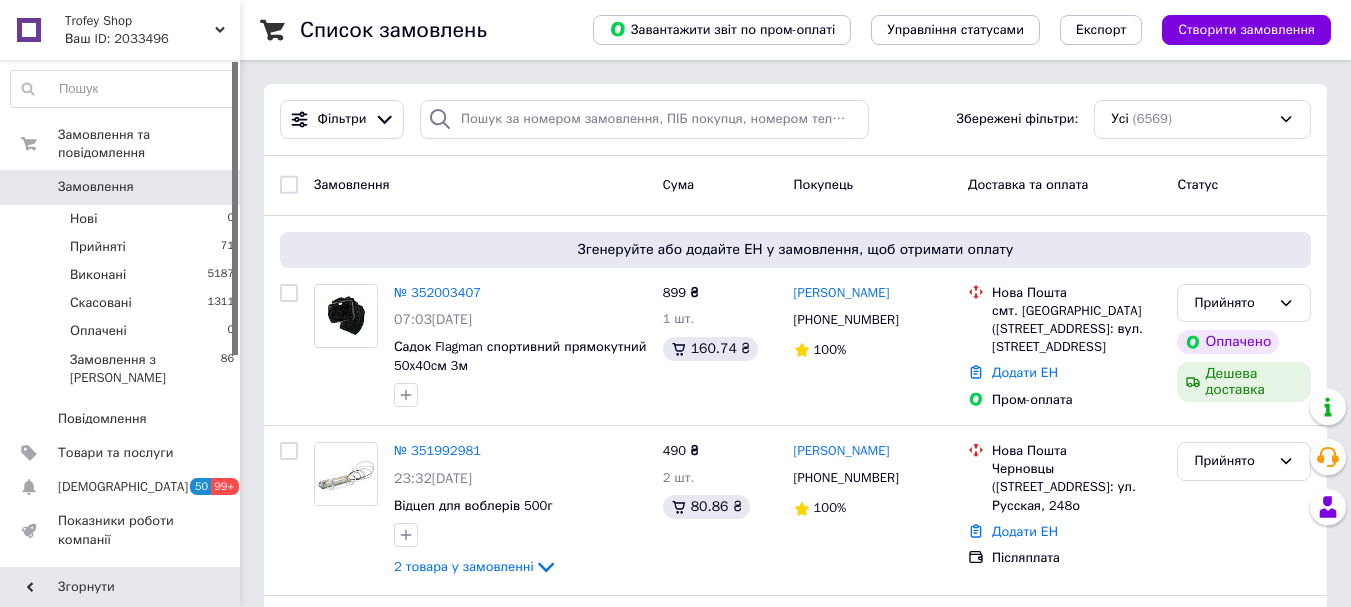 click on "Замовлення" at bounding box center [121, 187] 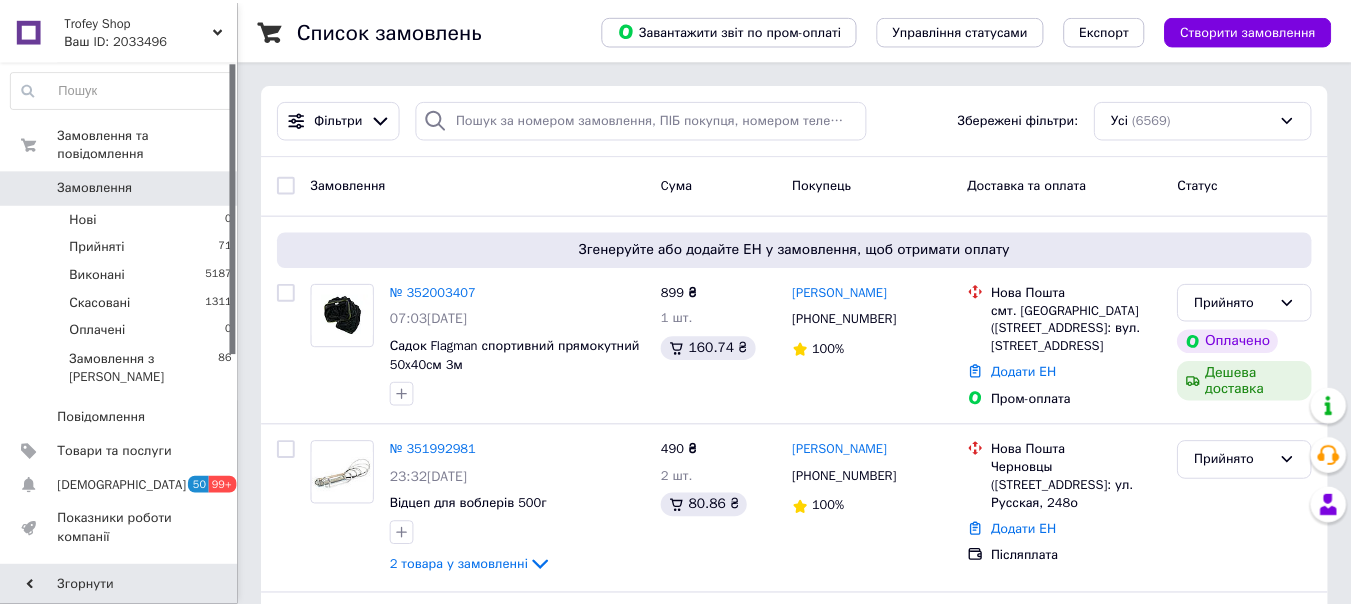 scroll, scrollTop: 0, scrollLeft: 0, axis: both 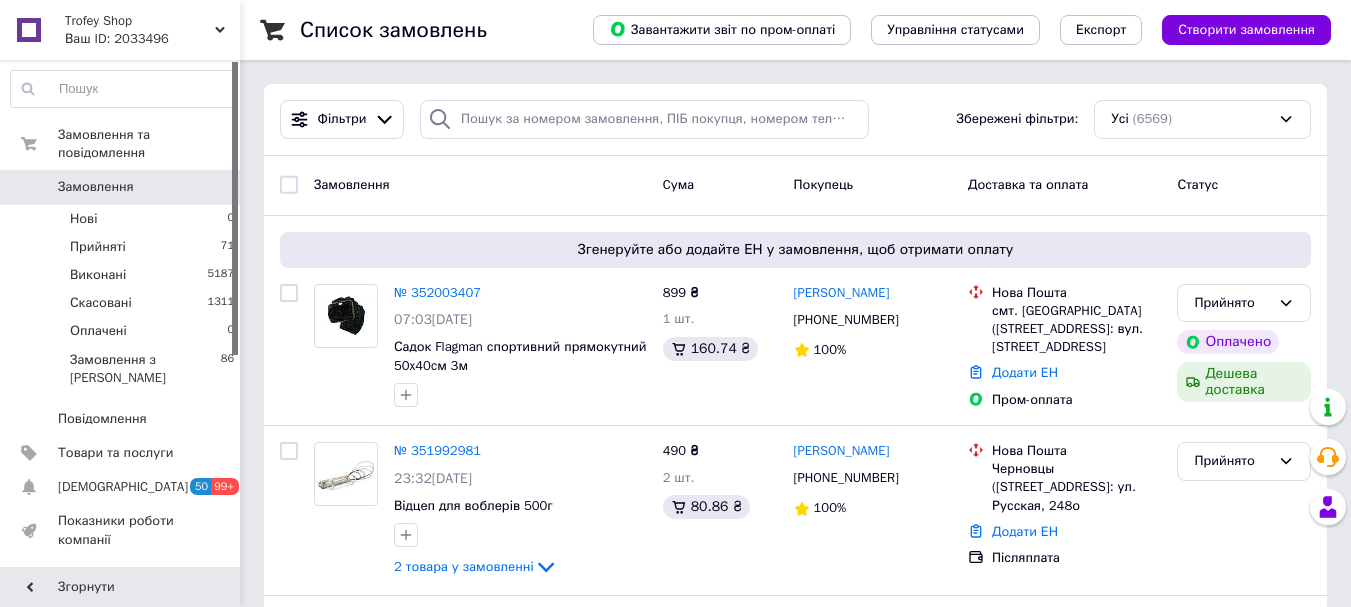 click on "Замовлення" at bounding box center (96, 187) 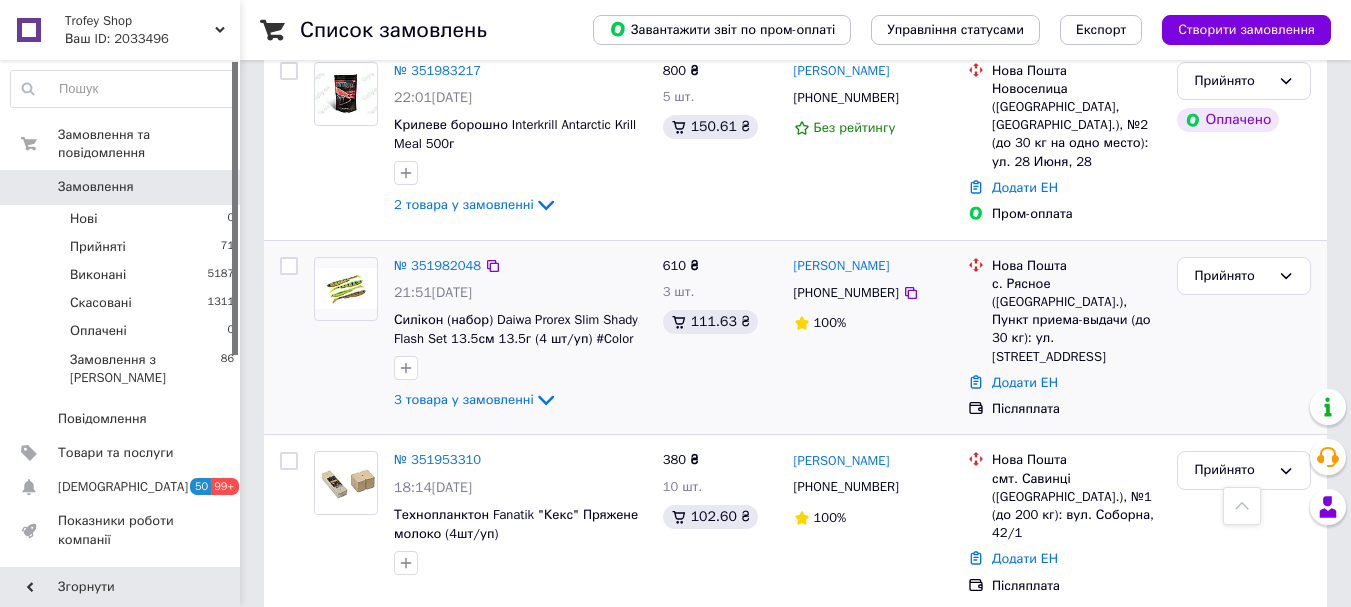 scroll, scrollTop: 2000, scrollLeft: 0, axis: vertical 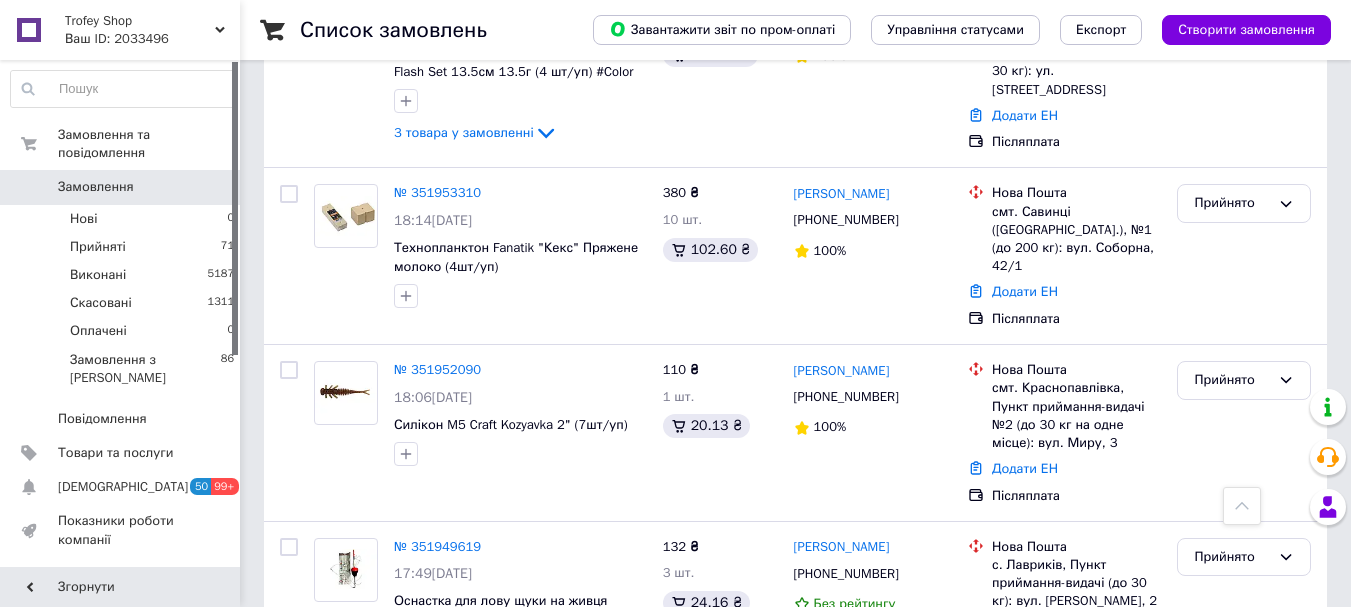 click on "Замовлення" at bounding box center [96, 187] 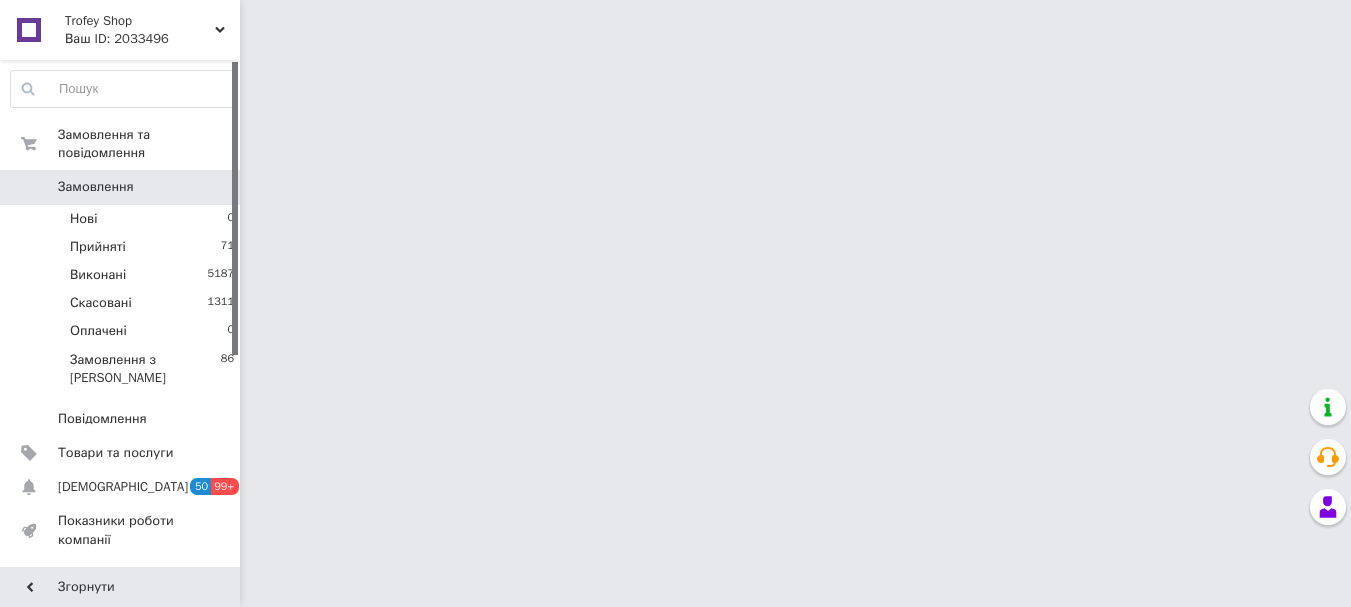 scroll, scrollTop: 0, scrollLeft: 0, axis: both 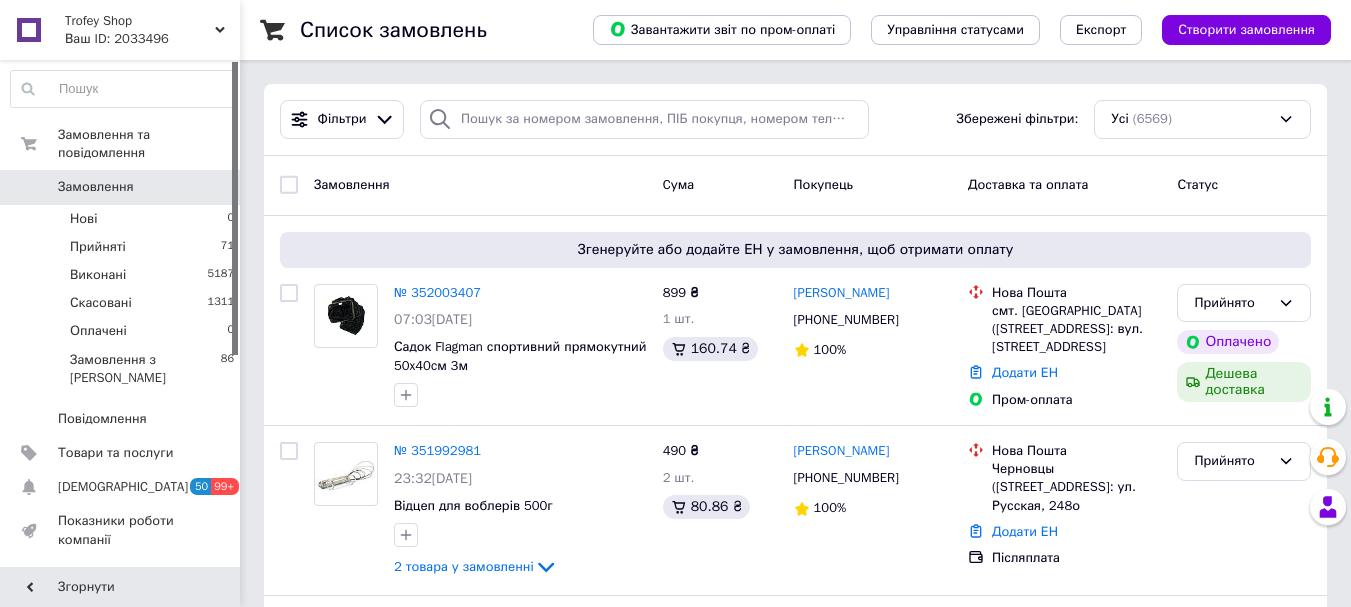 click on "Замовлення" at bounding box center [121, 187] 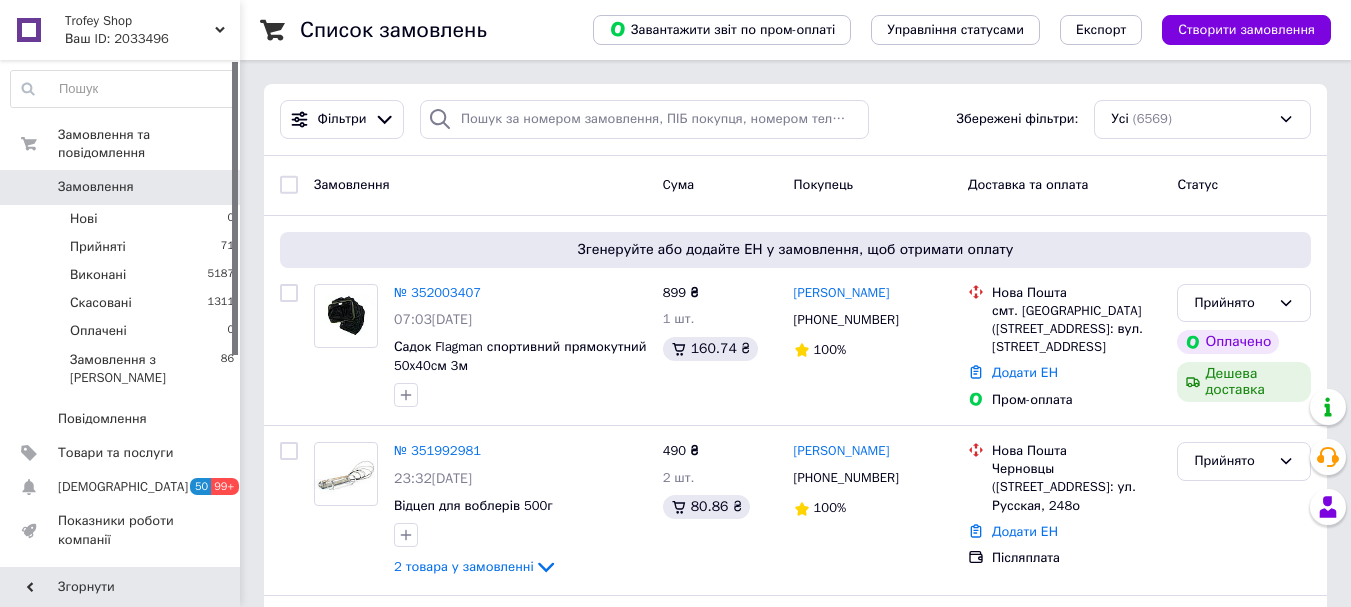 click on "Замовлення 0" at bounding box center (123, 187) 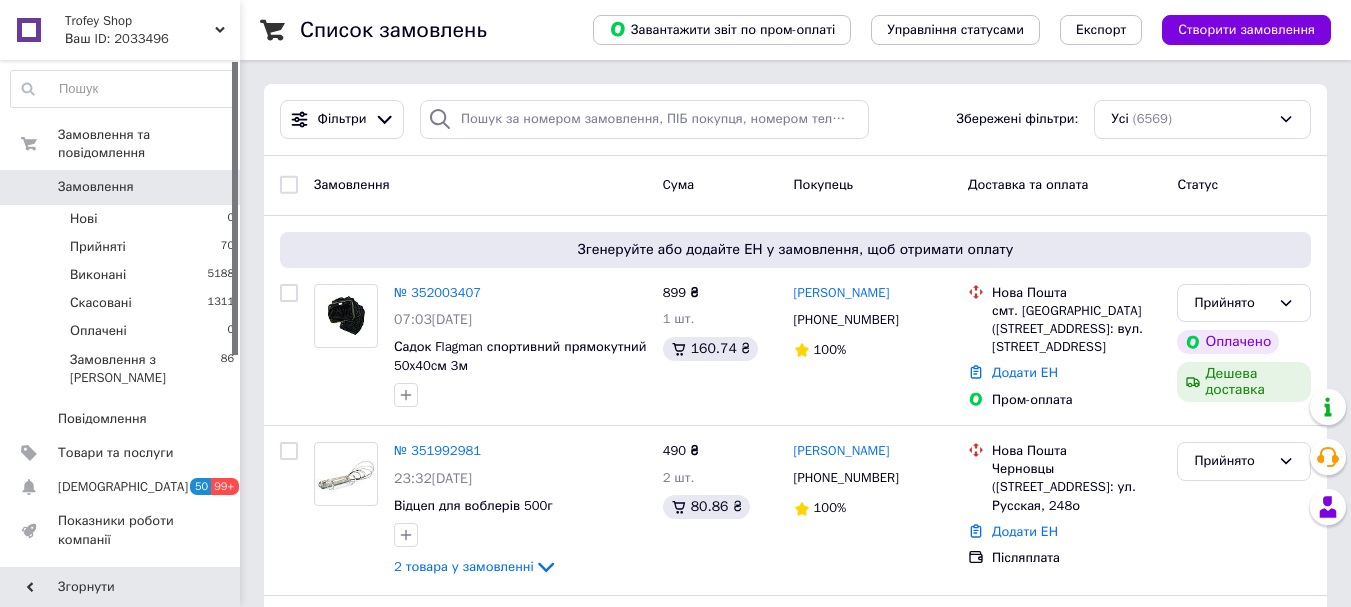 click on "Замовлення" at bounding box center [121, 187] 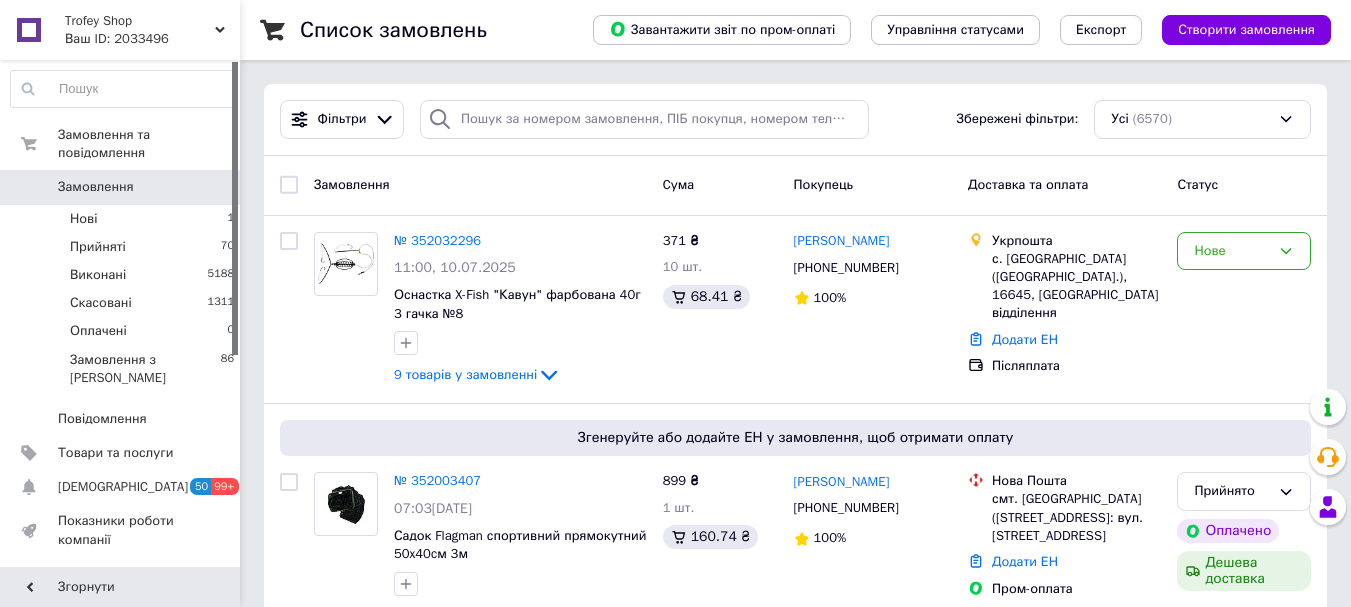 click on "№ 352032296" at bounding box center [437, 240] 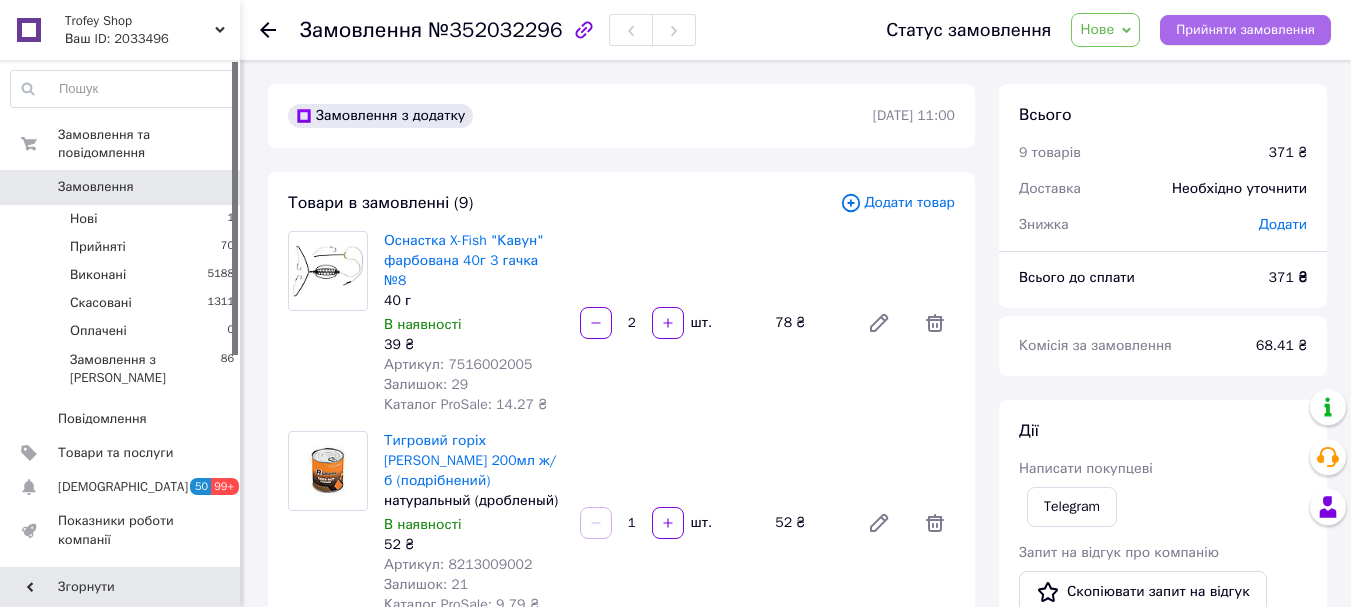 click on "Прийняти замовлення" at bounding box center [1245, 30] 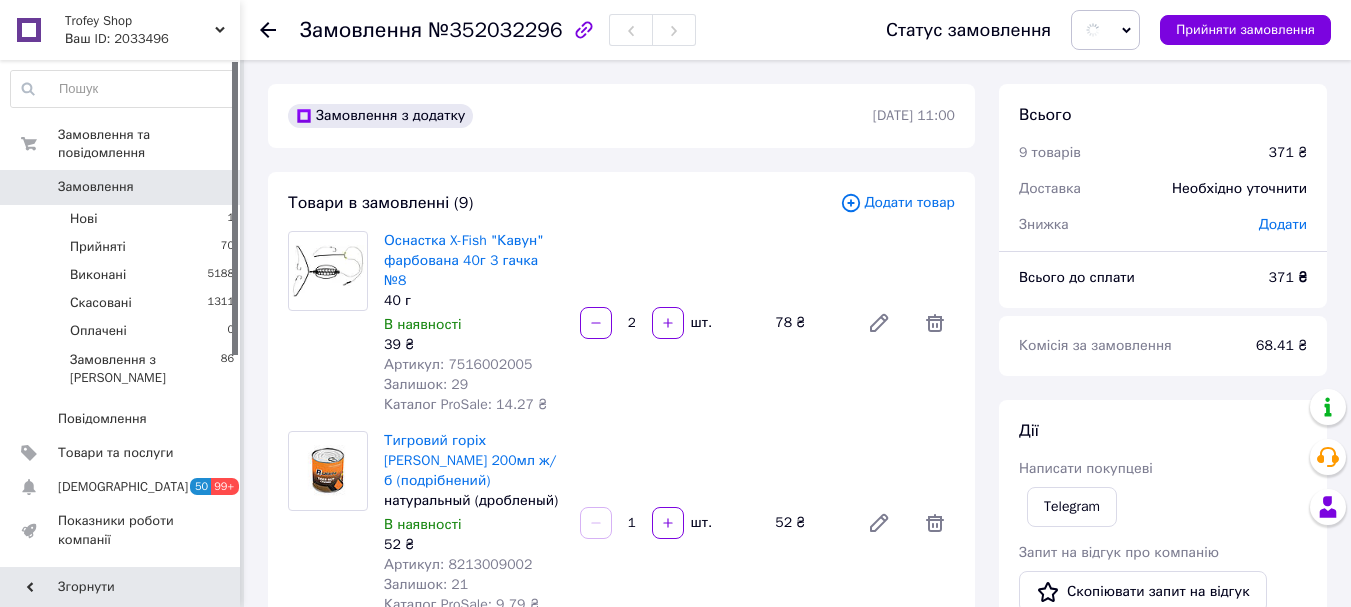 click on "Артикул: 7516002005" at bounding box center (458, 364) 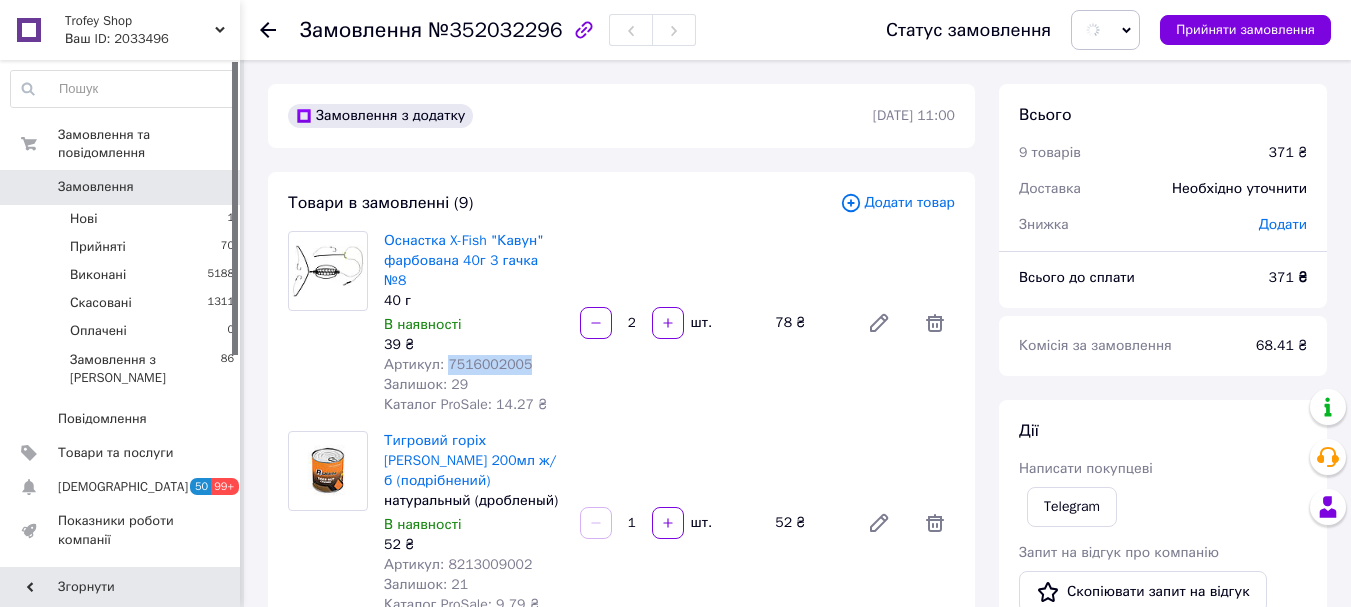 click on "Артикул: 7516002005" at bounding box center (458, 364) 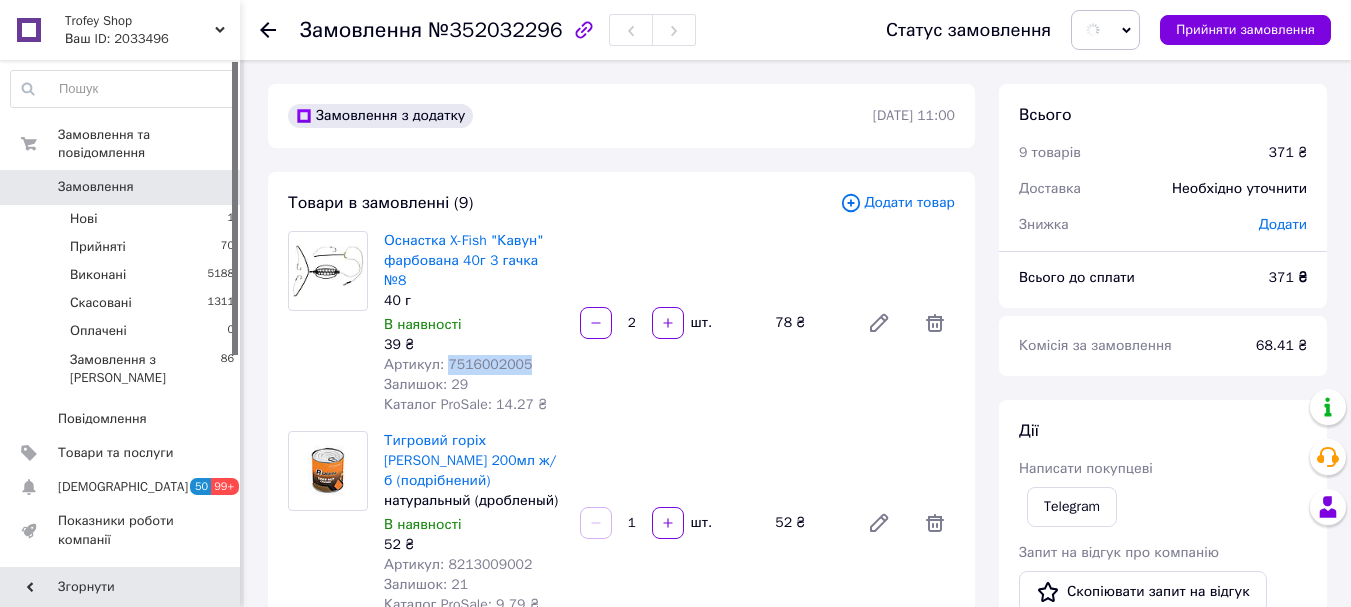copy on "7516002005" 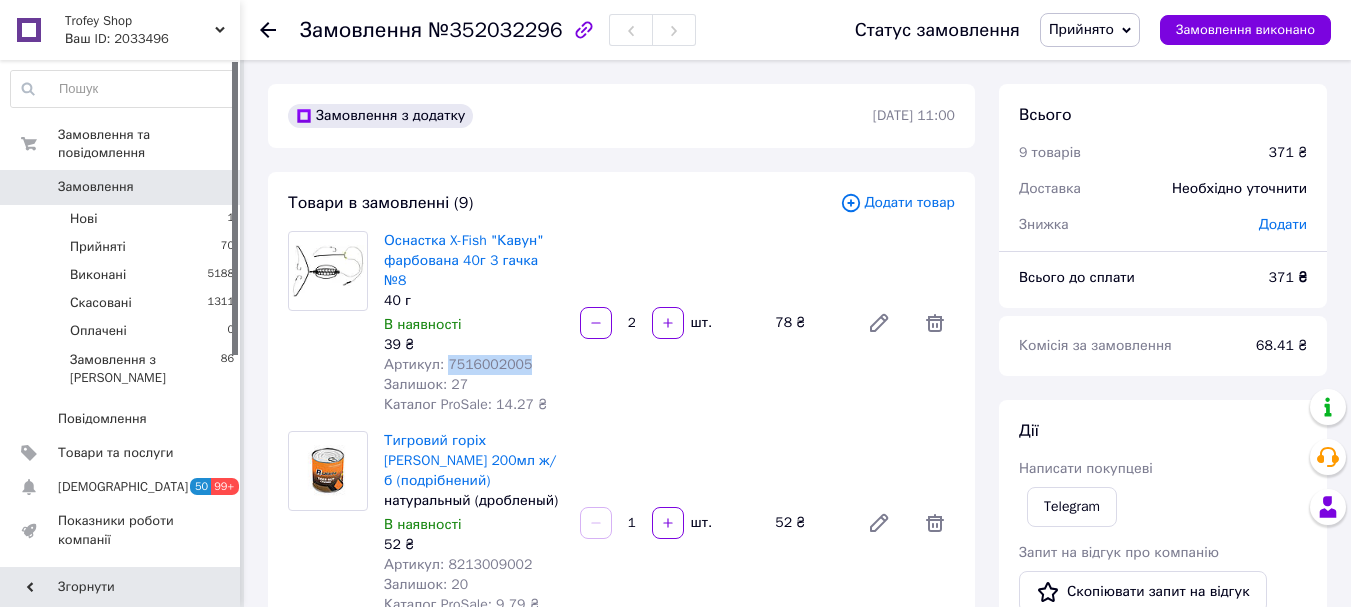 scroll, scrollTop: 133, scrollLeft: 0, axis: vertical 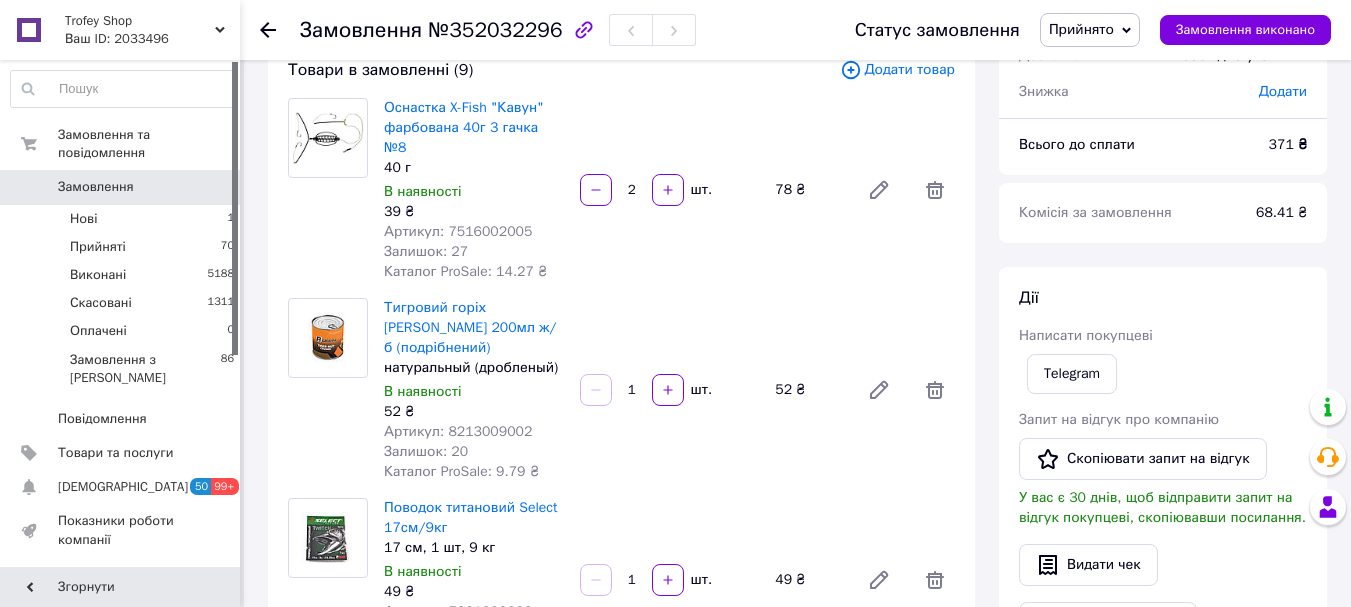 click on "Артикул: 8213009002" at bounding box center (458, 431) 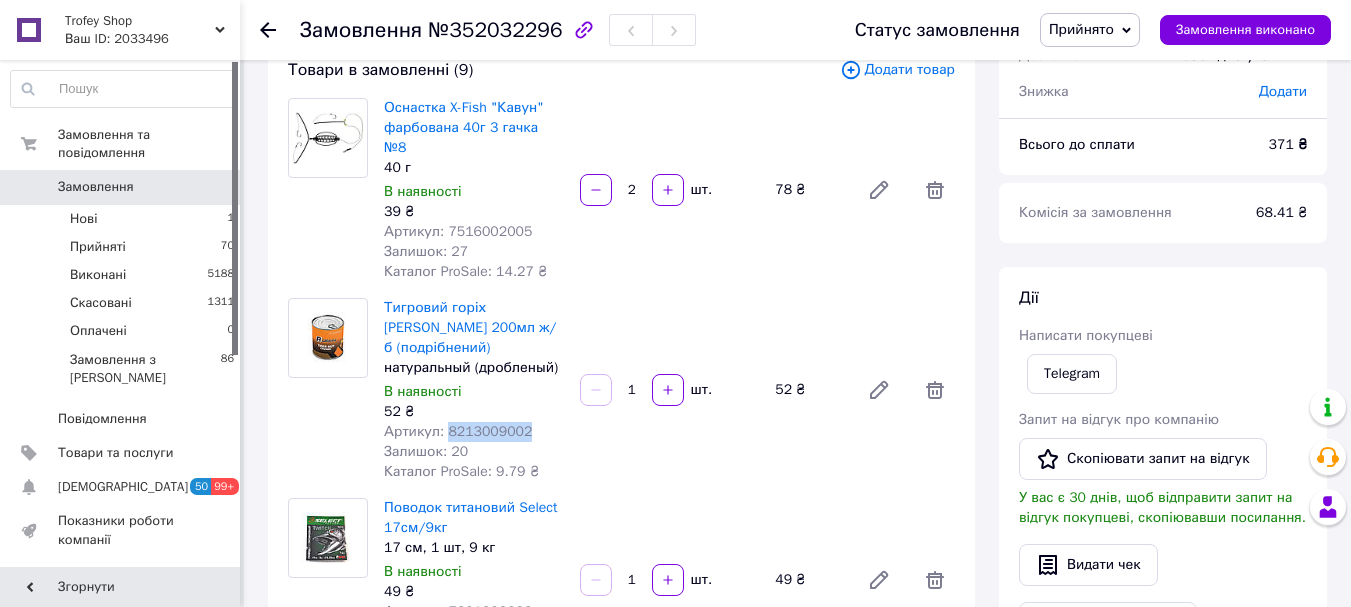 click on "Артикул: 8213009002" at bounding box center [458, 431] 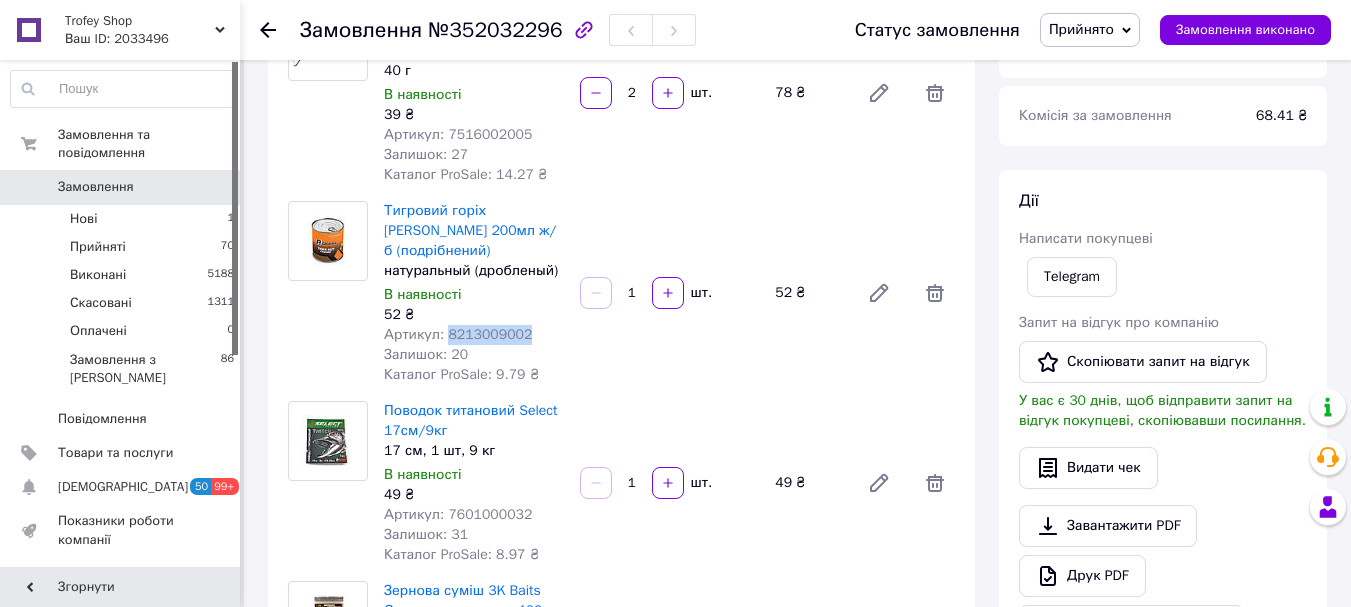 scroll, scrollTop: 400, scrollLeft: 0, axis: vertical 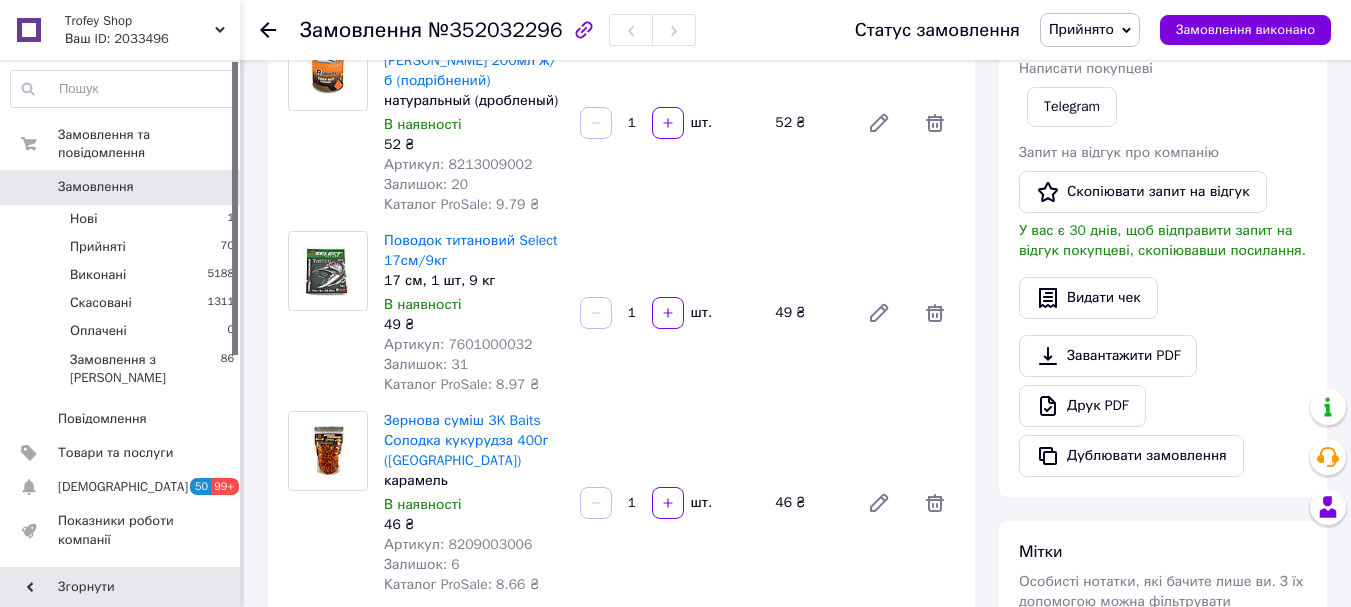 click on "Артикул: 7601000032" at bounding box center [458, 344] 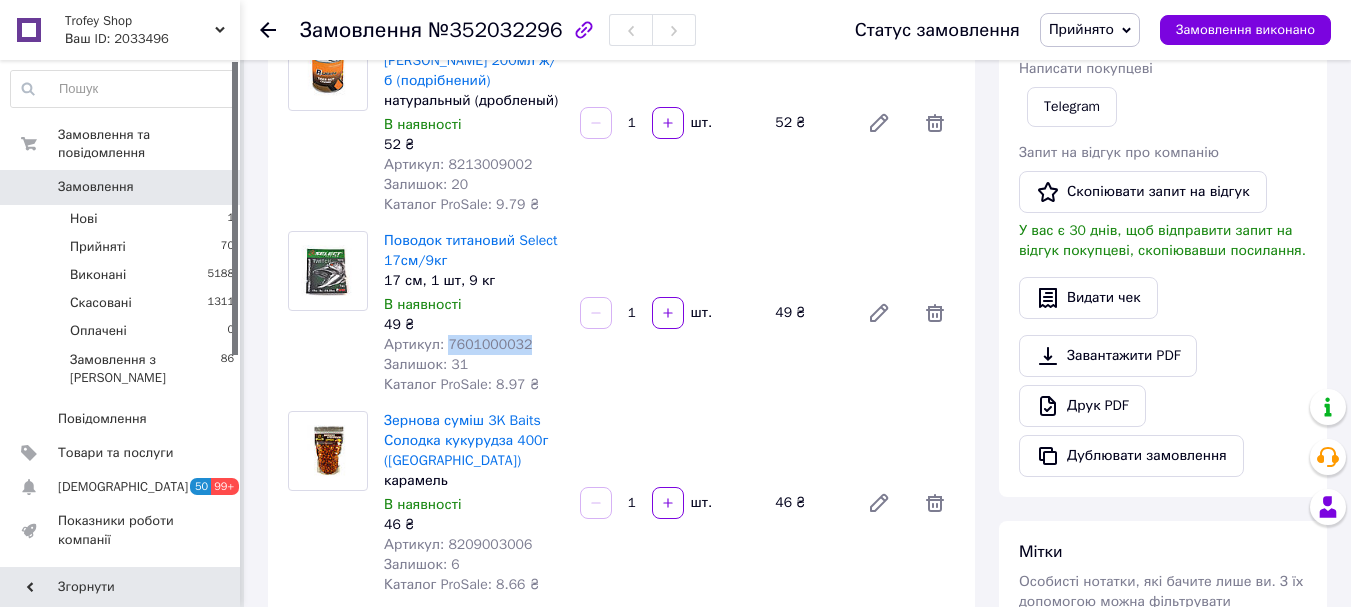 click on "Артикул: 7601000032" at bounding box center (458, 344) 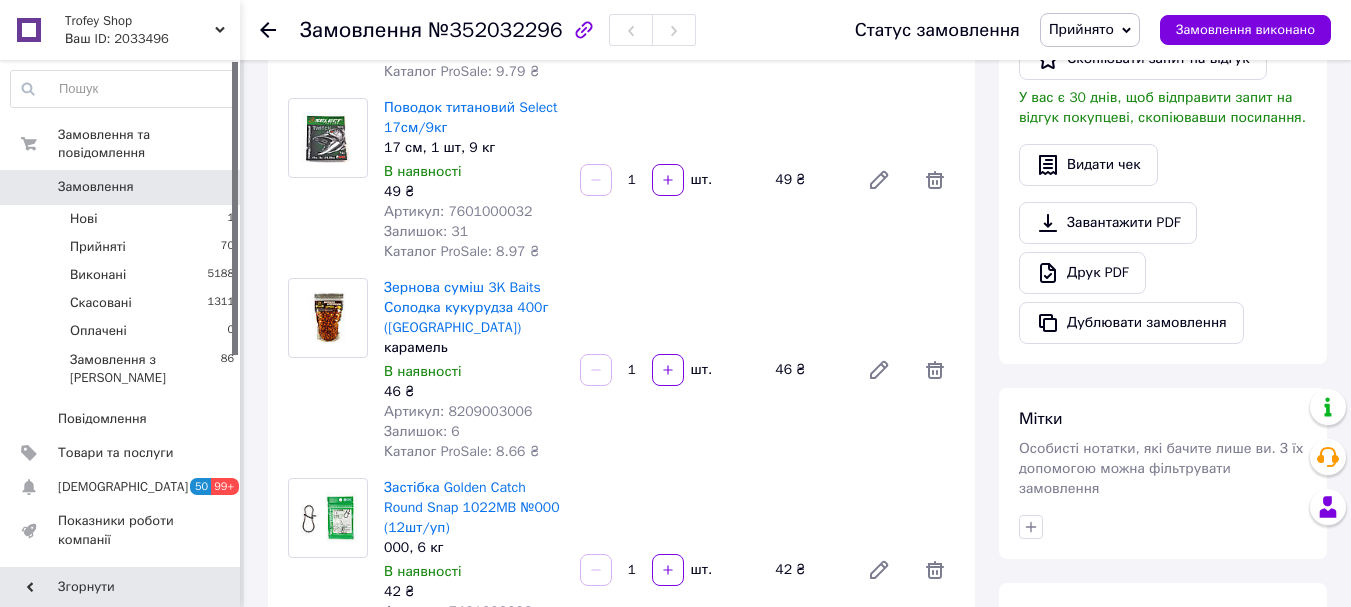 click on "Артикул: 8209003006" at bounding box center [458, 411] 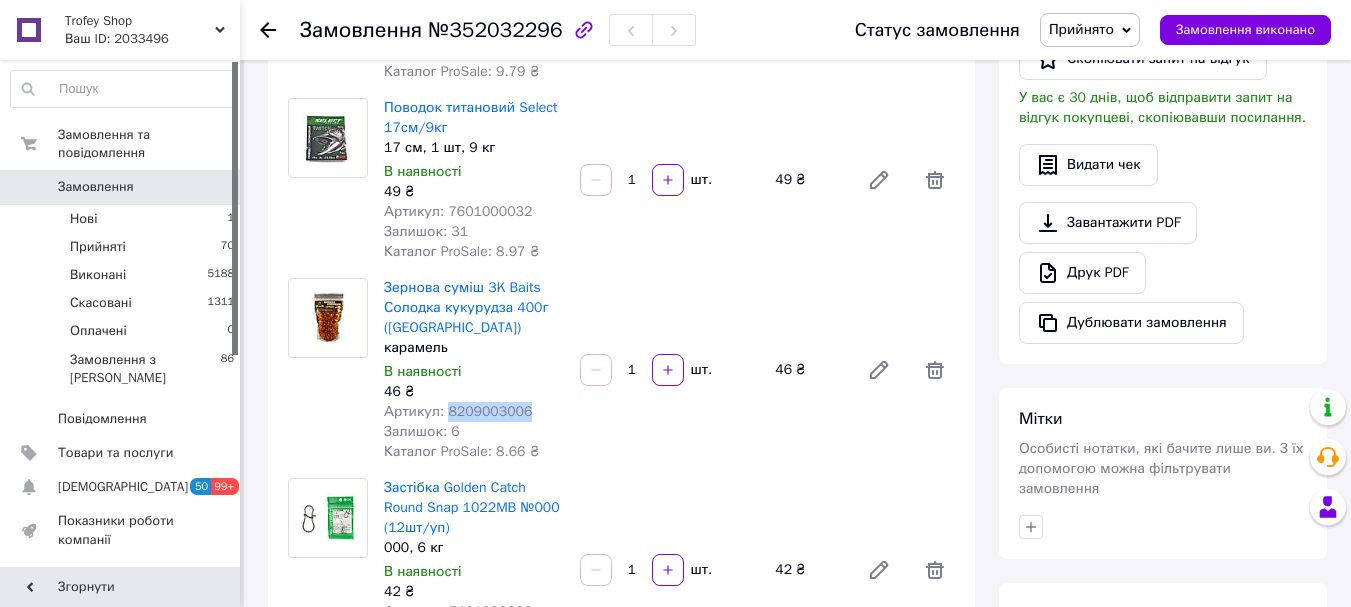 click on "Артикул: 8209003006" at bounding box center [458, 411] 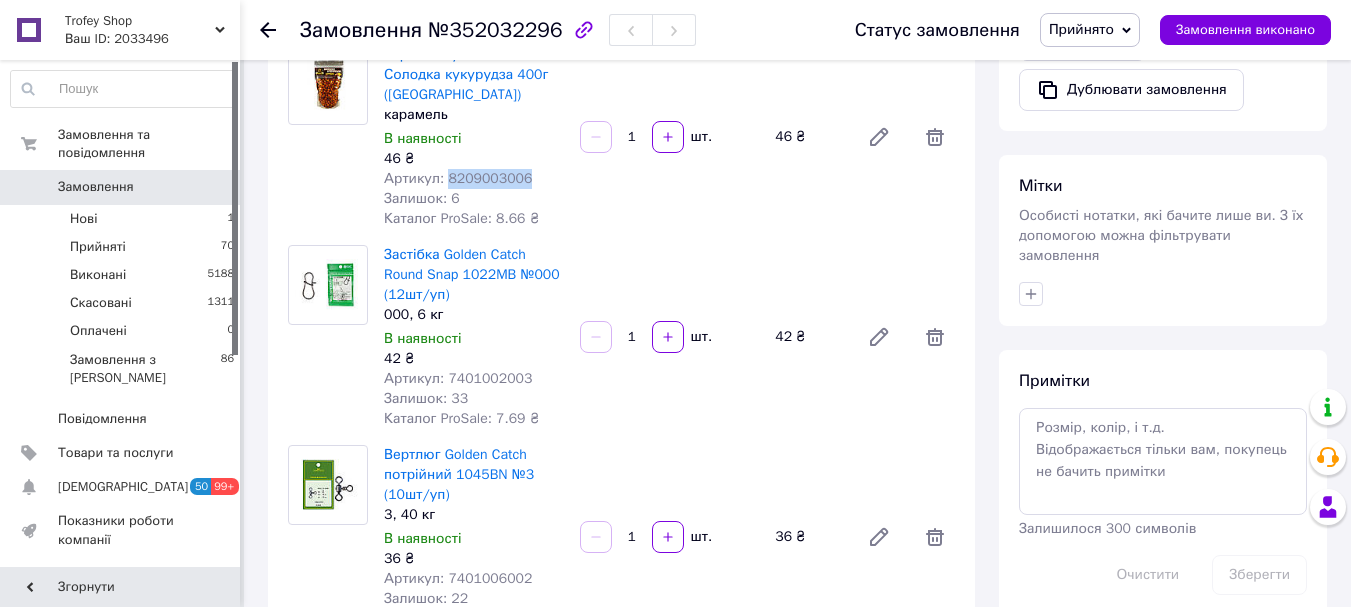 scroll, scrollTop: 800, scrollLeft: 0, axis: vertical 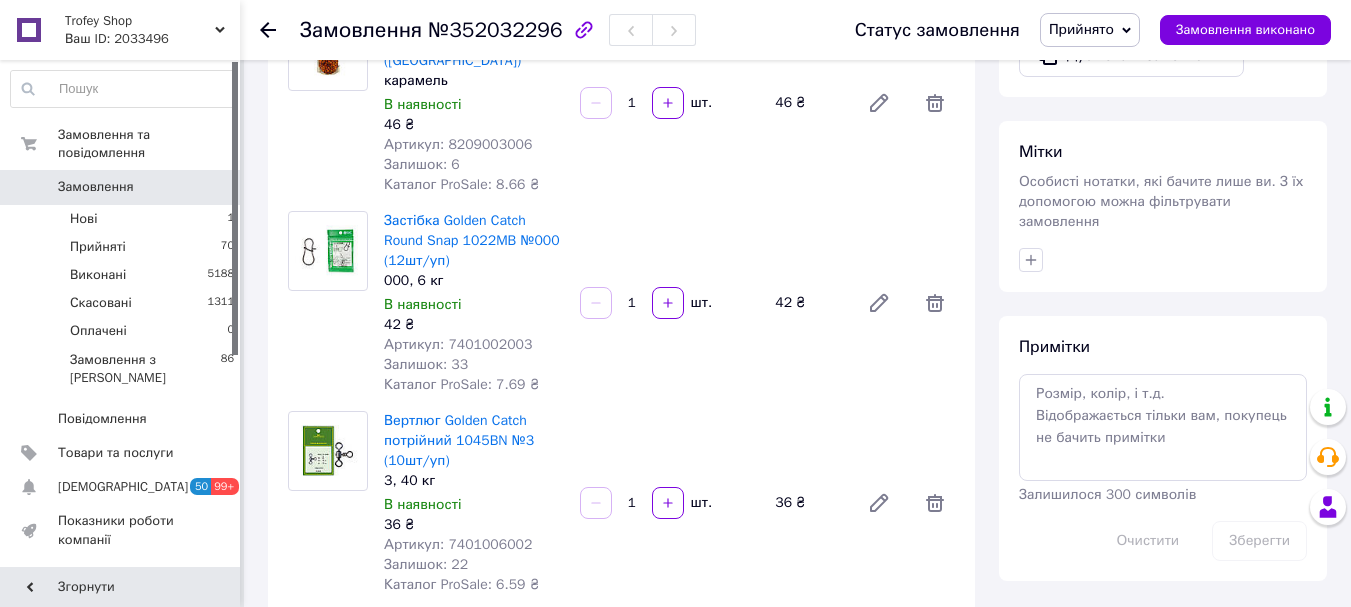 click on "Артикул: 7401002003" at bounding box center [458, 344] 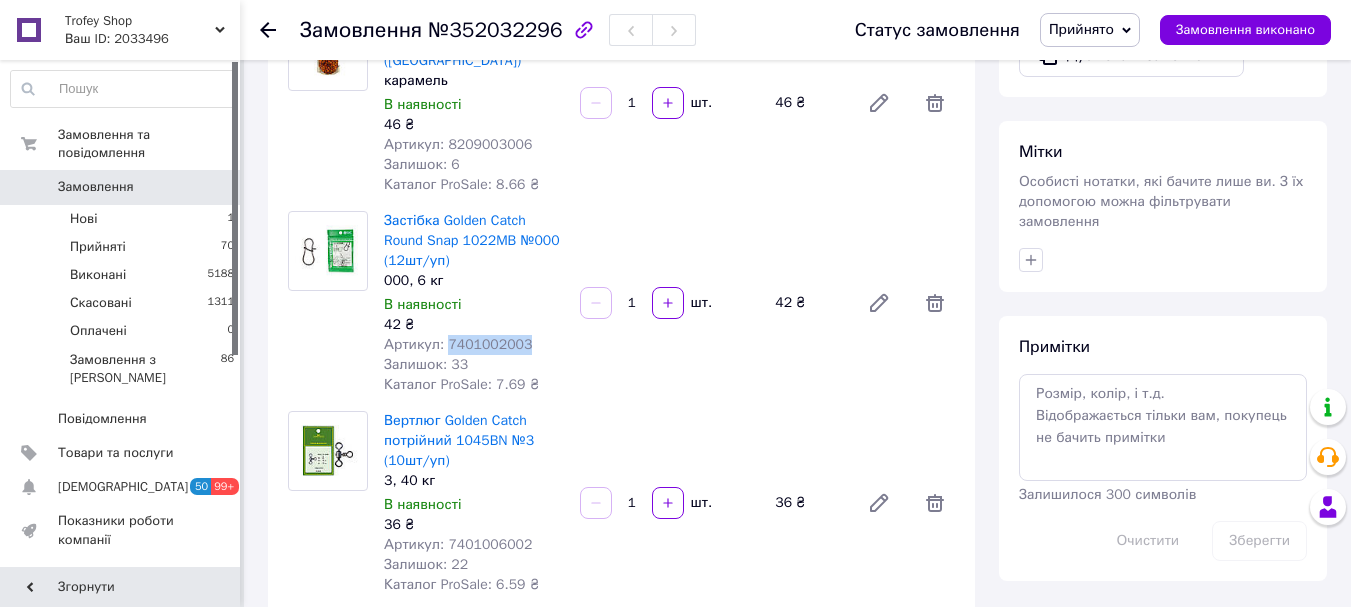 click on "Артикул: 7401002003" at bounding box center [458, 344] 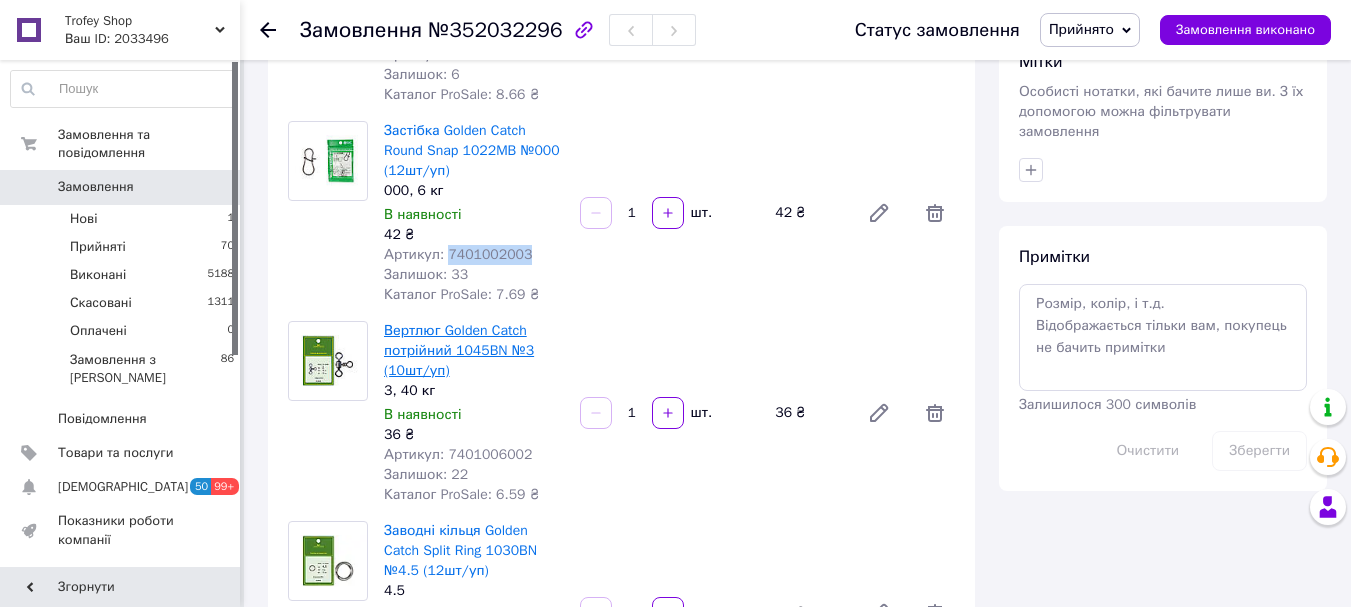 scroll, scrollTop: 933, scrollLeft: 0, axis: vertical 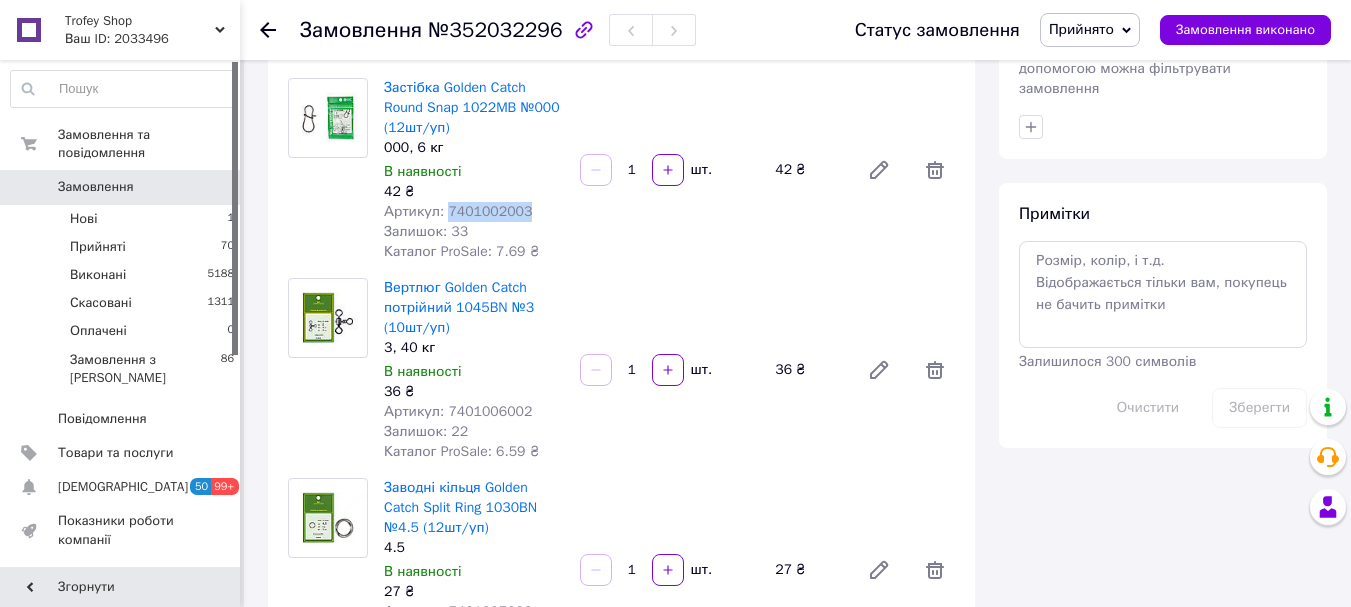 click on "Артикул: 7401006002" at bounding box center [458, 411] 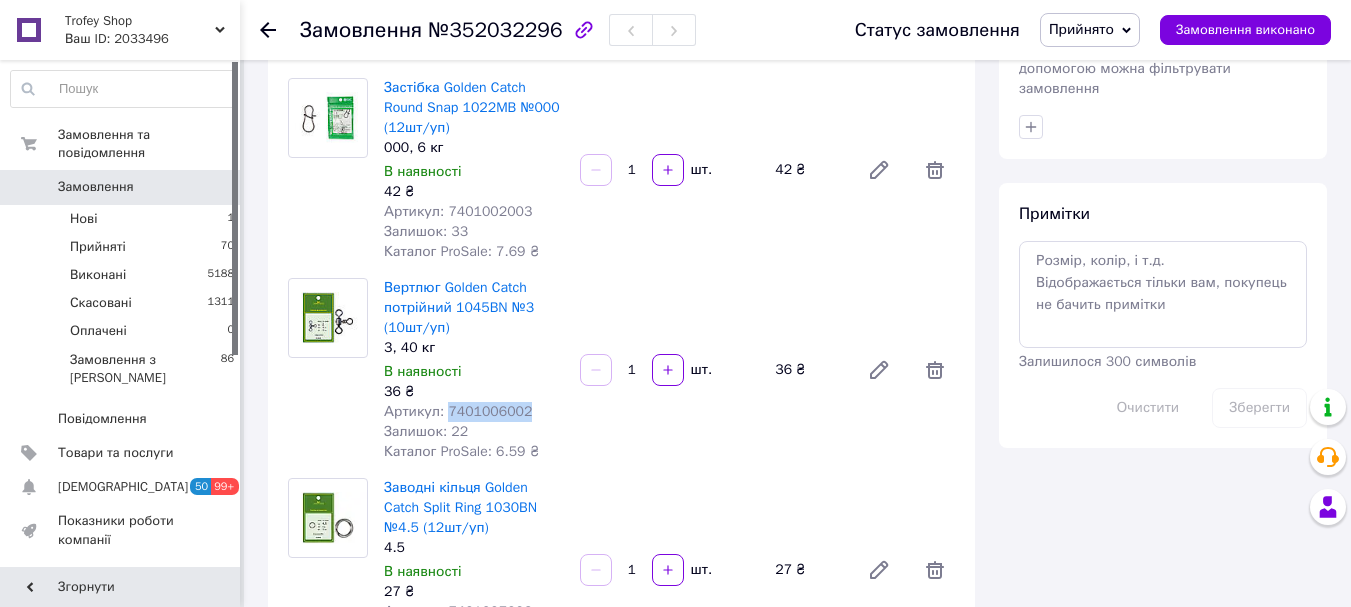 click on "Артикул: 7401006002" at bounding box center [458, 411] 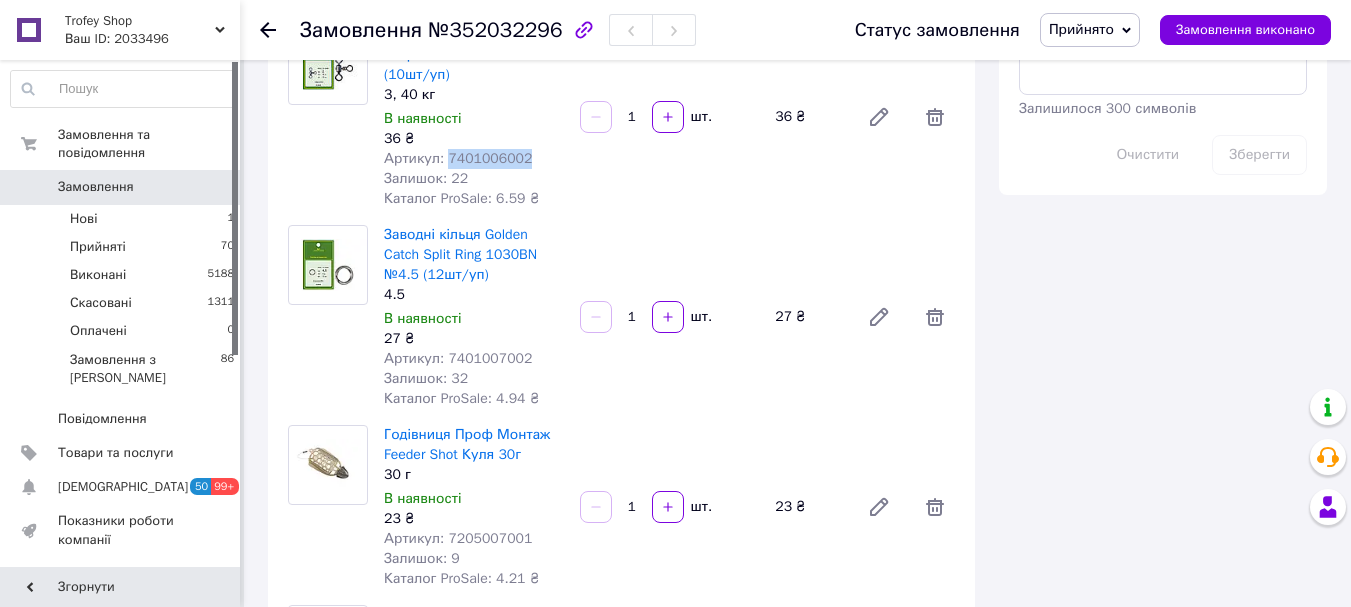 scroll, scrollTop: 1200, scrollLeft: 0, axis: vertical 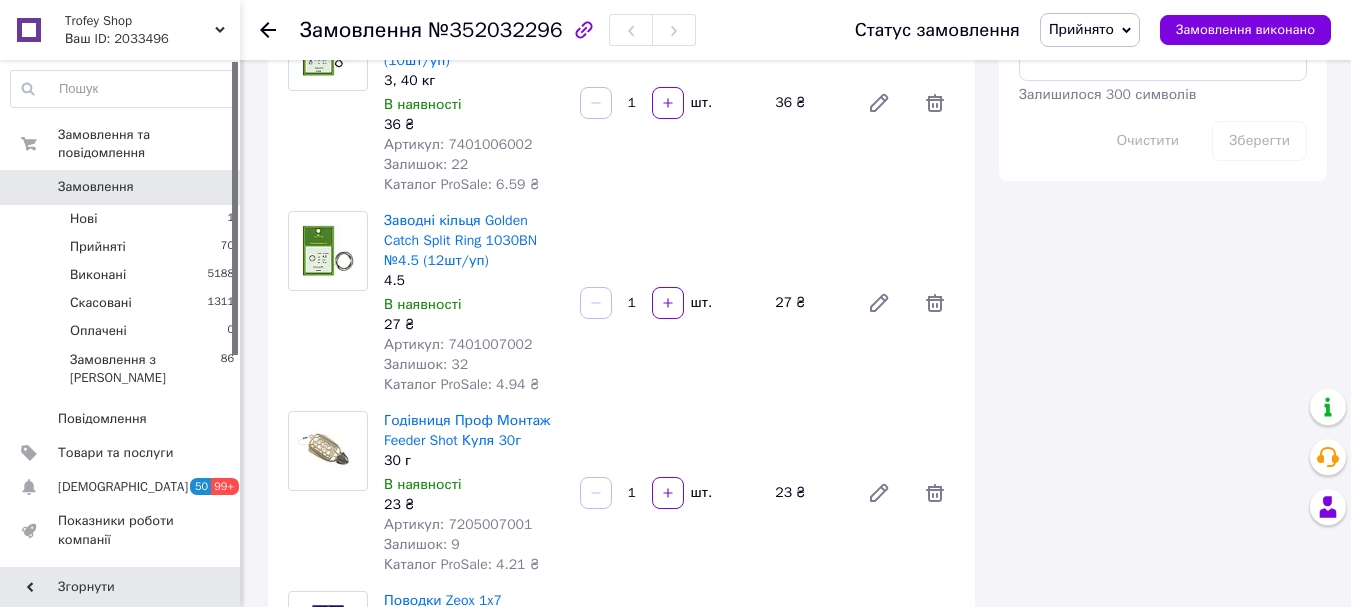 click on "Артикул: 7401007002" at bounding box center (458, 344) 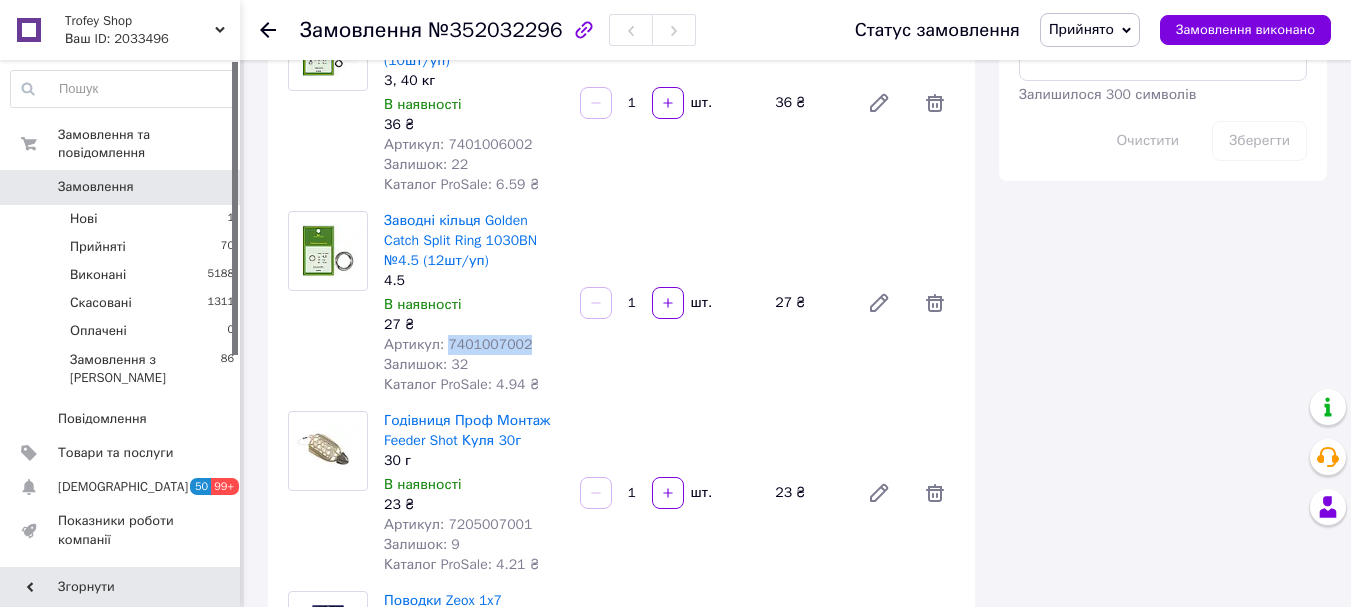 click on "Артикул: 7401007002" at bounding box center [458, 344] 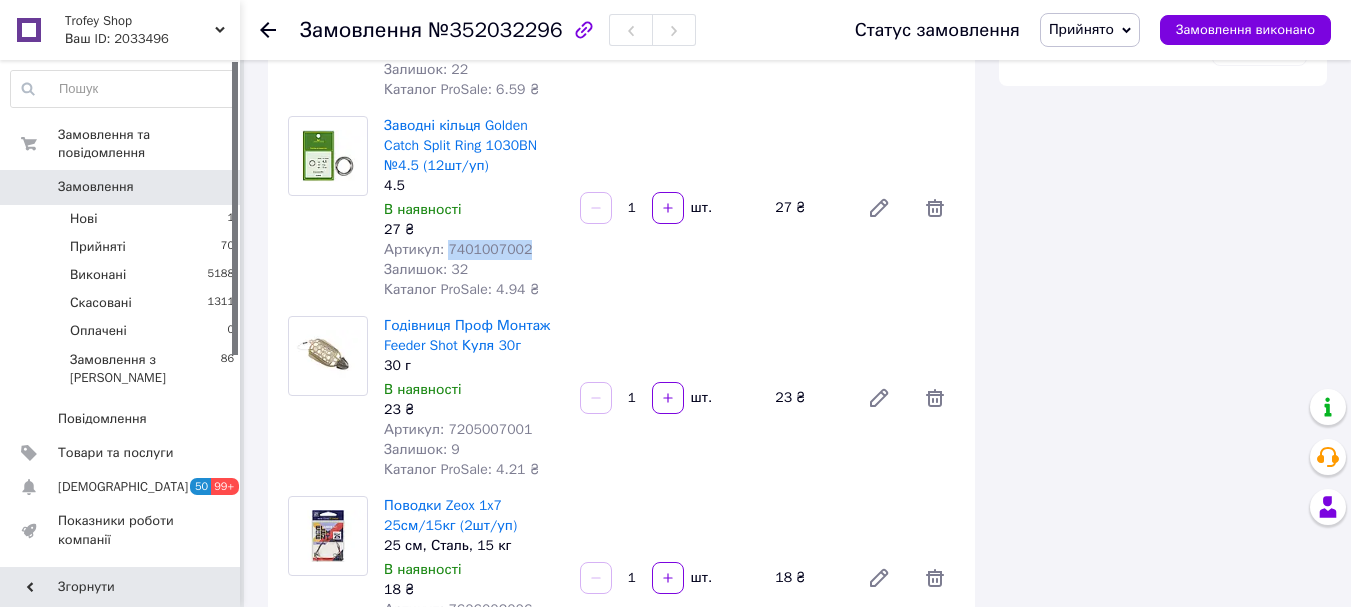 scroll, scrollTop: 1333, scrollLeft: 0, axis: vertical 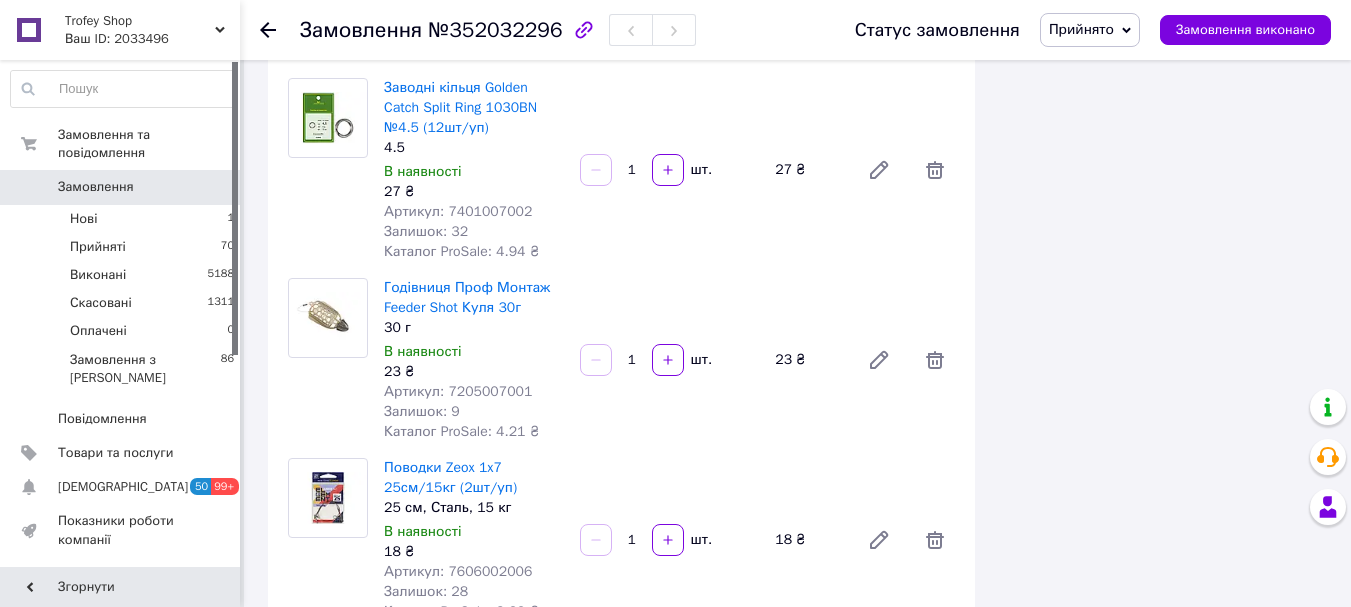 click on "Артикул: 7205007001" at bounding box center [458, 391] 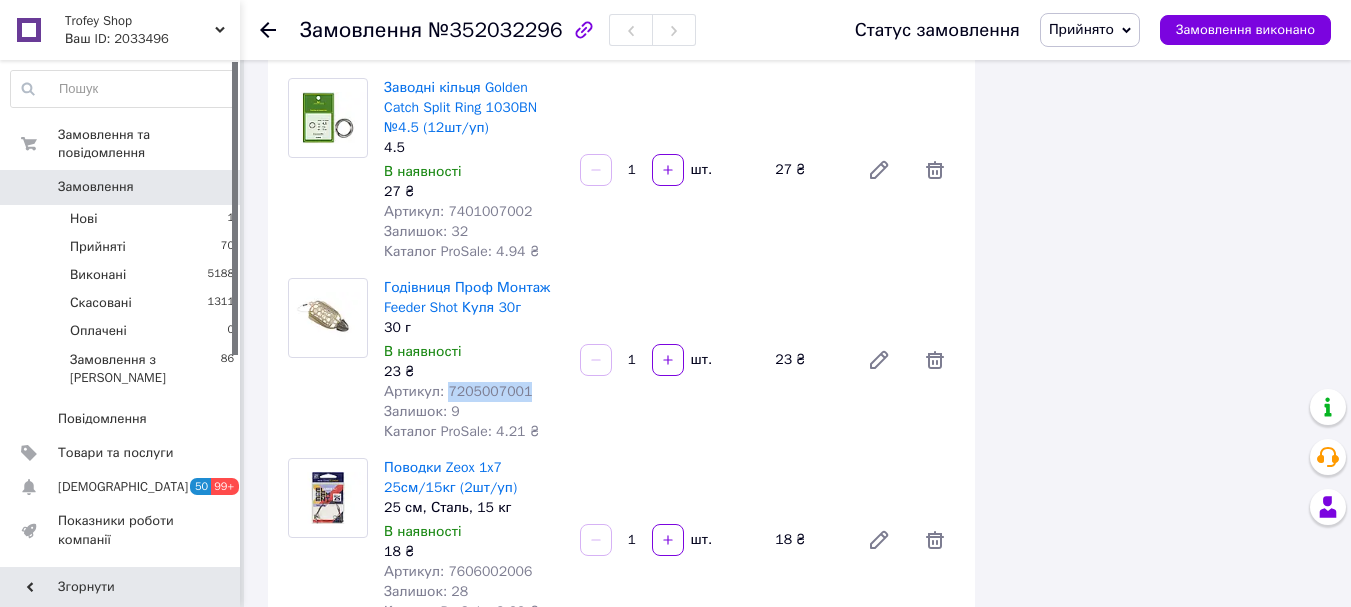 click on "Артикул: 7205007001" at bounding box center [458, 391] 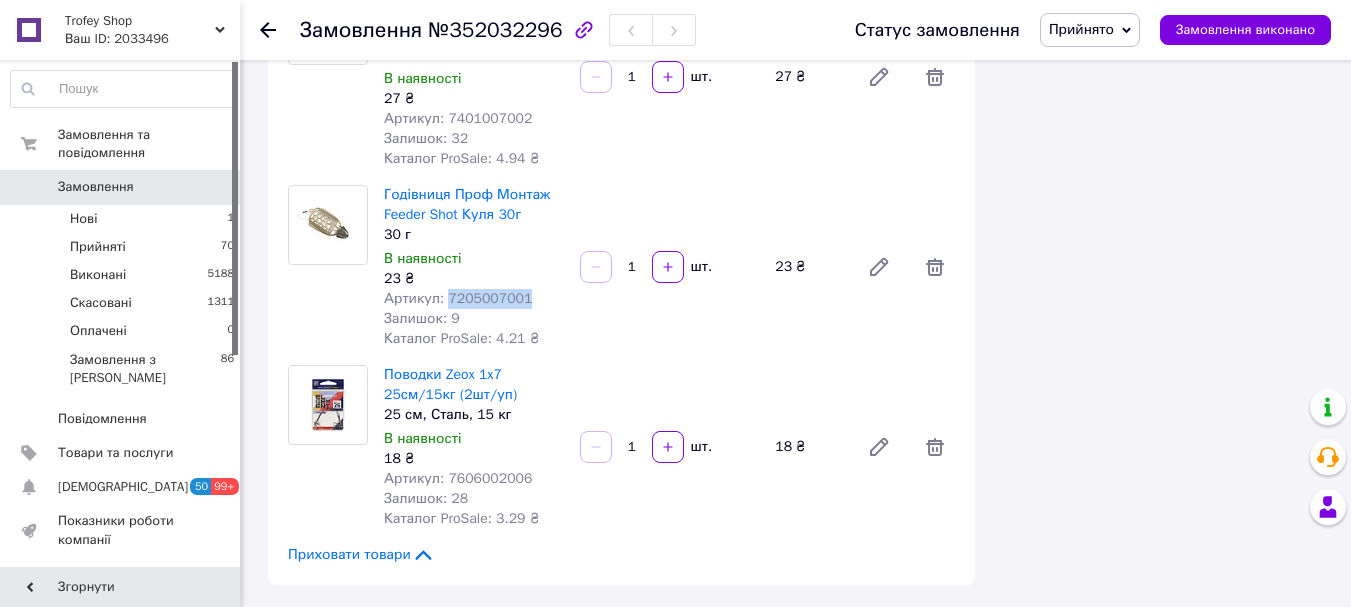 scroll, scrollTop: 1600, scrollLeft: 0, axis: vertical 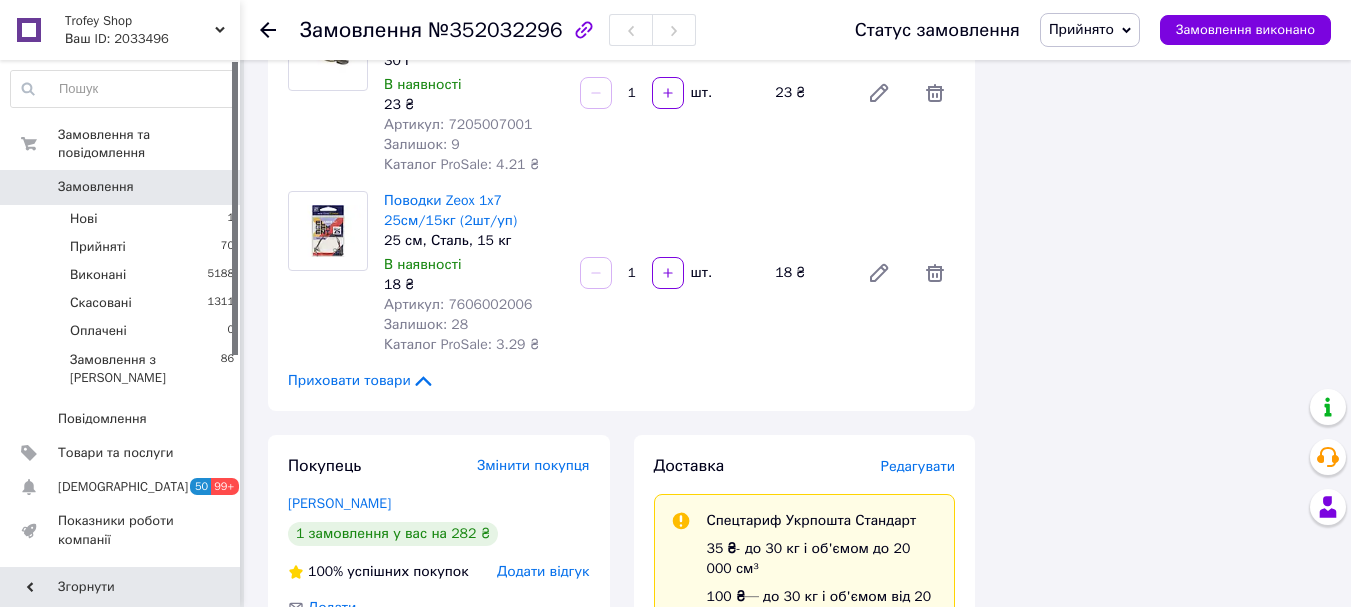 click on "Артикул: 7606002006" at bounding box center [458, 304] 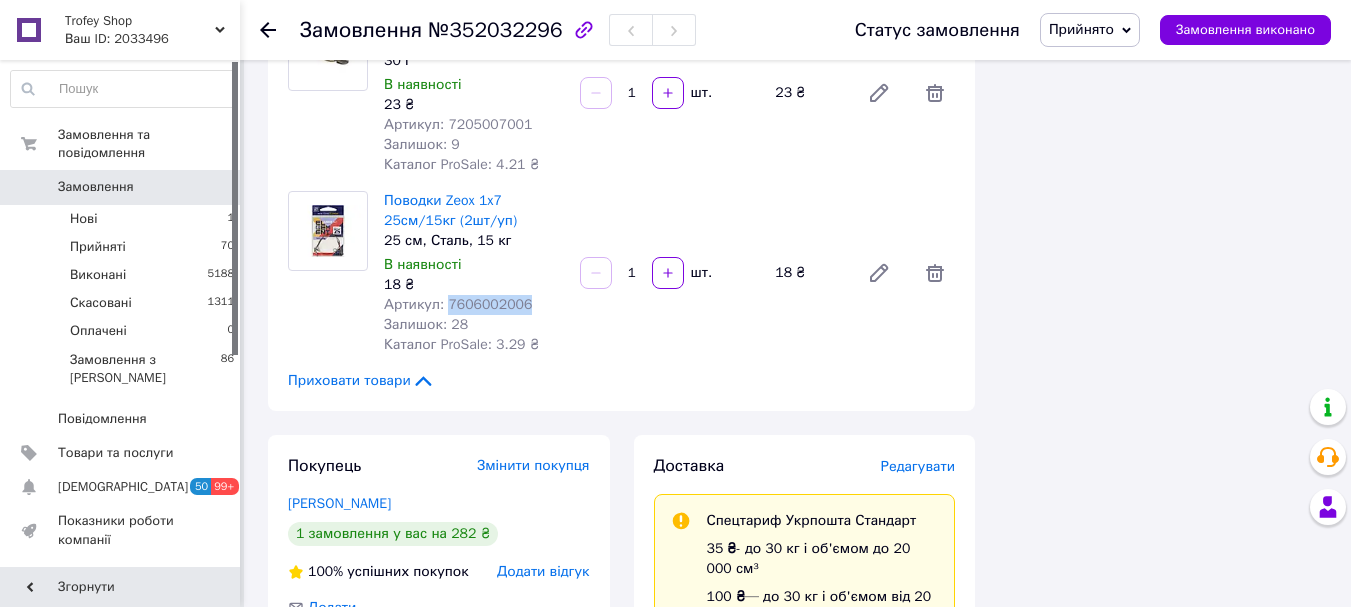 click on "Артикул: 7606002006" at bounding box center (458, 304) 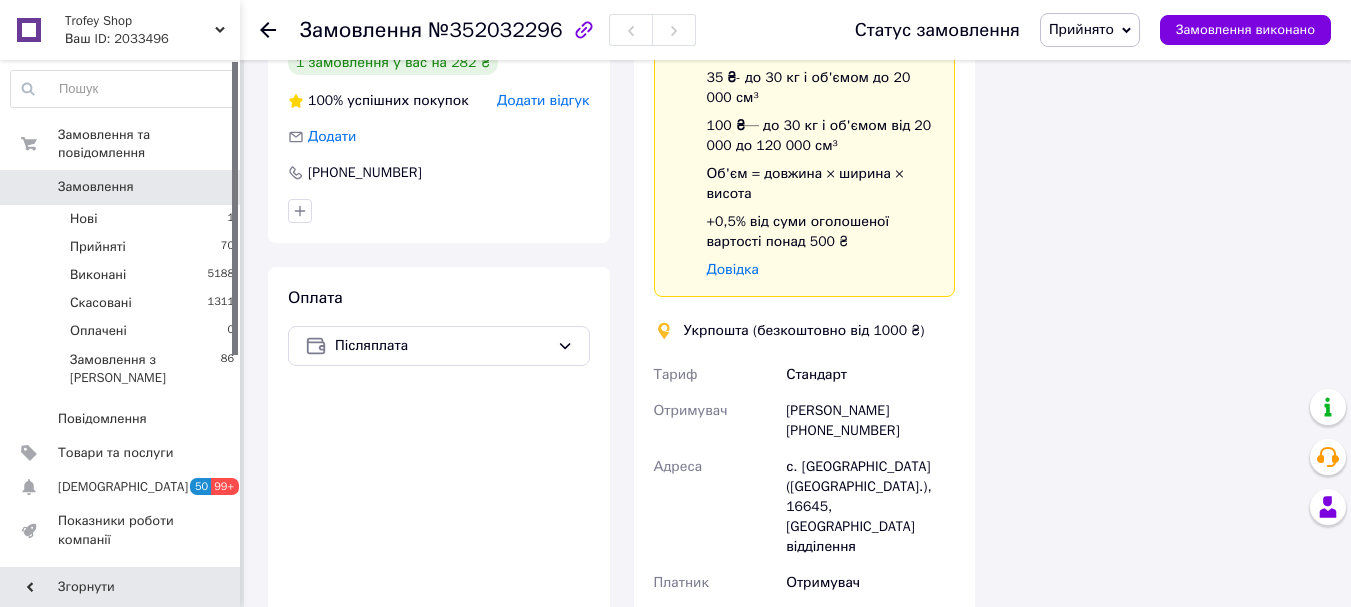 scroll, scrollTop: 2133, scrollLeft: 0, axis: vertical 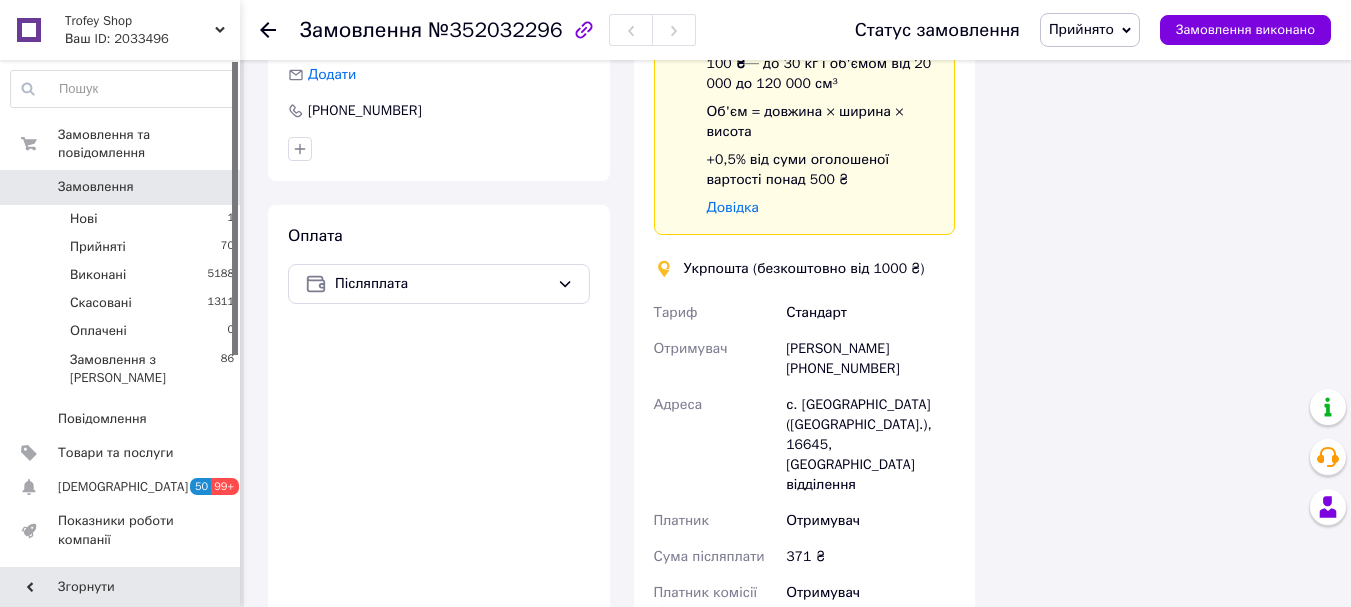 click on "Григорій Савченко +380636762761" at bounding box center (870, 359) 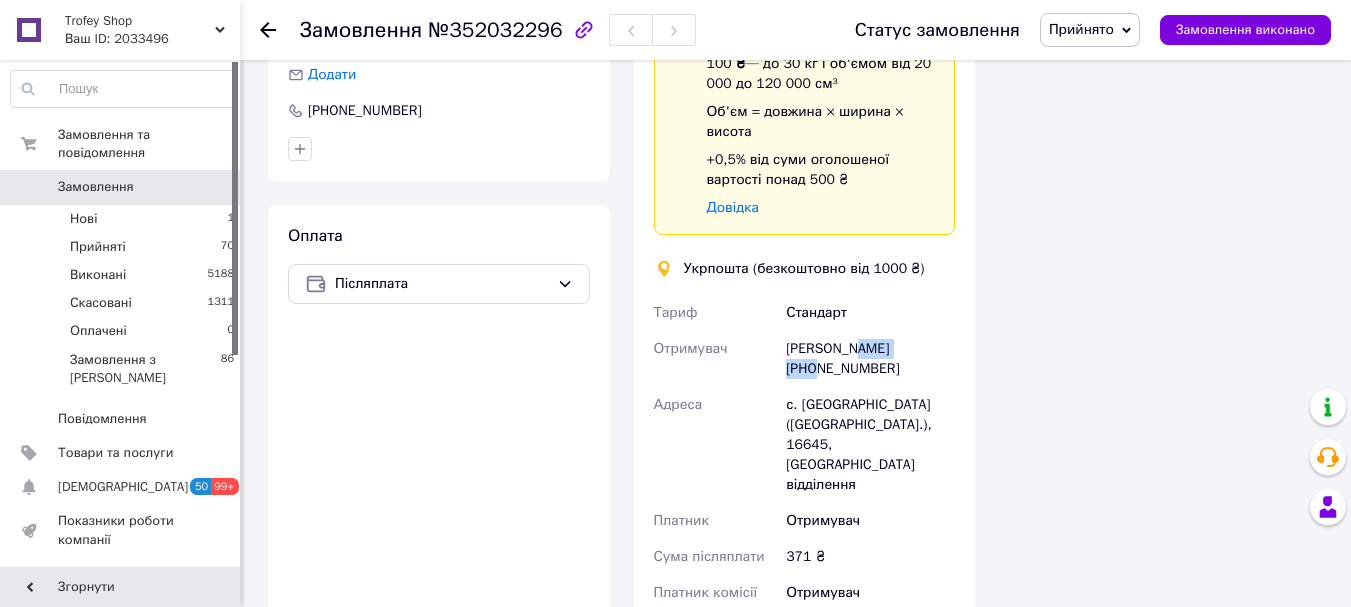 click on "Григорій Савченко +380636762761" at bounding box center [870, 359] 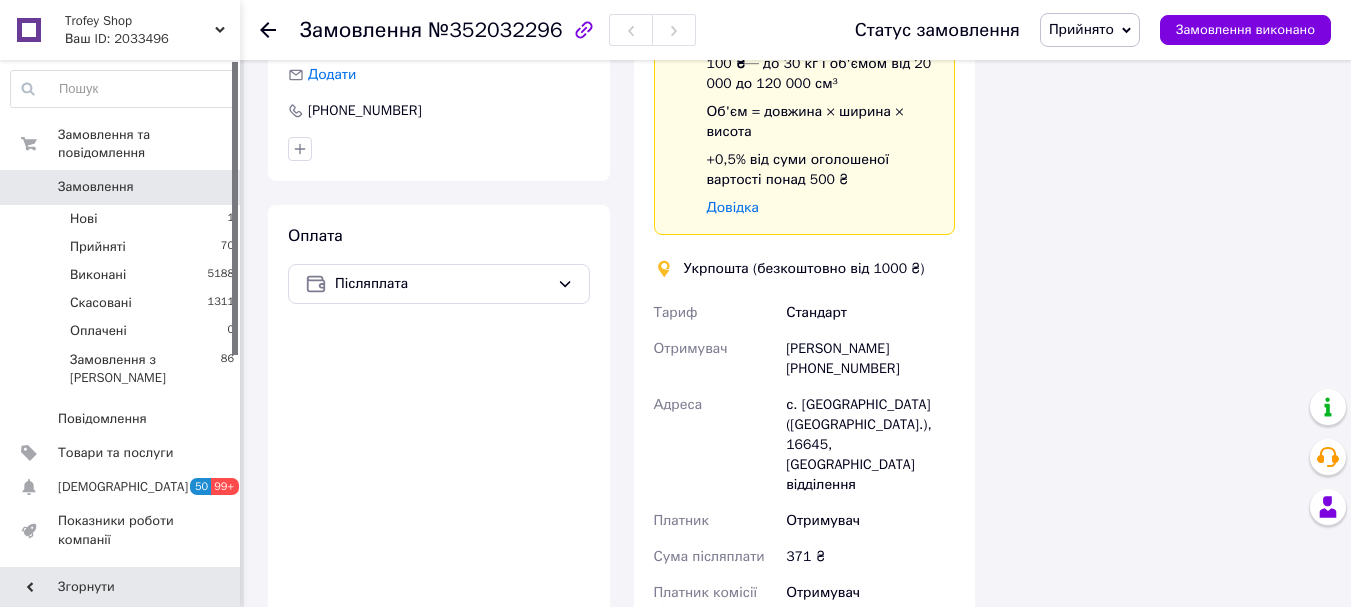 click on "Григорій Савченко +380636762761" at bounding box center (870, 359) 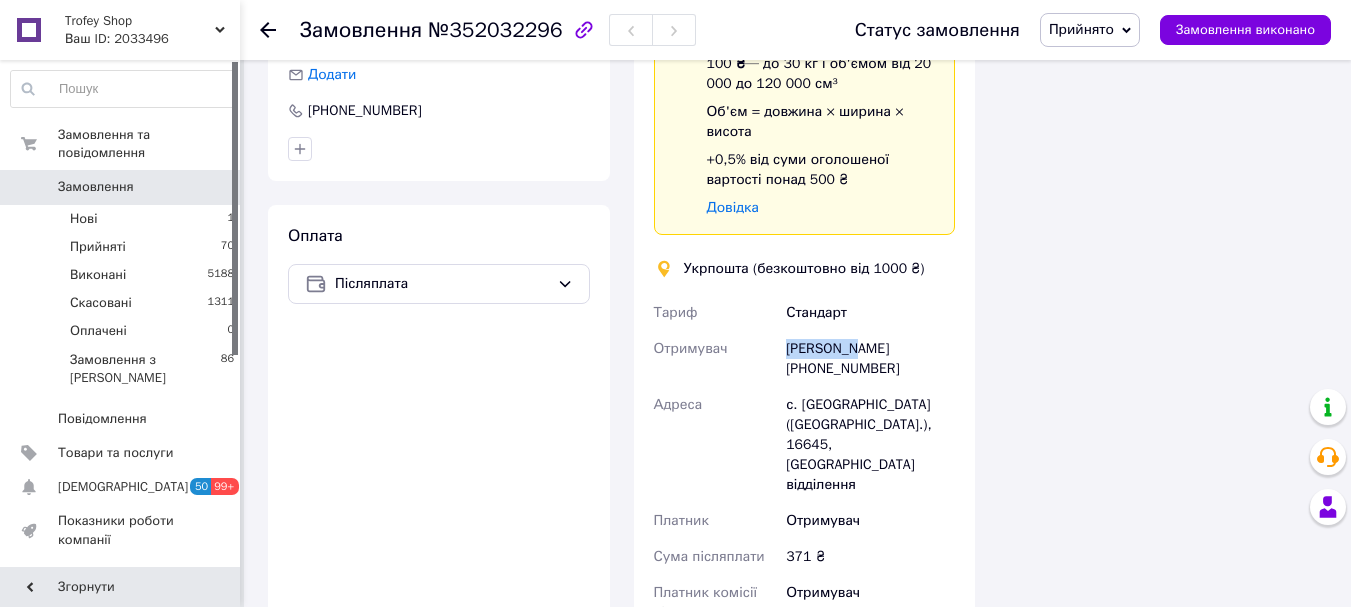 click on "Григорій Савченко +380636762761" at bounding box center [870, 359] 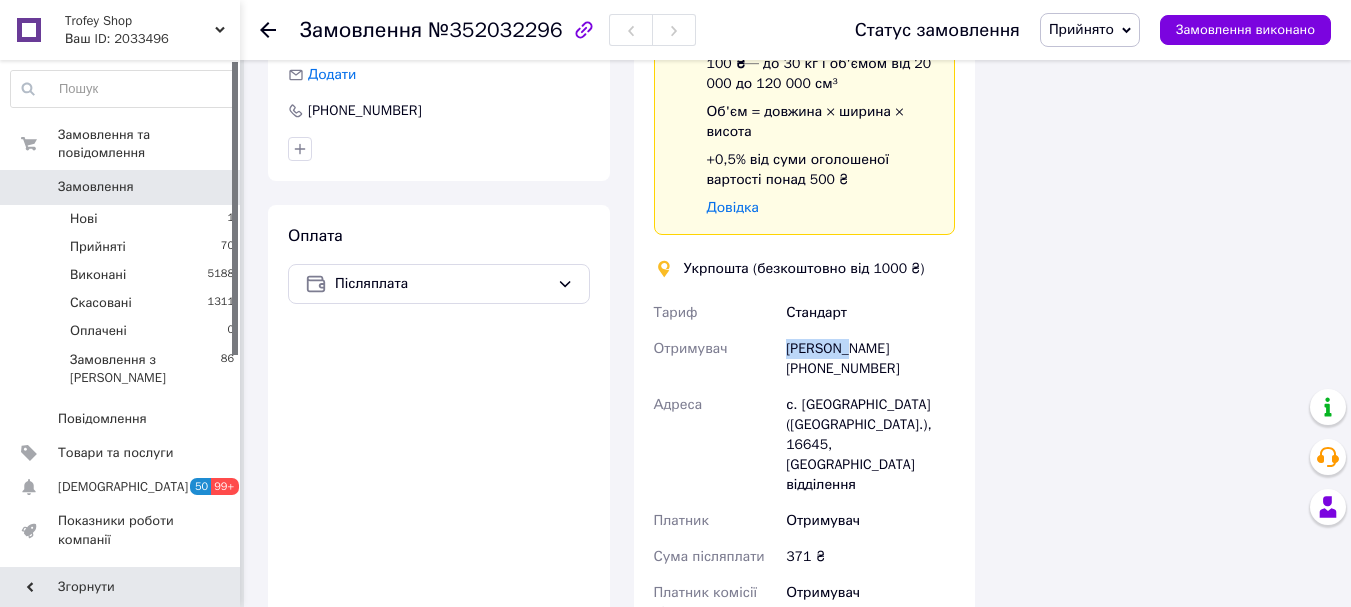 drag, startPoint x: 905, startPoint y: 326, endPoint x: 812, endPoint y: 327, distance: 93.00538 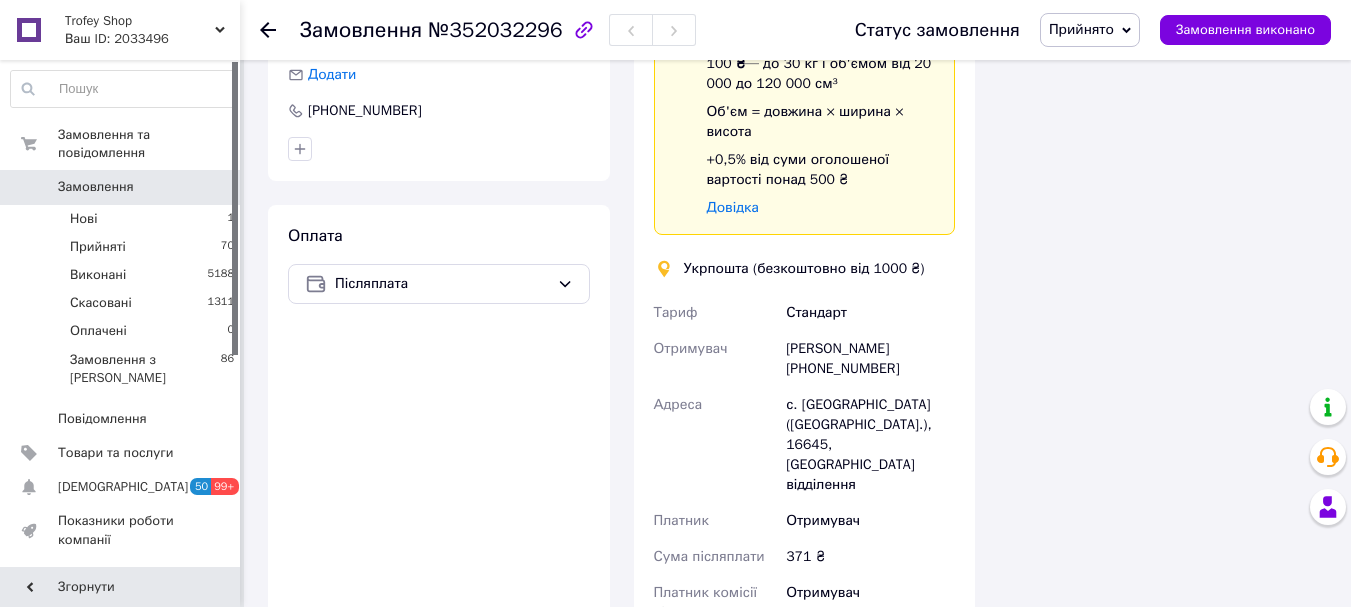 click on "с. [GEOGRAPHIC_DATA] ([GEOGRAPHIC_DATA].), 16645, [GEOGRAPHIC_DATA] відділення" at bounding box center [870, 445] 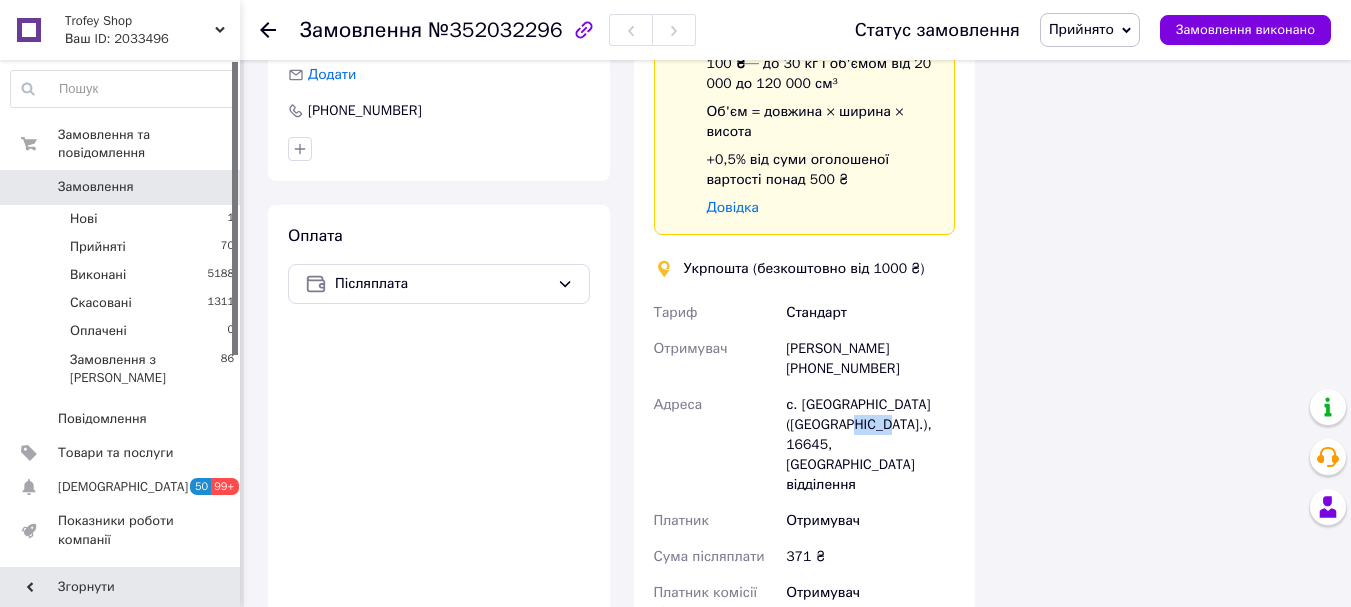 click on "с. [GEOGRAPHIC_DATA] ([GEOGRAPHIC_DATA].), 16645, [GEOGRAPHIC_DATA] відділення" at bounding box center [870, 445] 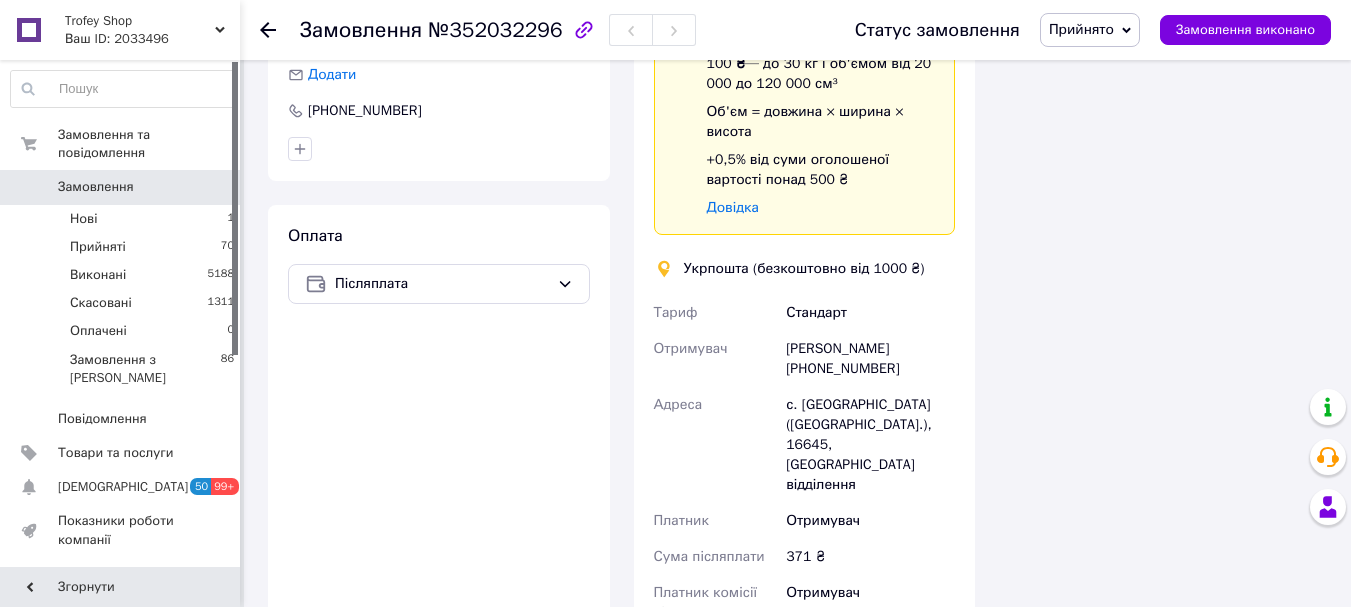click on "Замовлення" at bounding box center [361, 30] 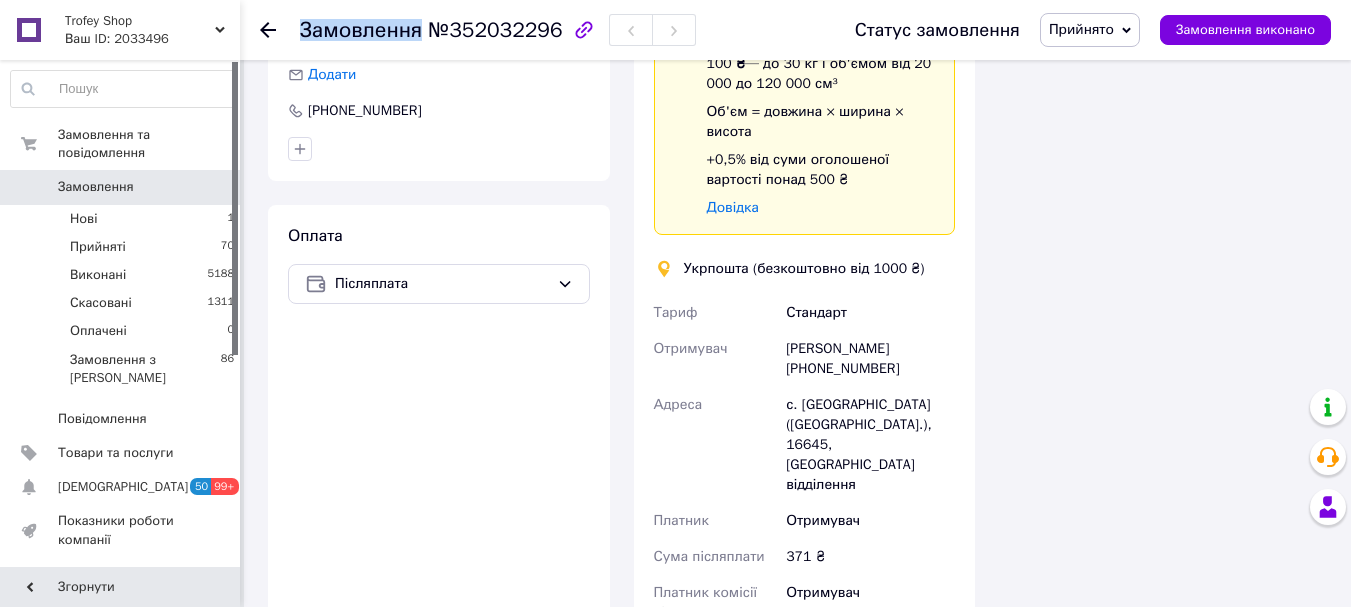 click on "Замовлення" at bounding box center (361, 30) 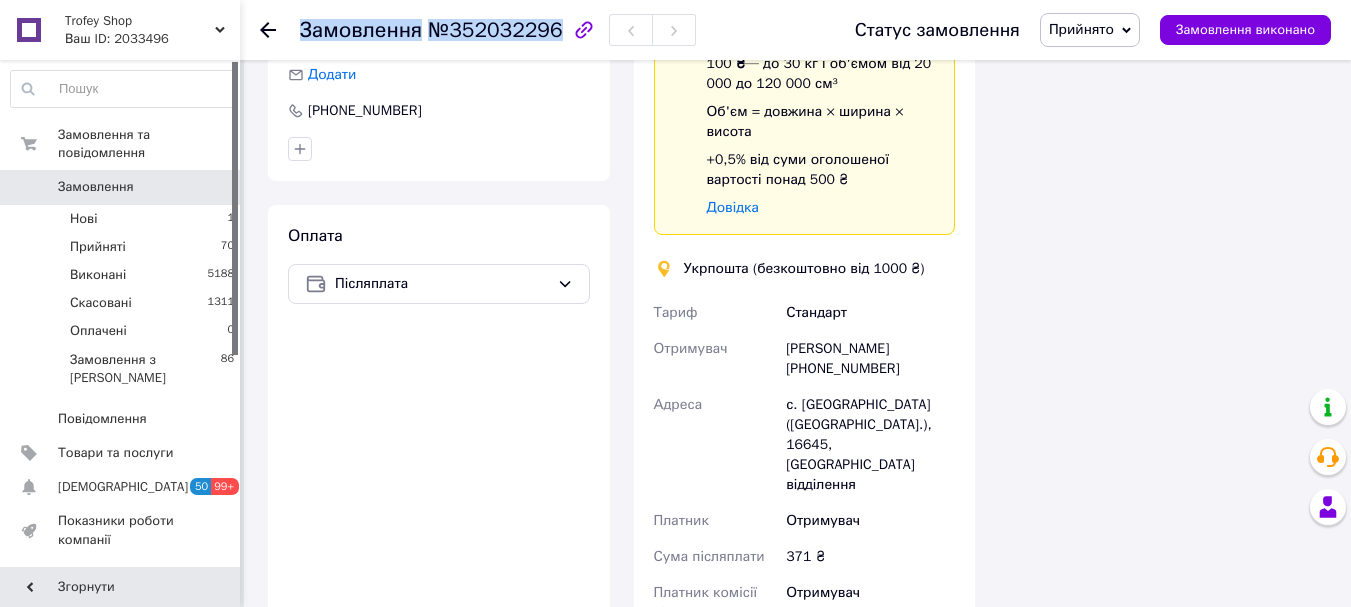click on "Замовлення" at bounding box center (361, 30) 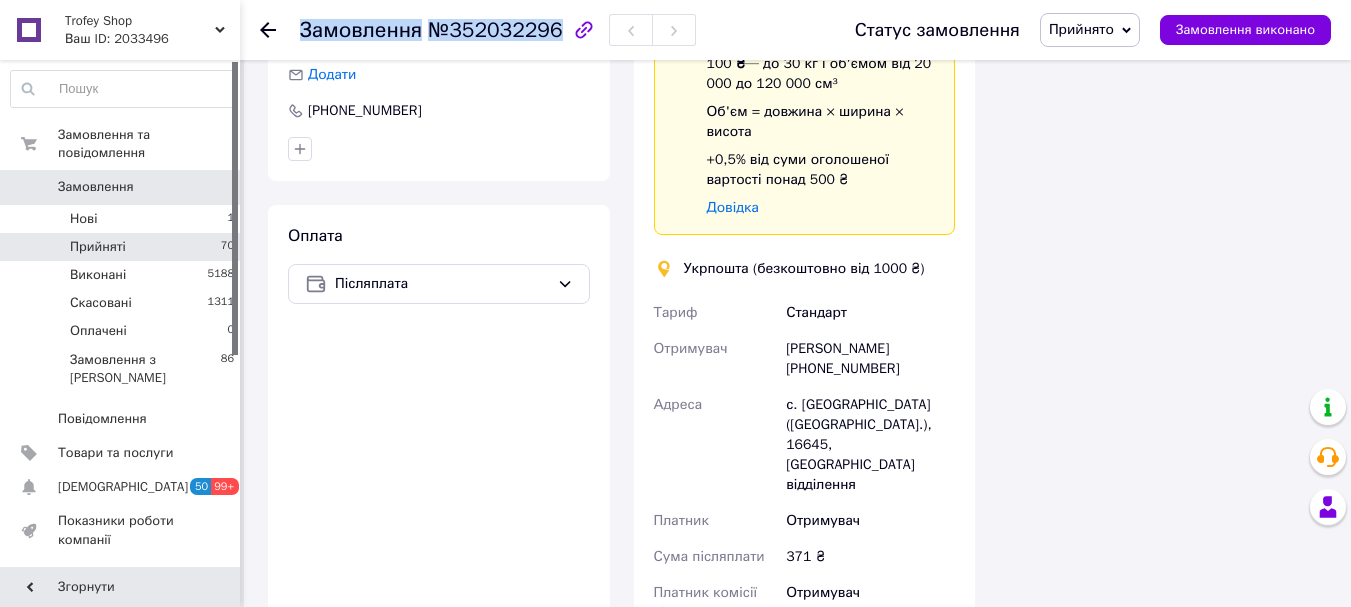 scroll, scrollTop: 1200, scrollLeft: 0, axis: vertical 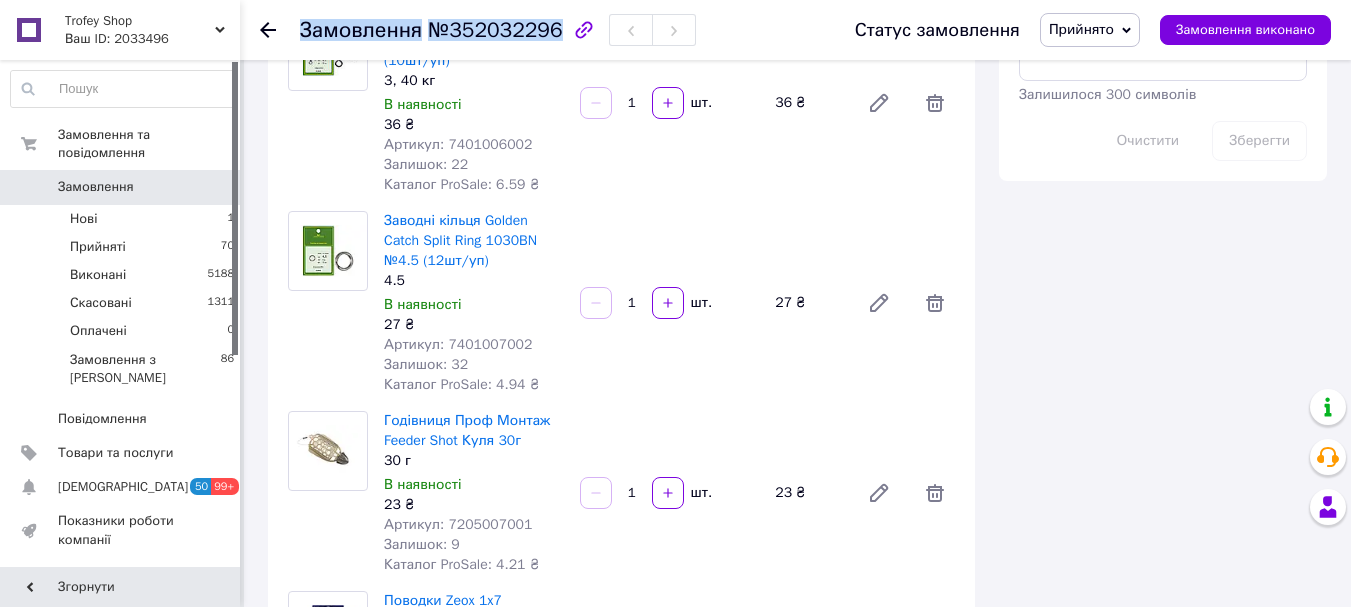 click on "Замовлення 0" at bounding box center [123, 187] 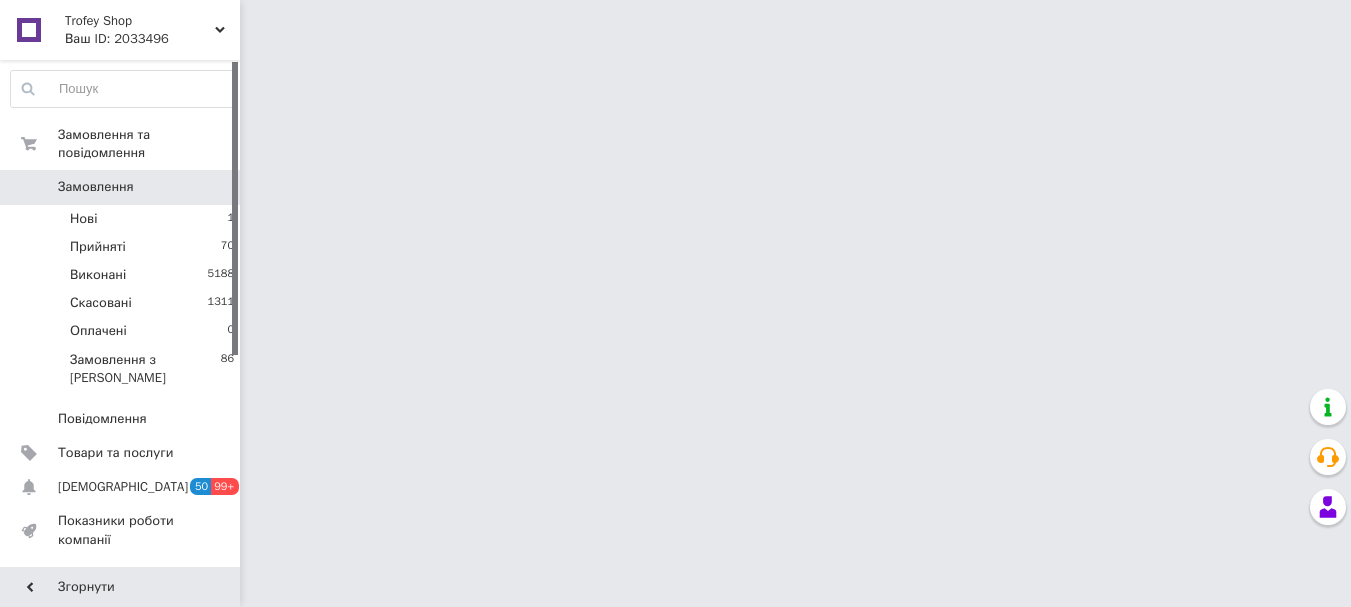 scroll, scrollTop: 0, scrollLeft: 0, axis: both 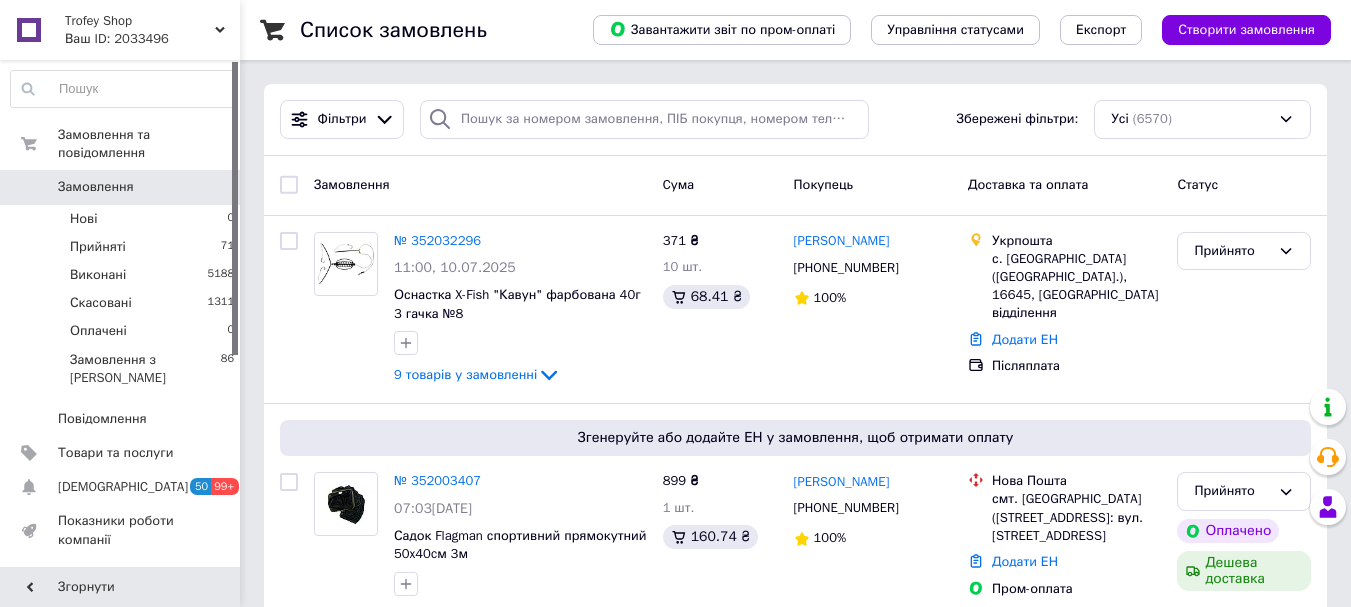 click on "Замовлення" at bounding box center (96, 187) 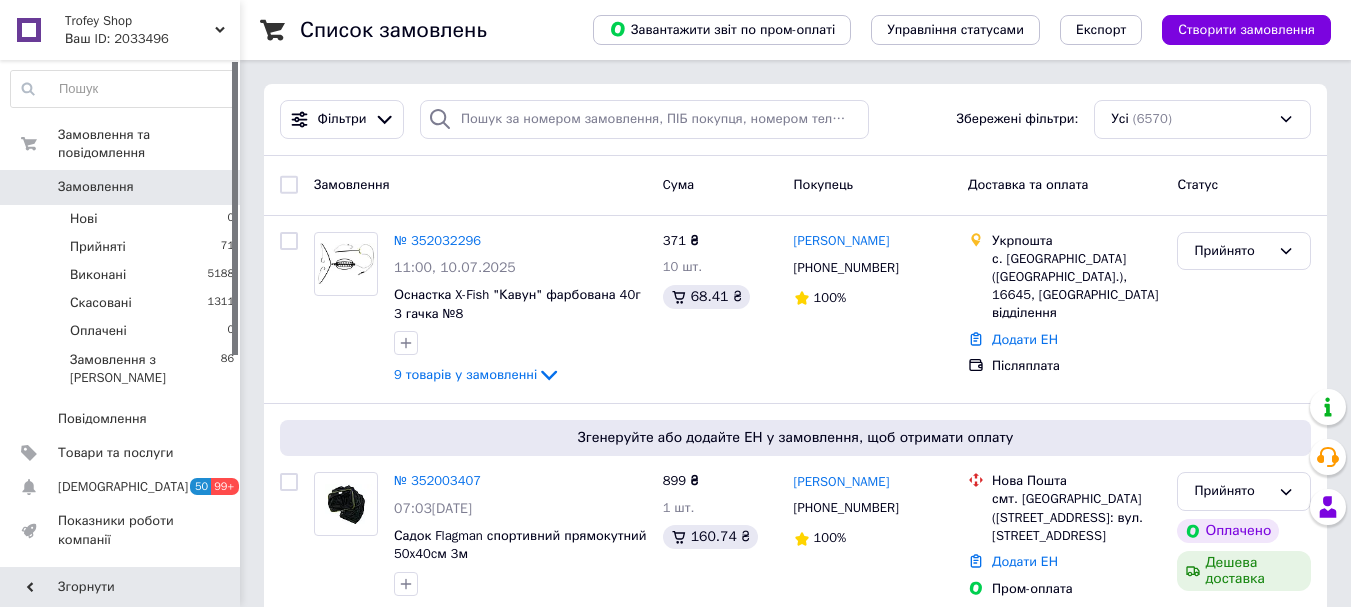 click on "Прийняті 71" at bounding box center (123, 247) 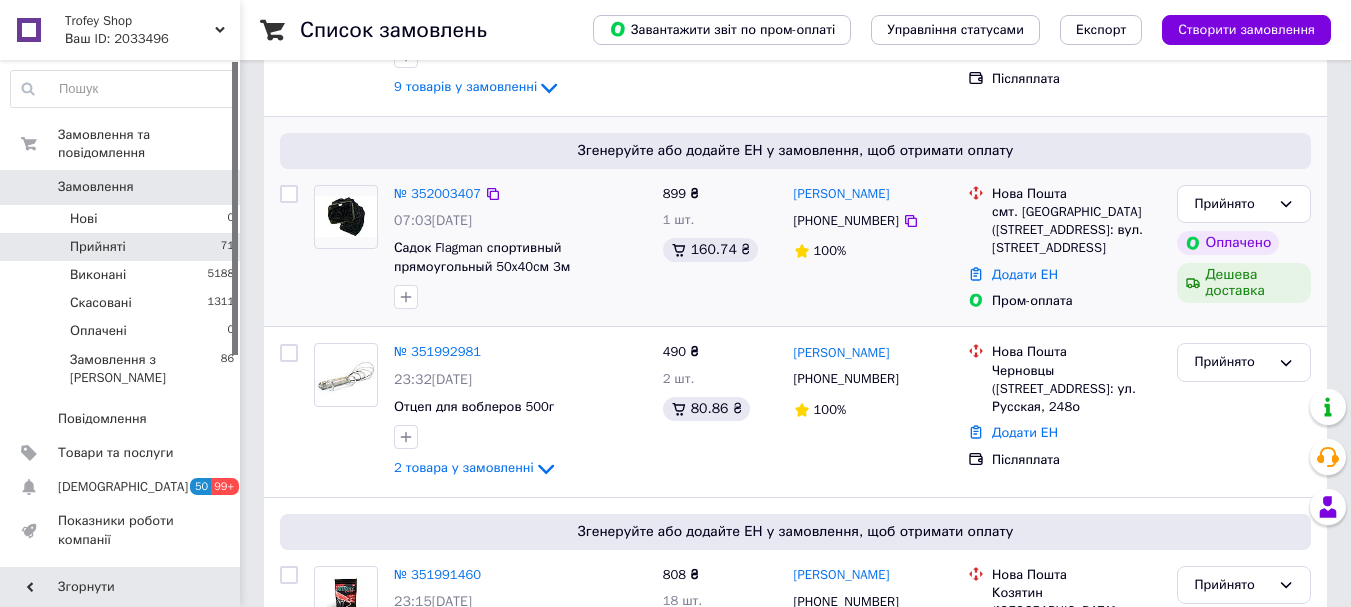 scroll, scrollTop: 400, scrollLeft: 0, axis: vertical 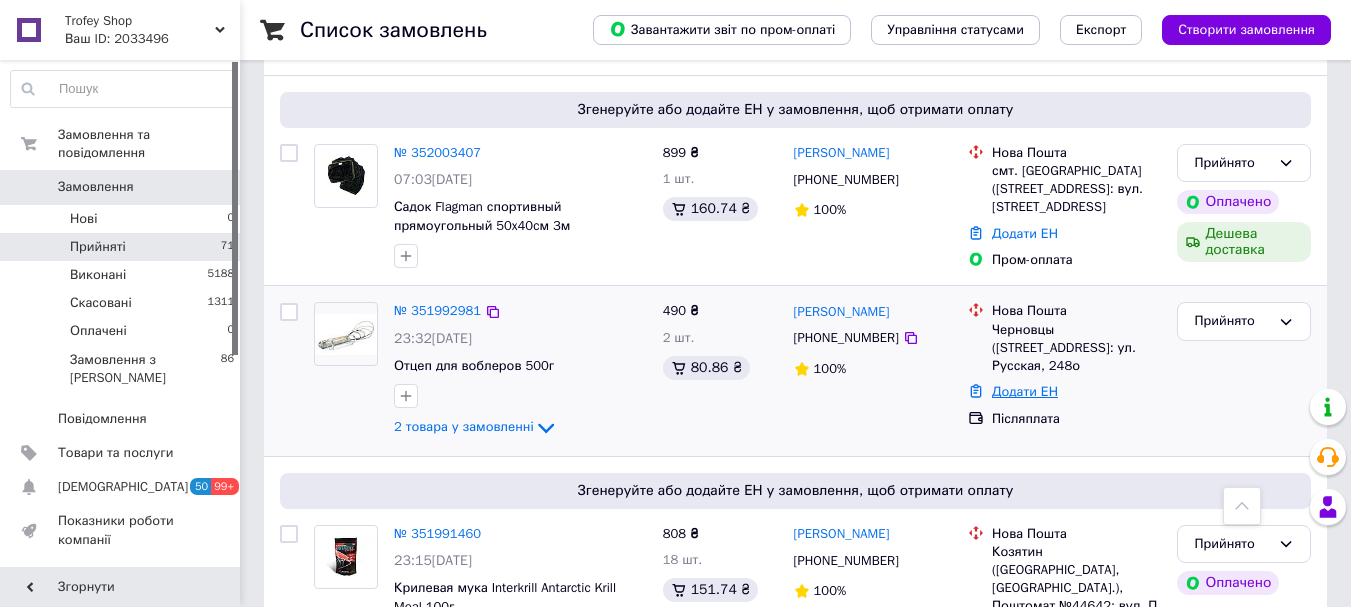 click on "Додати ЕН" at bounding box center (1025, 391) 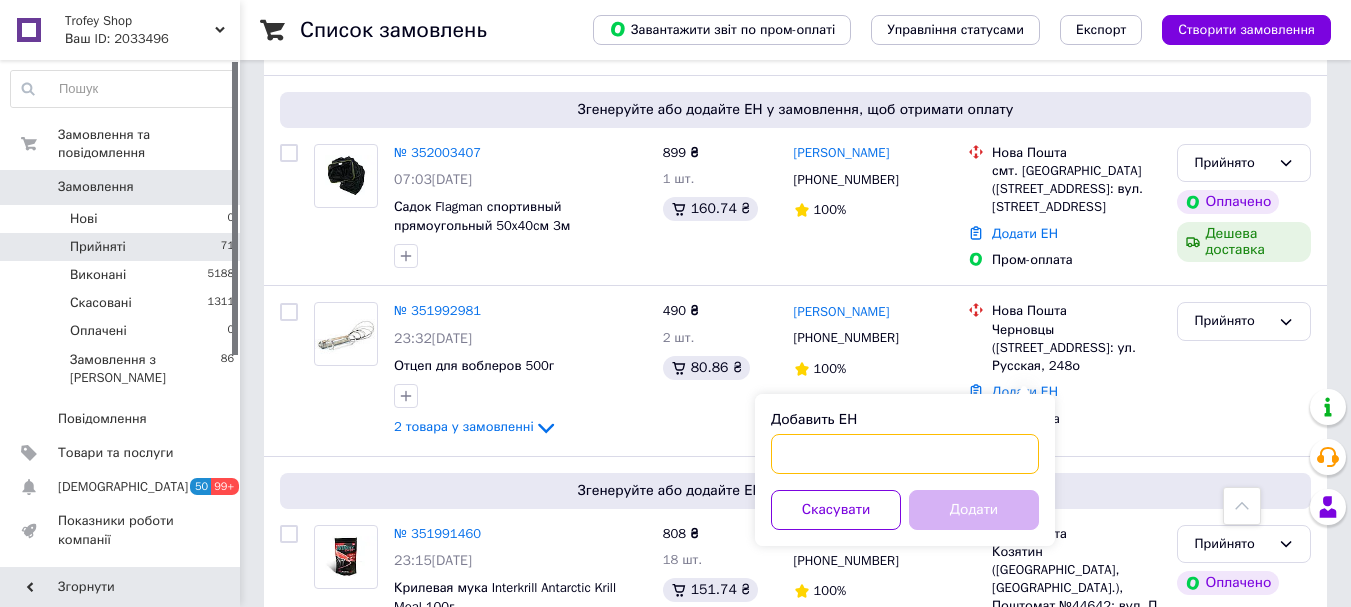 click on "Добавить ЕН" at bounding box center [905, 454] 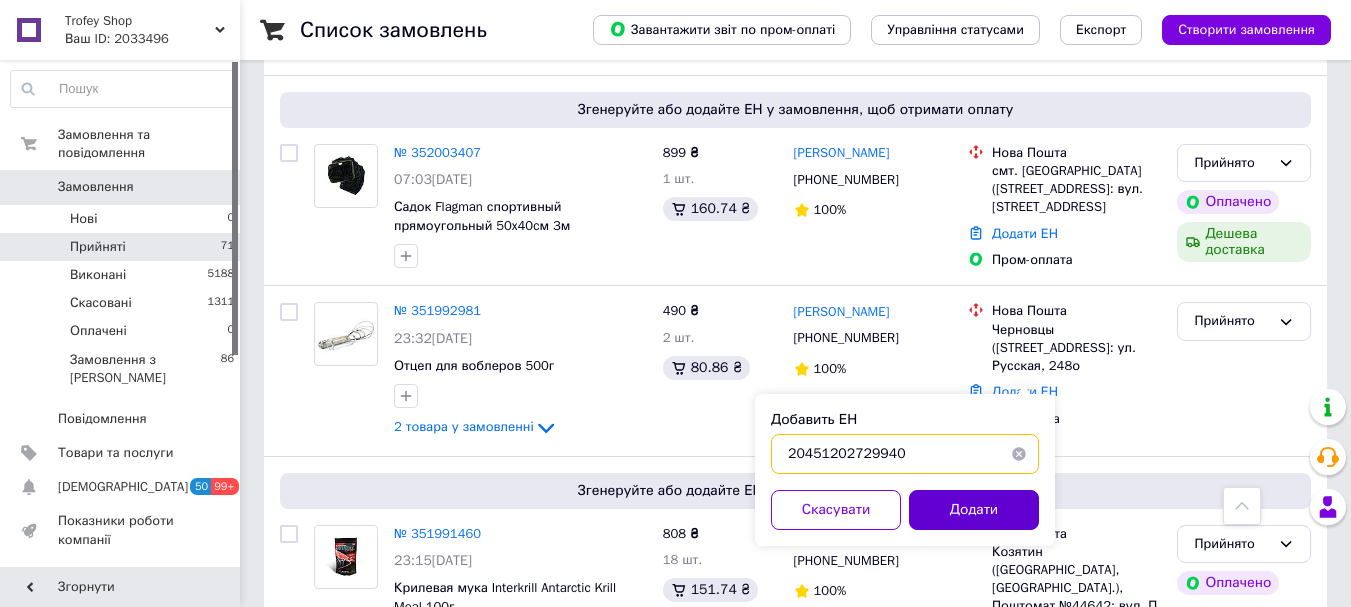type on "20451202729940" 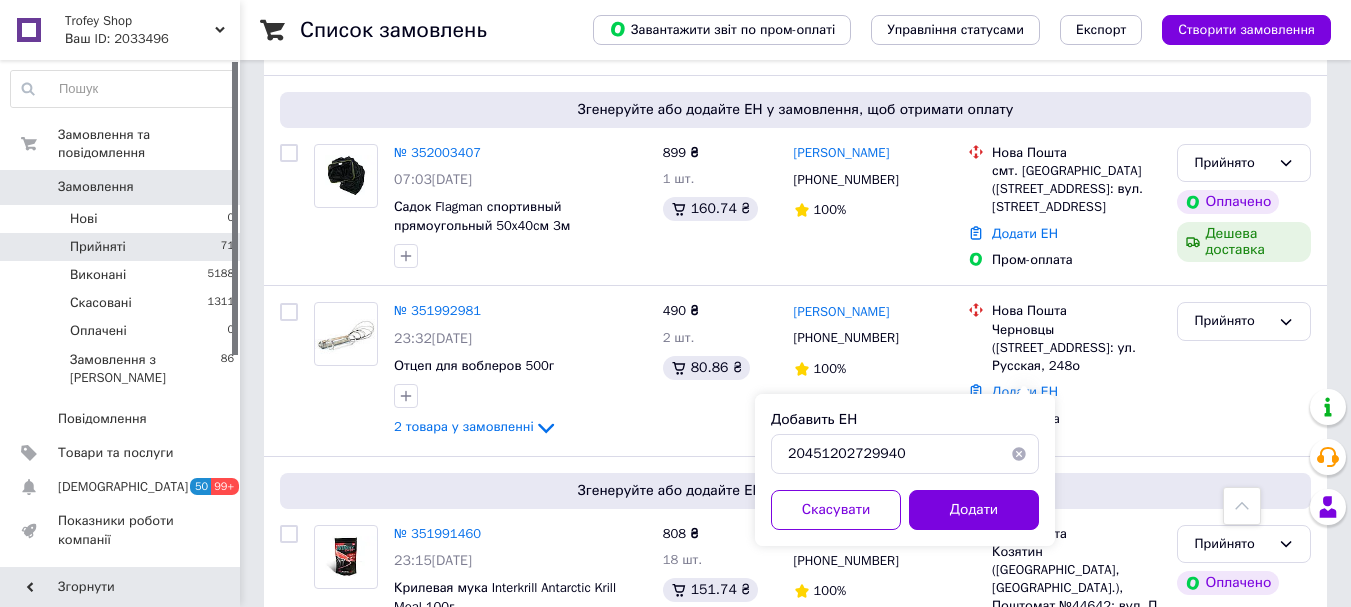 click on "Додати" at bounding box center (974, 510) 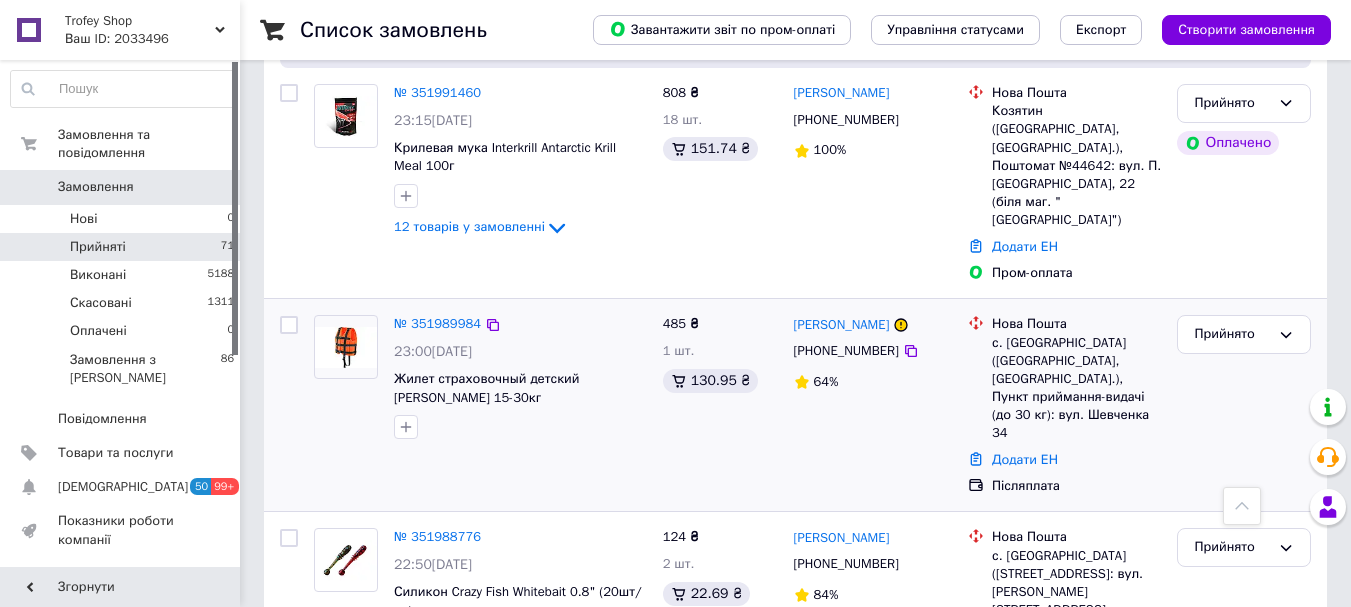 scroll, scrollTop: 933, scrollLeft: 0, axis: vertical 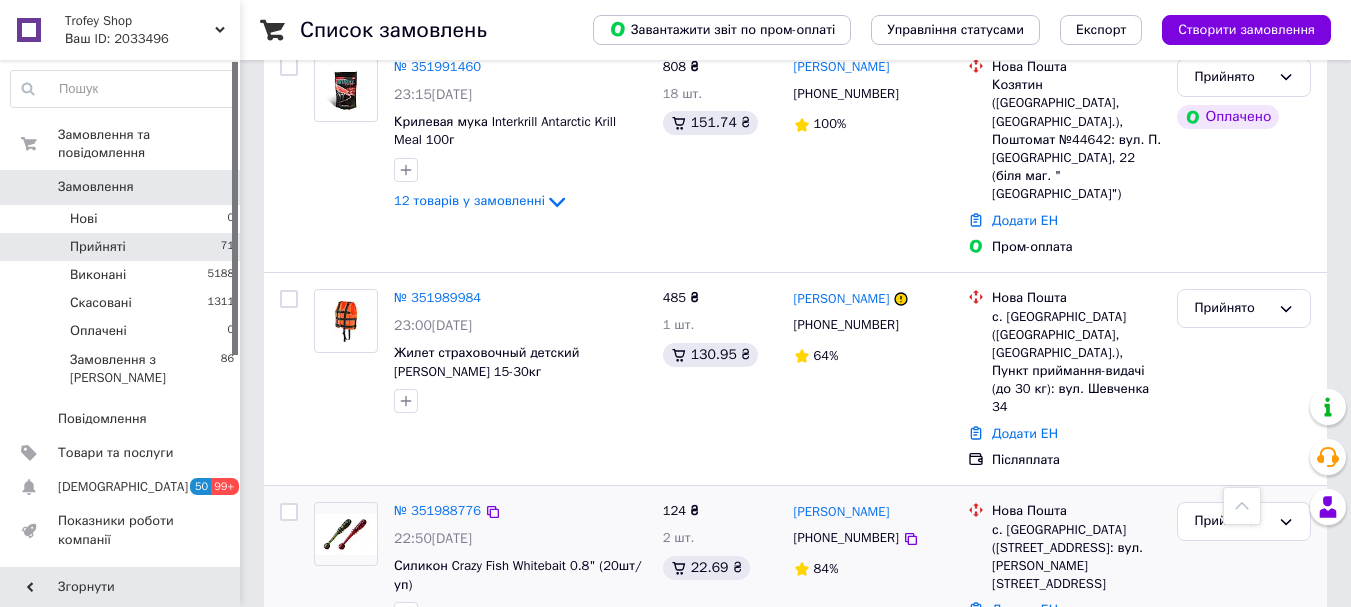 click on "Додати ЕН" at bounding box center (1025, 609) 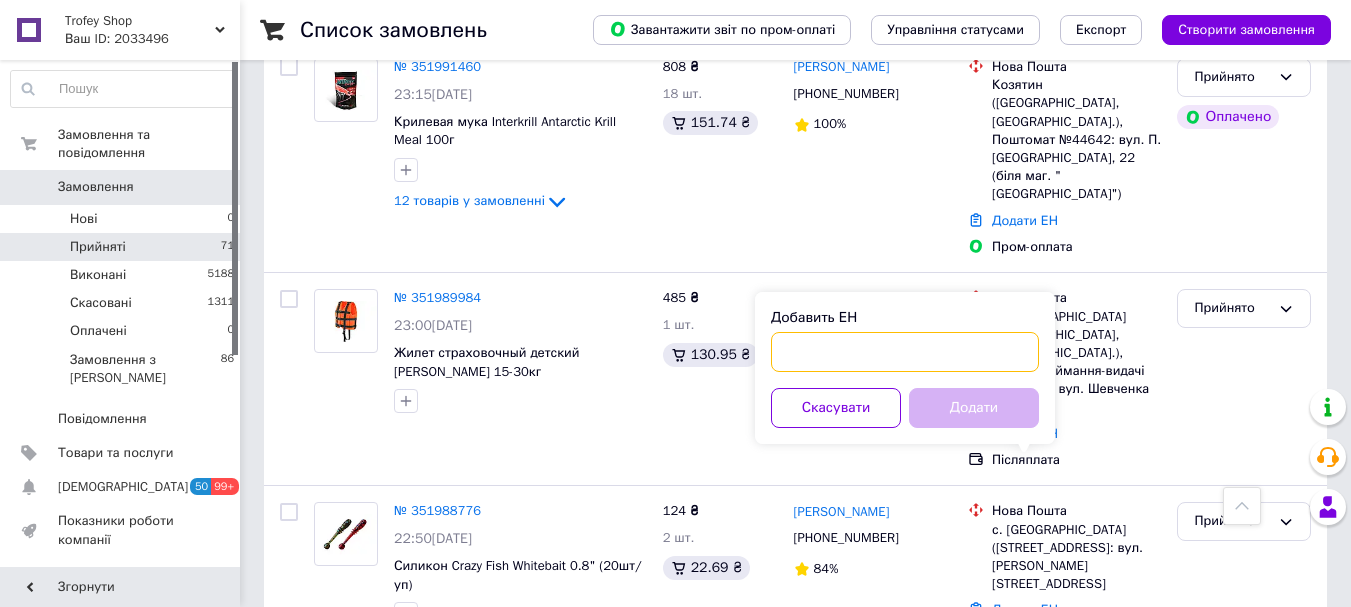 click on "Добавить ЕН" at bounding box center (905, 352) 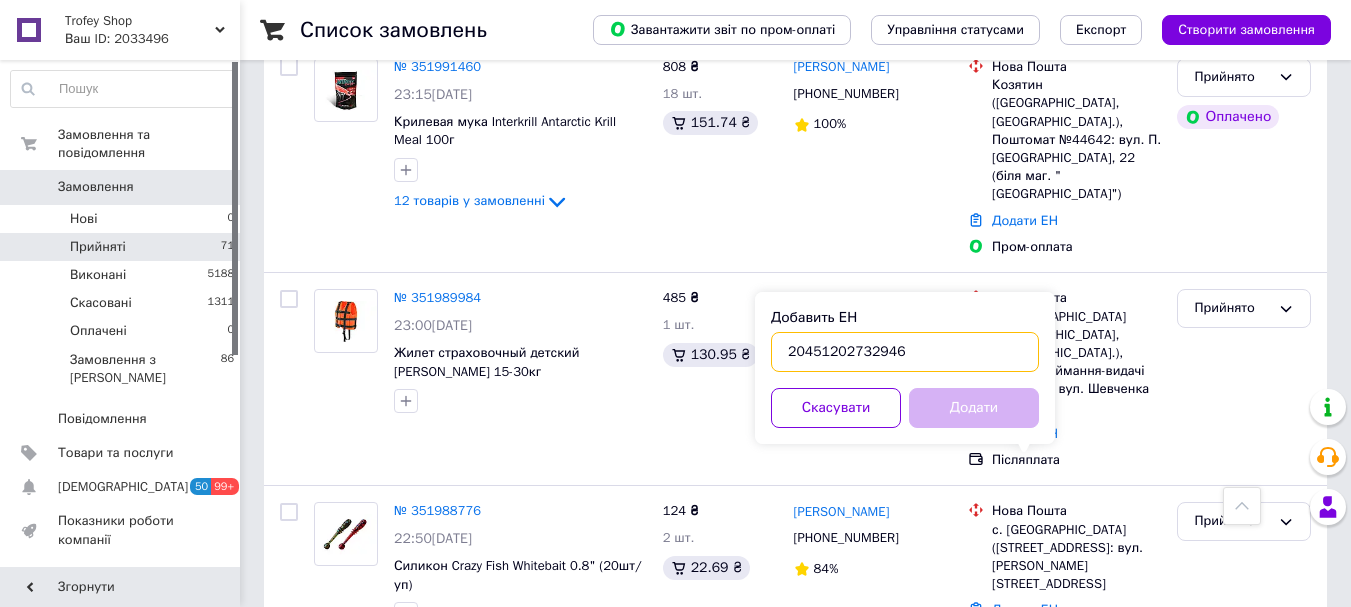 type on "20451202732946" 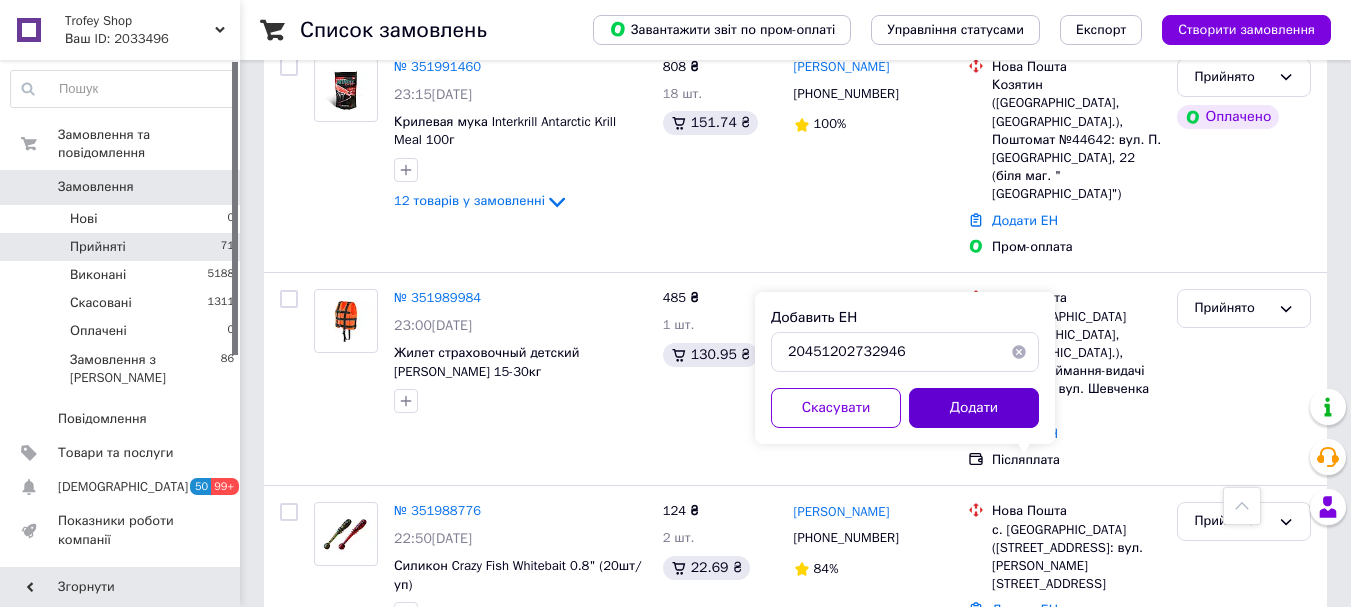 click on "Додати" at bounding box center [974, 408] 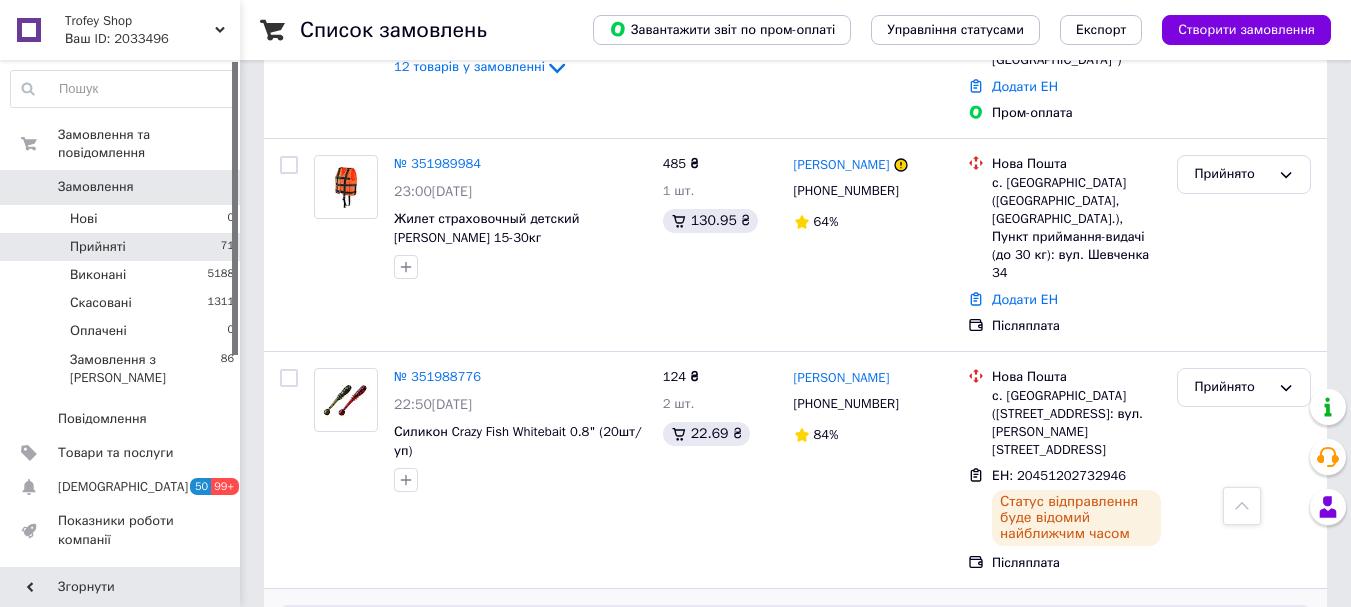 scroll, scrollTop: 1200, scrollLeft: 0, axis: vertical 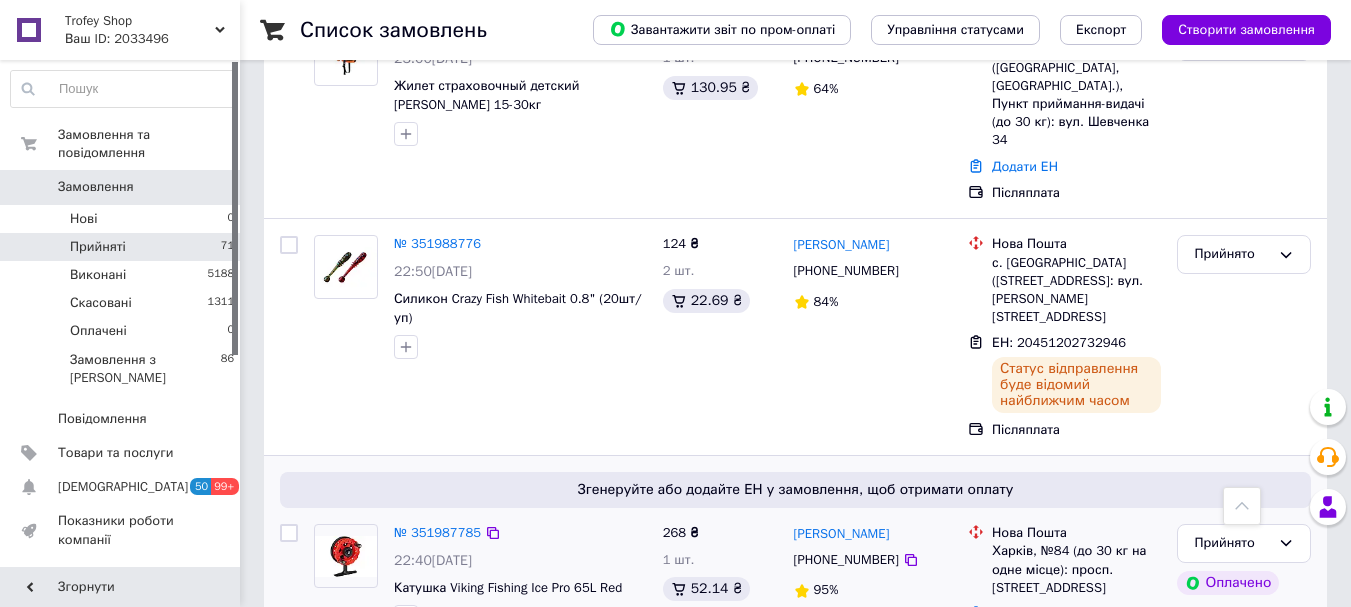click on "Додати ЕН" at bounding box center [1025, 613] 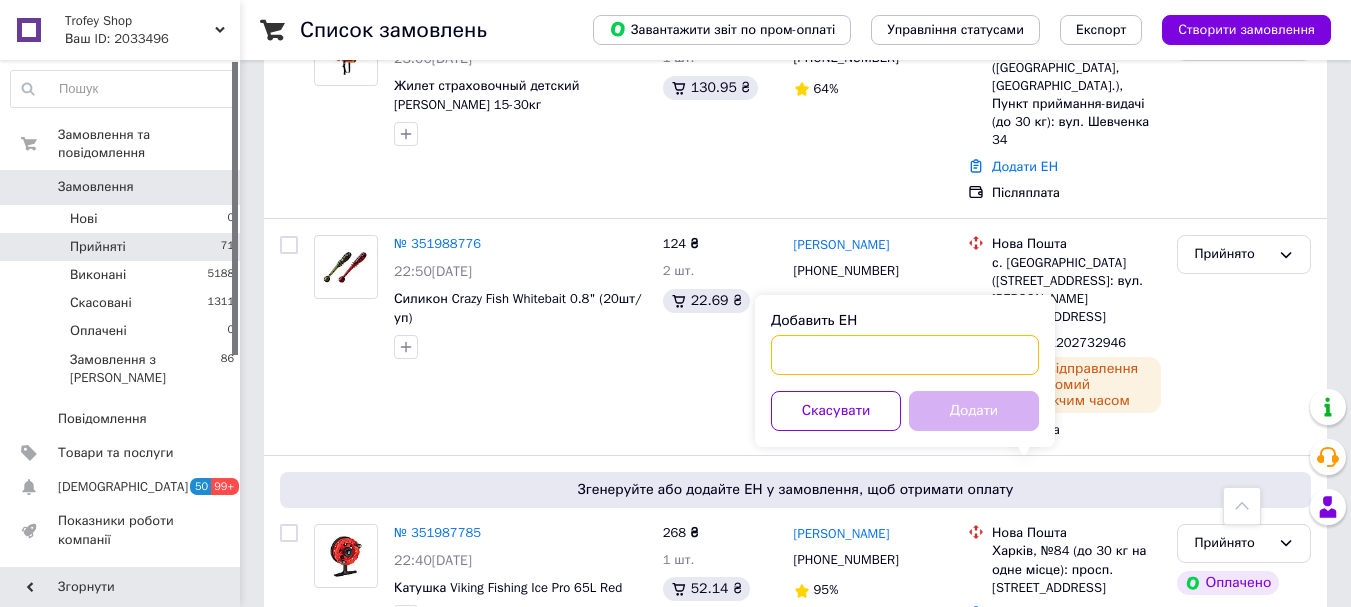 click on "Добавить ЕН" at bounding box center (905, 355) 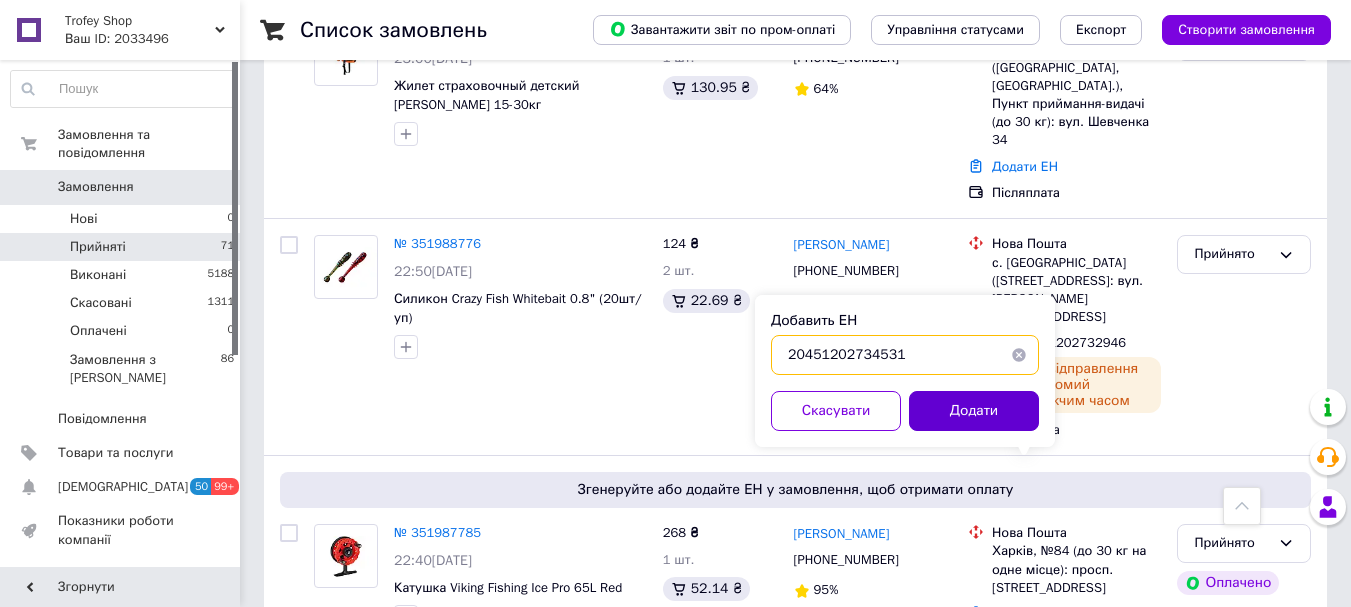 type on "20451202734531" 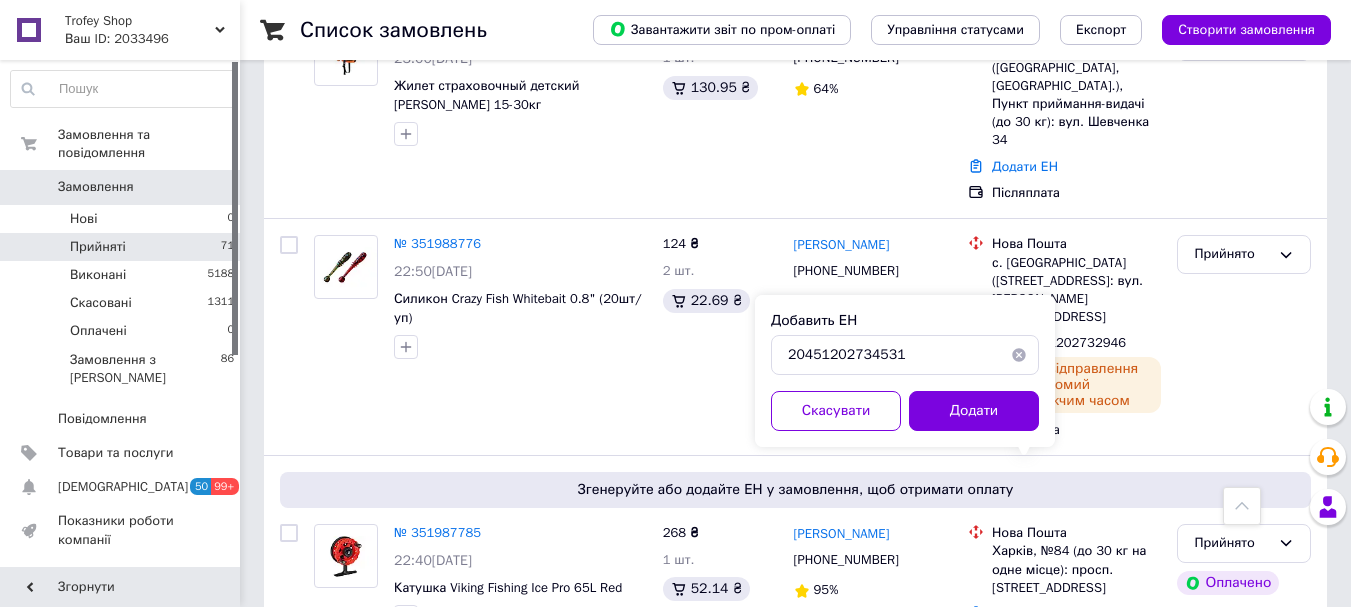 click on "Додати" at bounding box center (974, 411) 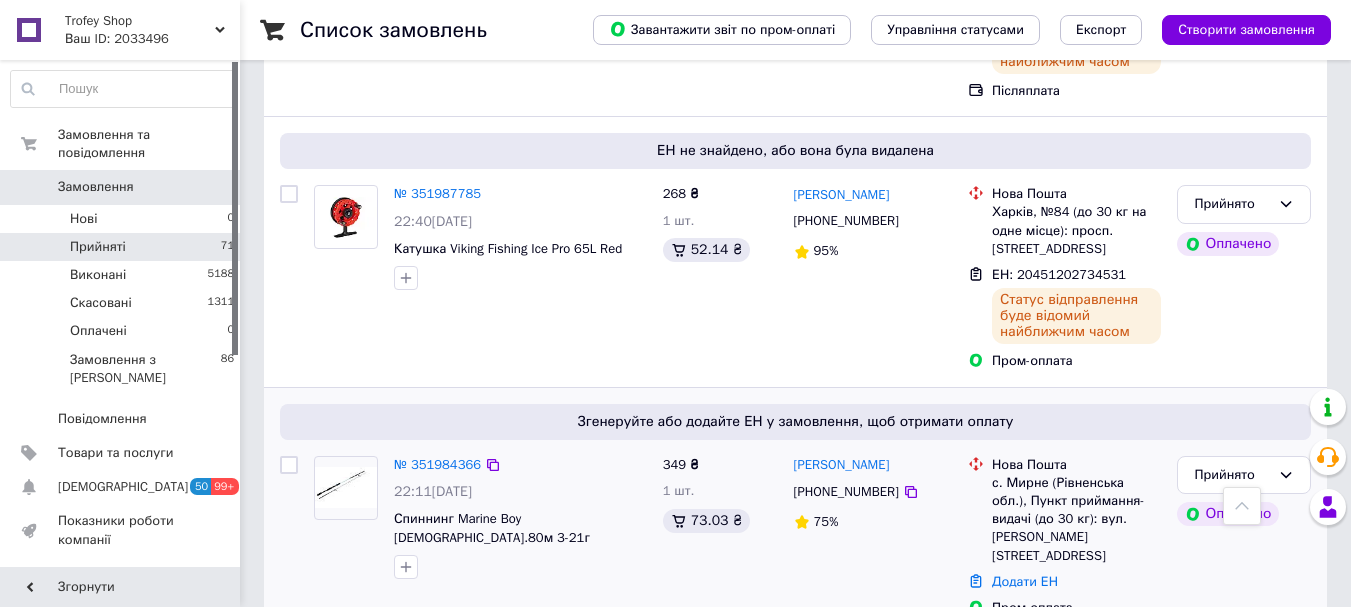 scroll, scrollTop: 1600, scrollLeft: 0, axis: vertical 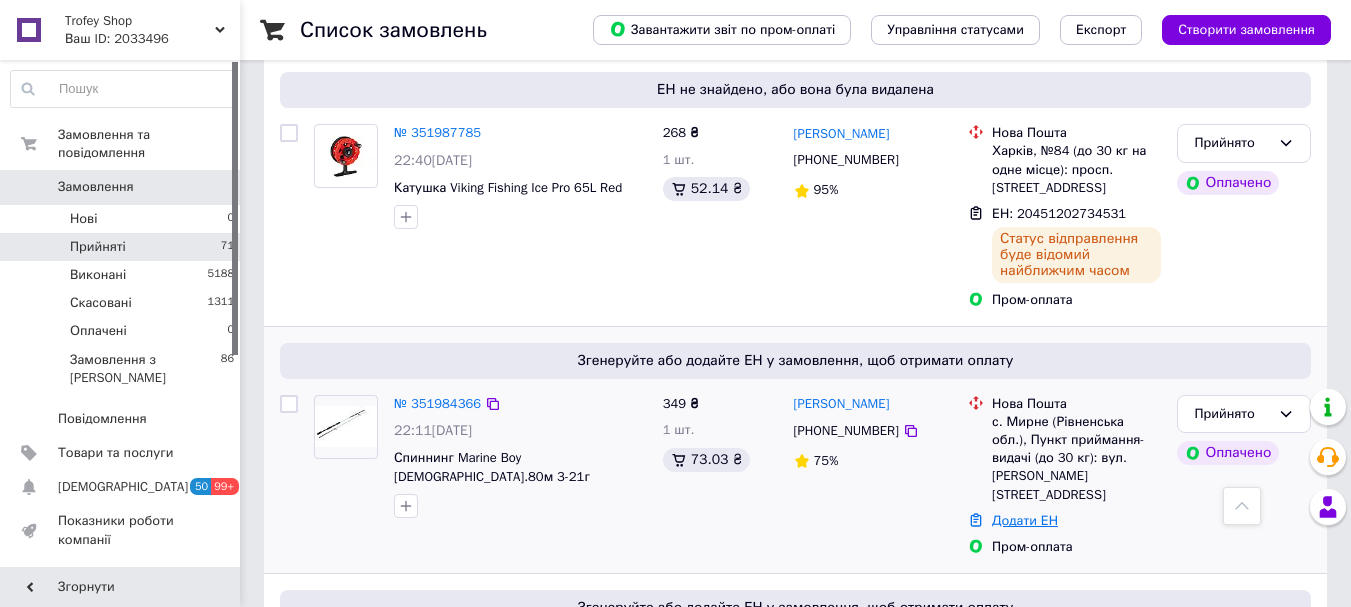 click on "Додати ЕН" at bounding box center [1025, 520] 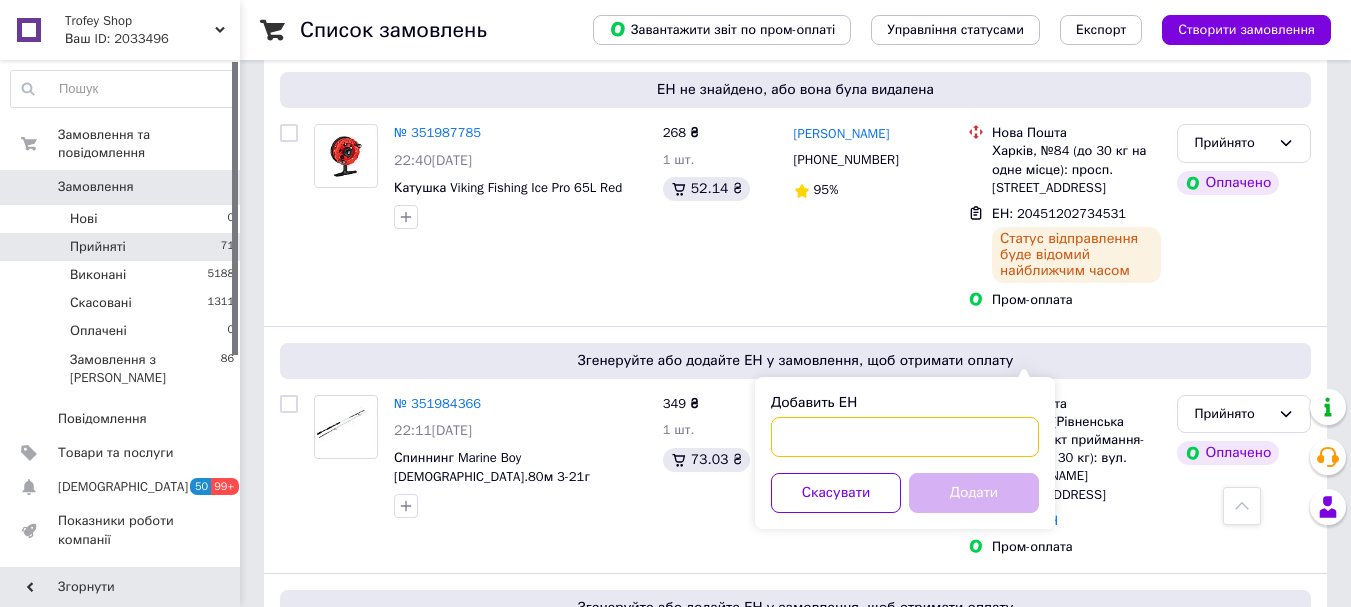 click on "Добавить ЕН" at bounding box center [905, 437] 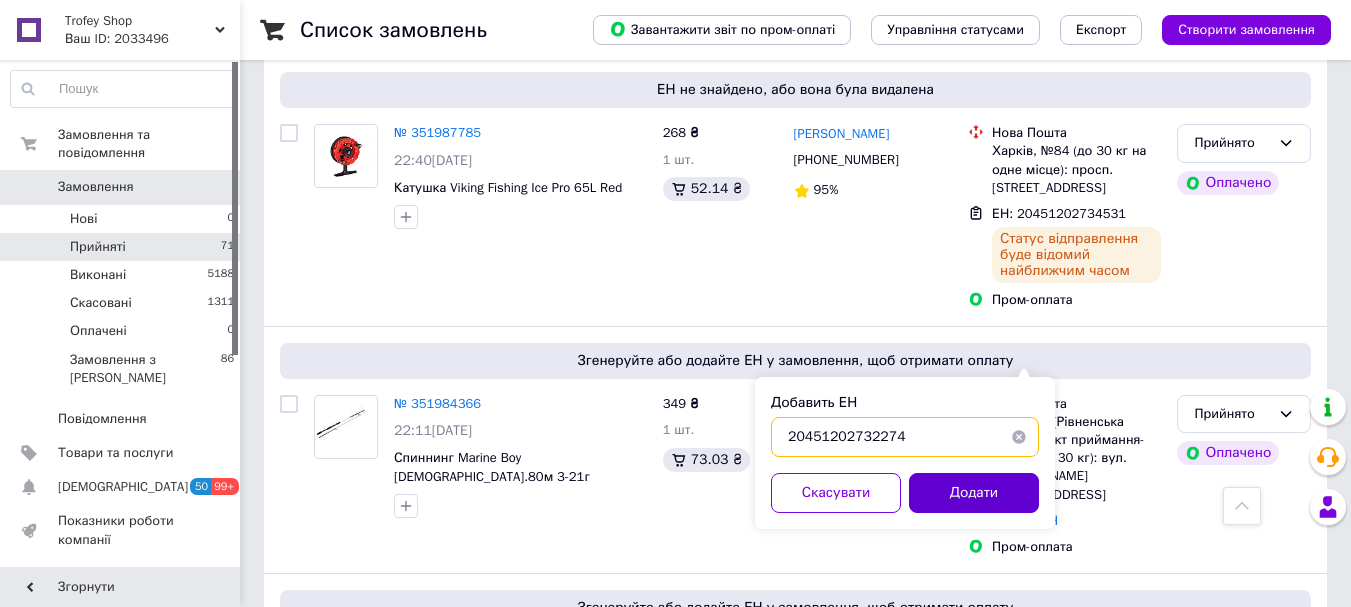 type on "20451202732274" 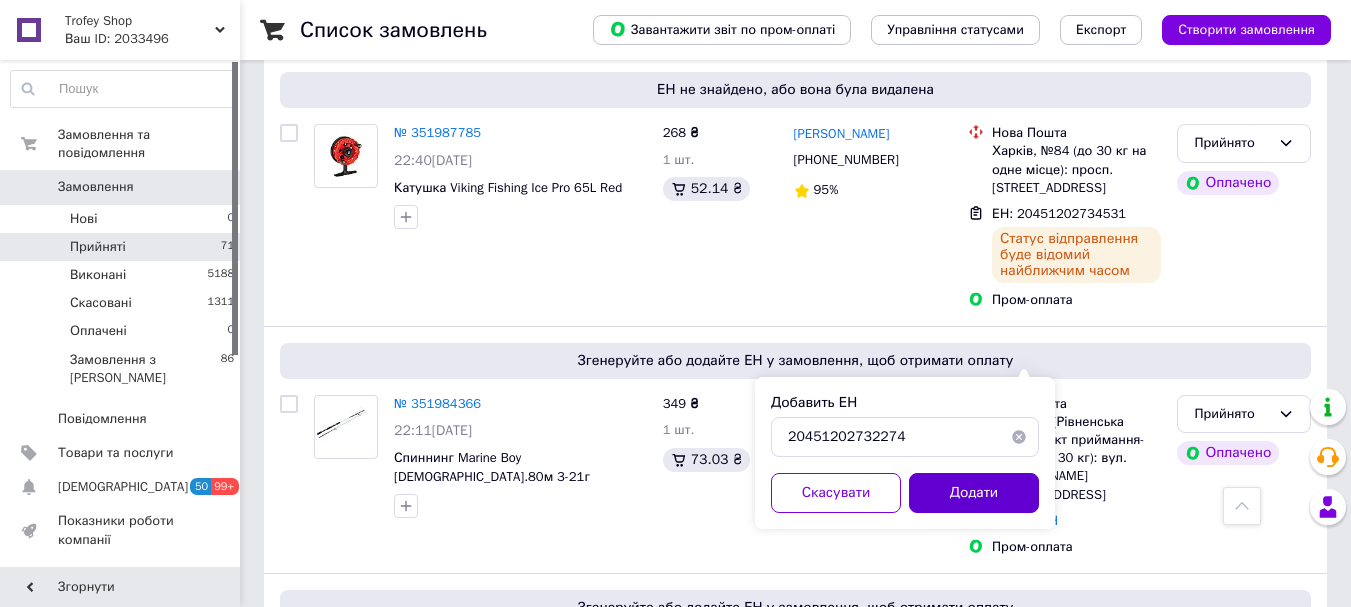 click on "Додати" at bounding box center [974, 493] 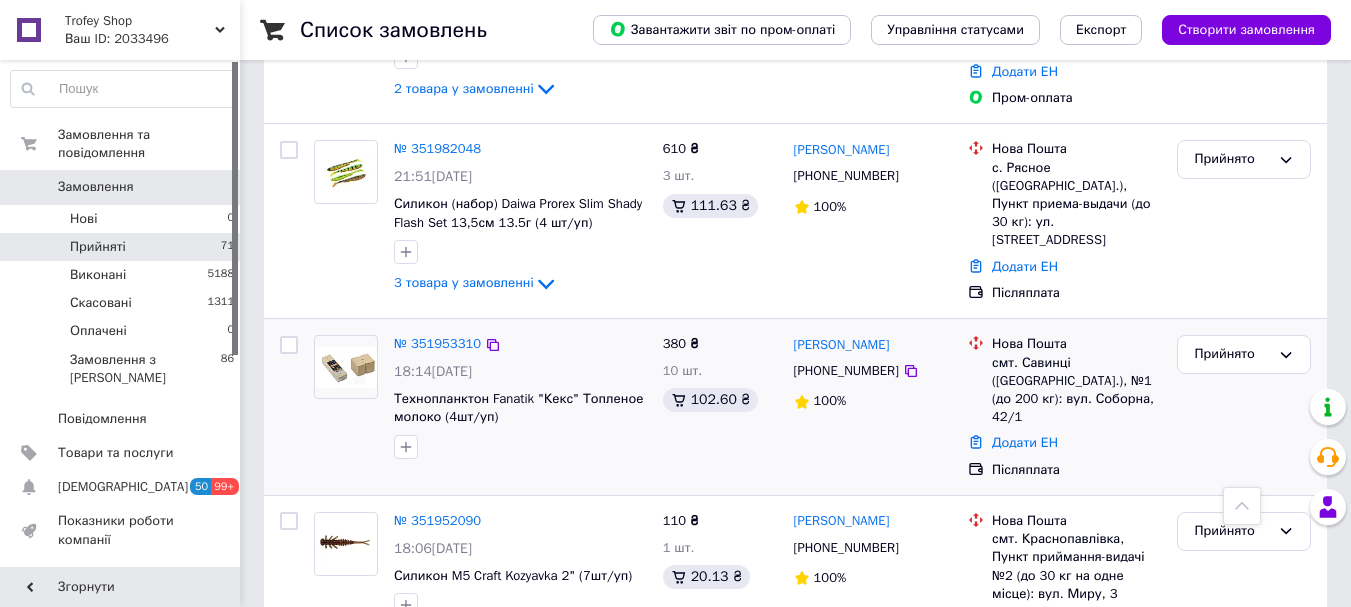 scroll, scrollTop: 2400, scrollLeft: 0, axis: vertical 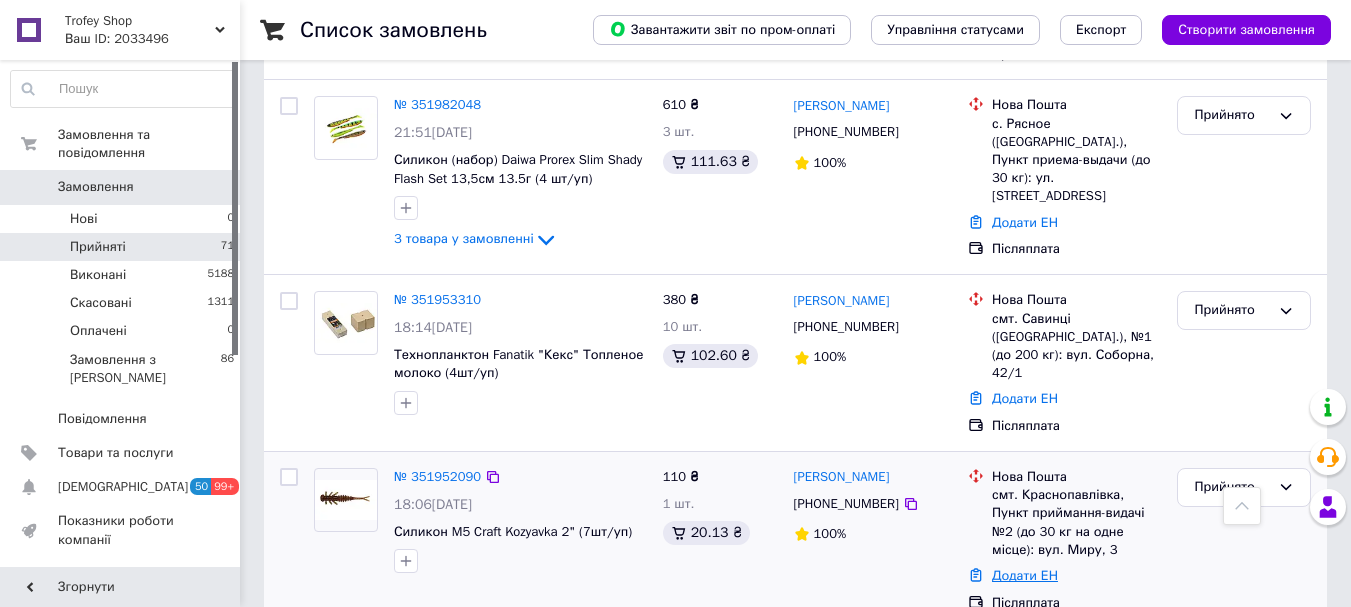 click on "Додати ЕН" at bounding box center (1025, 575) 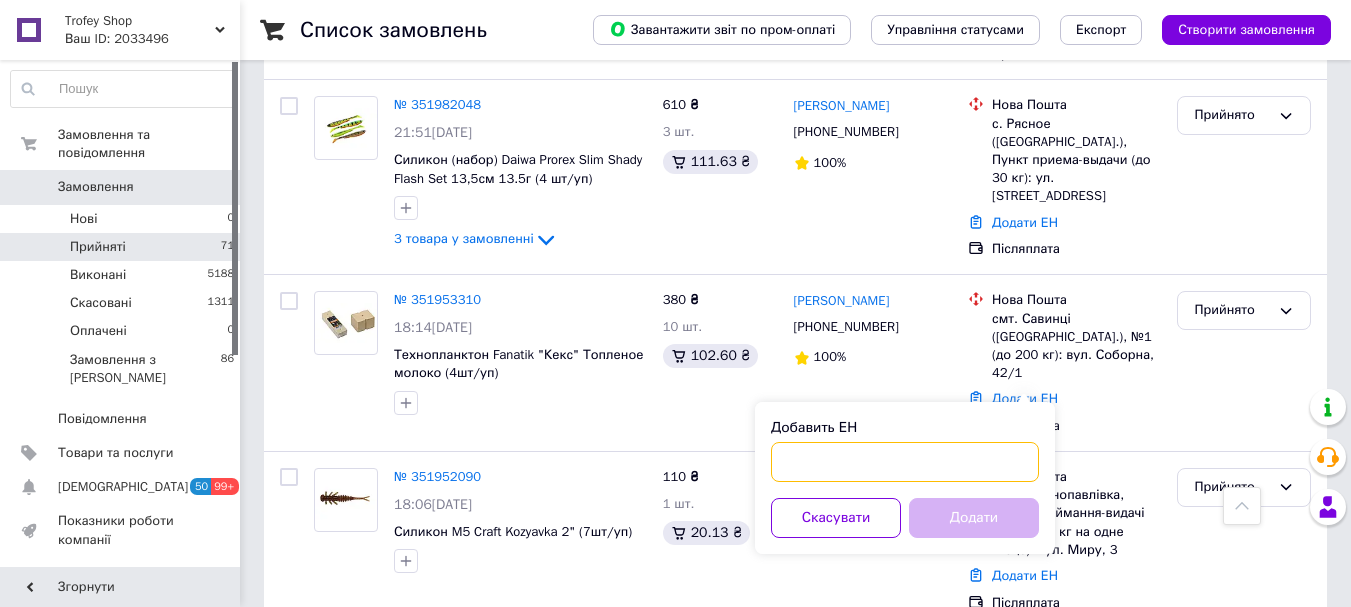 click on "Добавить ЕН" at bounding box center (905, 462) 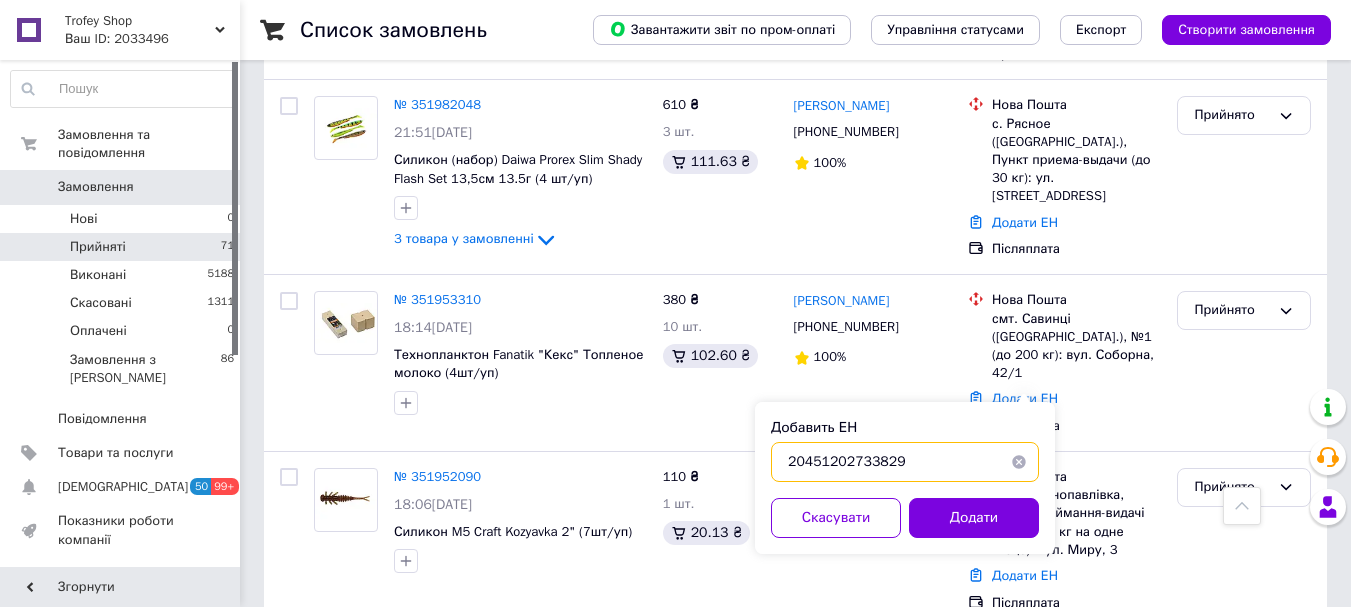type on "20451202733829" 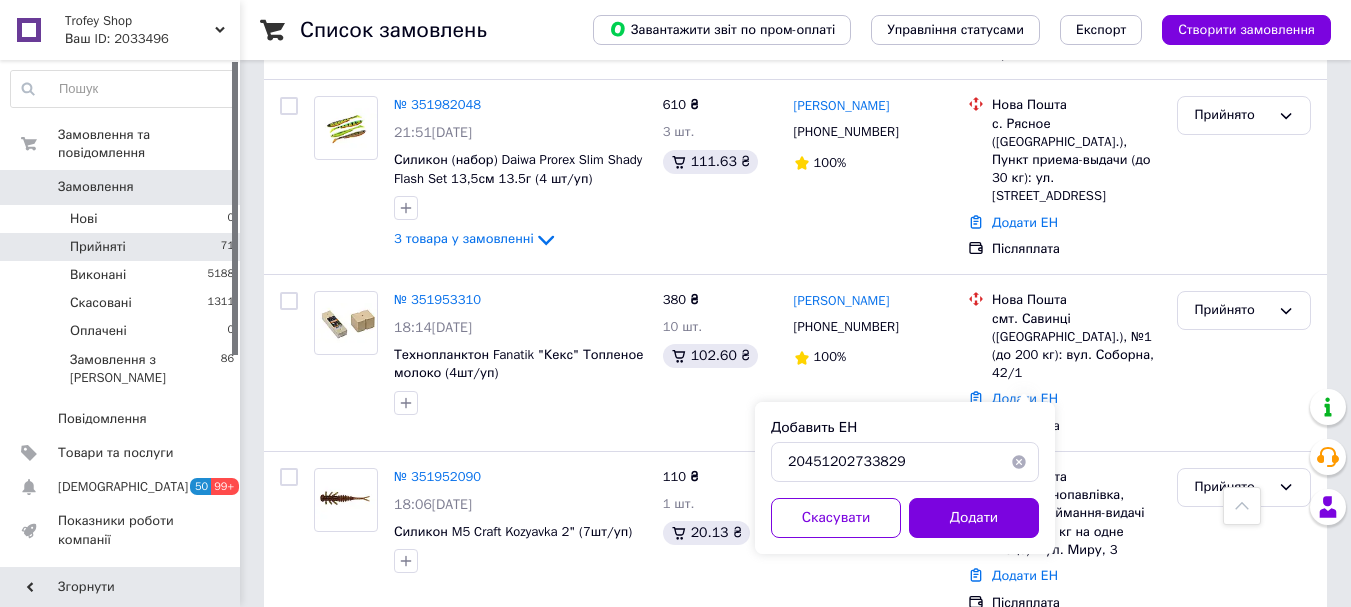 click on "Додати" at bounding box center (974, 518) 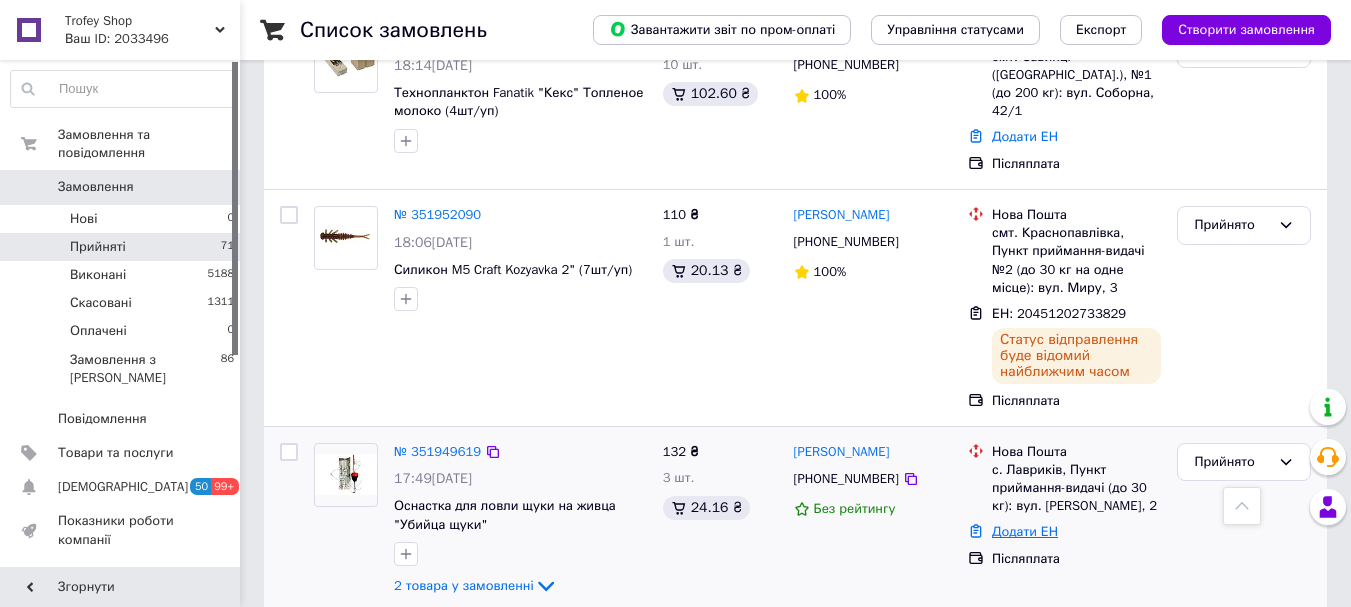 scroll, scrollTop: 2667, scrollLeft: 0, axis: vertical 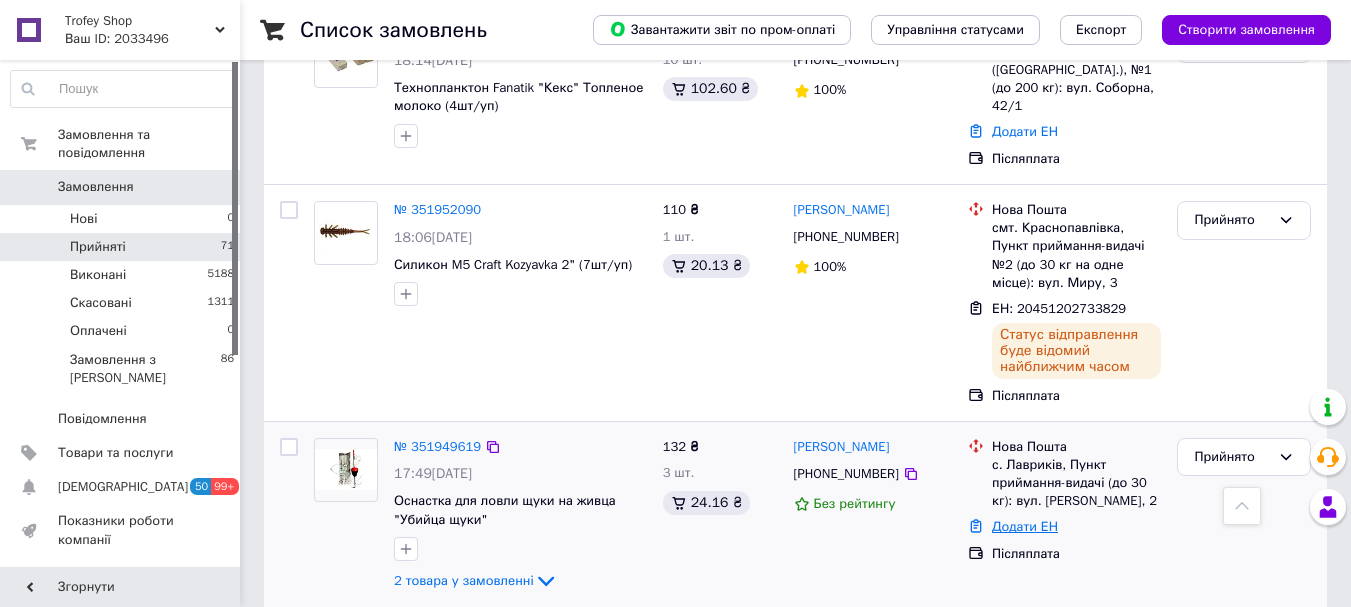 click on "Додати ЕН" at bounding box center [1025, 526] 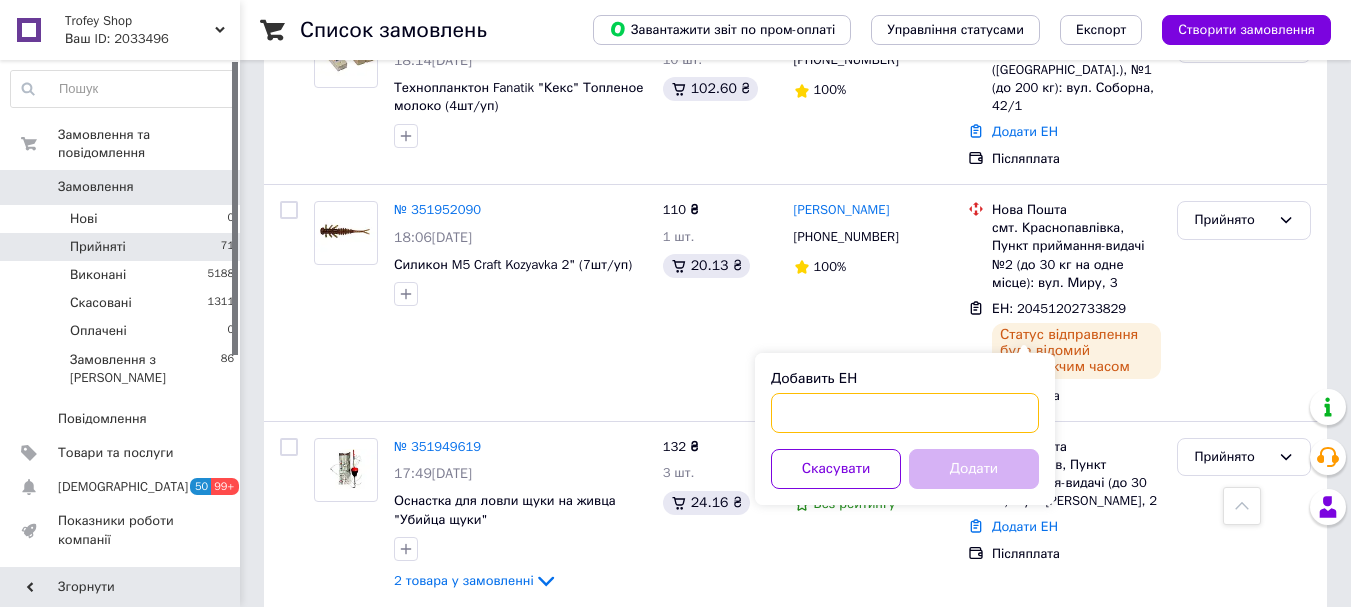 click on "Добавить ЕН" at bounding box center (905, 413) 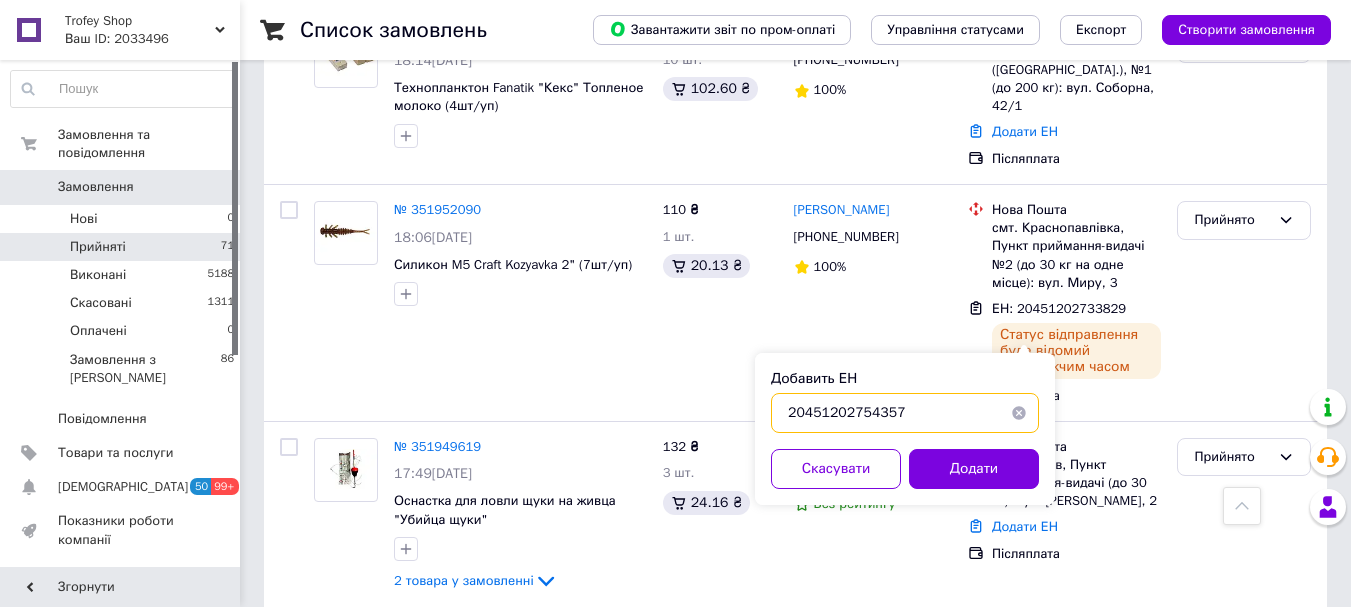type on "20451202754357" 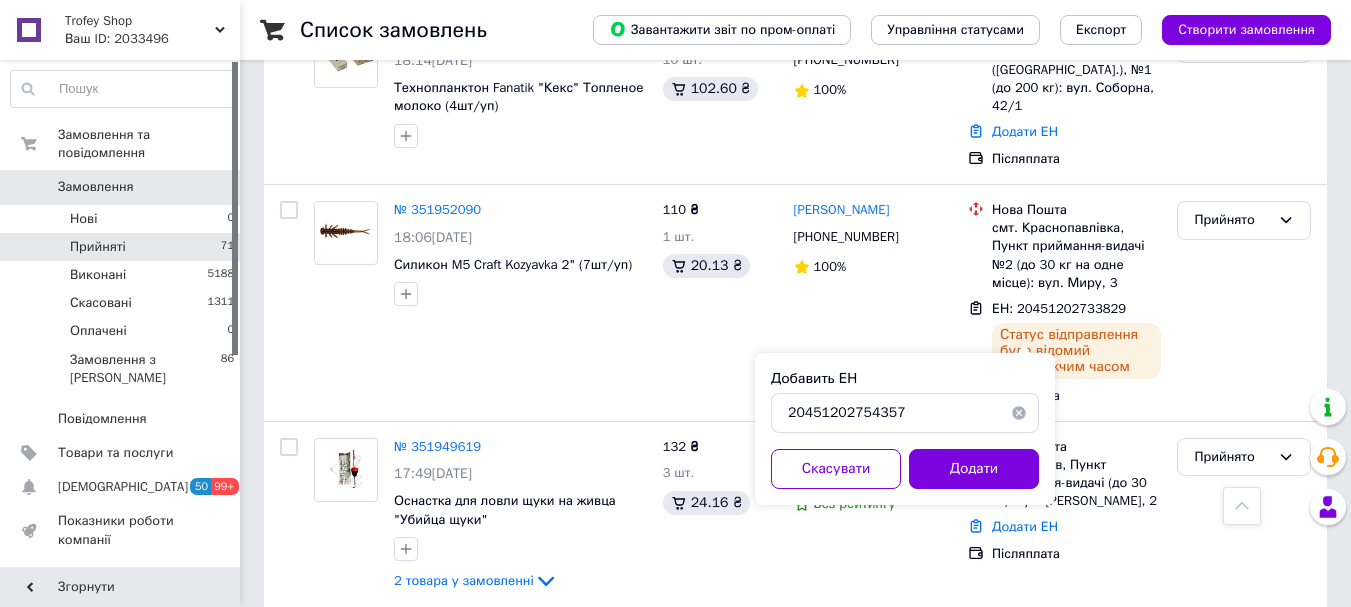 click on "Додати" at bounding box center (974, 469) 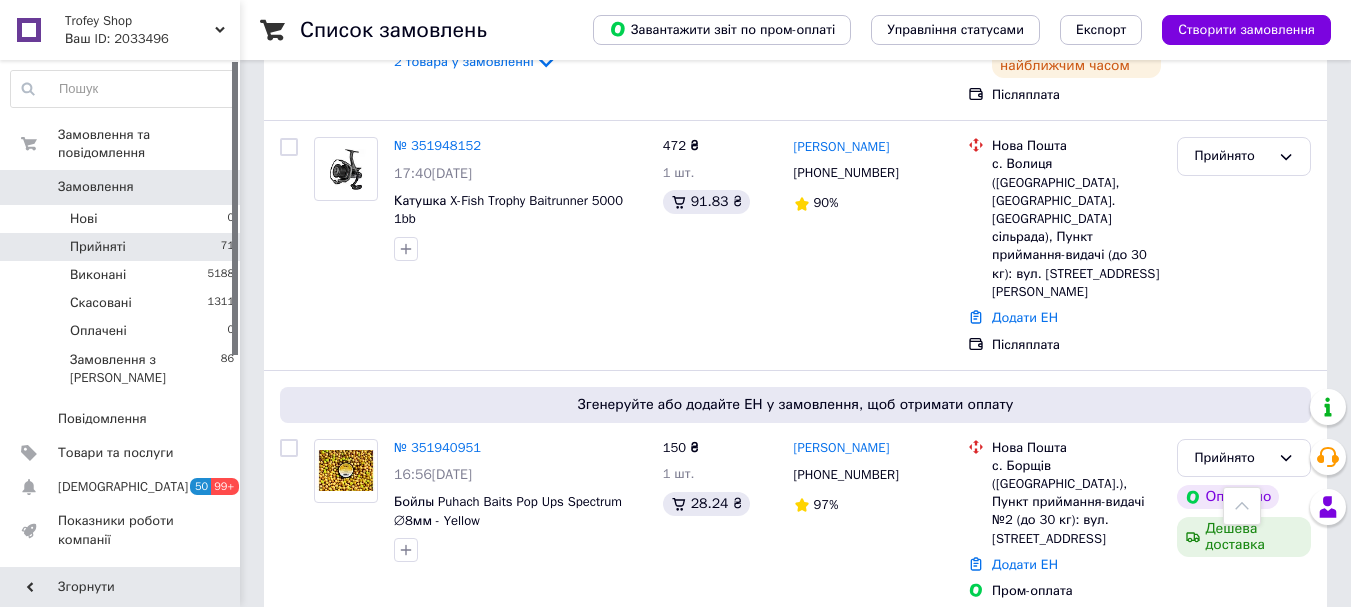scroll, scrollTop: 3200, scrollLeft: 0, axis: vertical 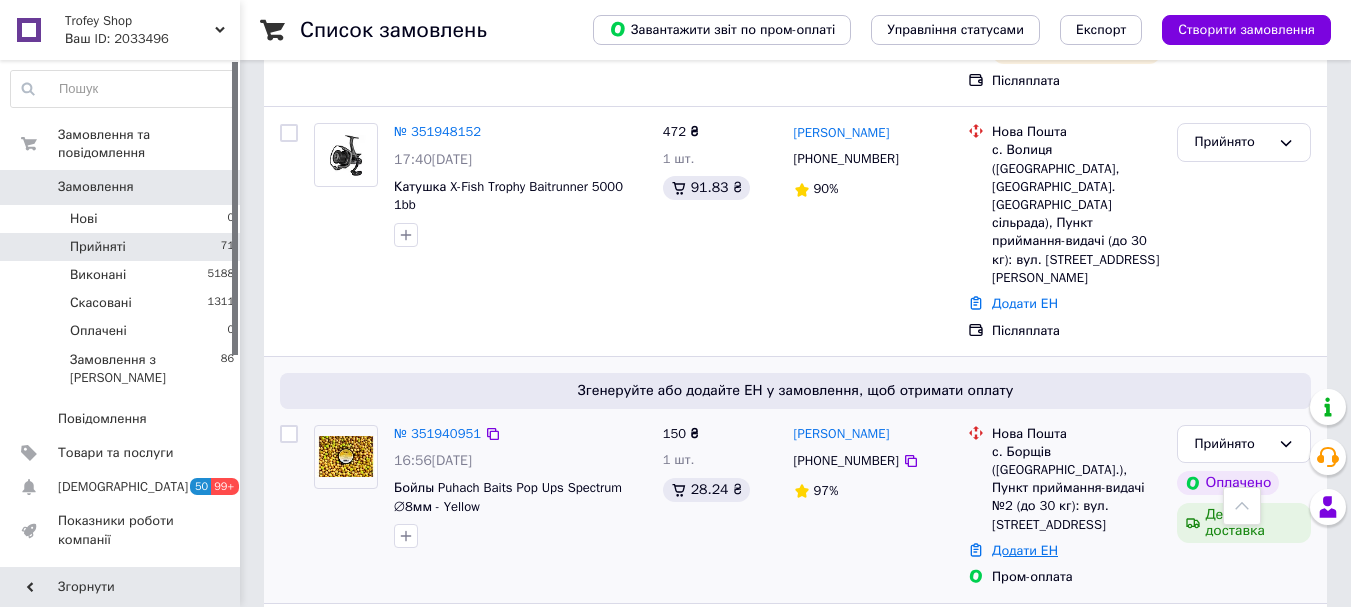 click on "Додати ЕН" at bounding box center (1025, 550) 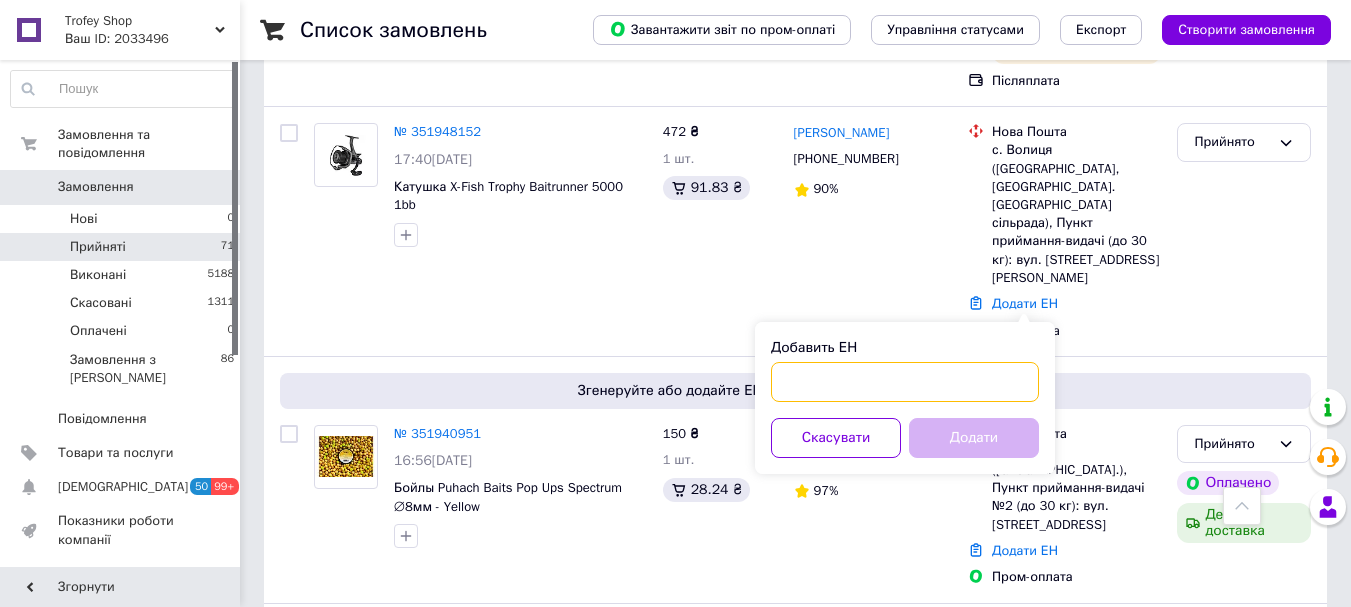 click on "Добавить ЕН" at bounding box center [905, 382] 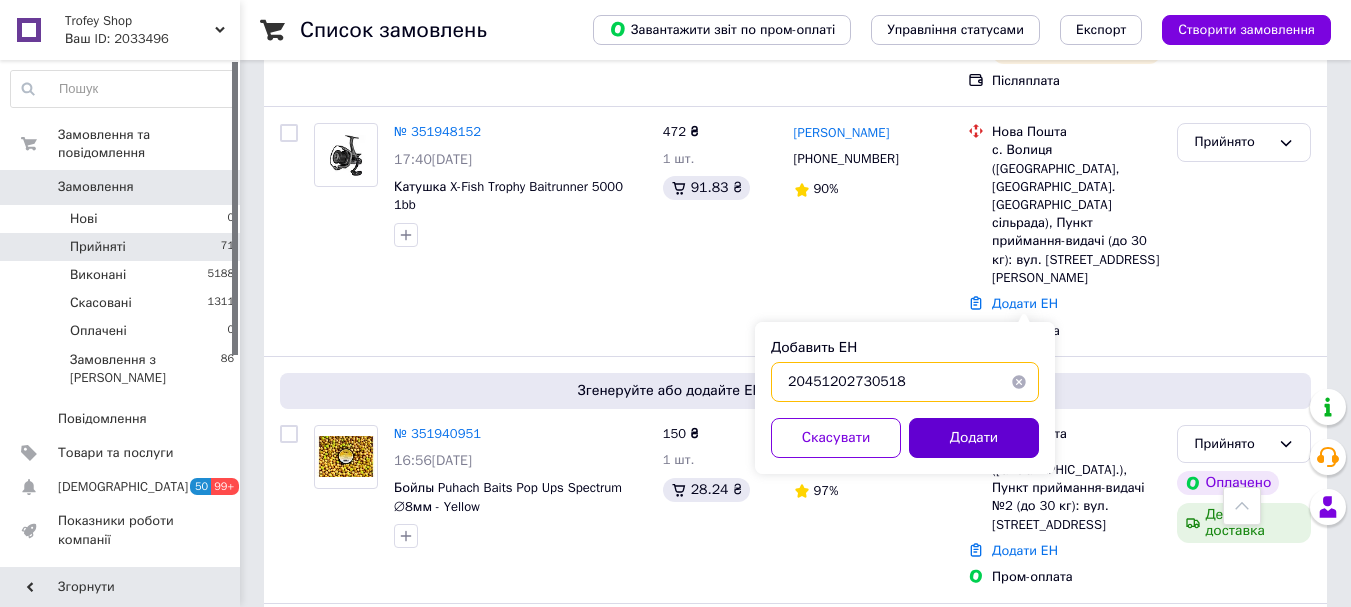 type on "20451202730518" 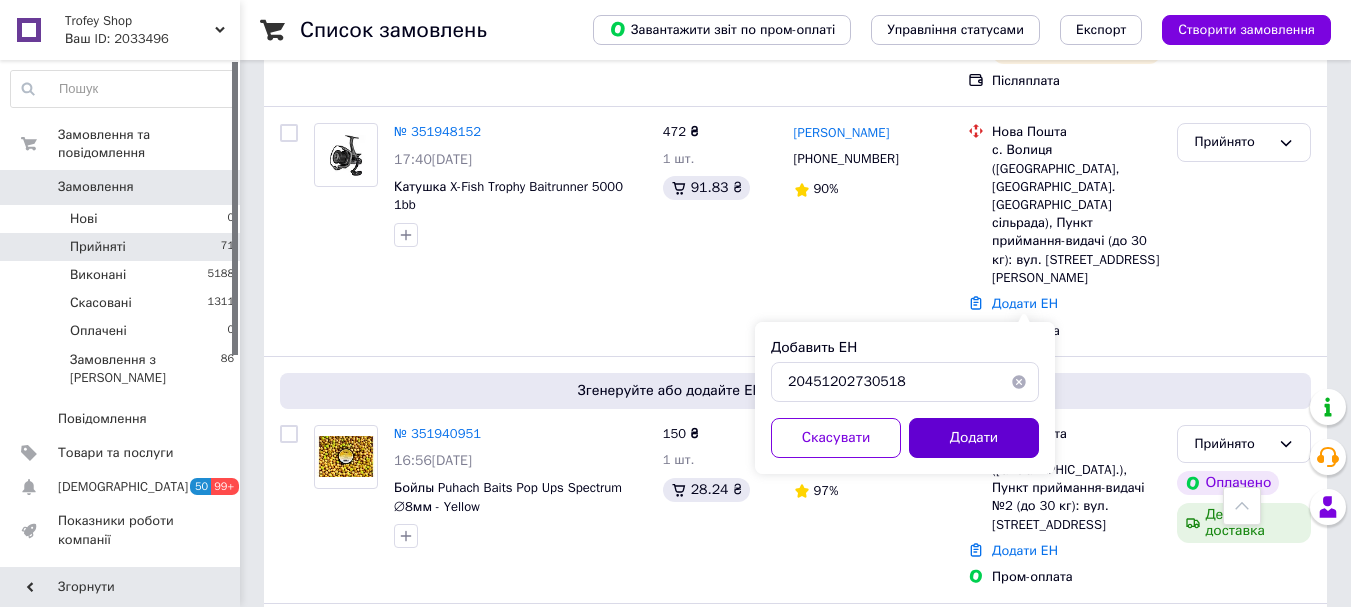 click on "Додати" at bounding box center [974, 438] 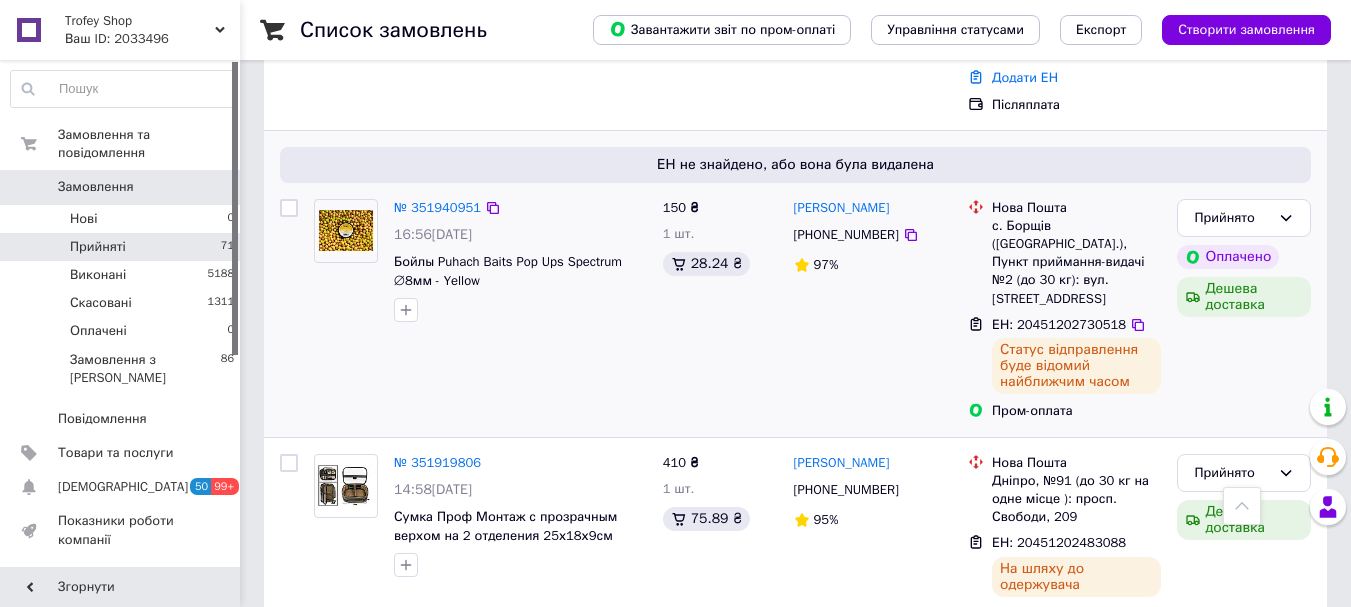 scroll, scrollTop: 3467, scrollLeft: 0, axis: vertical 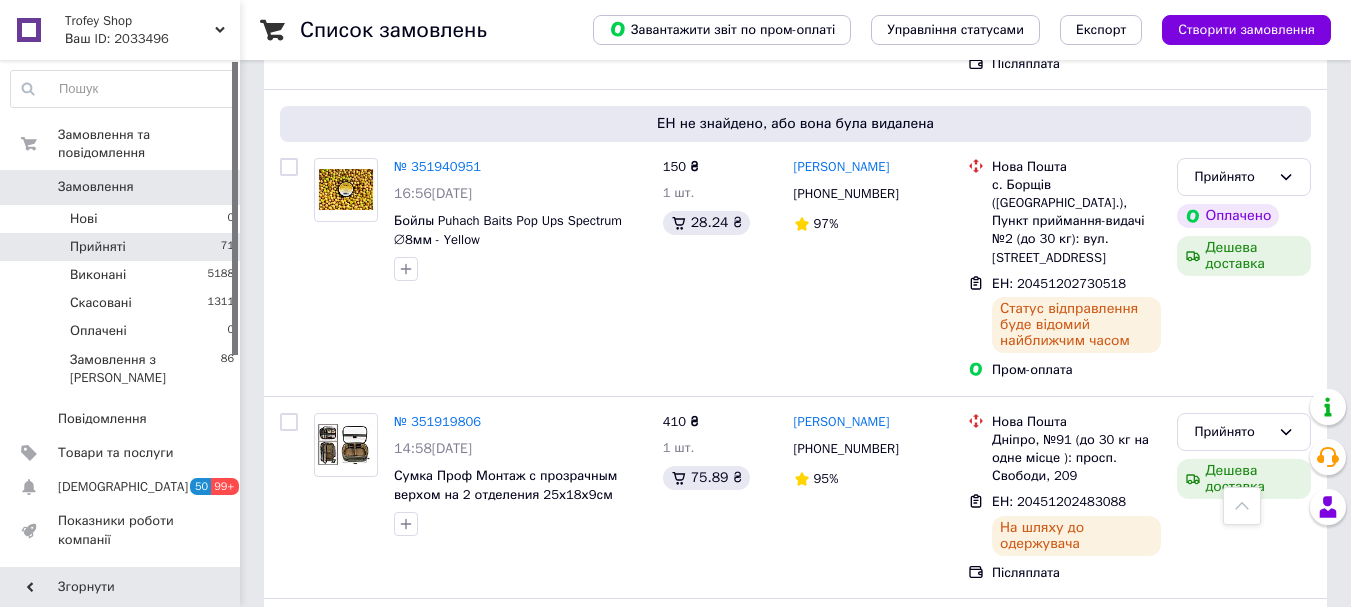 click on "Замовлення" at bounding box center [121, 187] 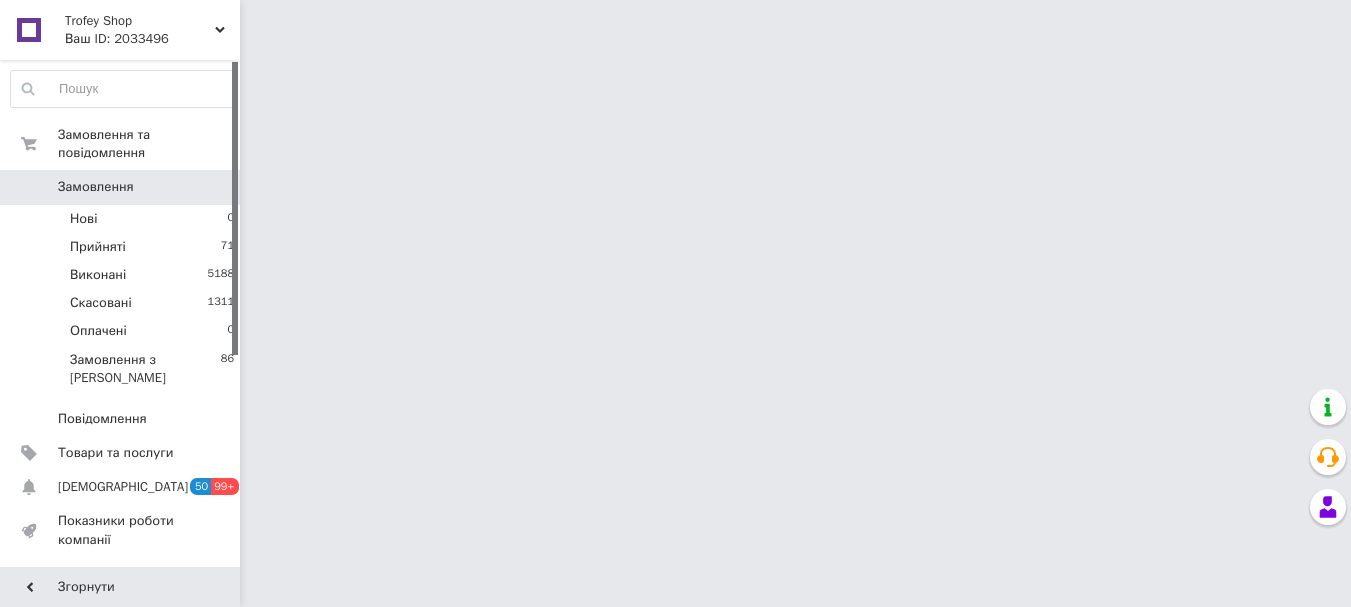 scroll, scrollTop: 0, scrollLeft: 0, axis: both 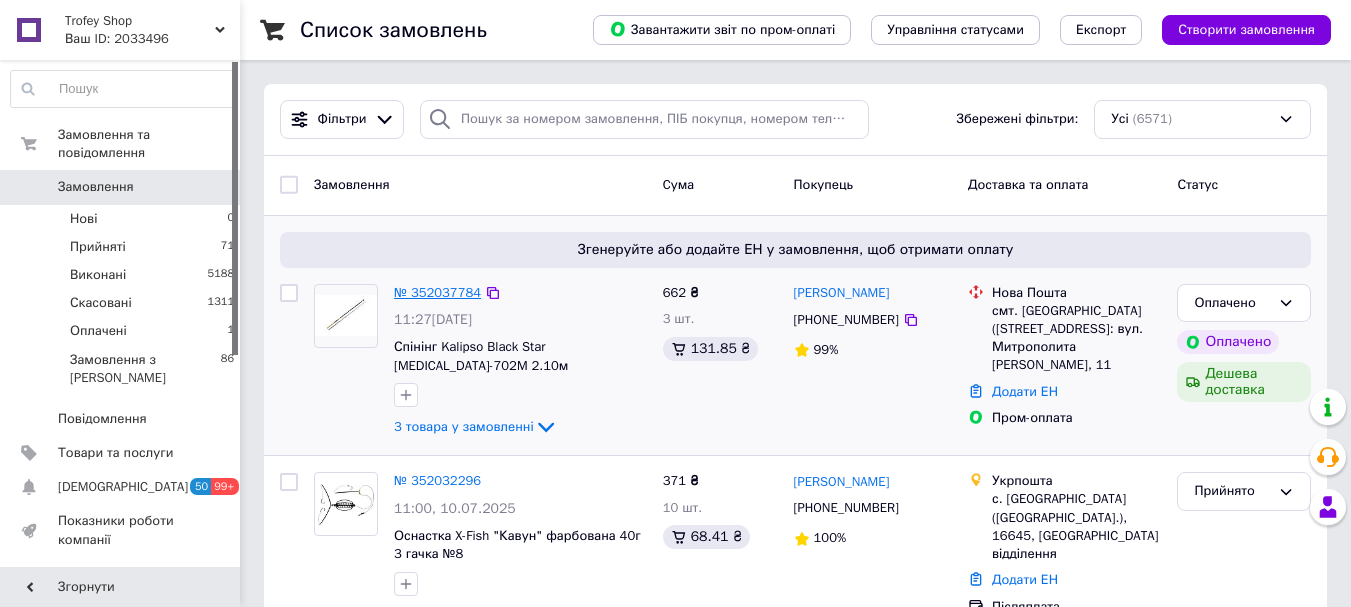 click on "№ 352037784" at bounding box center [437, 292] 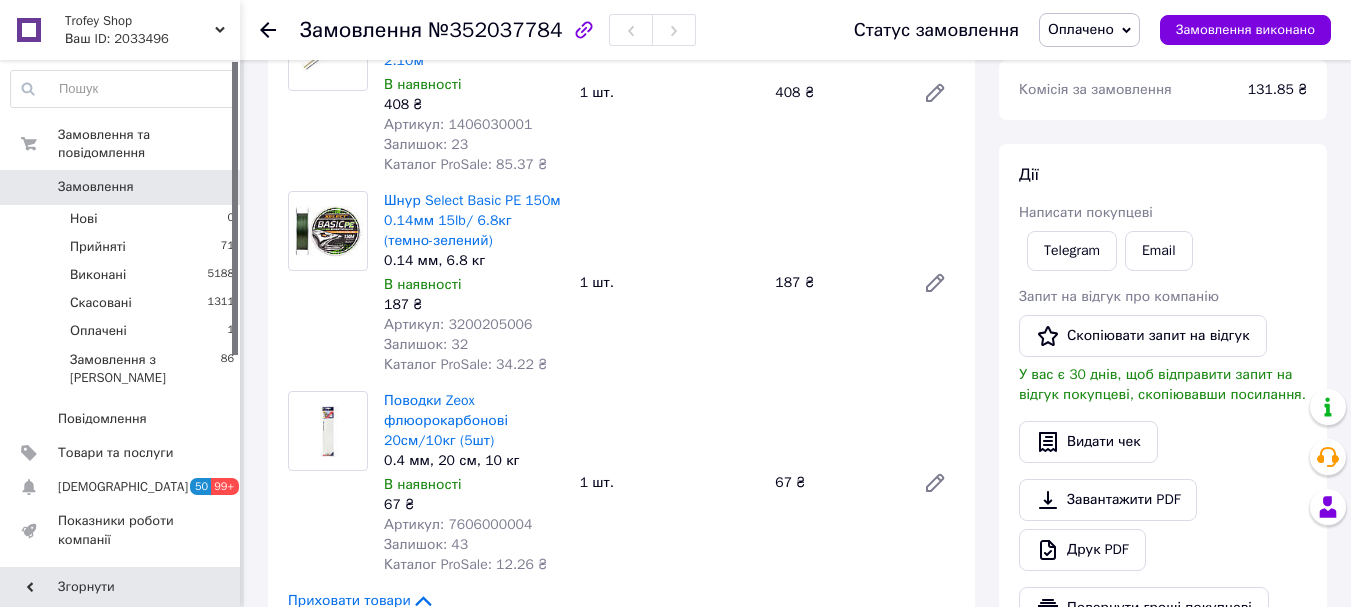 scroll, scrollTop: 667, scrollLeft: 0, axis: vertical 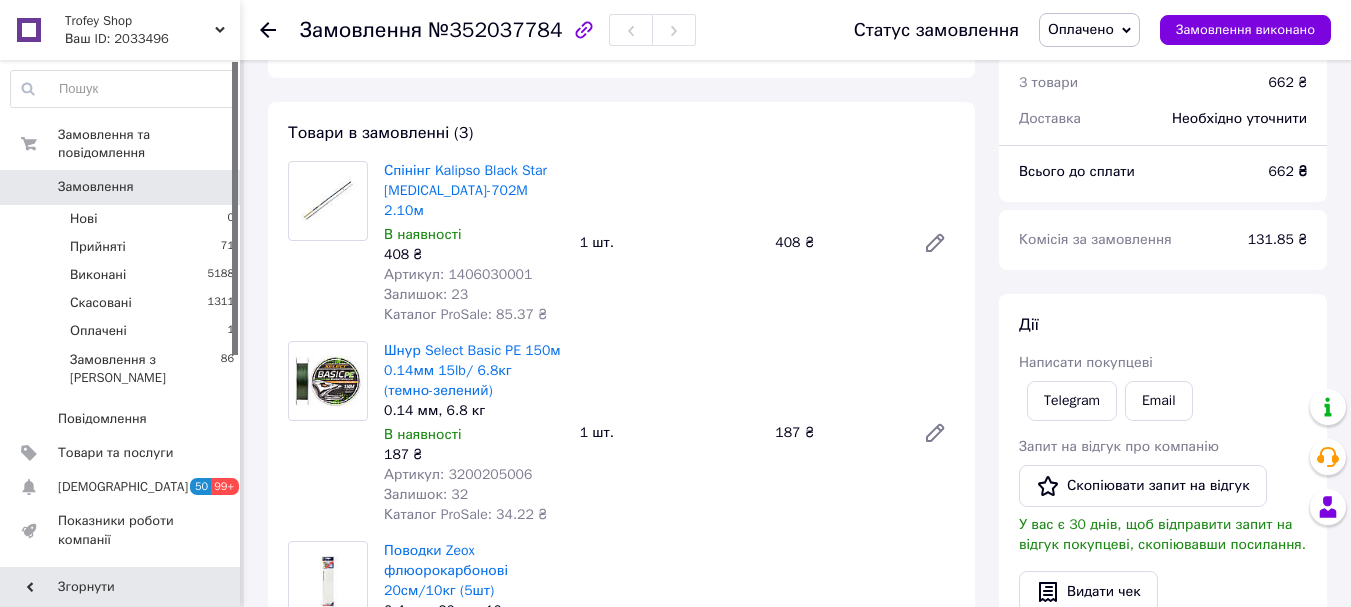 click on "Артикул: 1406030001" at bounding box center [458, 274] 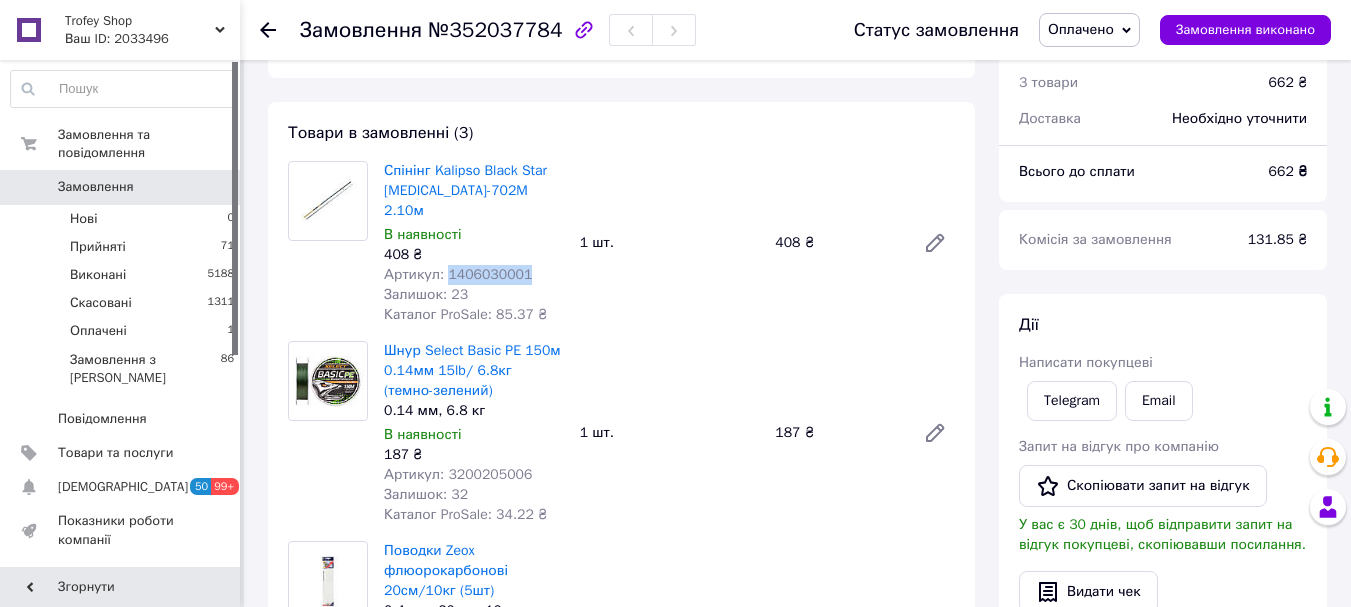 click on "Артикул: 1406030001" at bounding box center [458, 274] 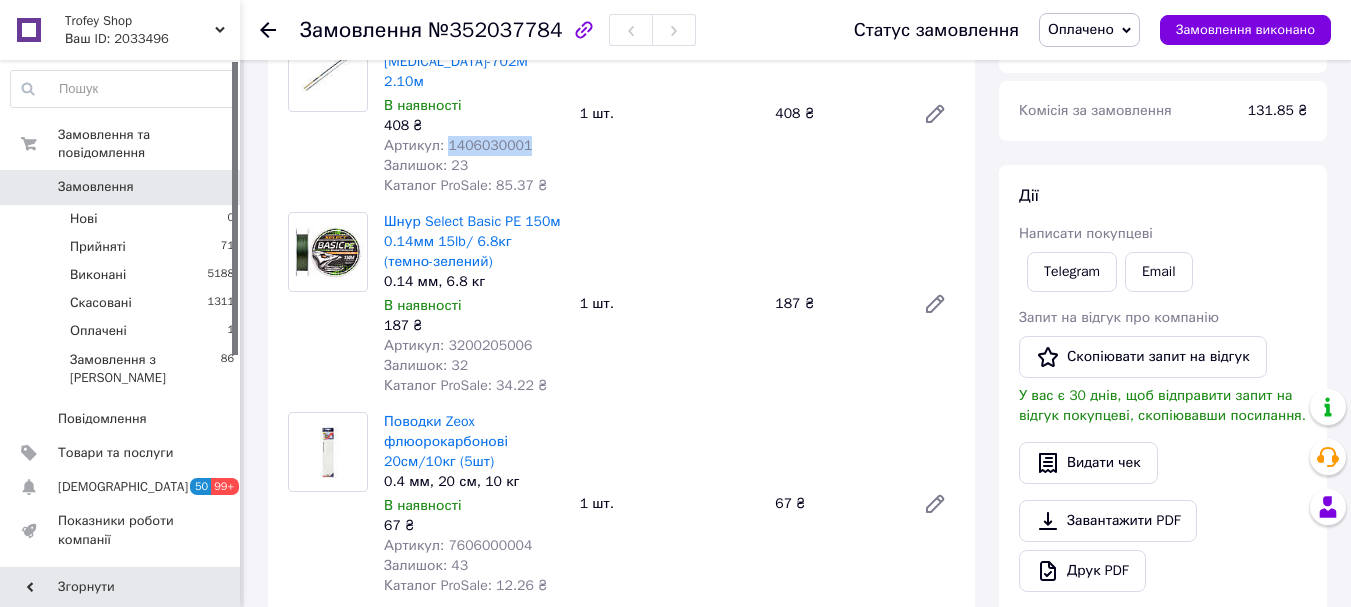 scroll, scrollTop: 800, scrollLeft: 0, axis: vertical 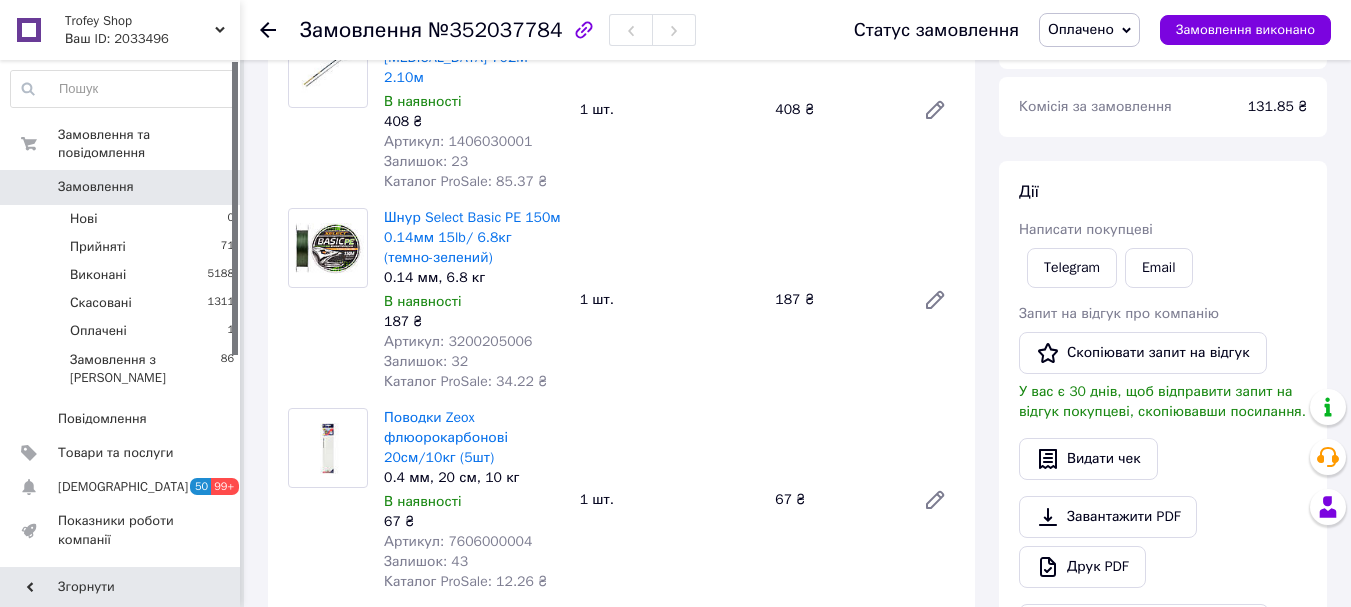 click on "Артикул: 3200205006" at bounding box center (458, 341) 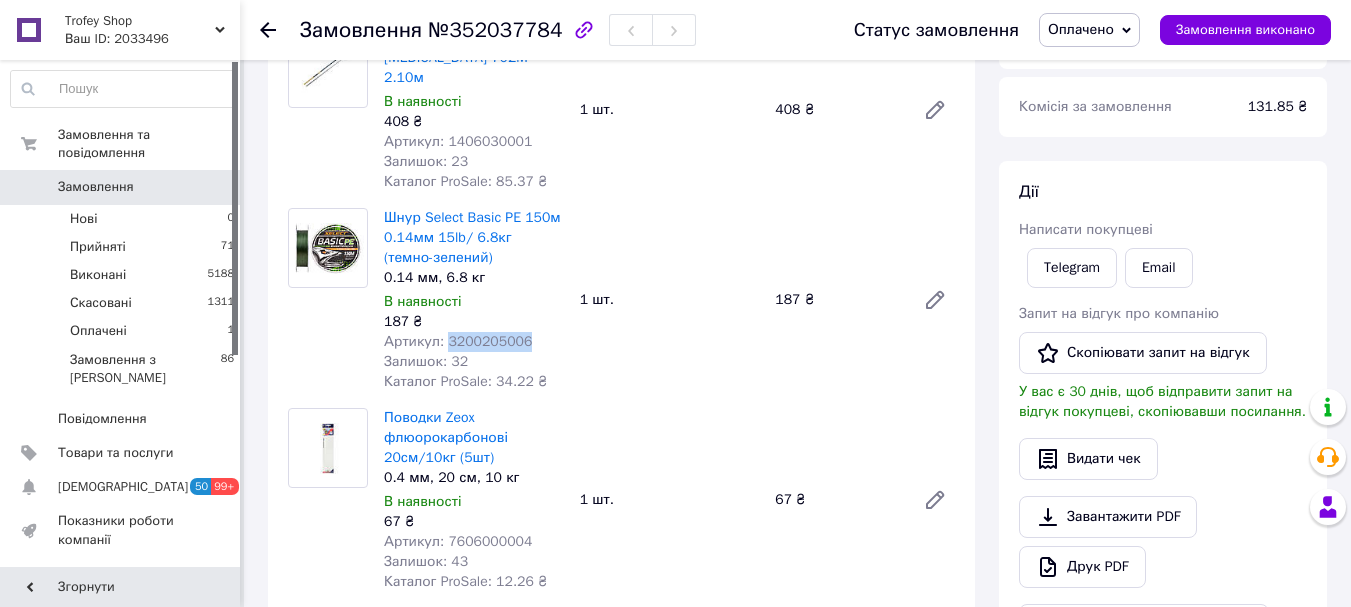 click on "Артикул: 3200205006" at bounding box center (458, 341) 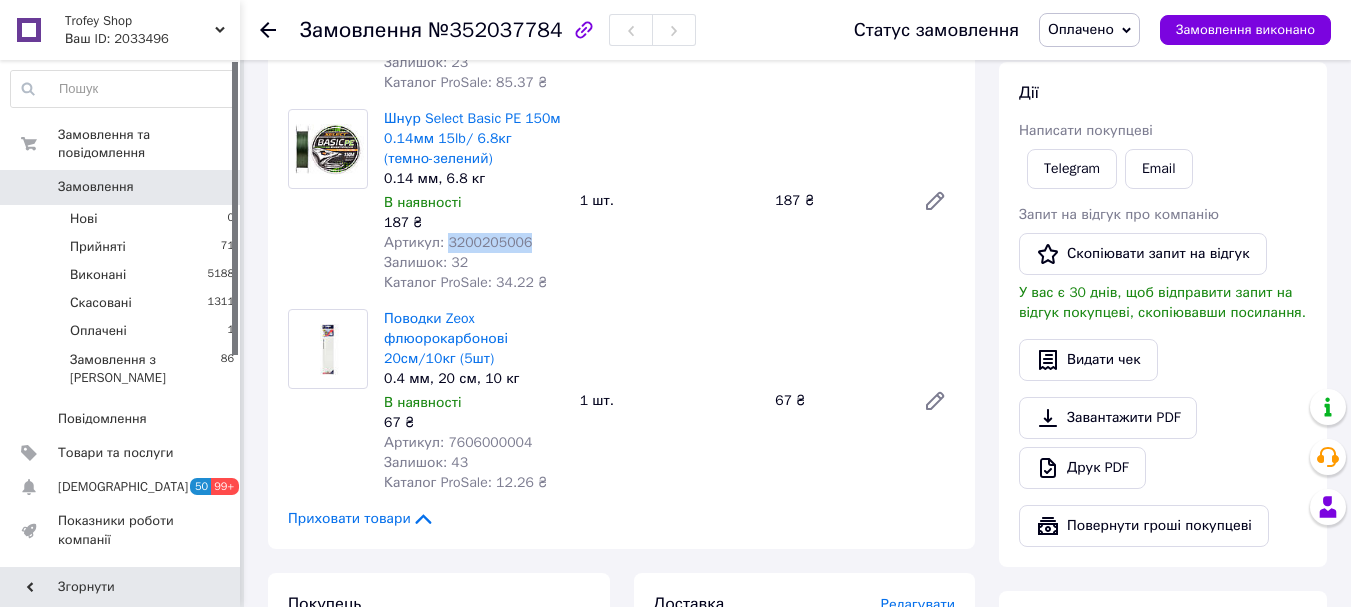 scroll, scrollTop: 1067, scrollLeft: 0, axis: vertical 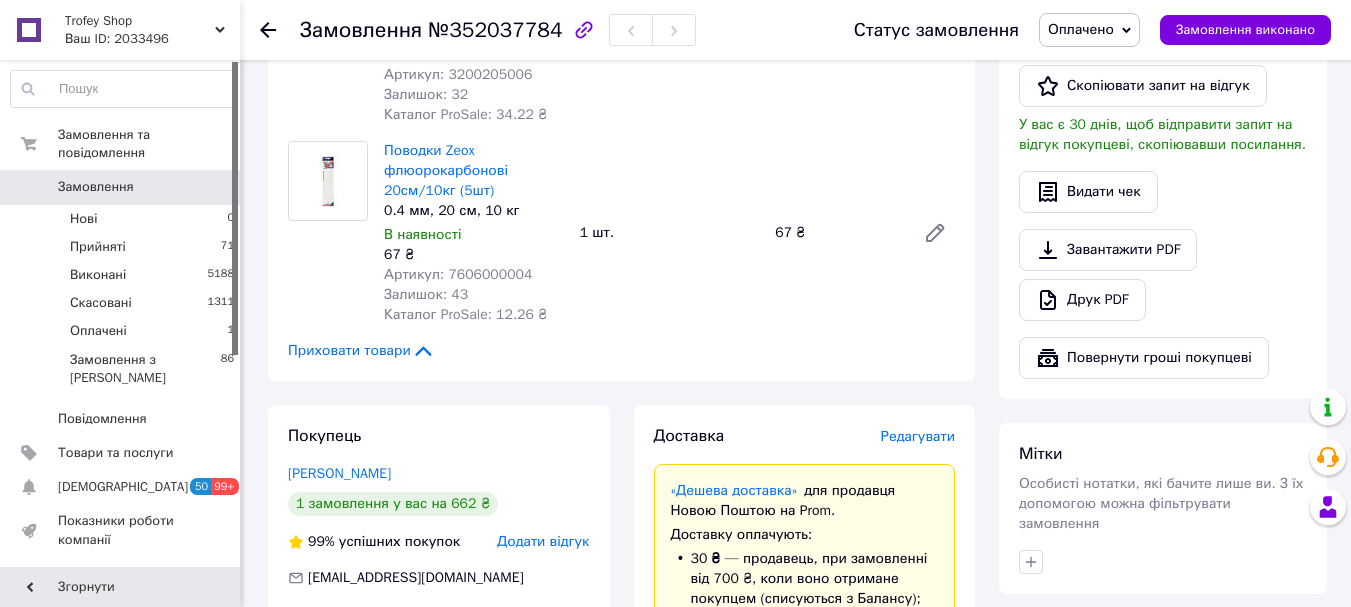 click on "Залишок: 43" at bounding box center (474, 295) 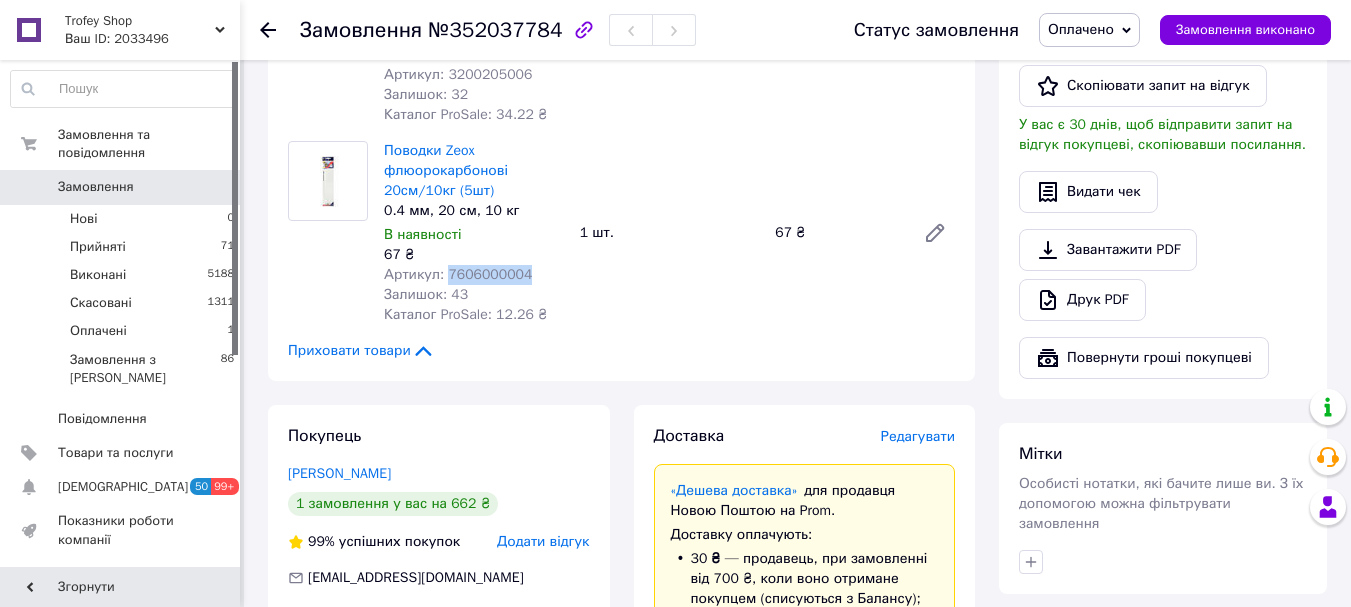click on "Артикул: 7606000004" at bounding box center [458, 274] 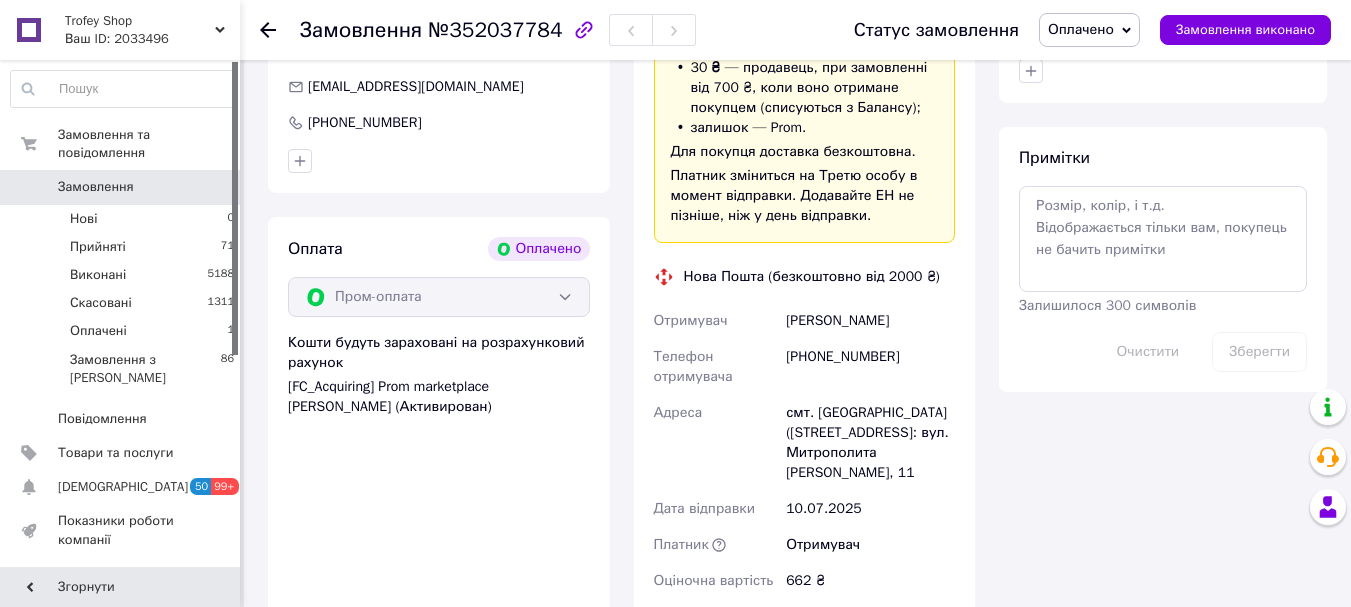 scroll, scrollTop: 1600, scrollLeft: 0, axis: vertical 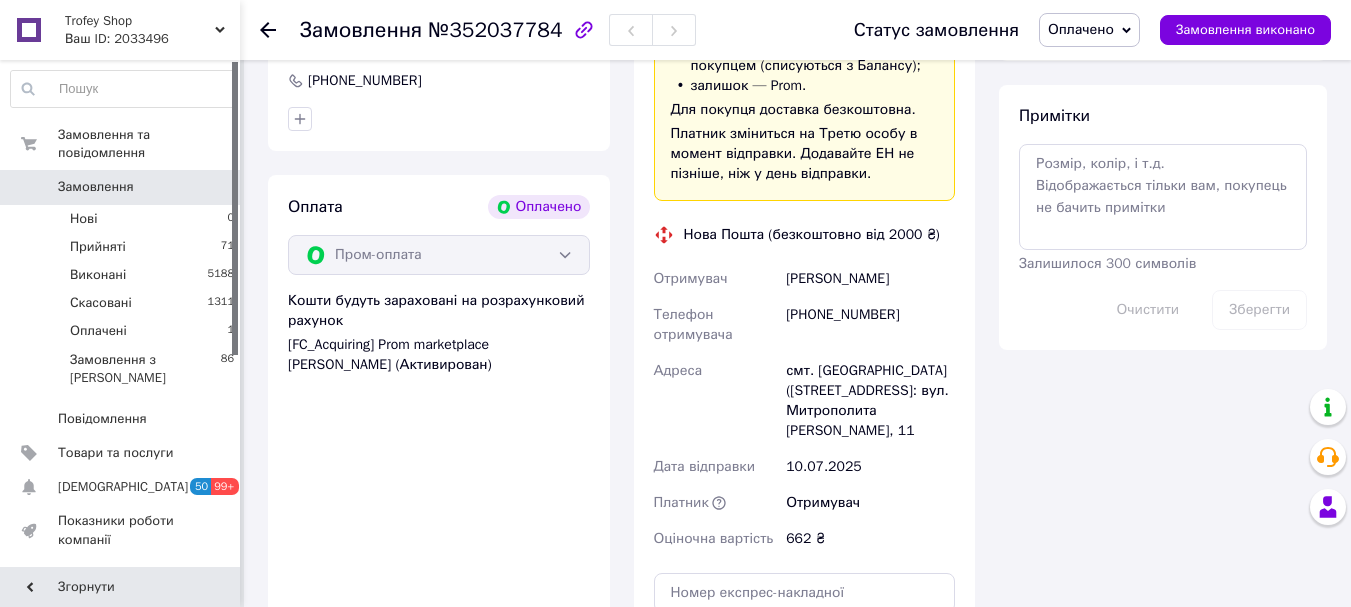click on "Ренкас Ігор" at bounding box center [870, 279] 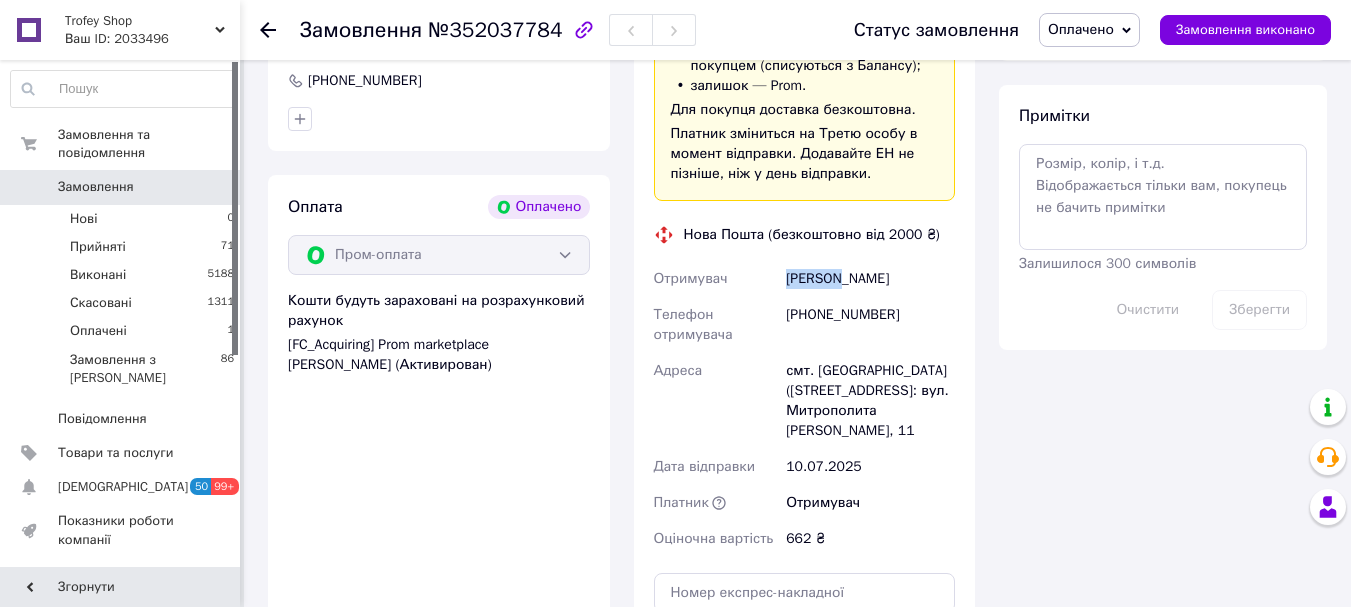 click on "Ренкас Ігор" at bounding box center (870, 279) 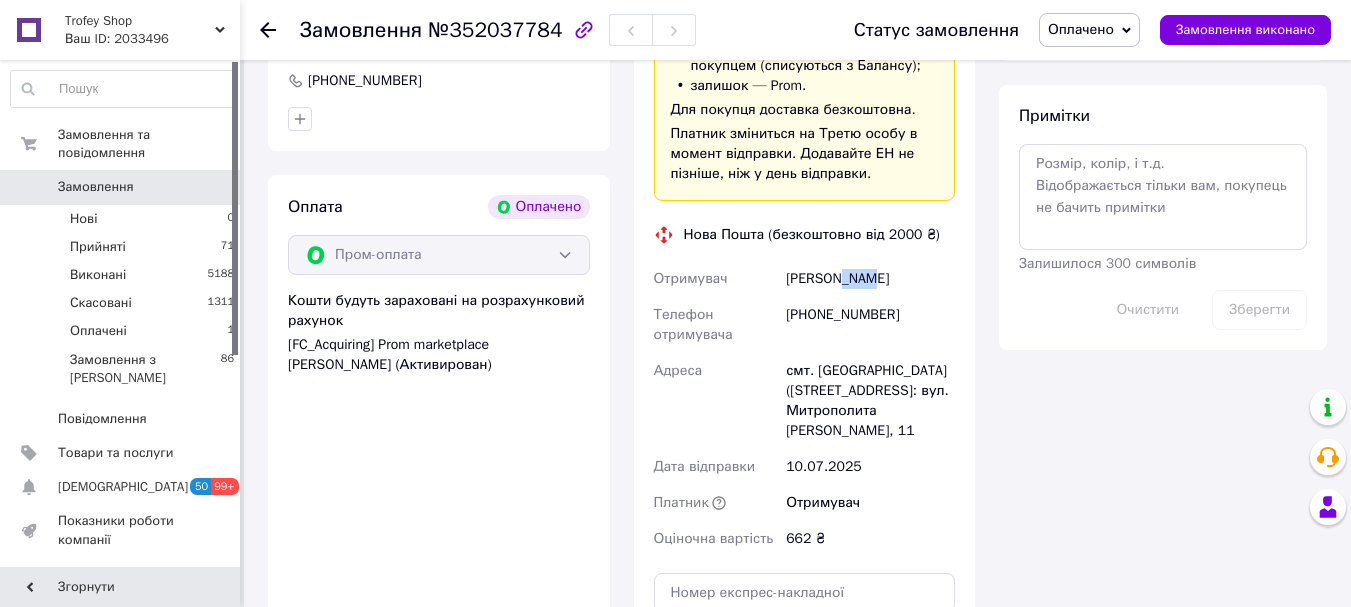 click on "Ренкас Ігор" at bounding box center (870, 279) 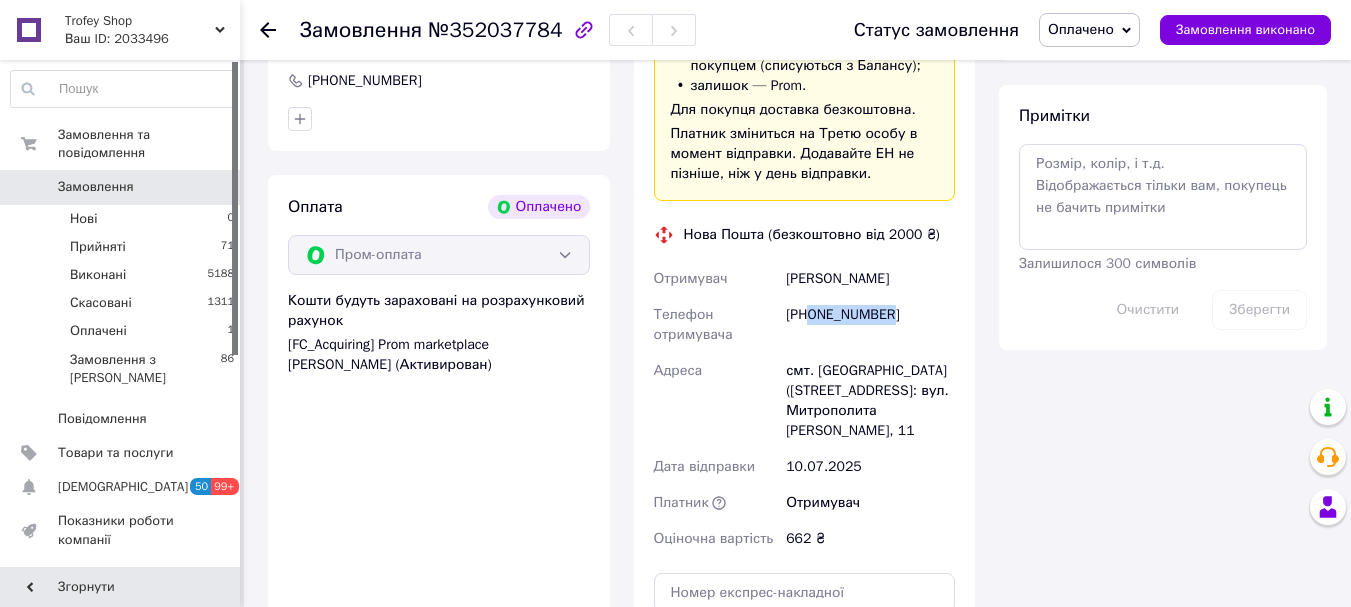 drag, startPoint x: 881, startPoint y: 273, endPoint x: 810, endPoint y: 275, distance: 71.02816 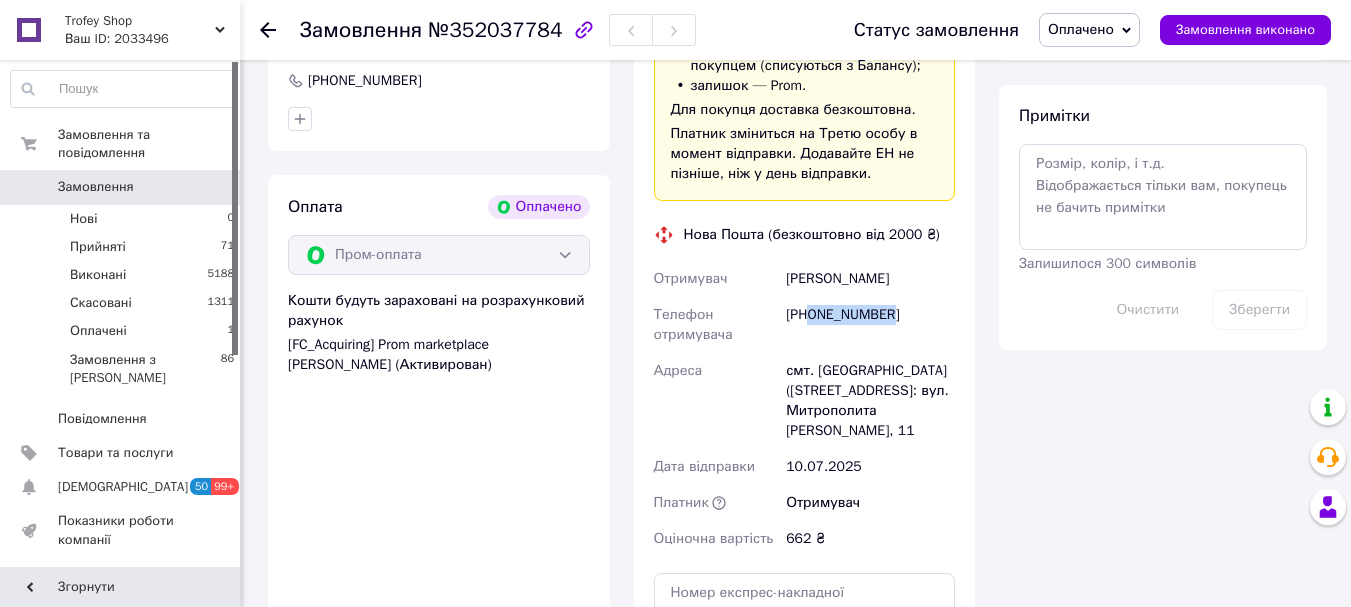 click on "Оплачено" at bounding box center [1081, 29] 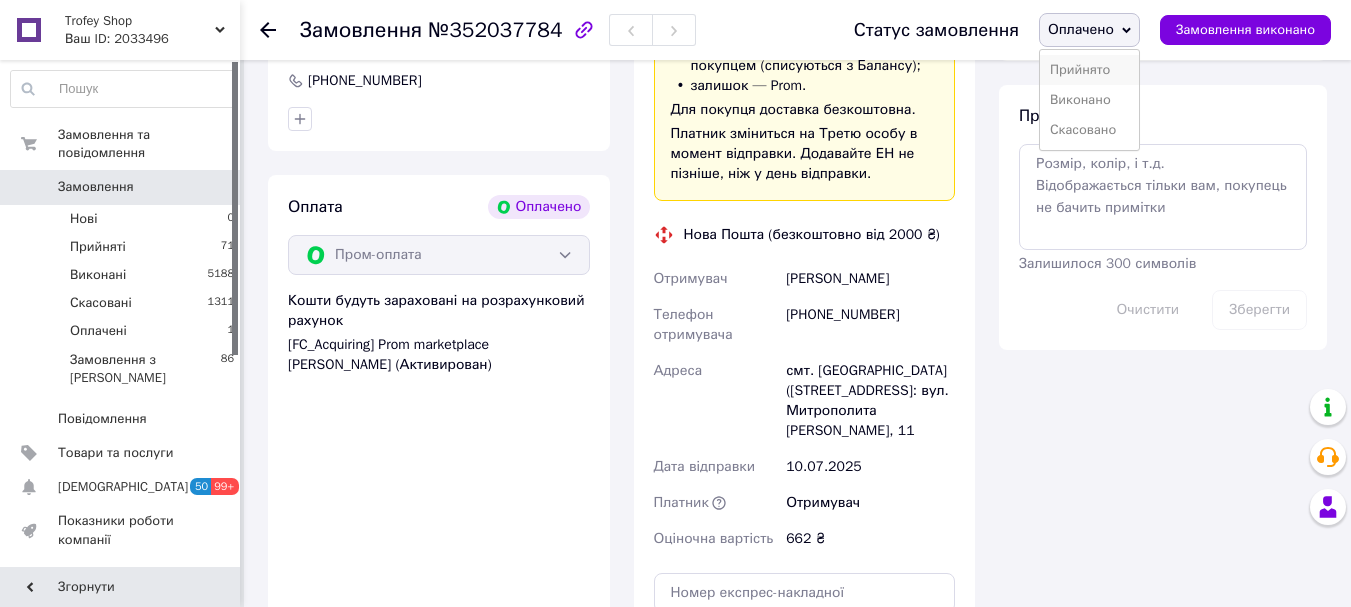 click on "Прийнято" at bounding box center [1089, 70] 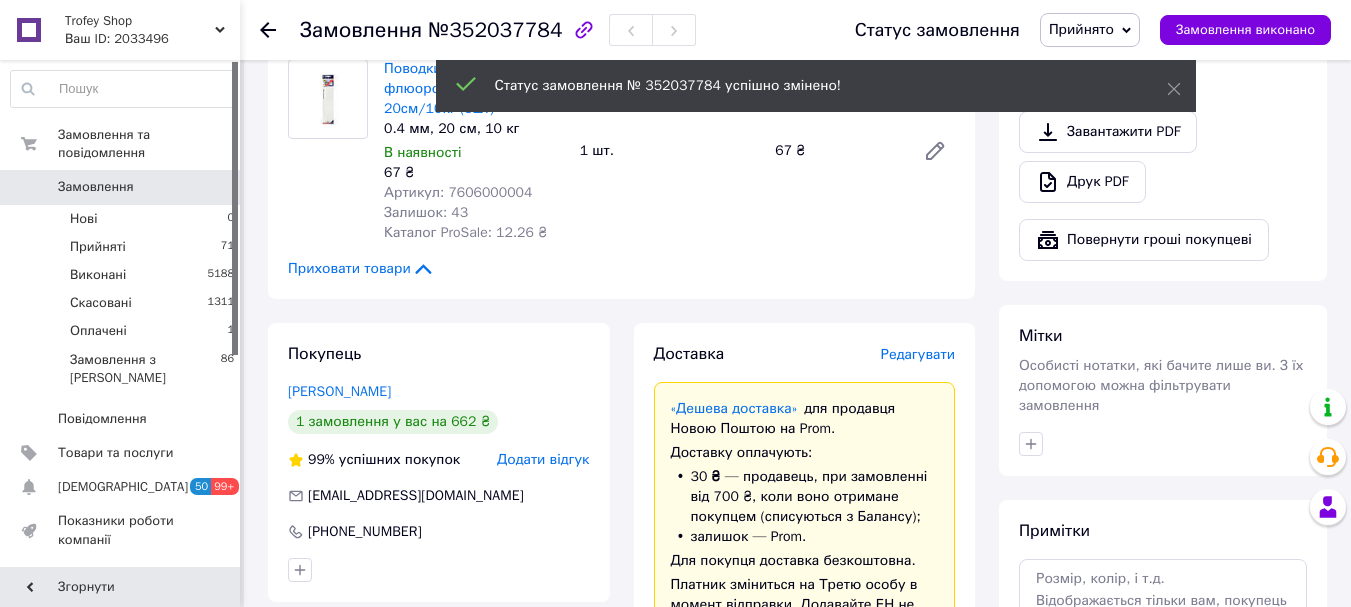 scroll, scrollTop: 933, scrollLeft: 0, axis: vertical 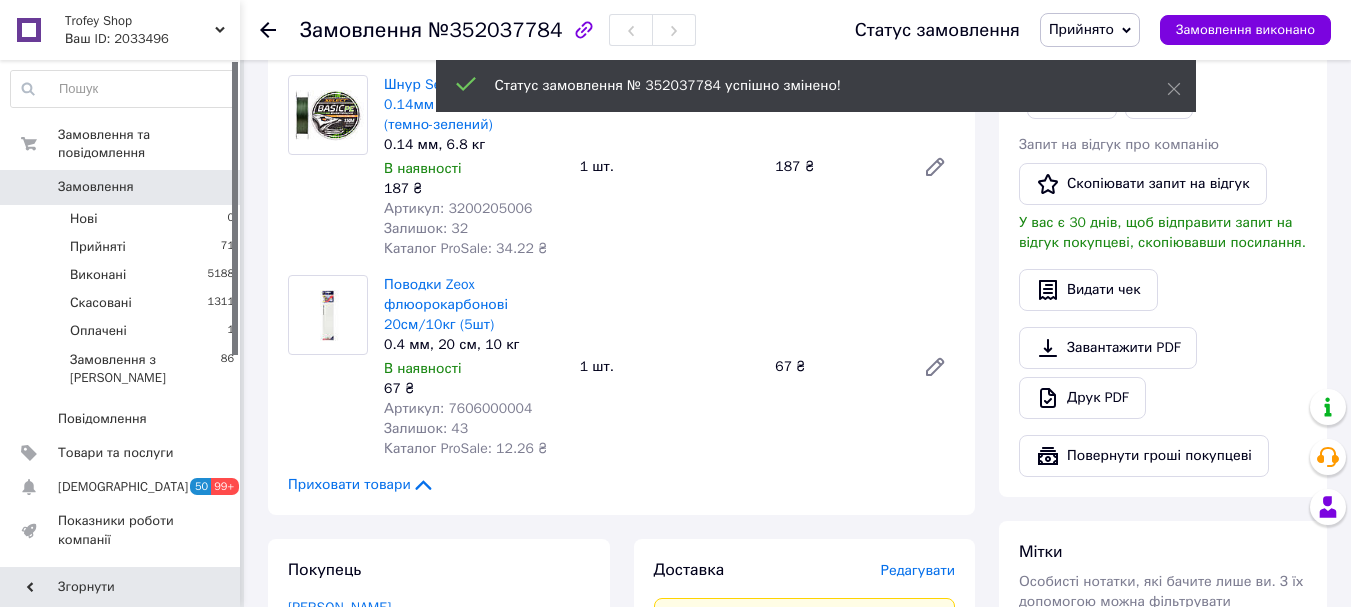 click on "Замовлення" at bounding box center [361, 30] 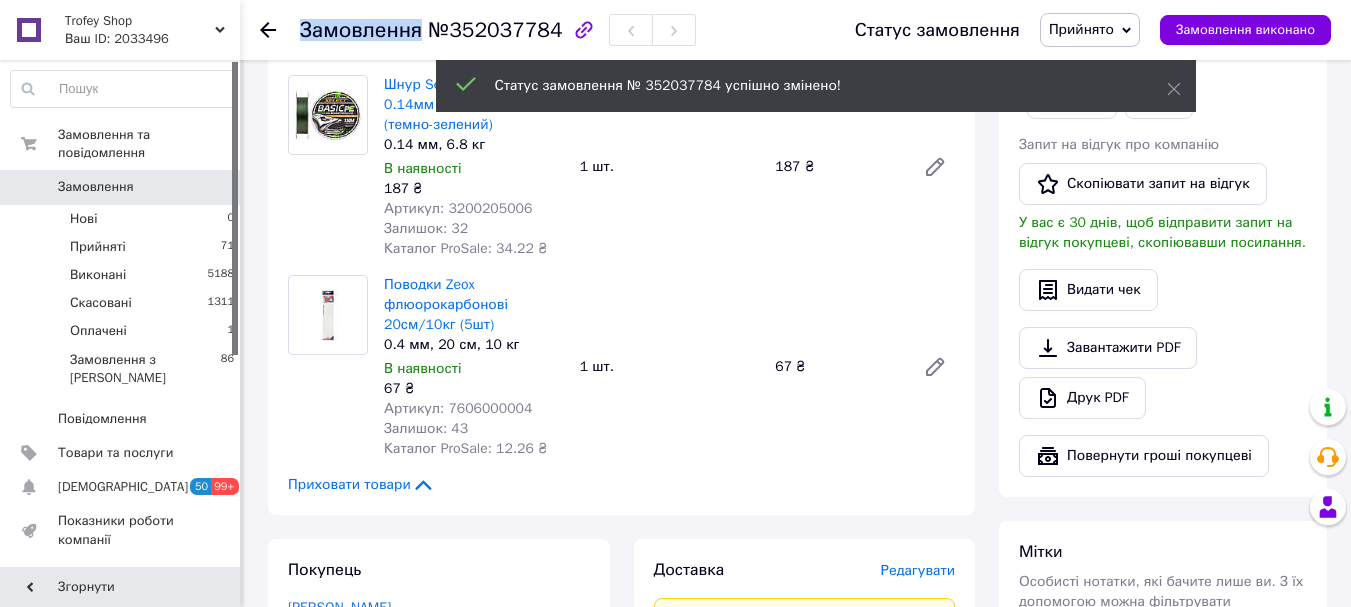 click on "Замовлення" at bounding box center (361, 30) 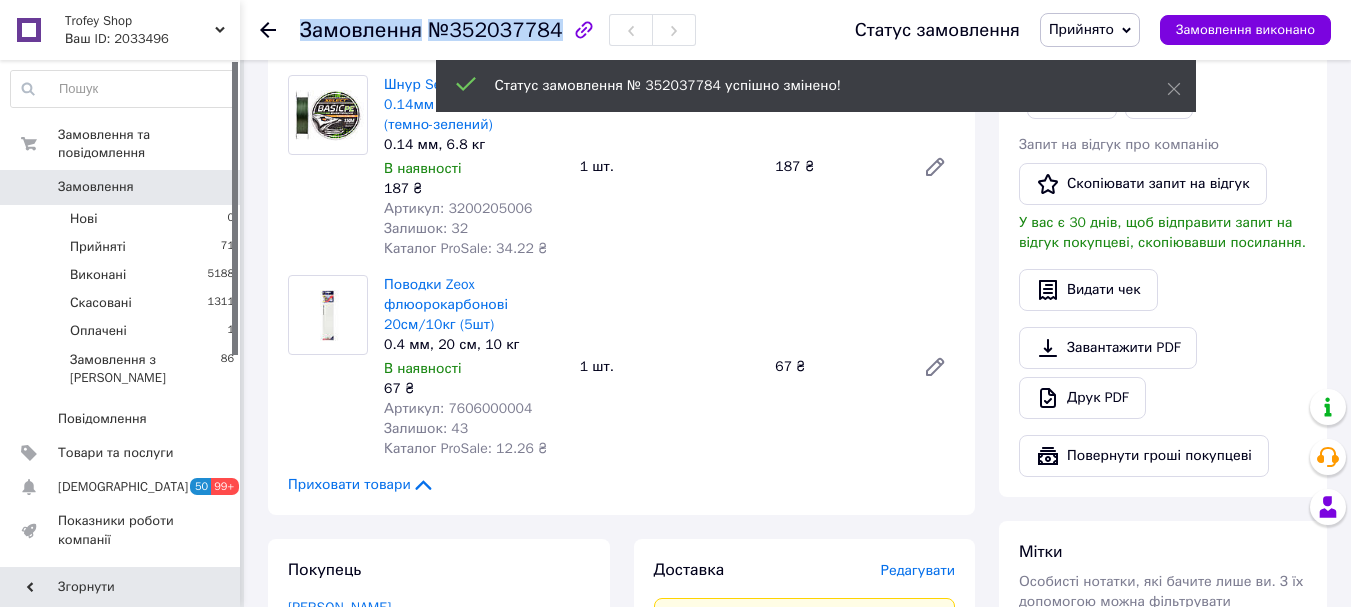 click on "Замовлення" at bounding box center [361, 30] 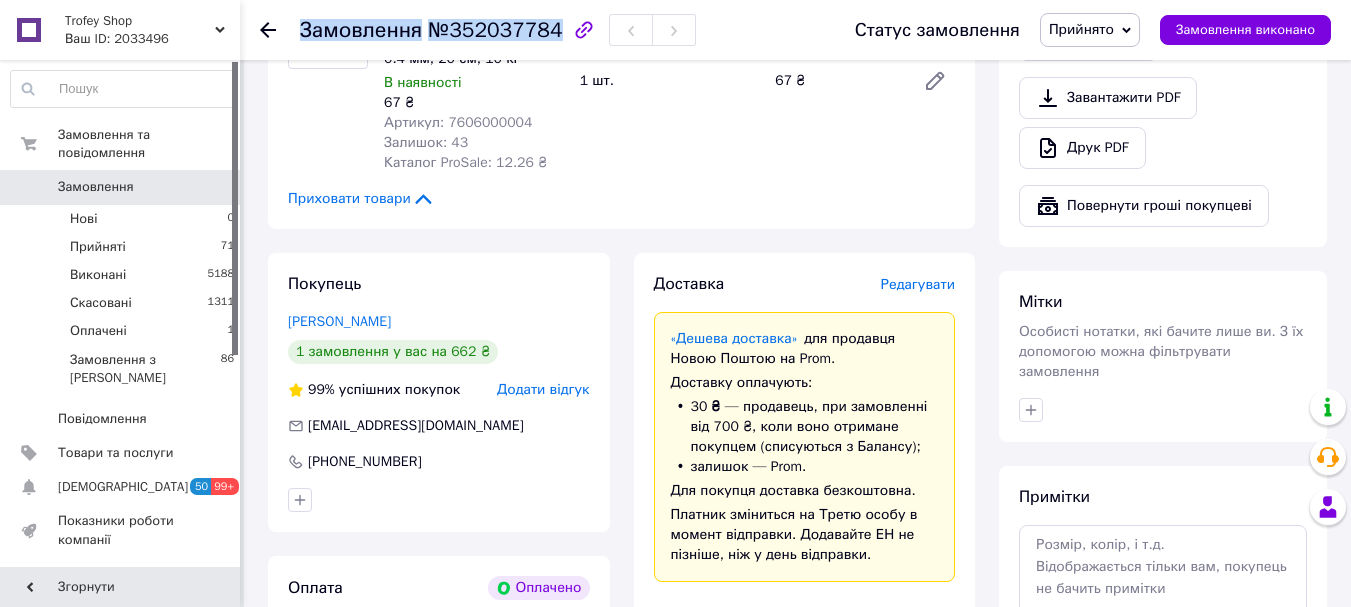 scroll, scrollTop: 1333, scrollLeft: 0, axis: vertical 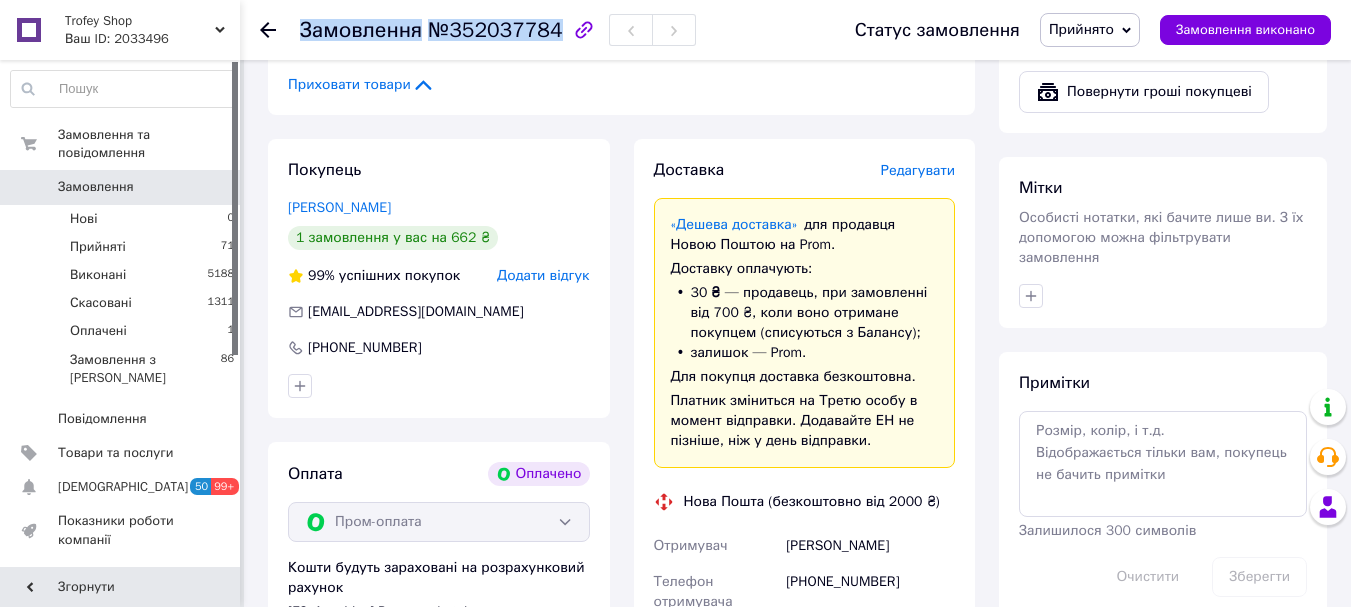 click at bounding box center (29, 187) 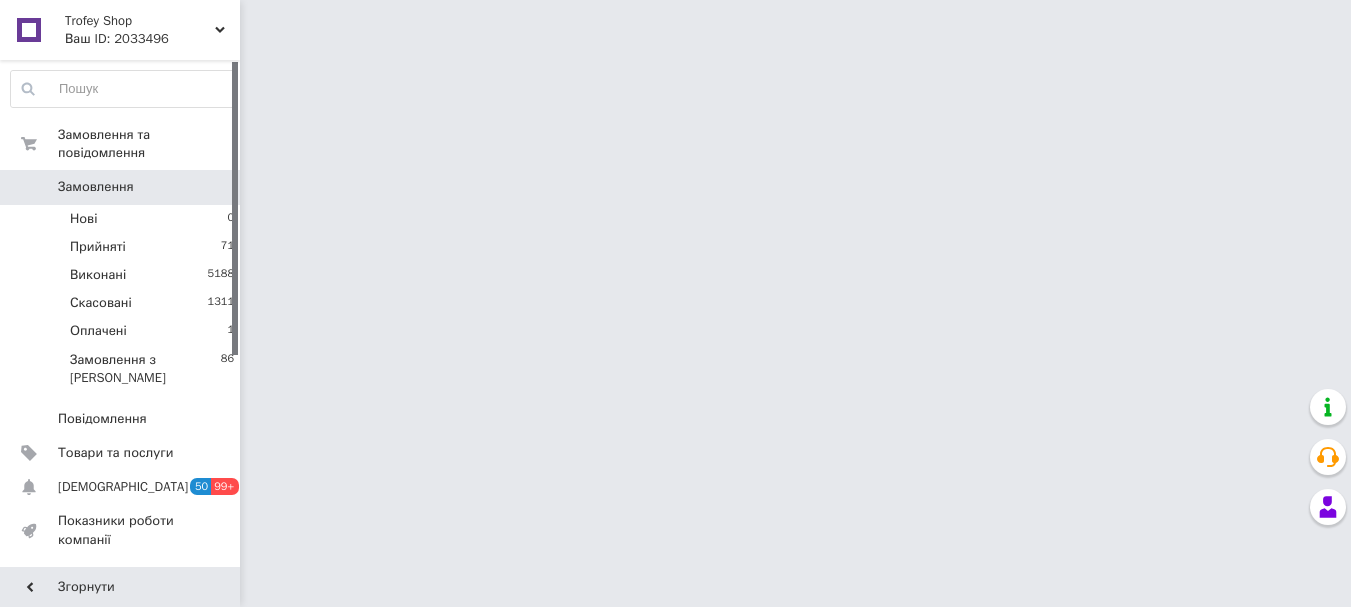 scroll, scrollTop: 0, scrollLeft: 0, axis: both 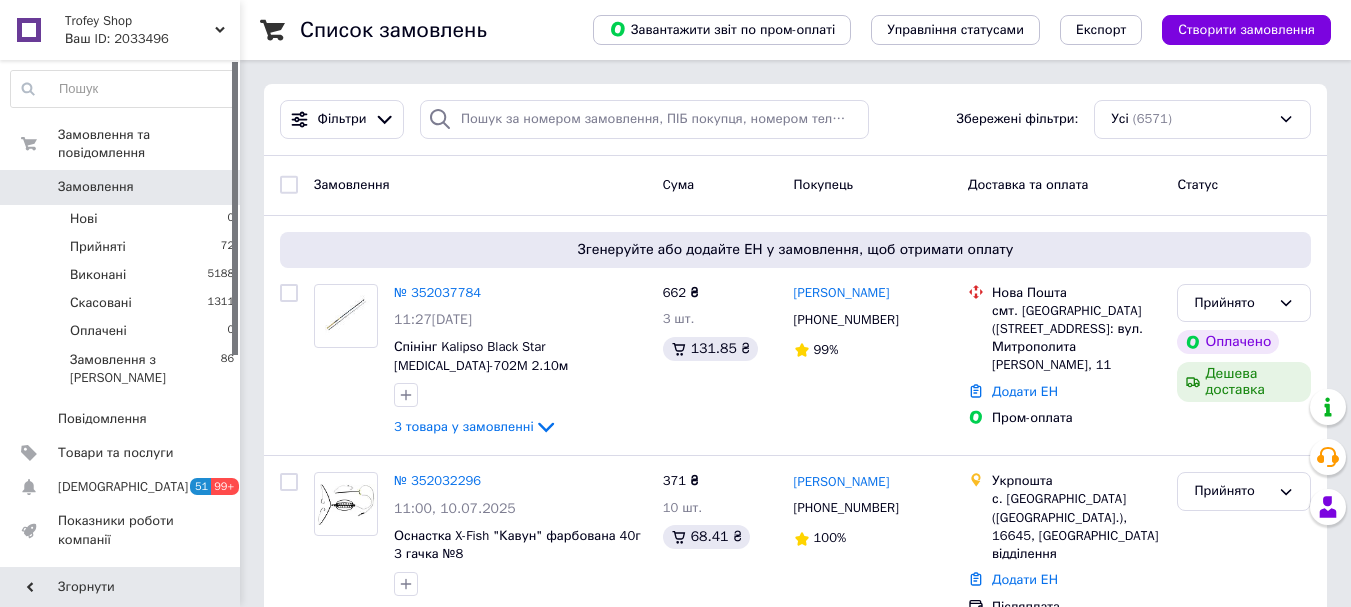 click on "Замовлення" at bounding box center [96, 187] 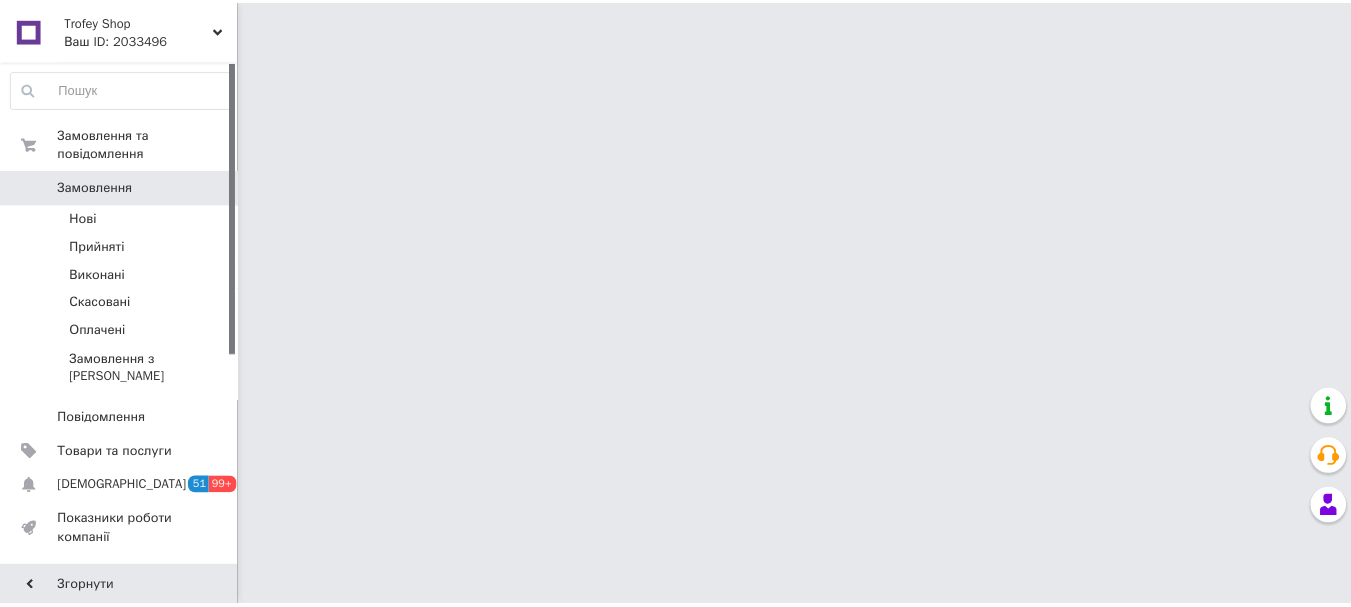 scroll, scrollTop: 0, scrollLeft: 0, axis: both 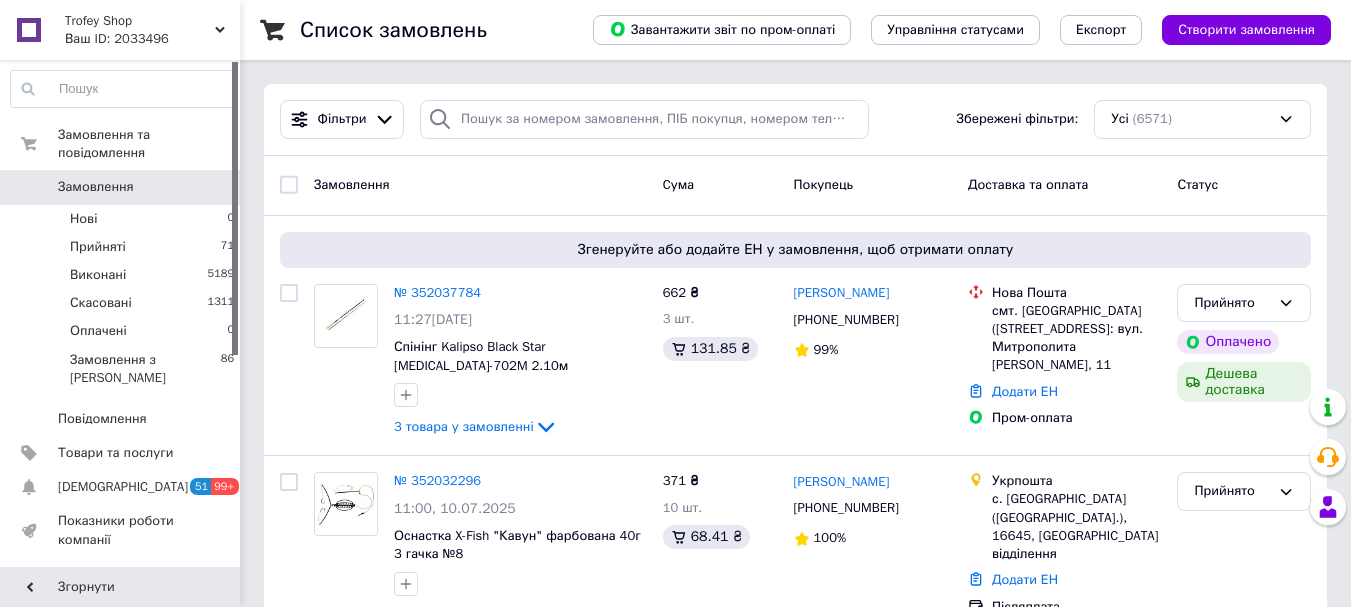 click on "Замовлення" at bounding box center (121, 187) 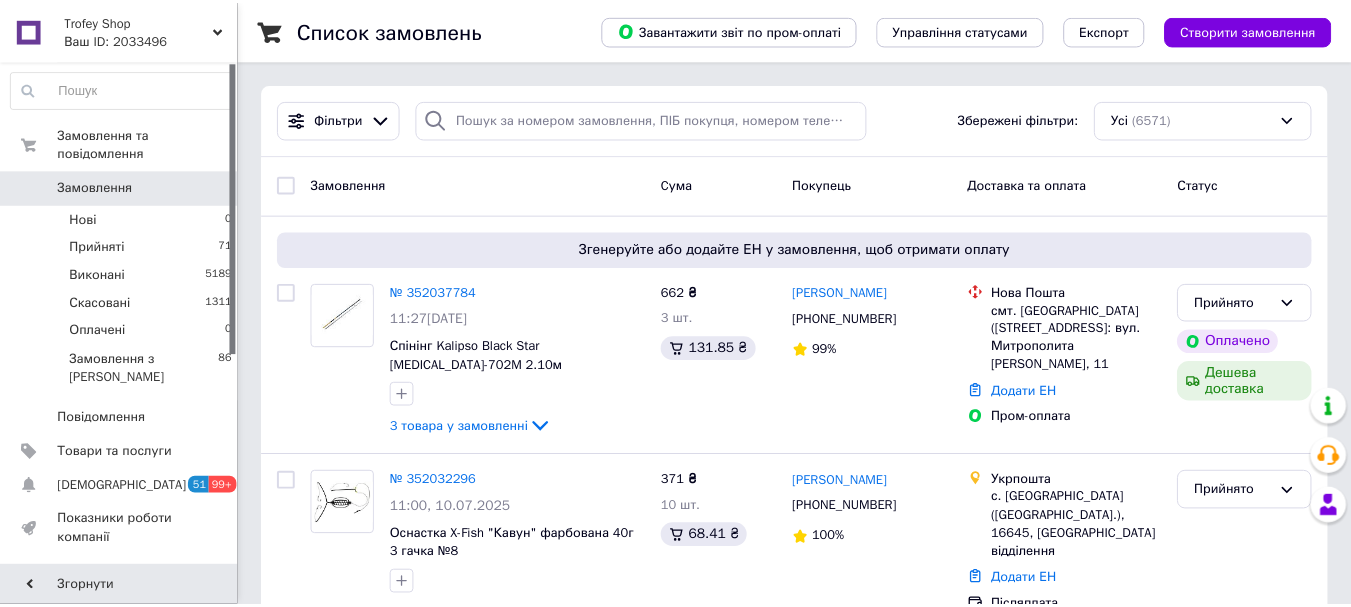 scroll, scrollTop: 0, scrollLeft: 0, axis: both 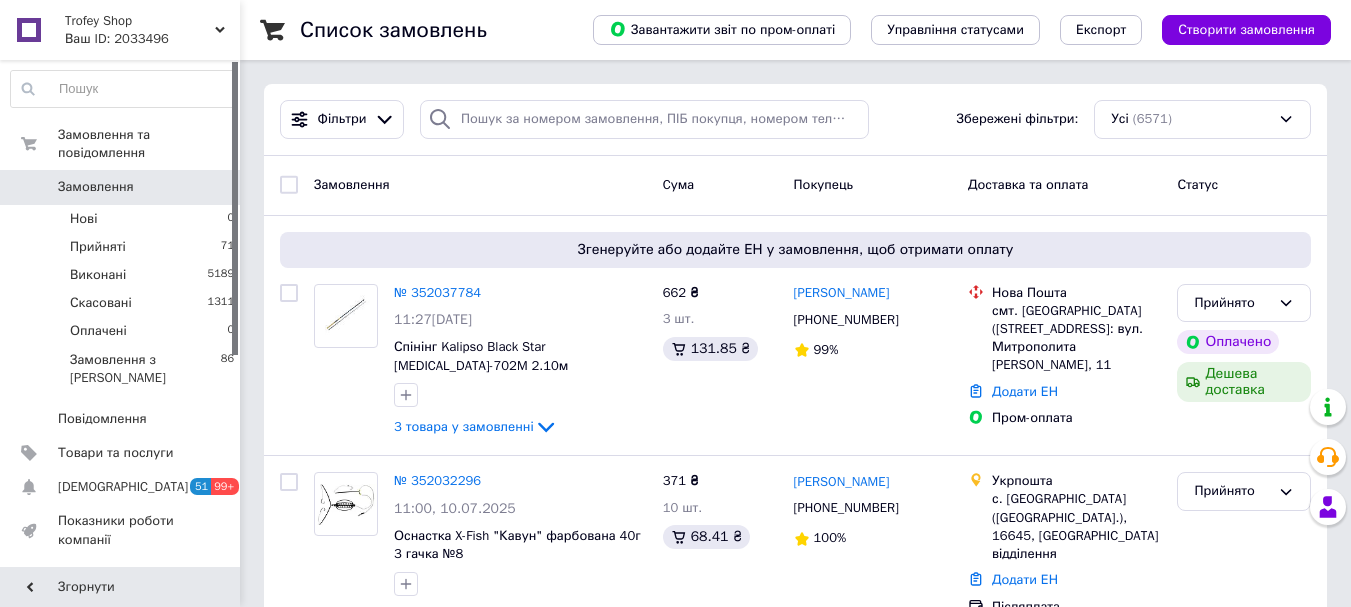 click on "Замовлення" at bounding box center (96, 187) 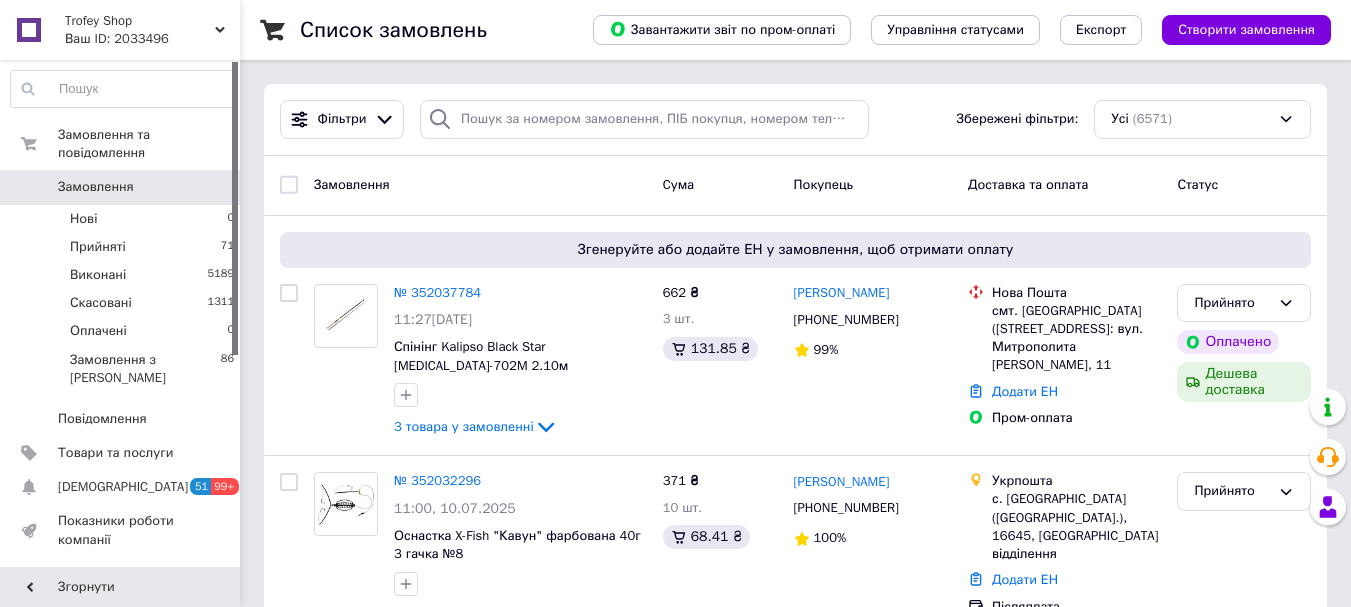 click on "Замовлення" at bounding box center (96, 187) 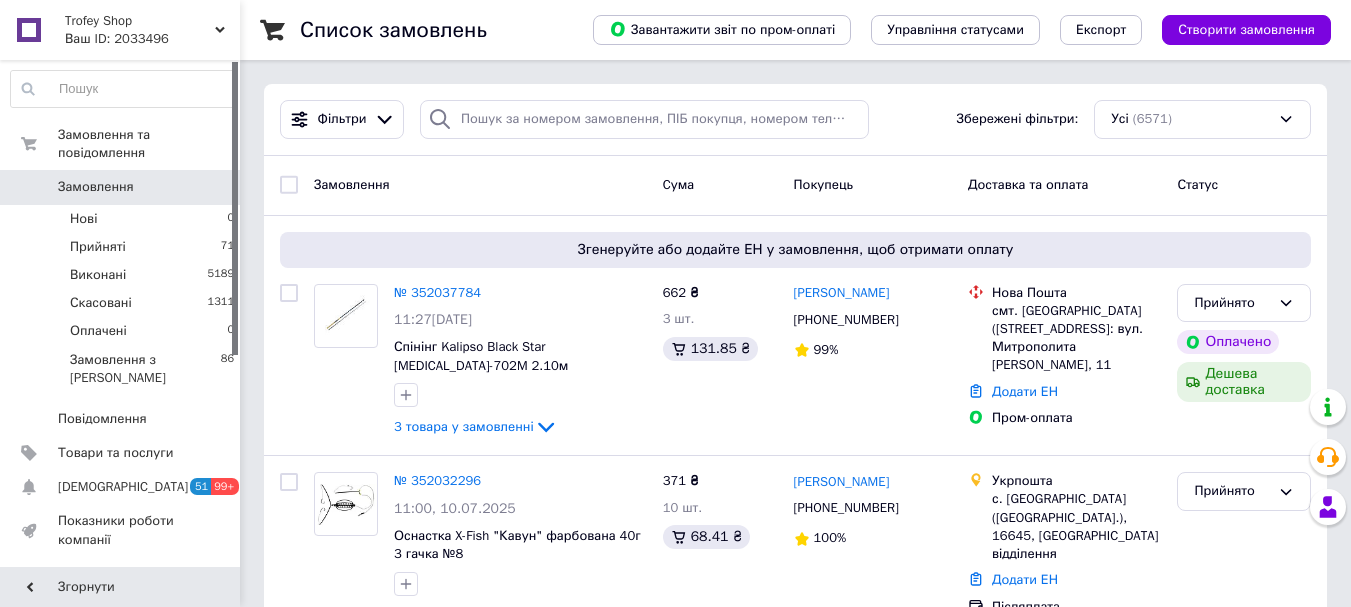 click on "Замовлення" at bounding box center [96, 187] 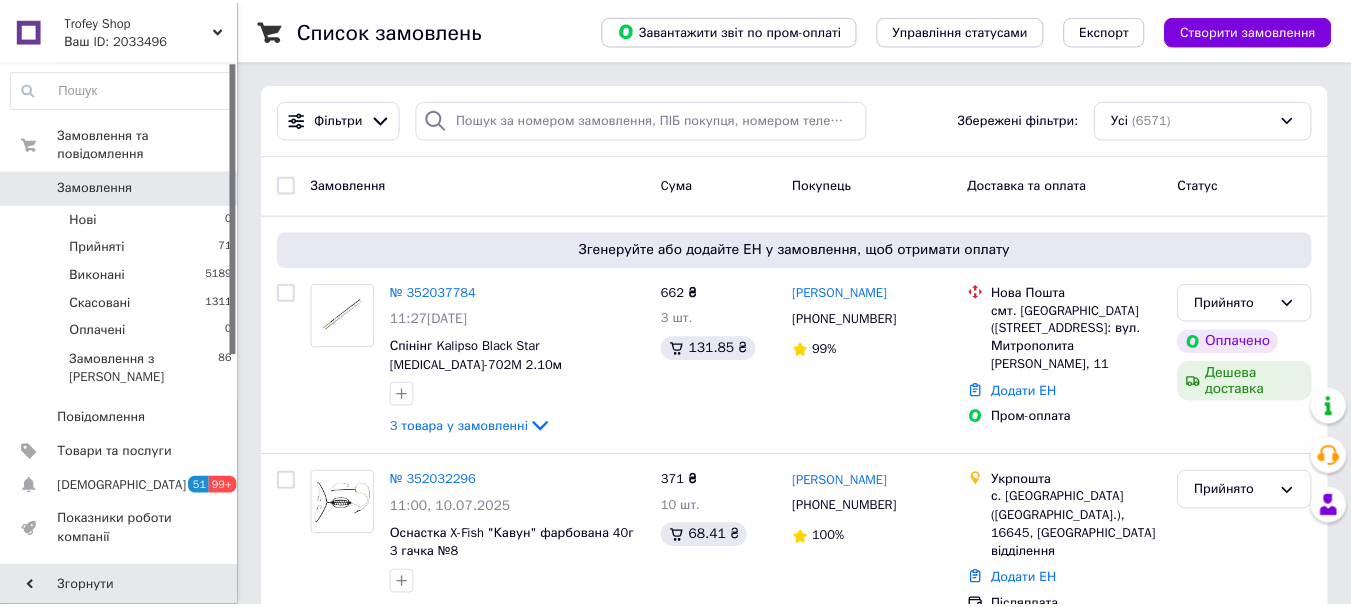 scroll, scrollTop: 0, scrollLeft: 0, axis: both 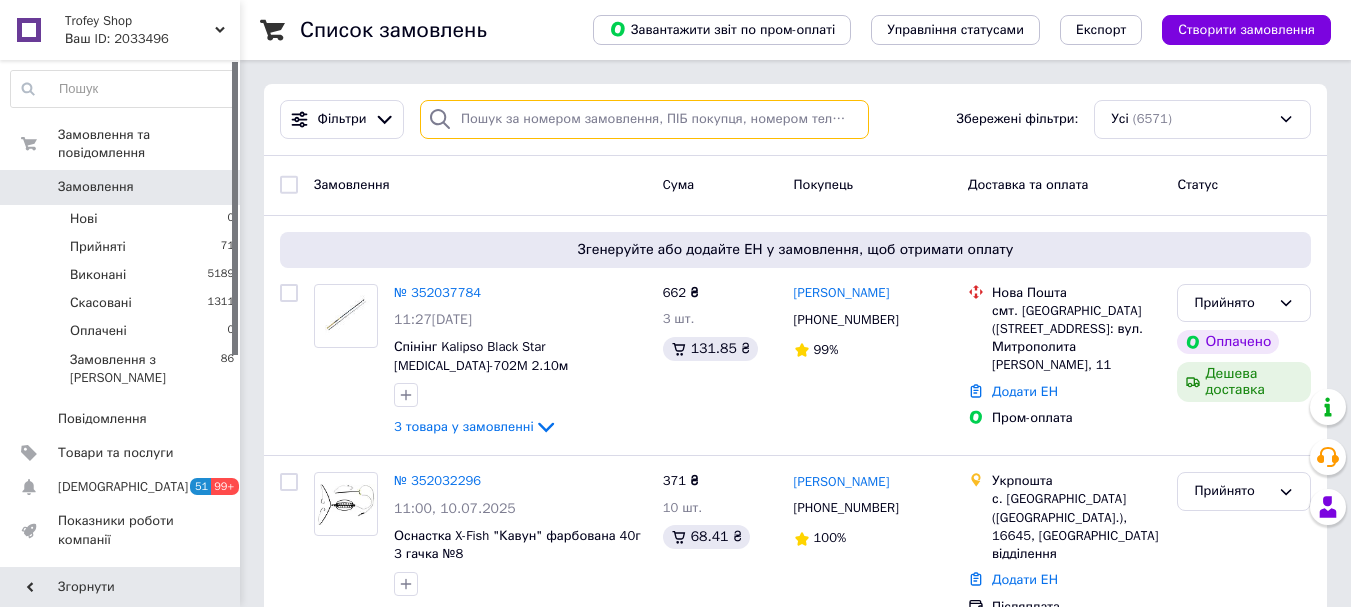 click at bounding box center [644, 119] 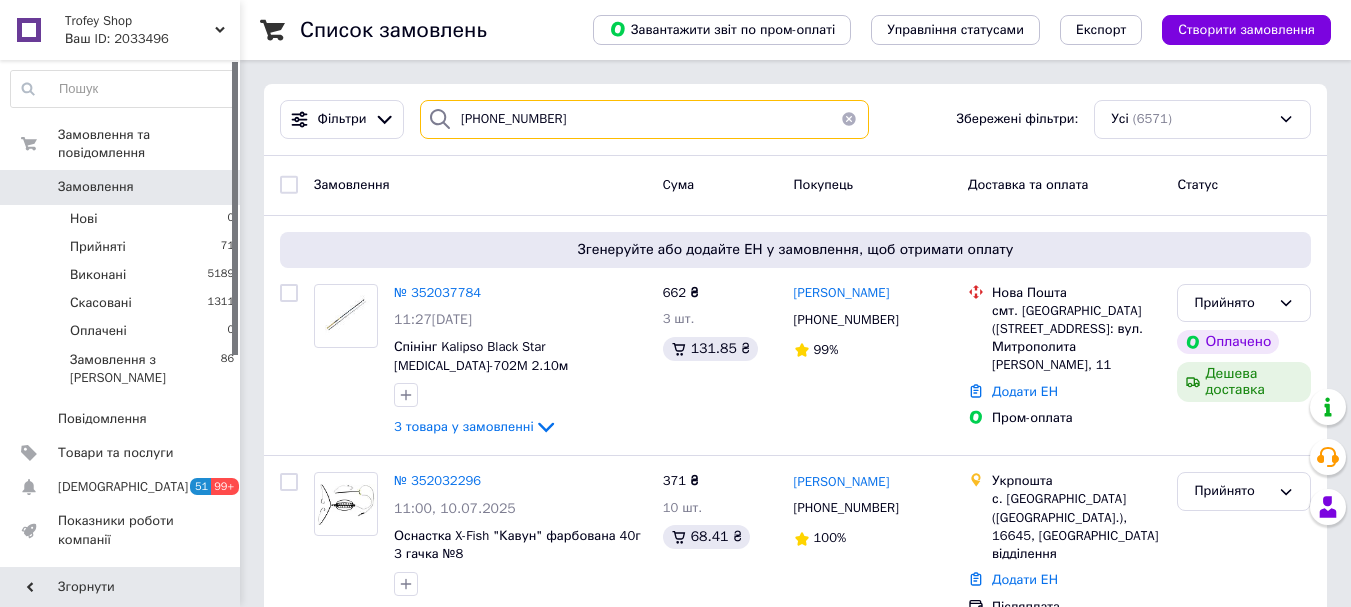 type on "[PHONE_NUMBER]" 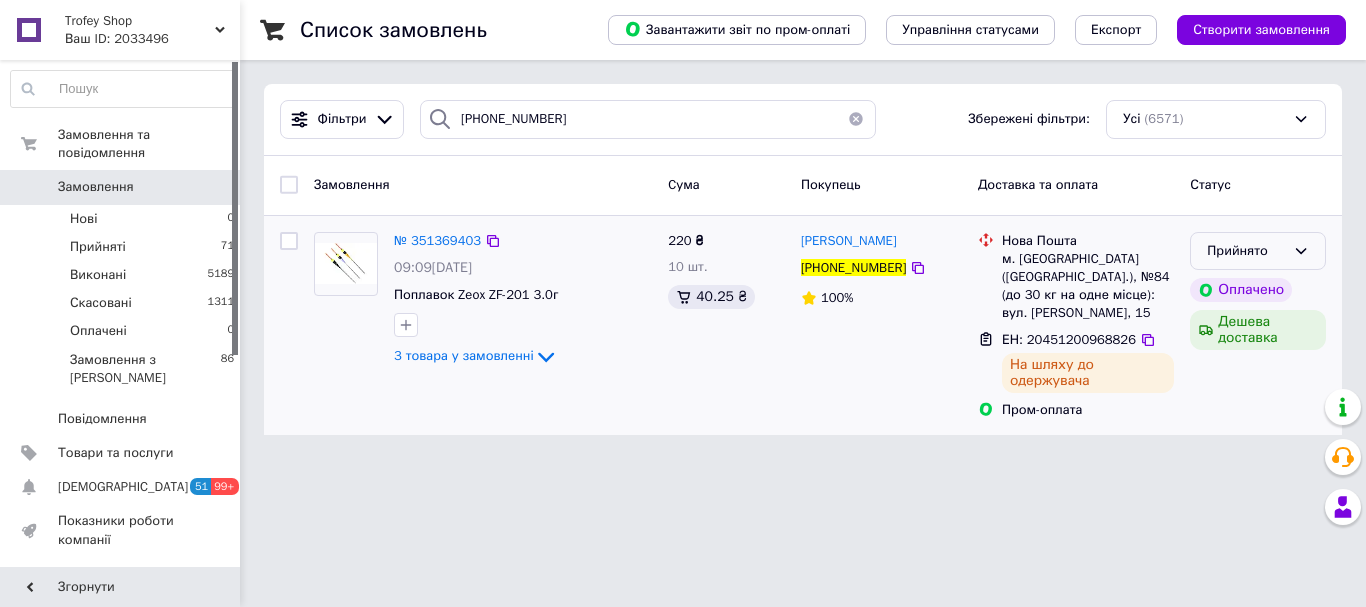 click on "Прийнято" at bounding box center [1246, 251] 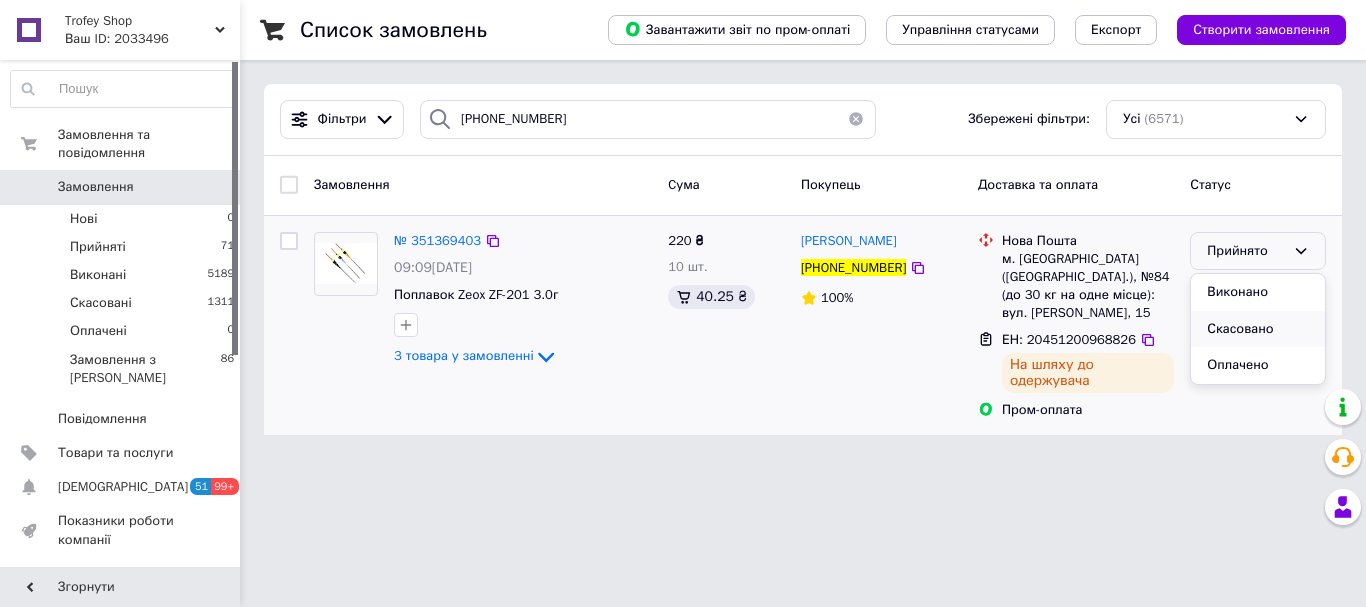 click on "Скасовано" at bounding box center (1258, 329) 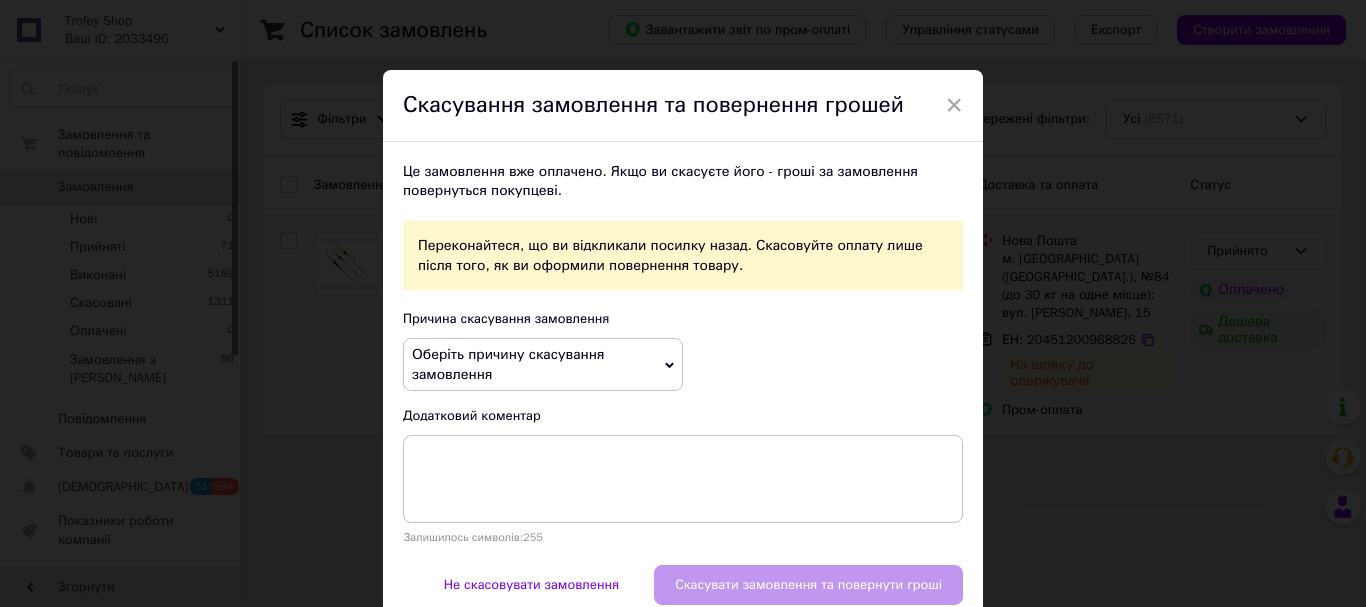 click on "Оберіть причину скасування замовлення" at bounding box center [508, 364] 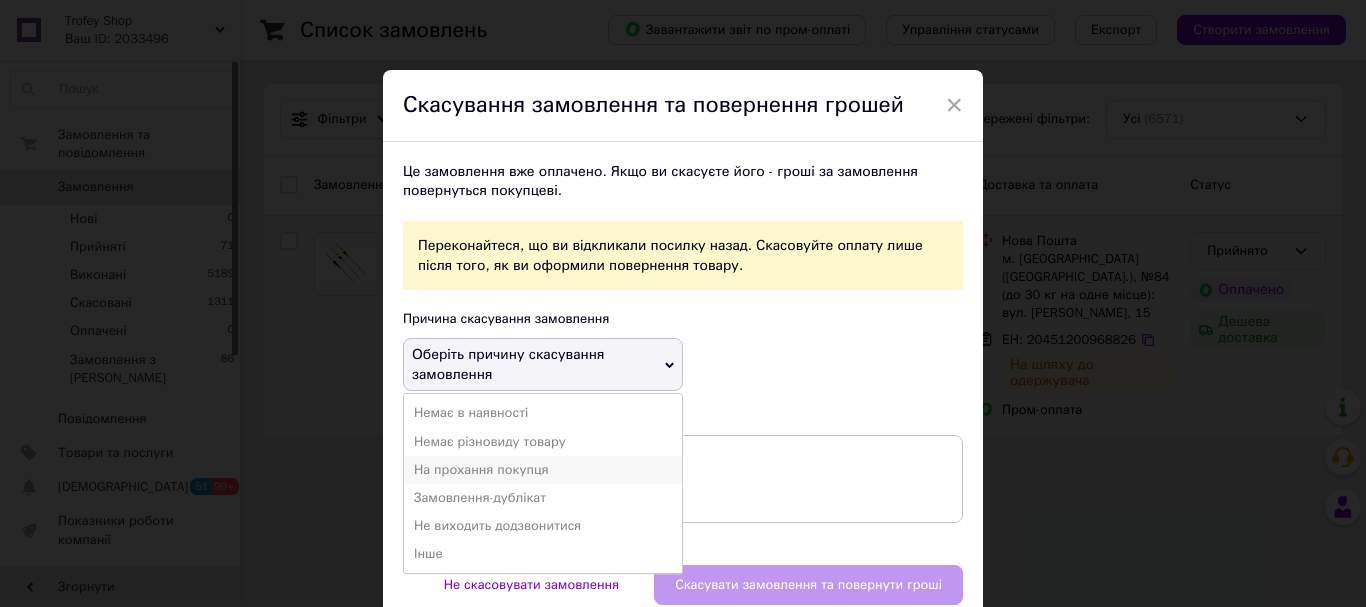 click on "На прохання покупця" at bounding box center [543, 470] 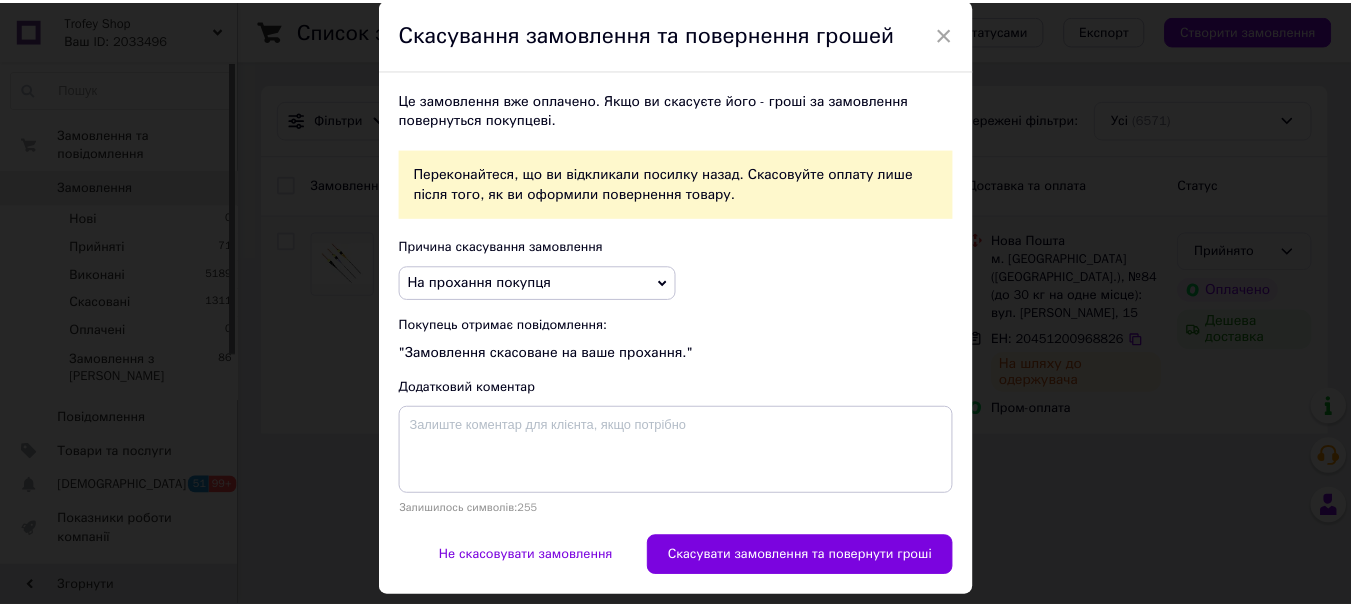 scroll, scrollTop: 128, scrollLeft: 0, axis: vertical 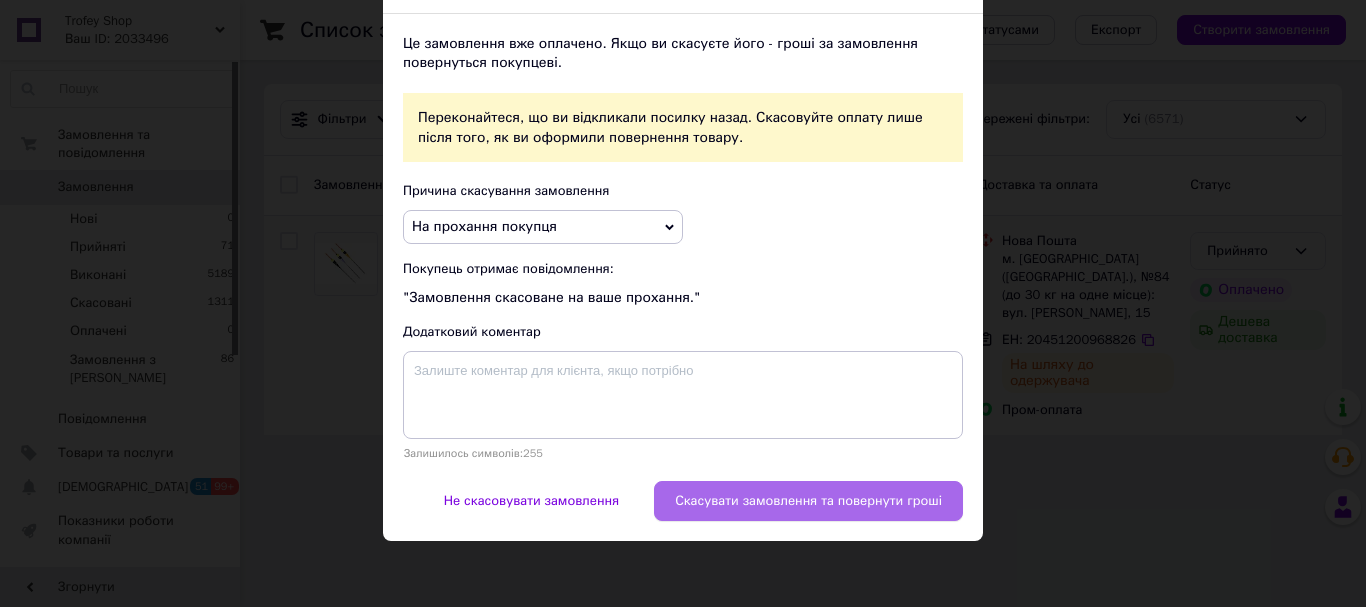 click on "Скасувати замовлення та повернути гроші" at bounding box center [808, 501] 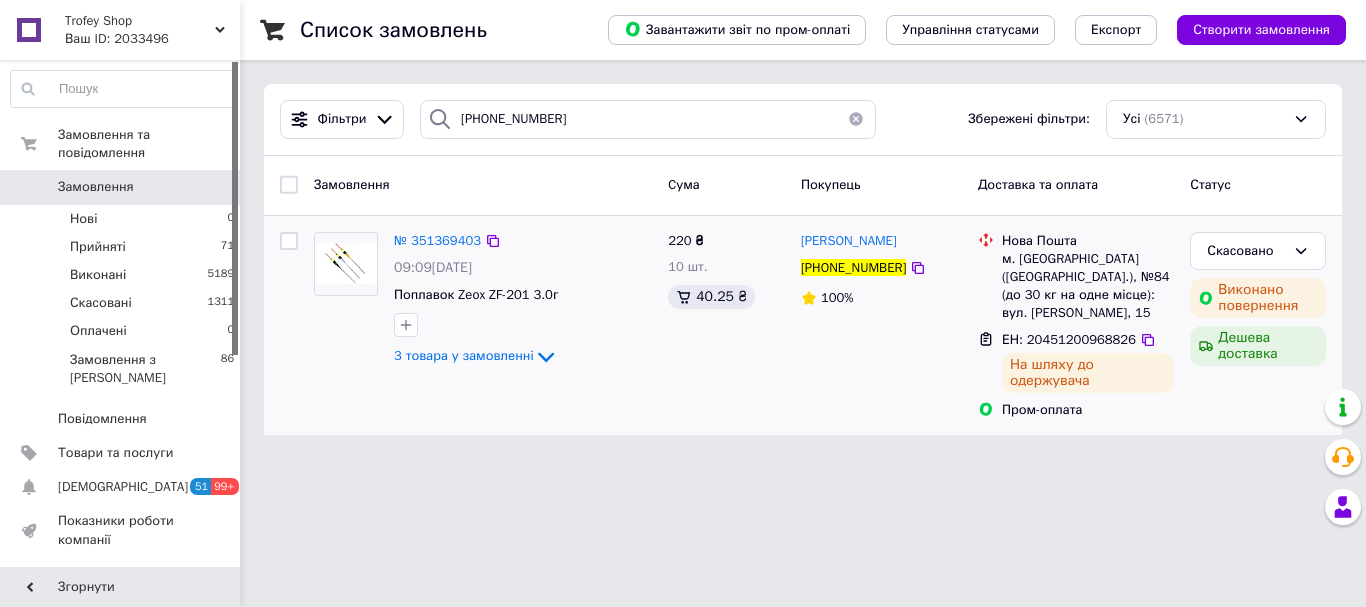 click on "Замовлення 0" at bounding box center (123, 187) 